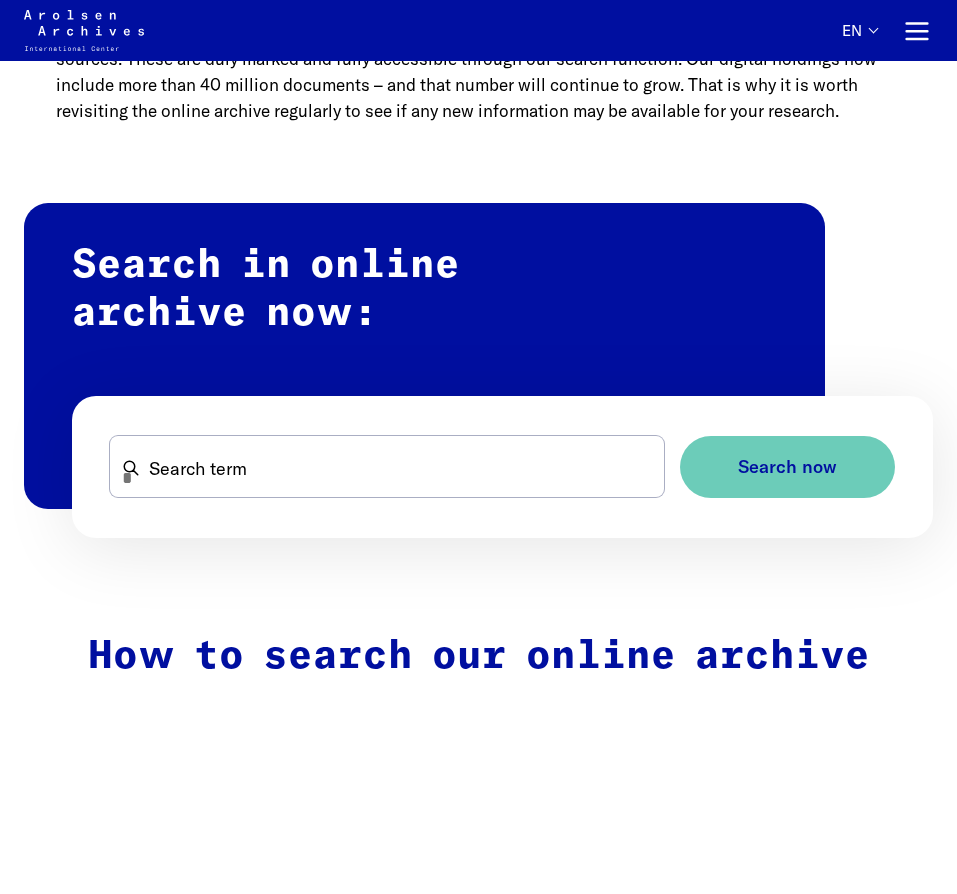 scroll, scrollTop: 1000, scrollLeft: 0, axis: vertical 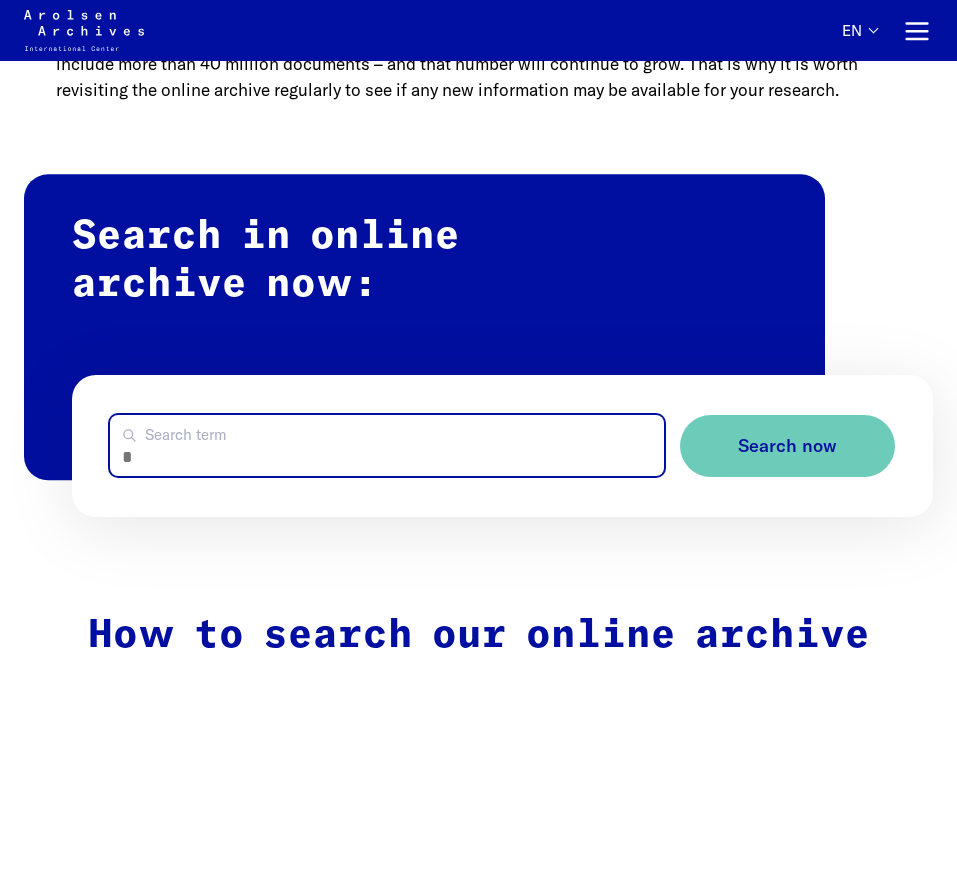 click on "Search term" at bounding box center [387, 445] 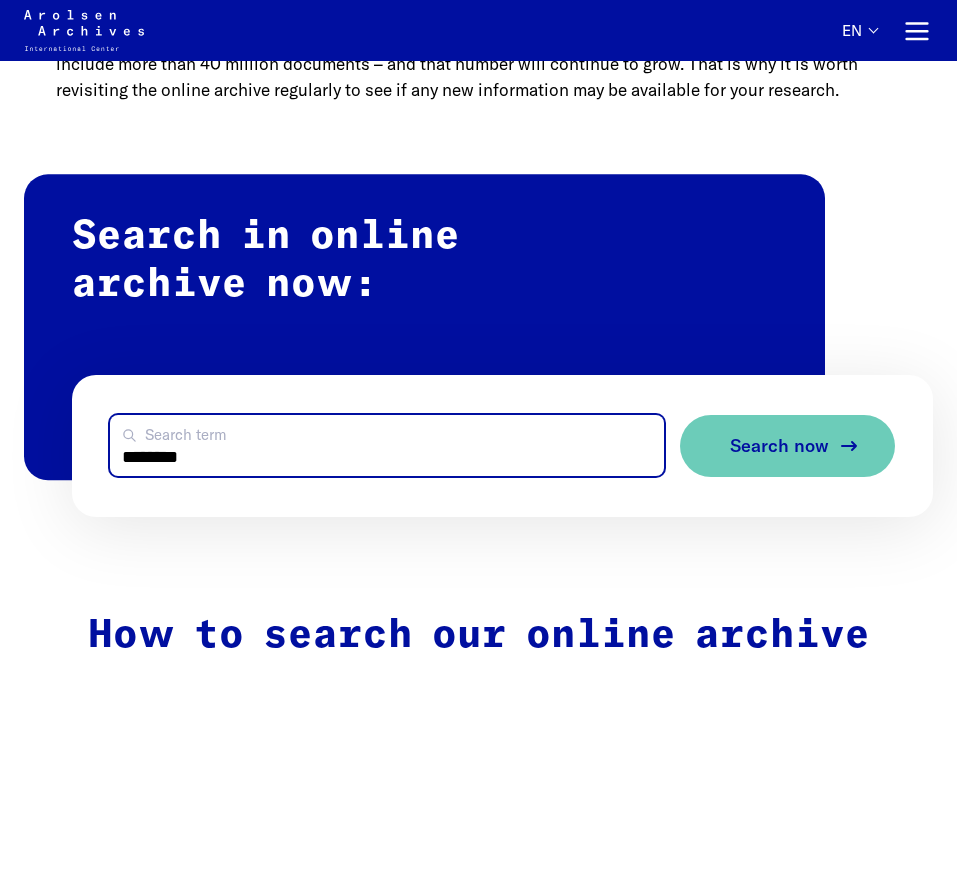 type on "********" 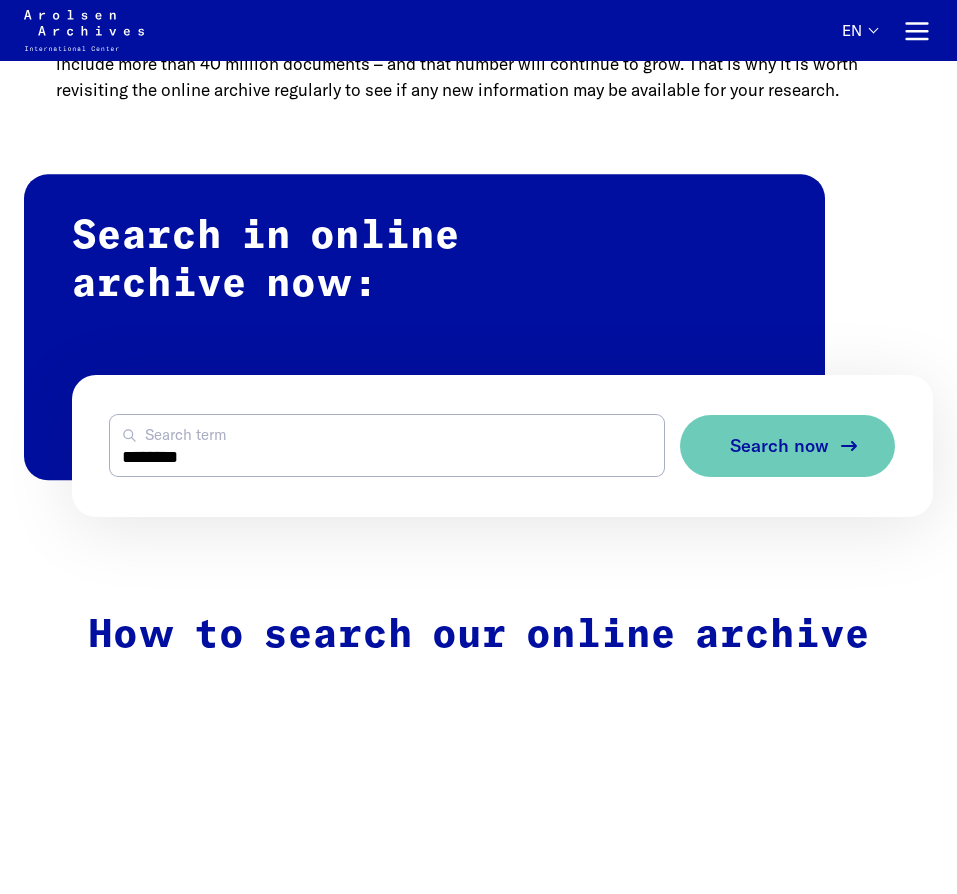 click on "Search now" at bounding box center (779, 446) 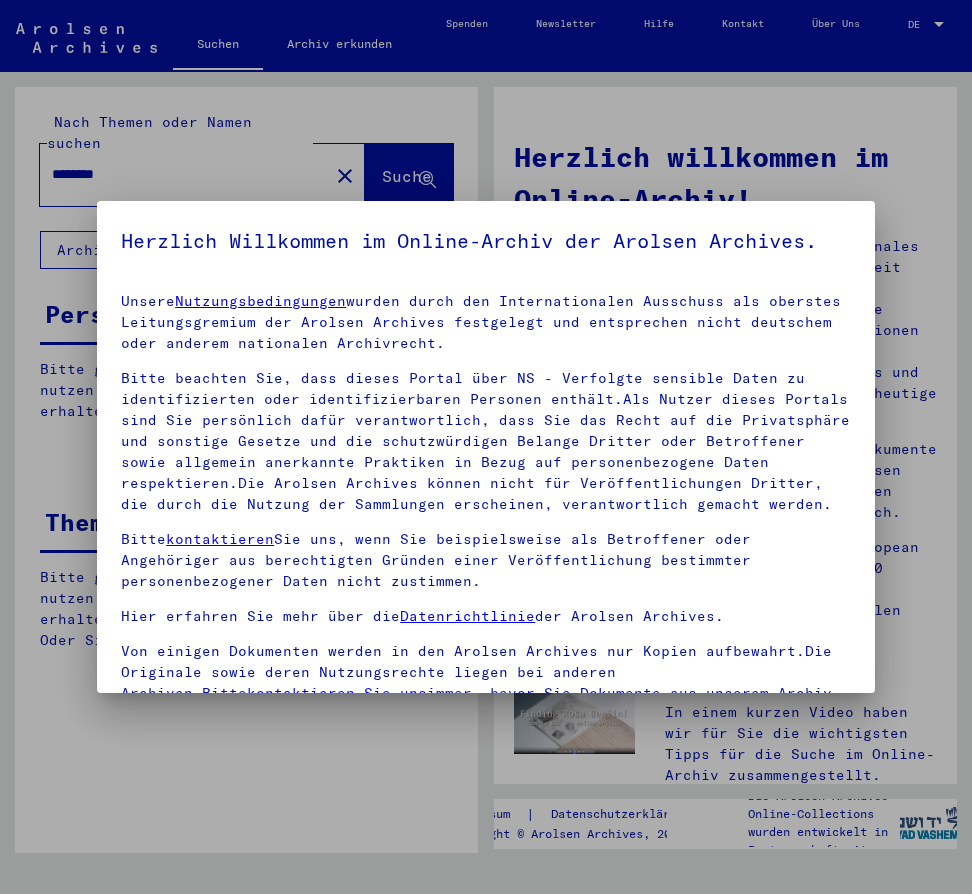 scroll, scrollTop: 0, scrollLeft: 0, axis: both 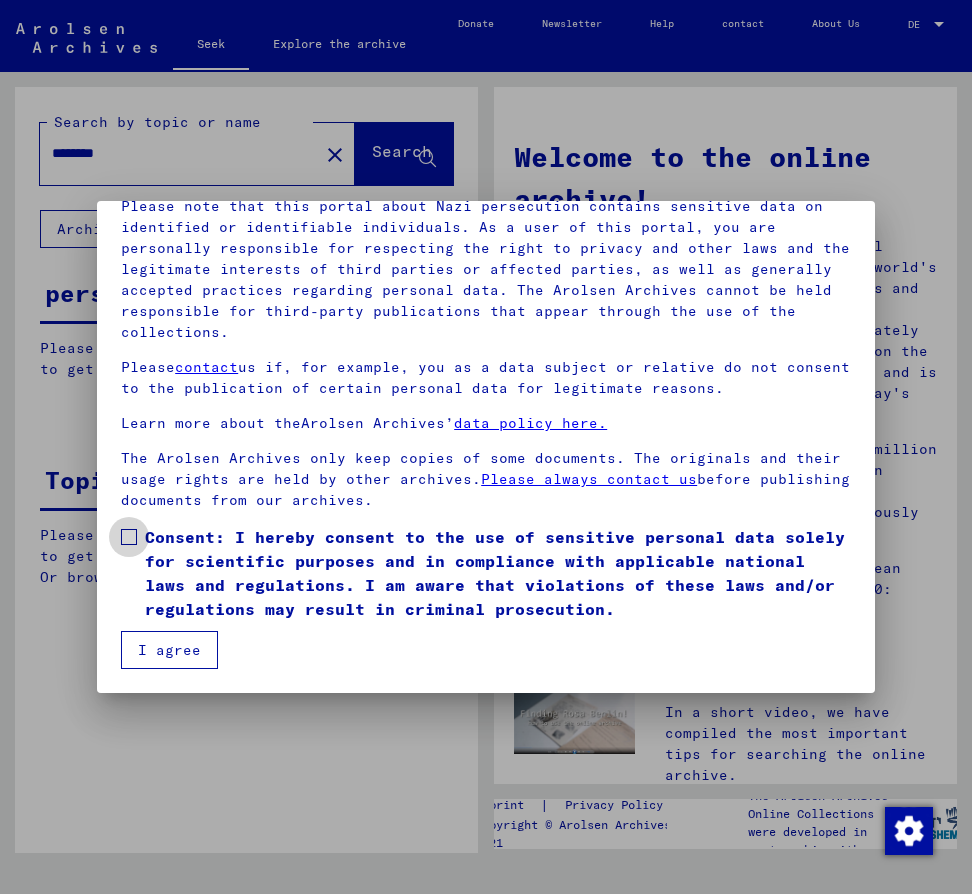 click at bounding box center (129, 537) 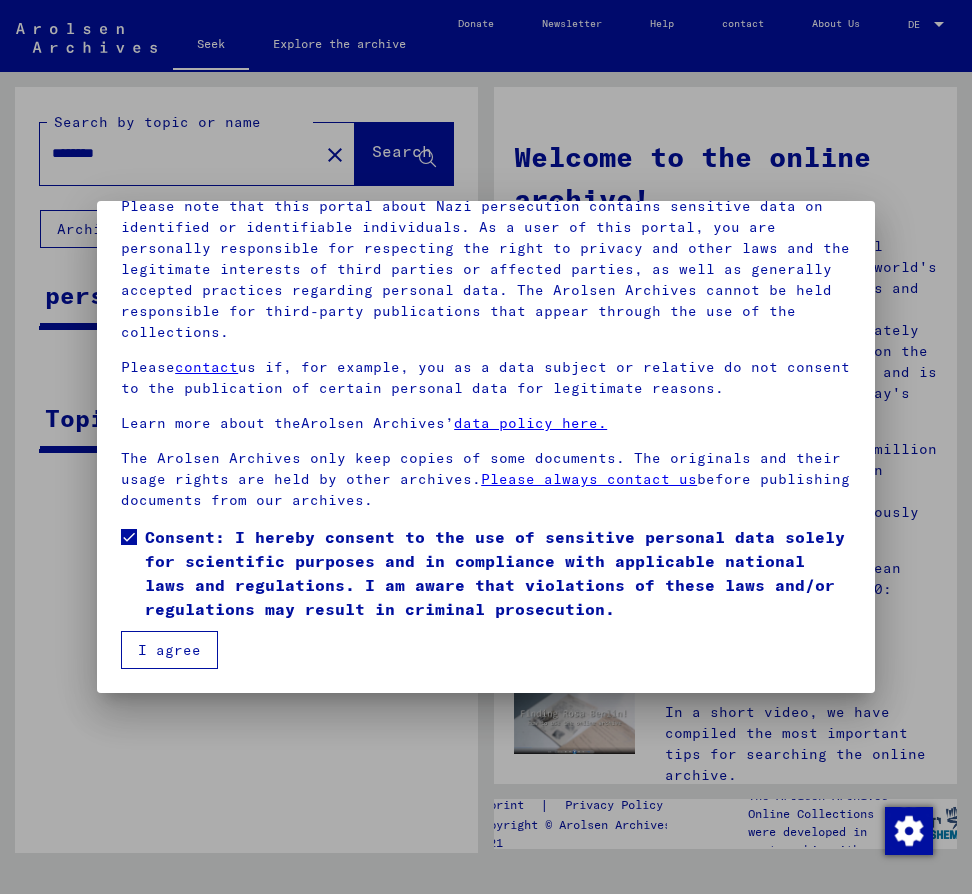 click on "I agree" at bounding box center (169, 650) 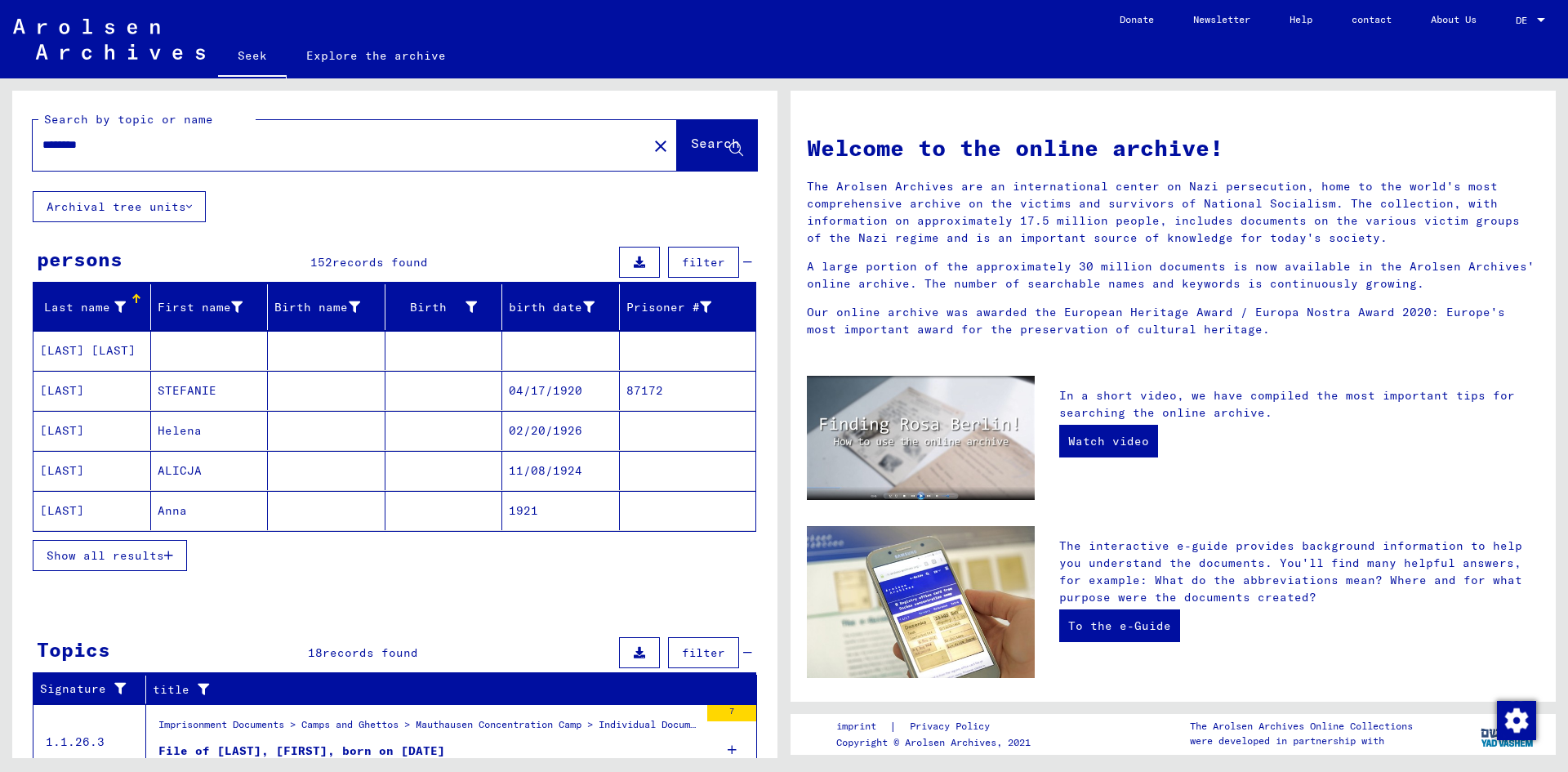 click on "Show all results" at bounding box center [109, 556] 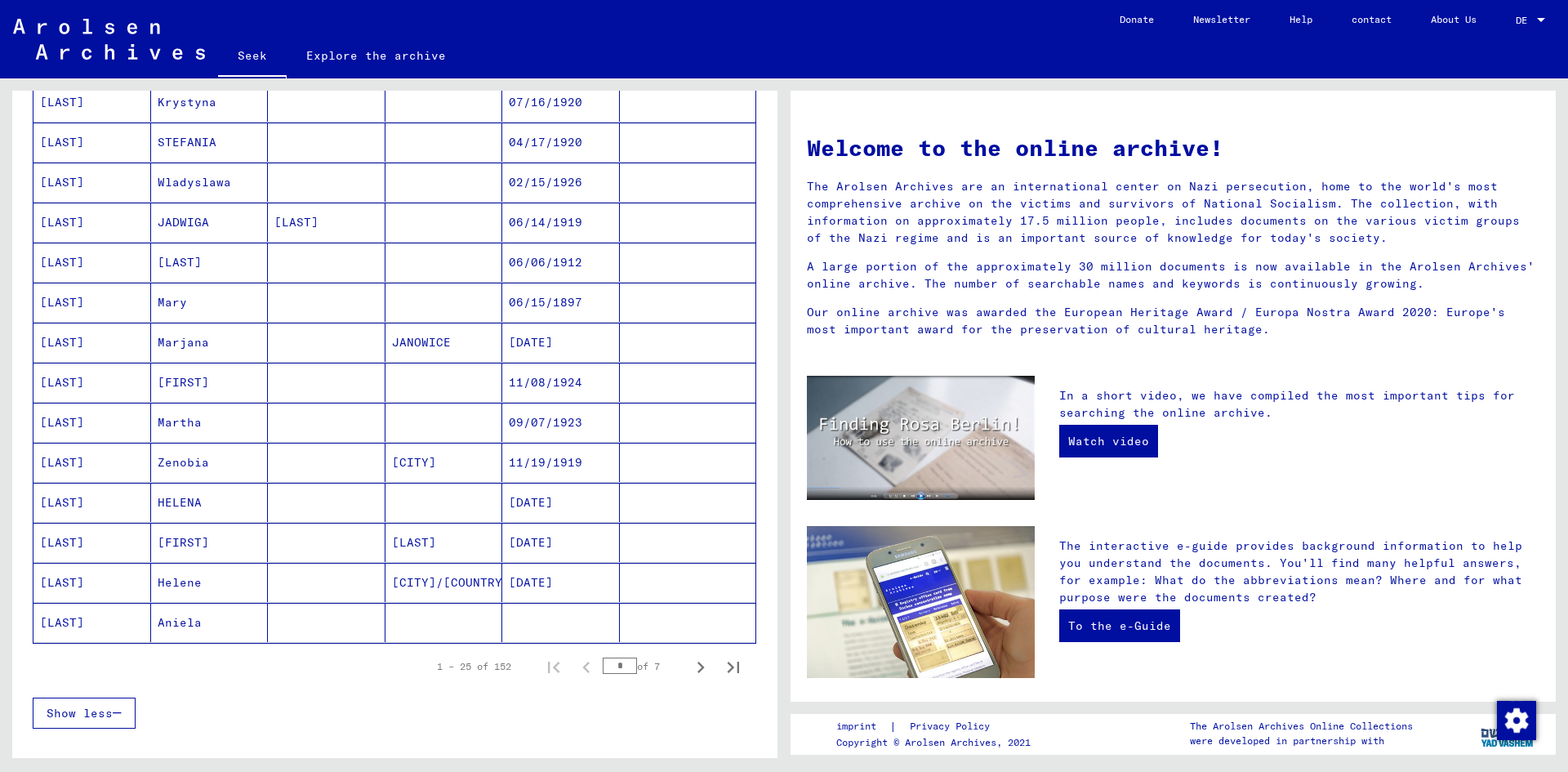 scroll, scrollTop: 735, scrollLeft: 0, axis: vertical 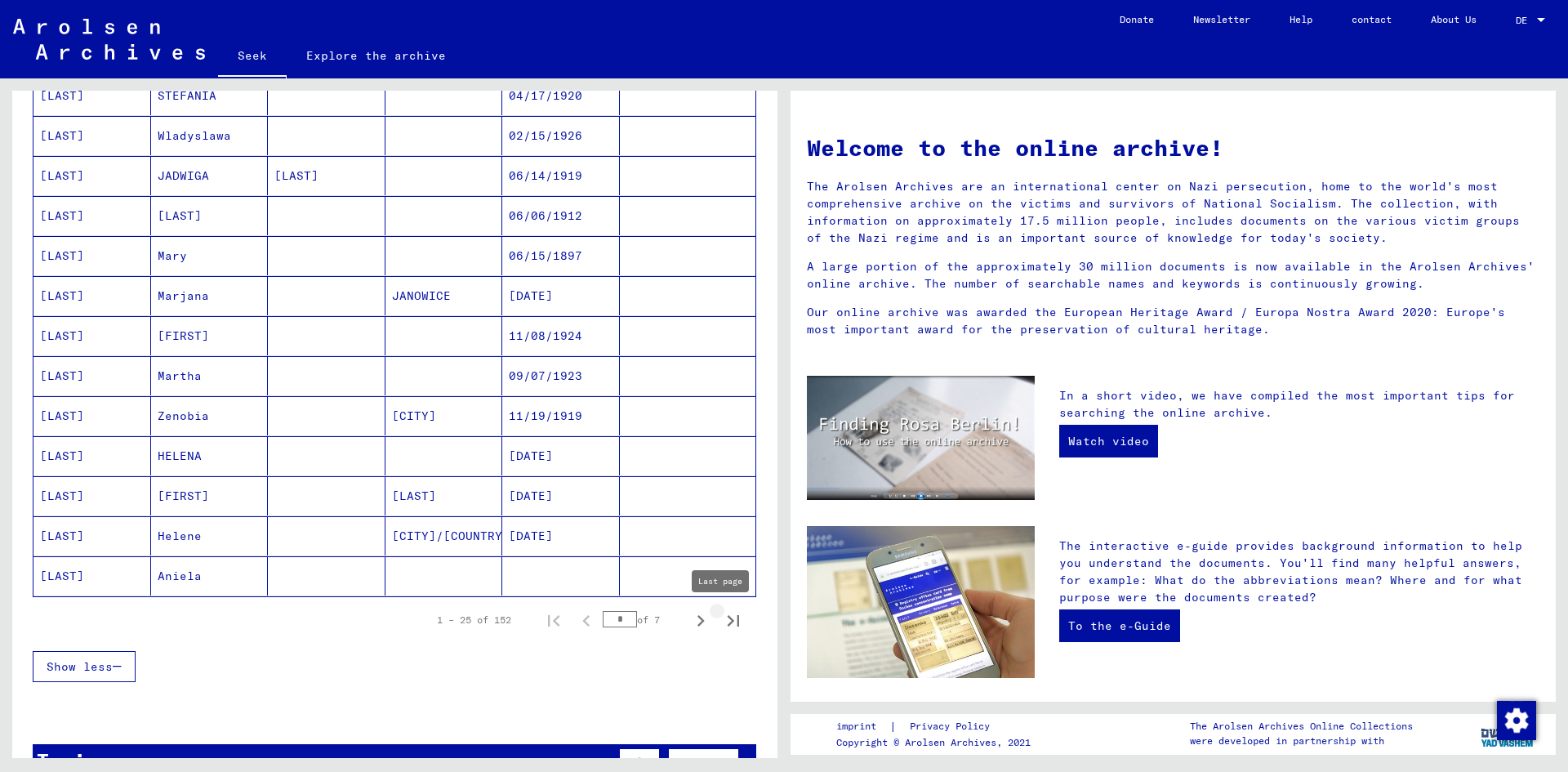 click 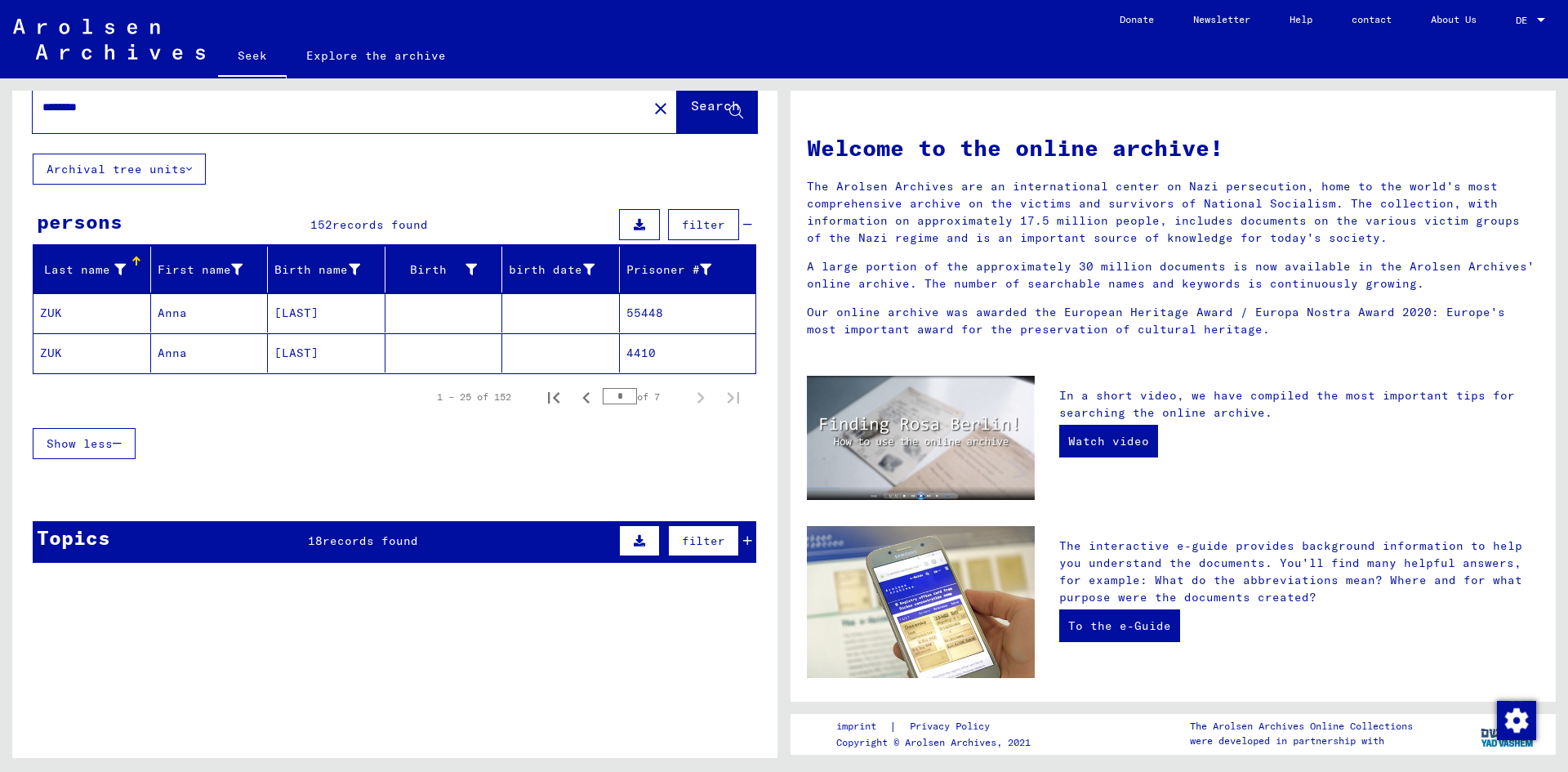 scroll, scrollTop: 0, scrollLeft: 0, axis: both 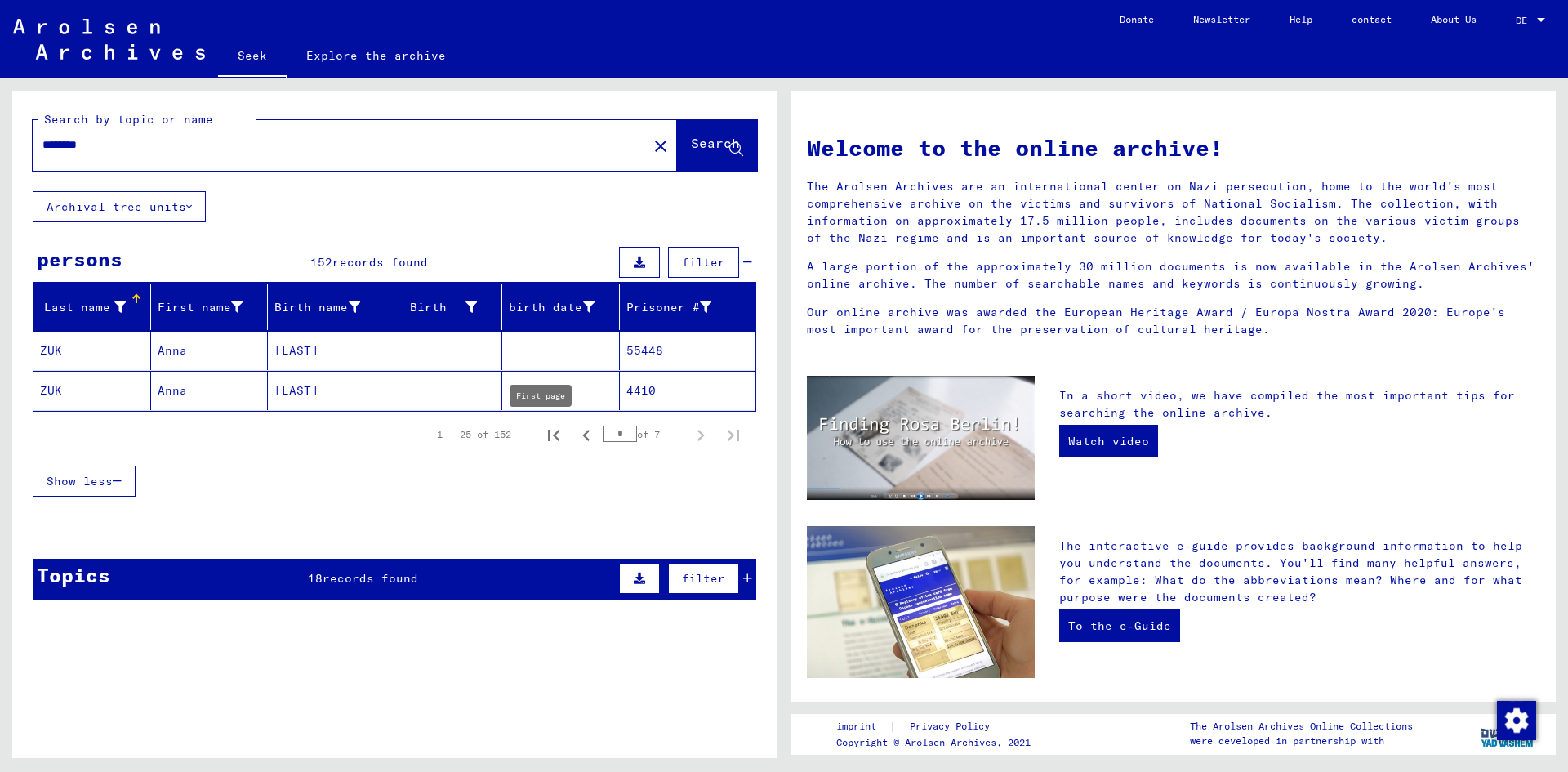 click 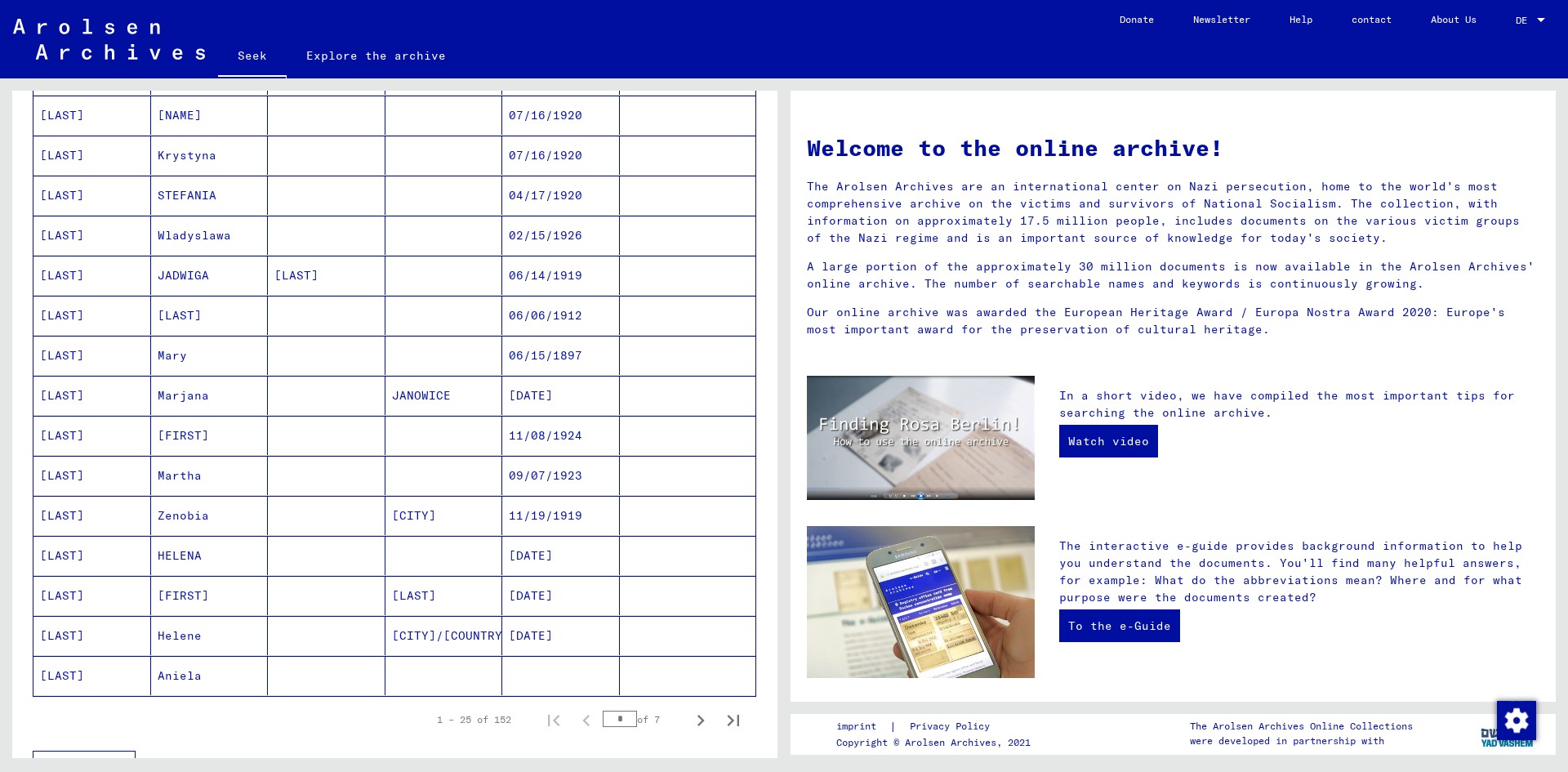 scroll, scrollTop: 654, scrollLeft: 0, axis: vertical 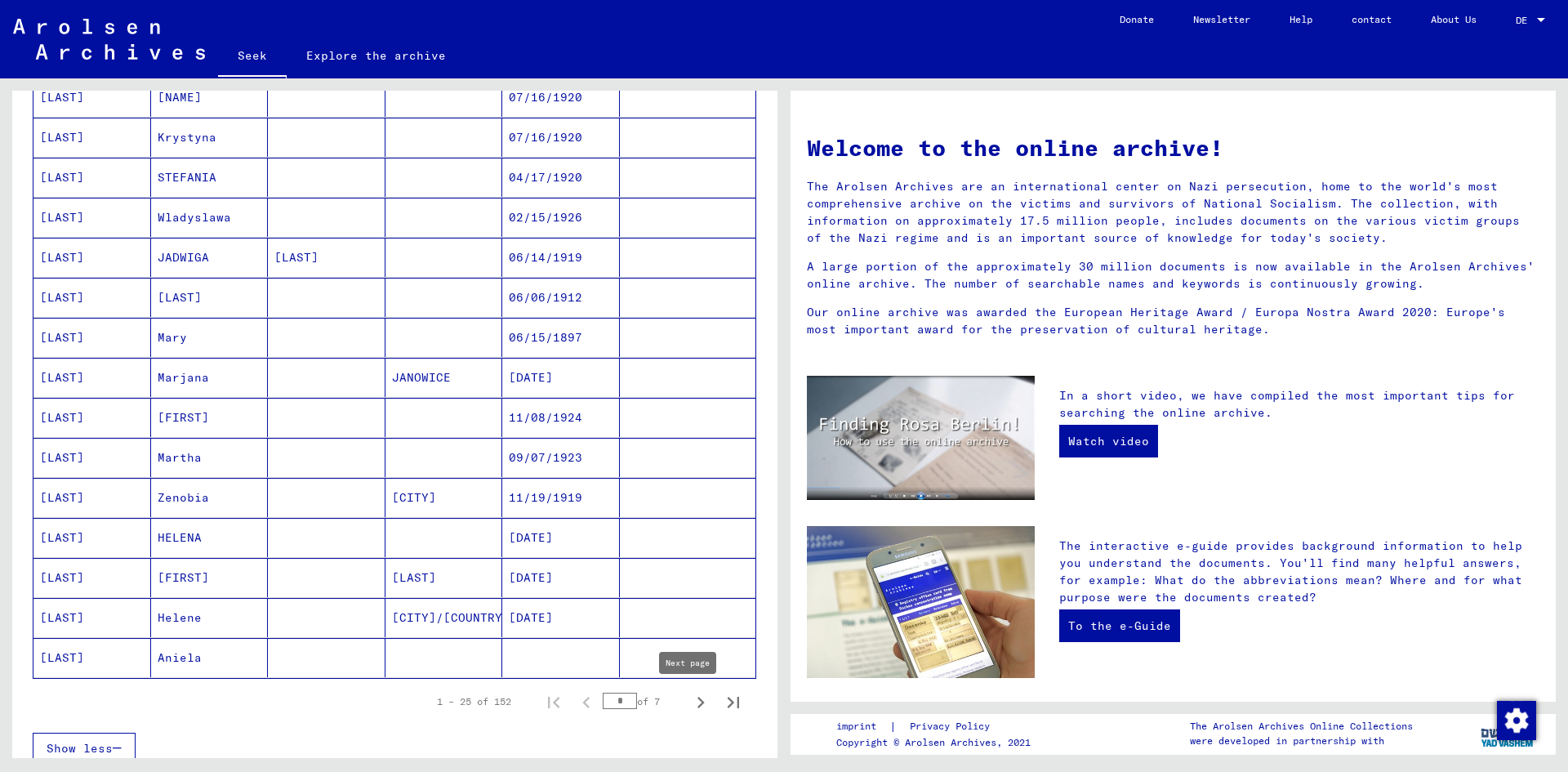 click 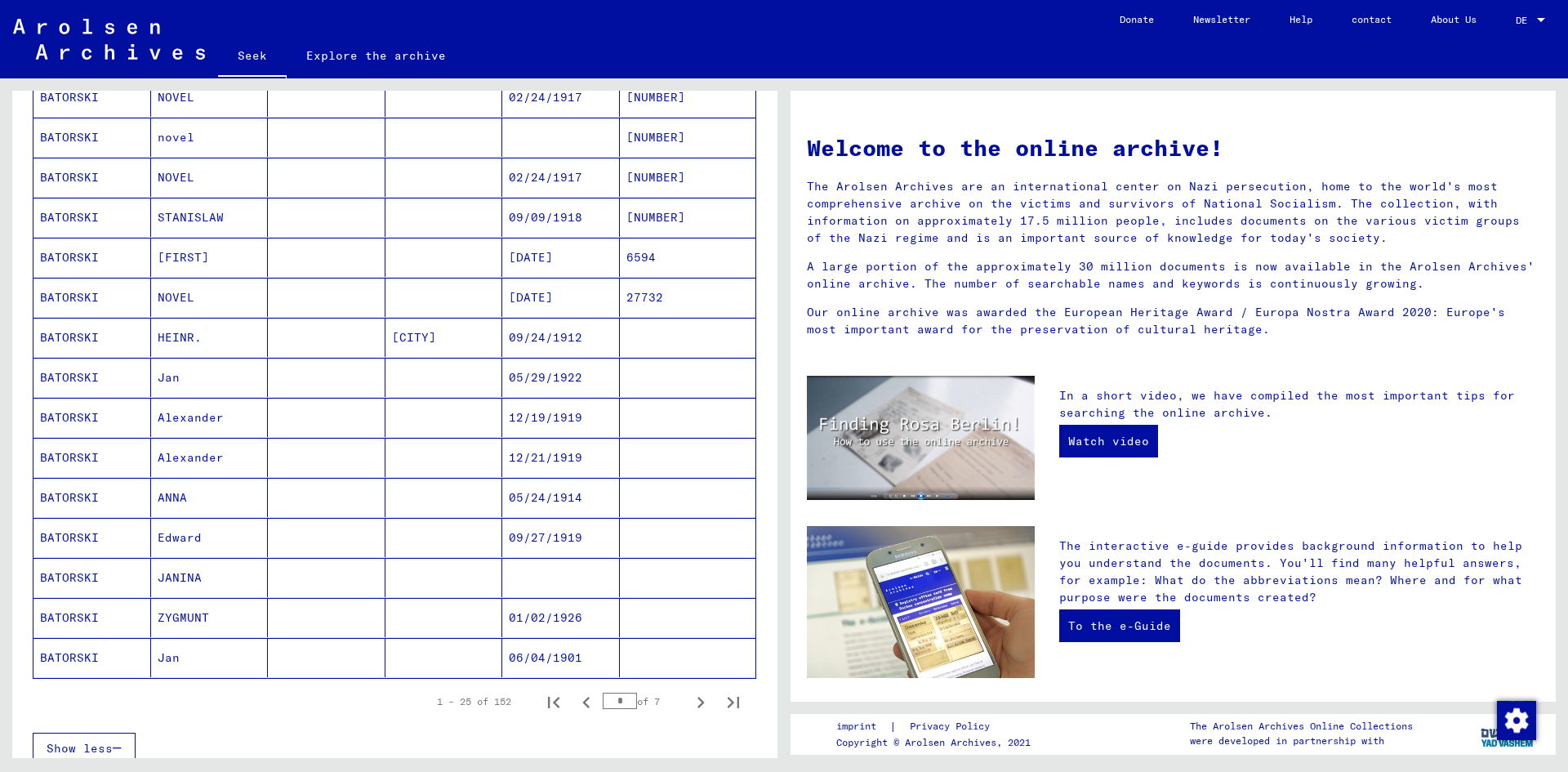 click 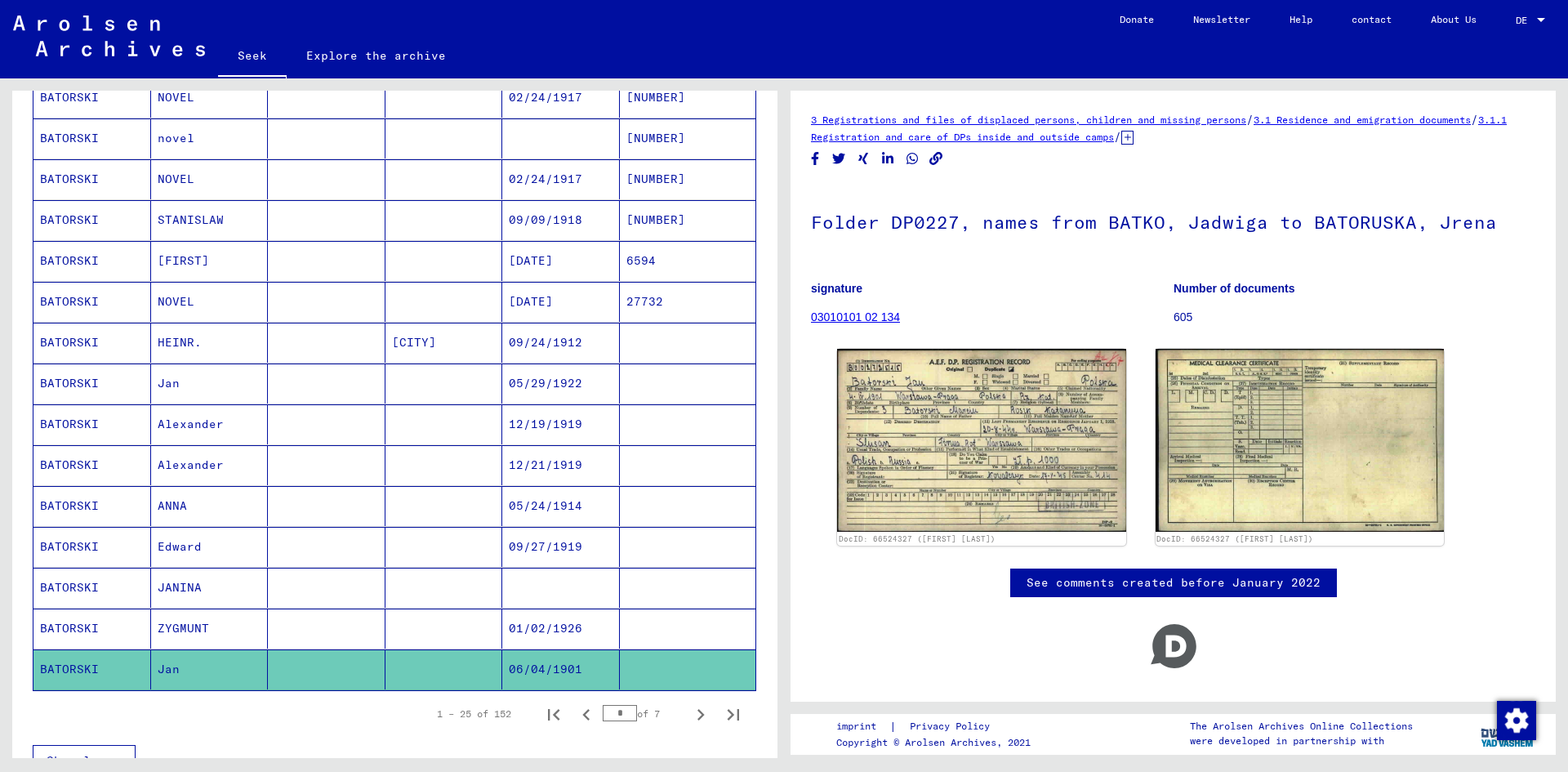 click at bounding box center [327, 669] 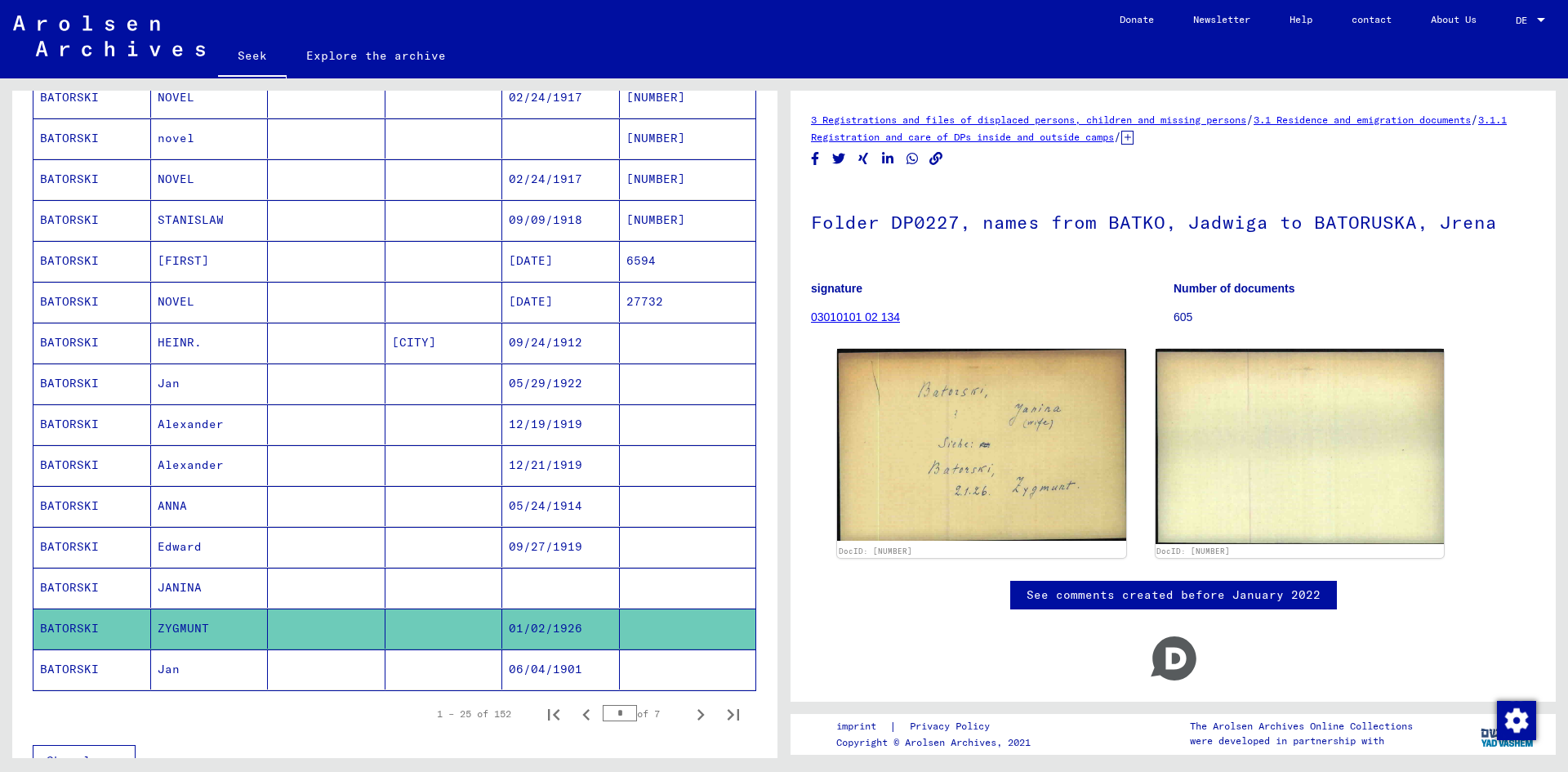 click 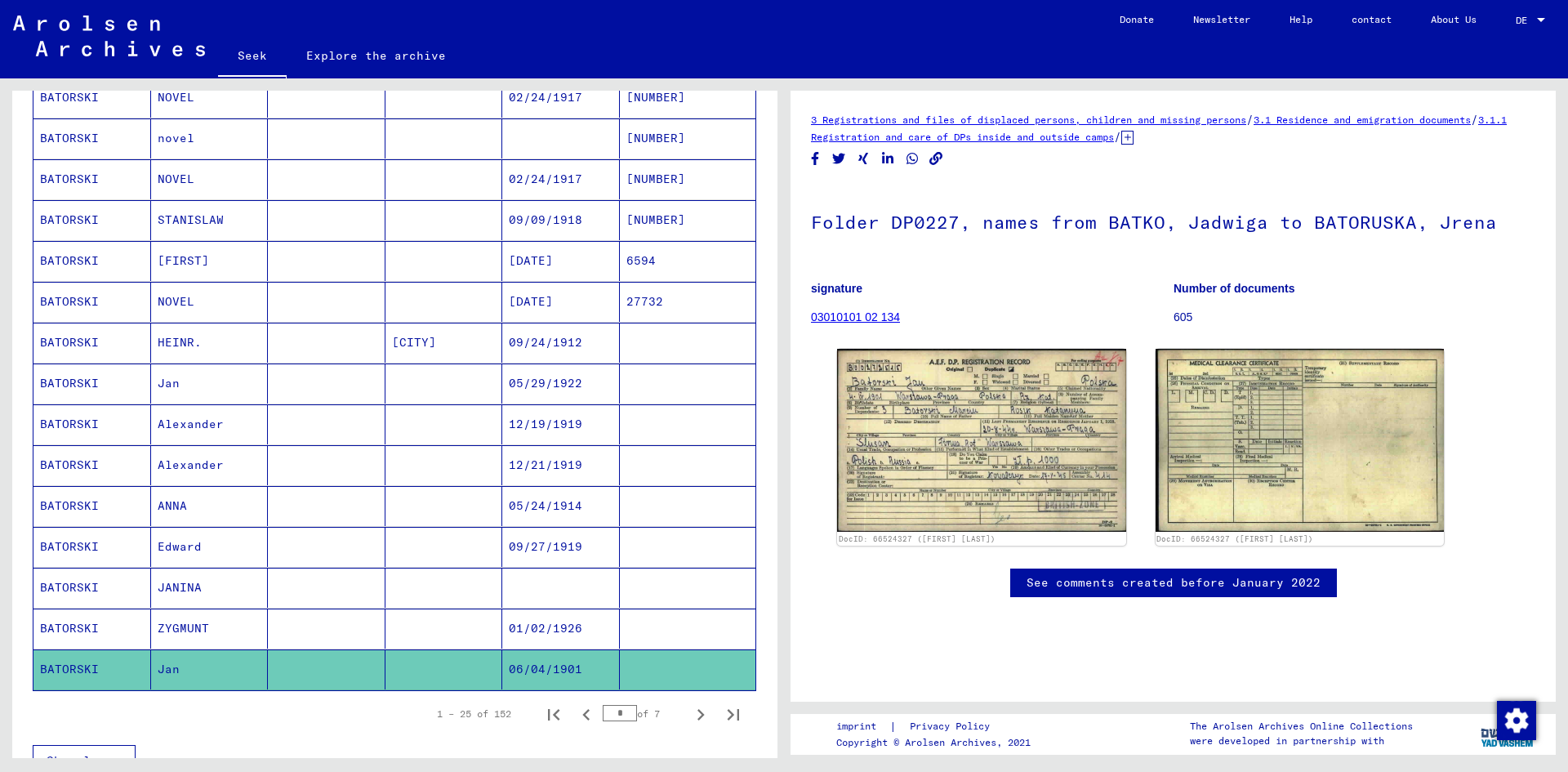 scroll, scrollTop: 0, scrollLeft: 0, axis: both 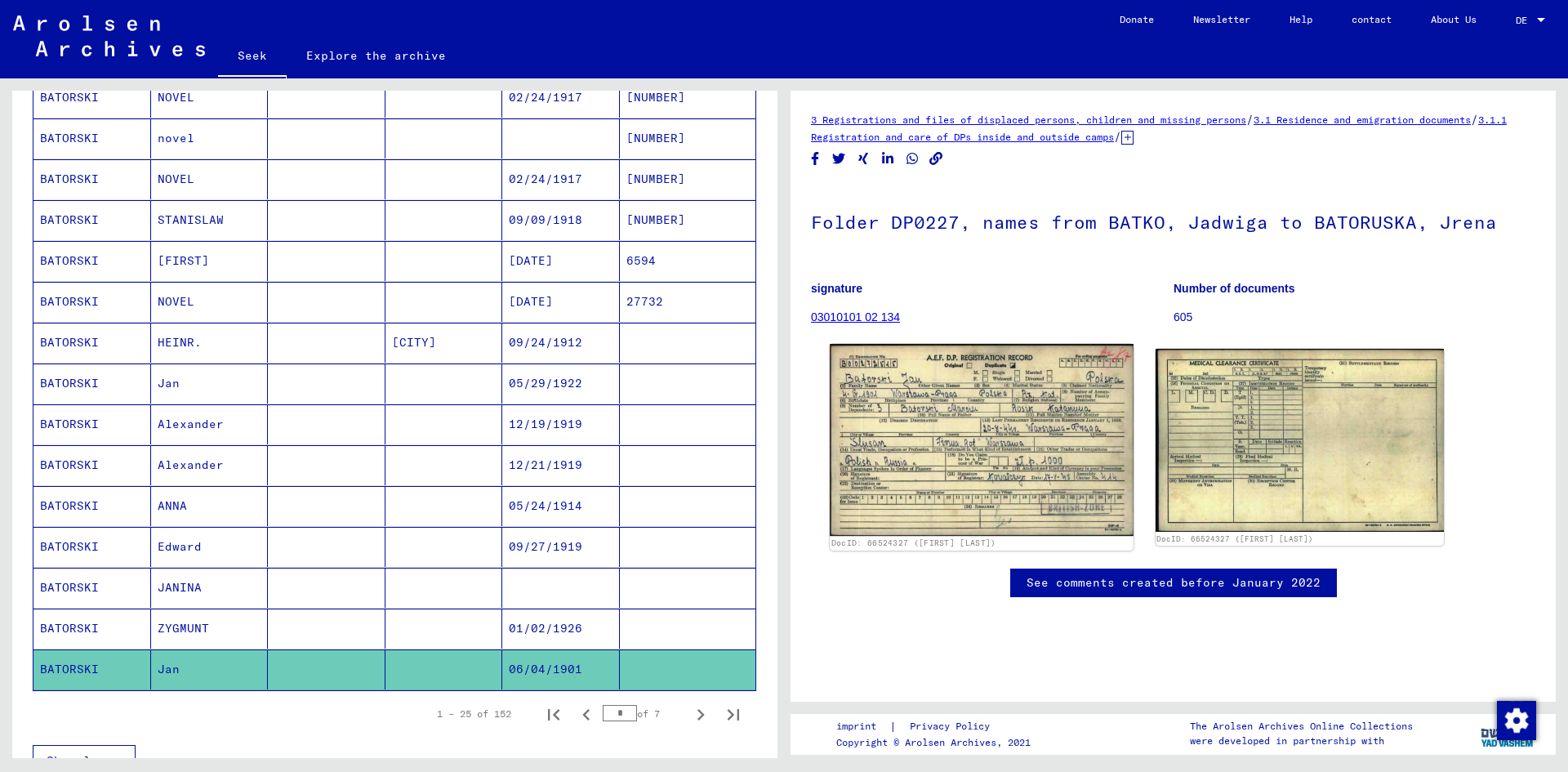 click 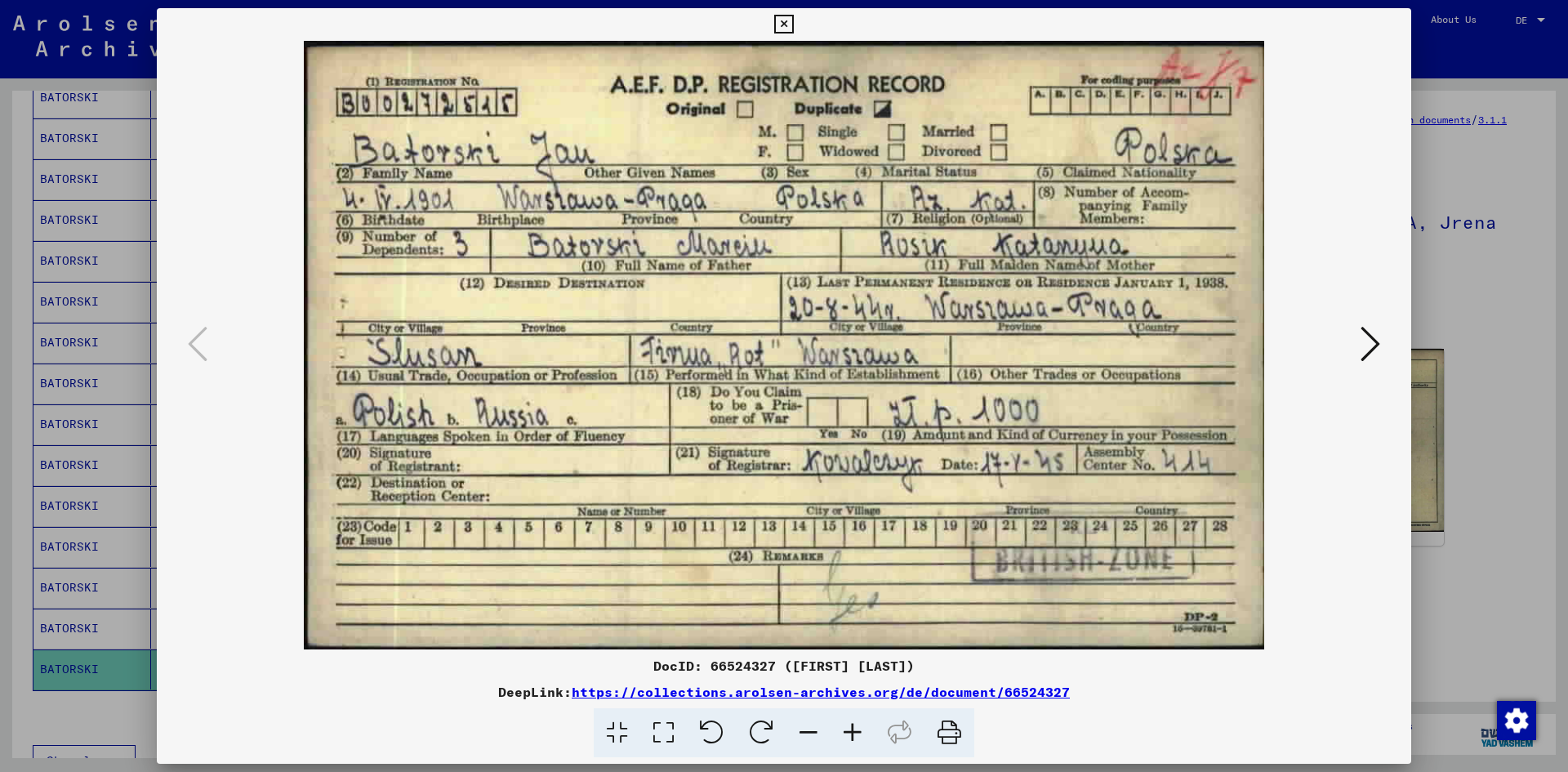 click at bounding box center [783, 25] 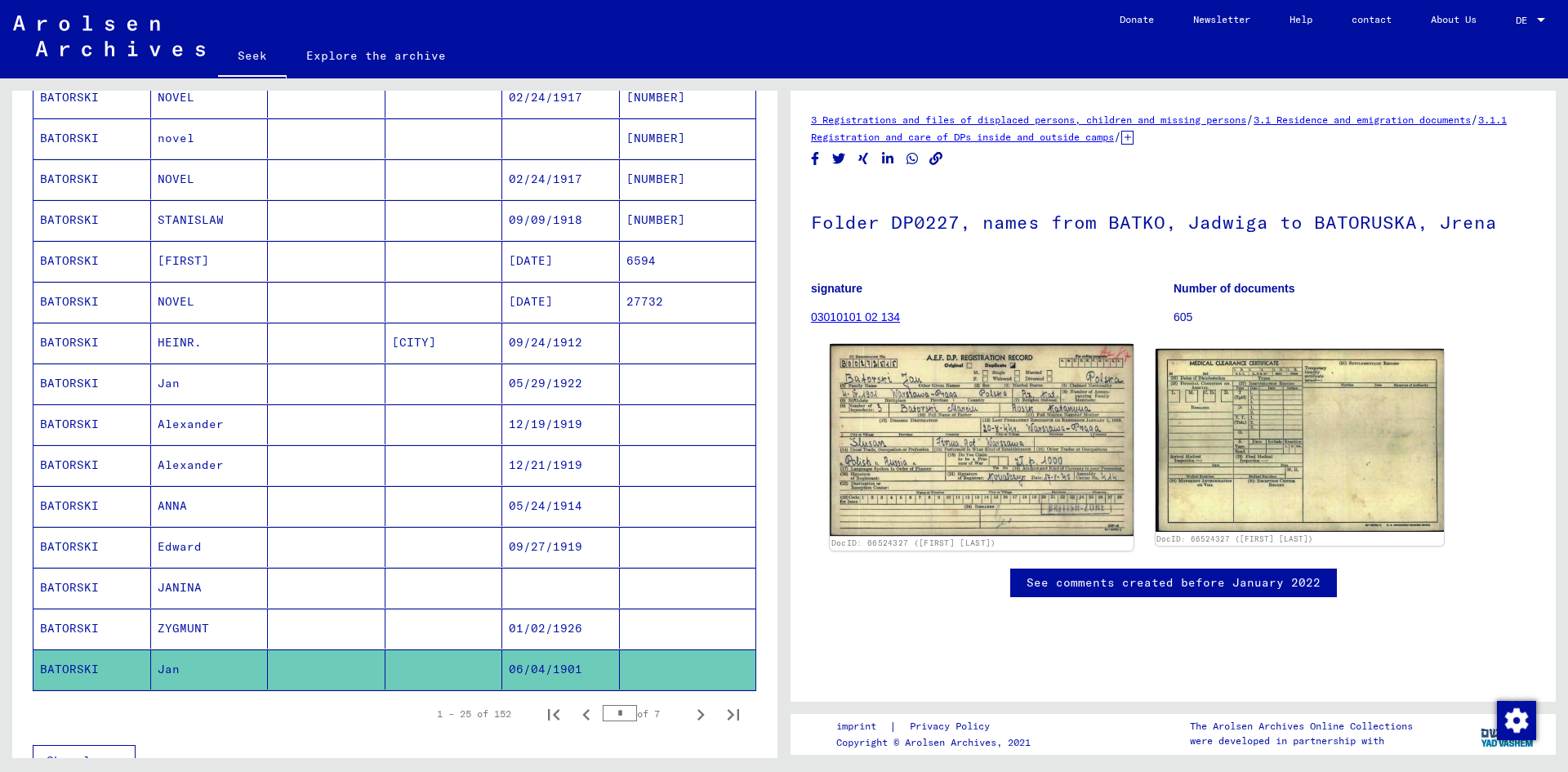 click 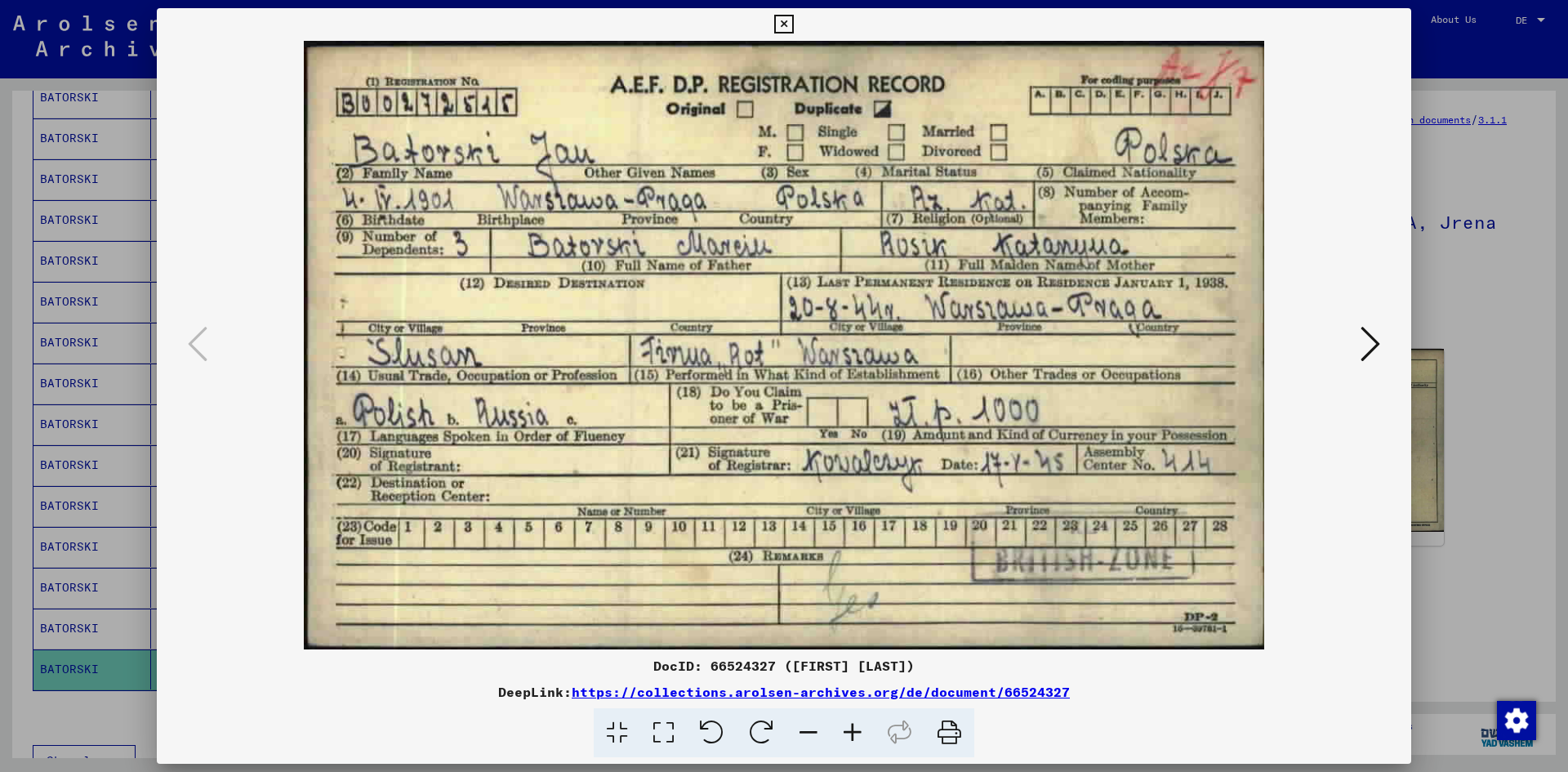 click at bounding box center [783, 25] 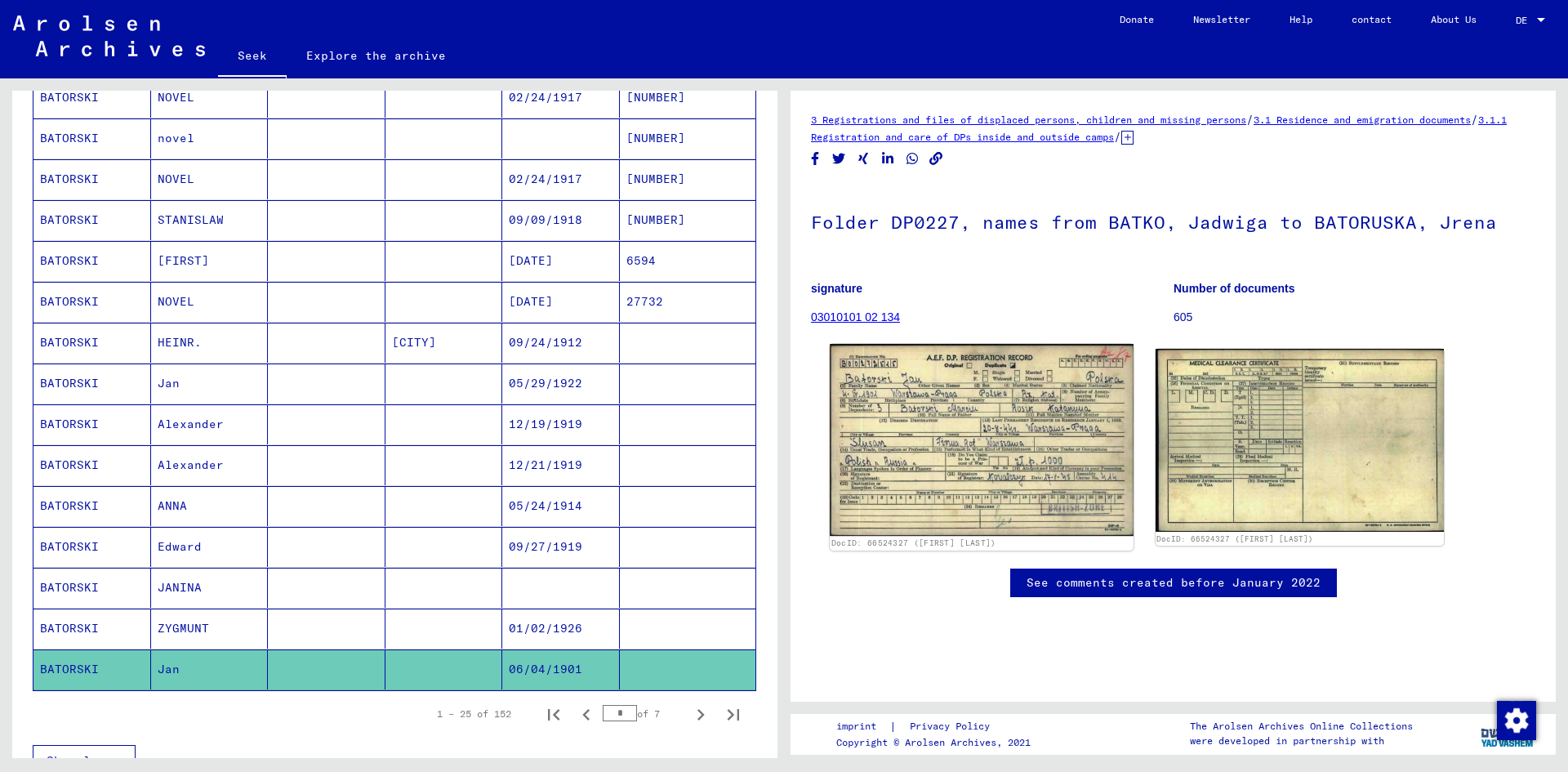 click 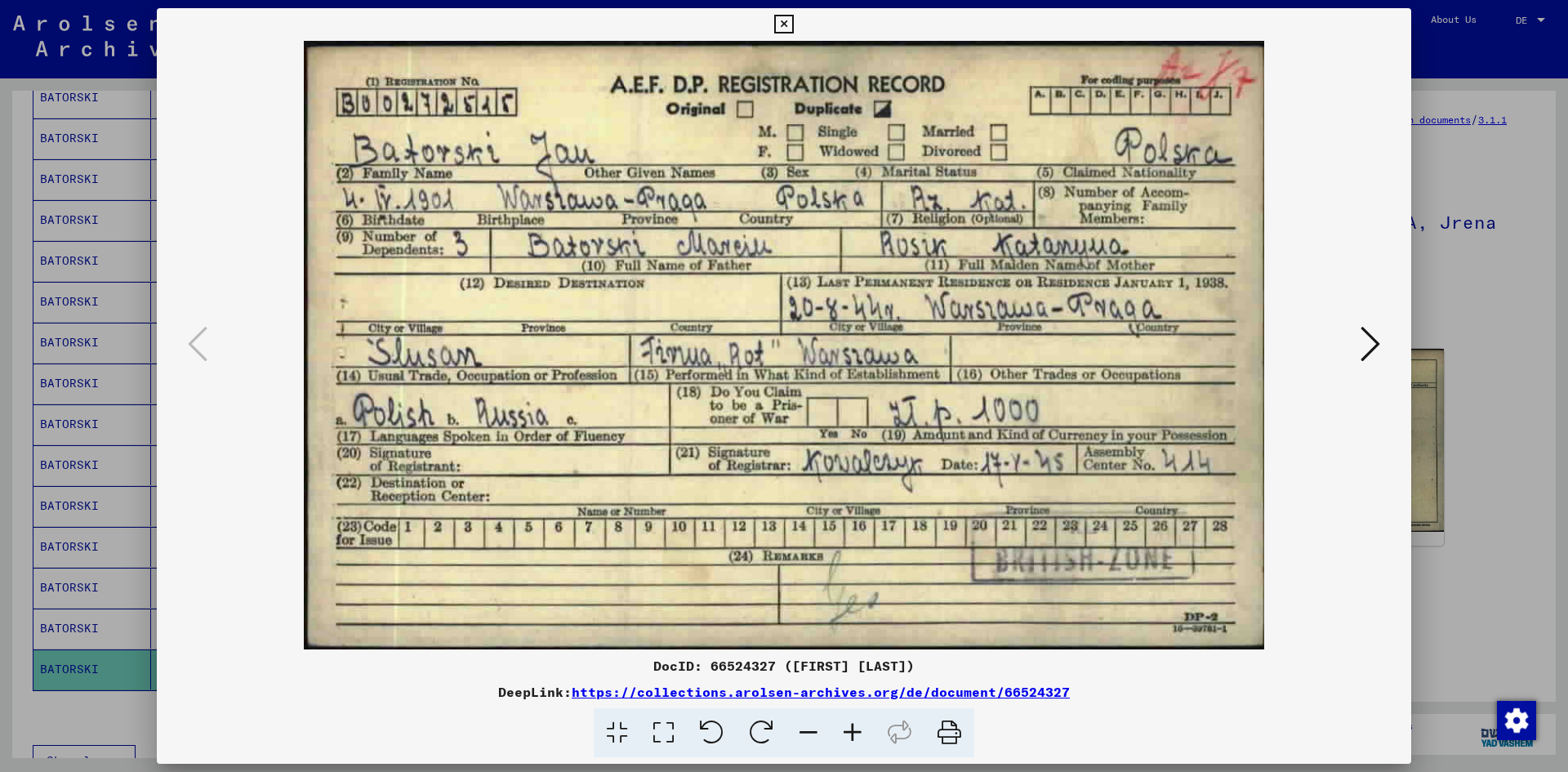 click at bounding box center (783, 25) 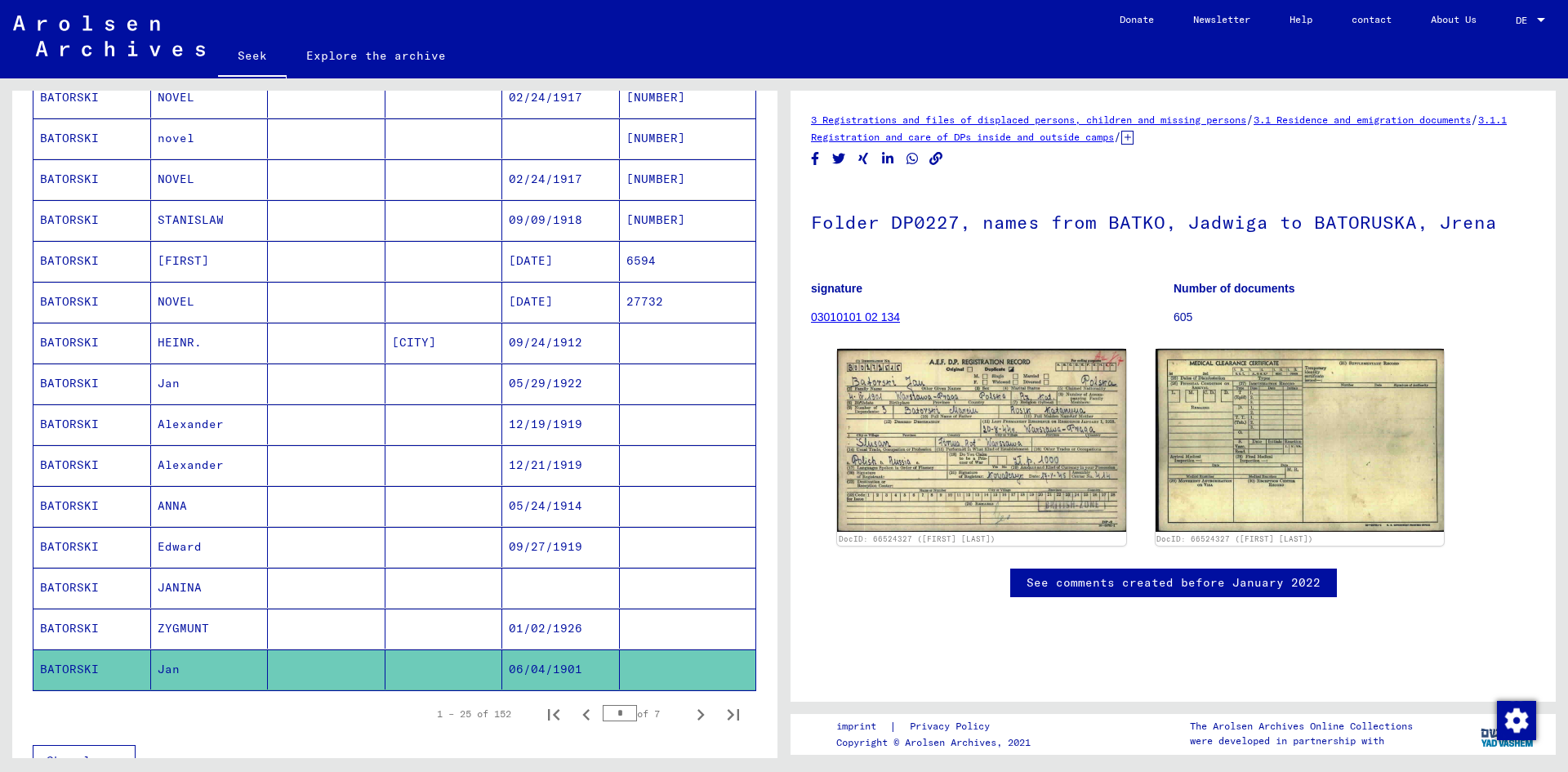 click on "Seek Explore the archive Do you have detailed questions or information about the documents?  Submit a free application here. Donate Newsletter Help contact About Us DE DE" 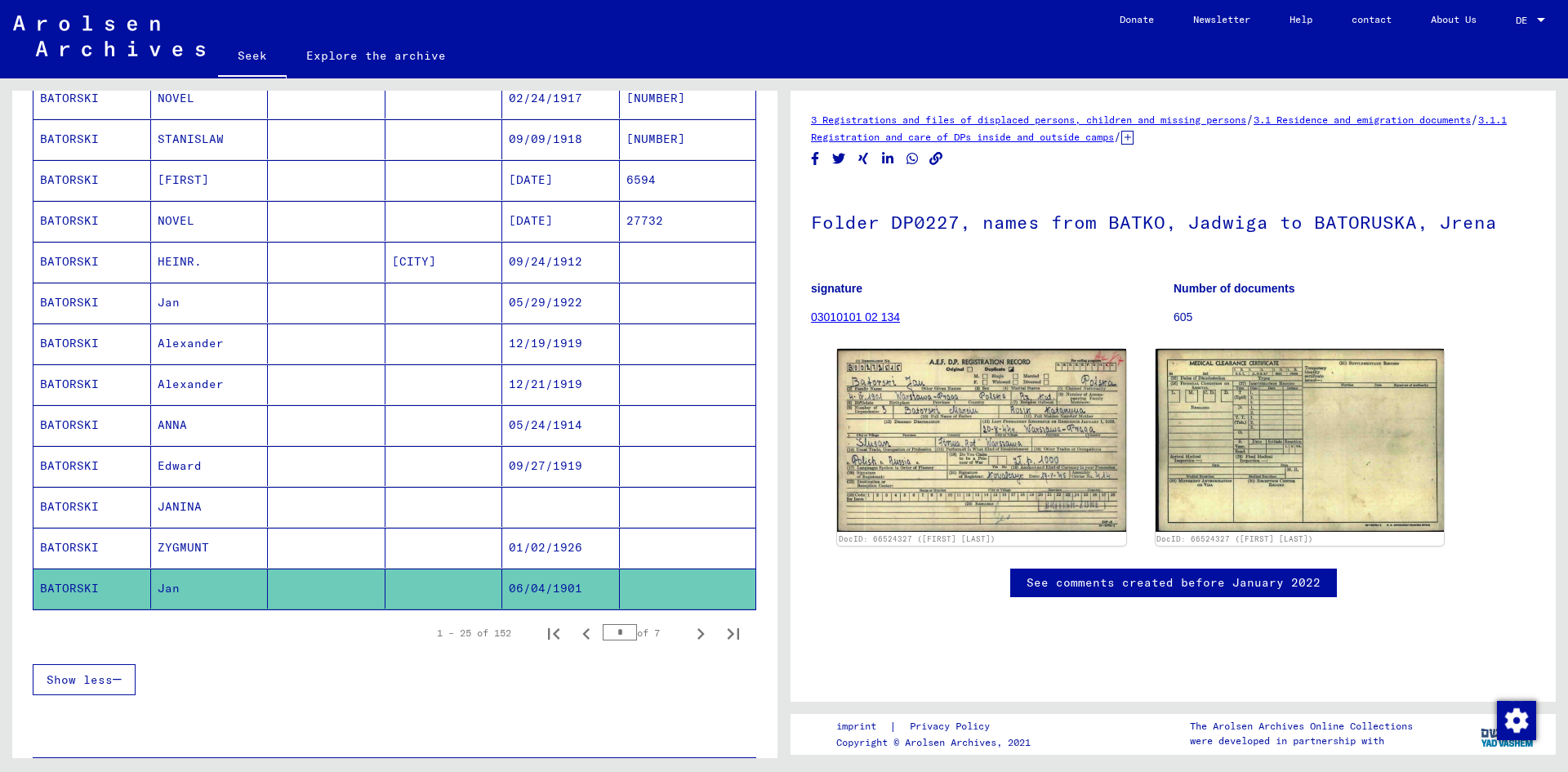 scroll, scrollTop: 743, scrollLeft: 0, axis: vertical 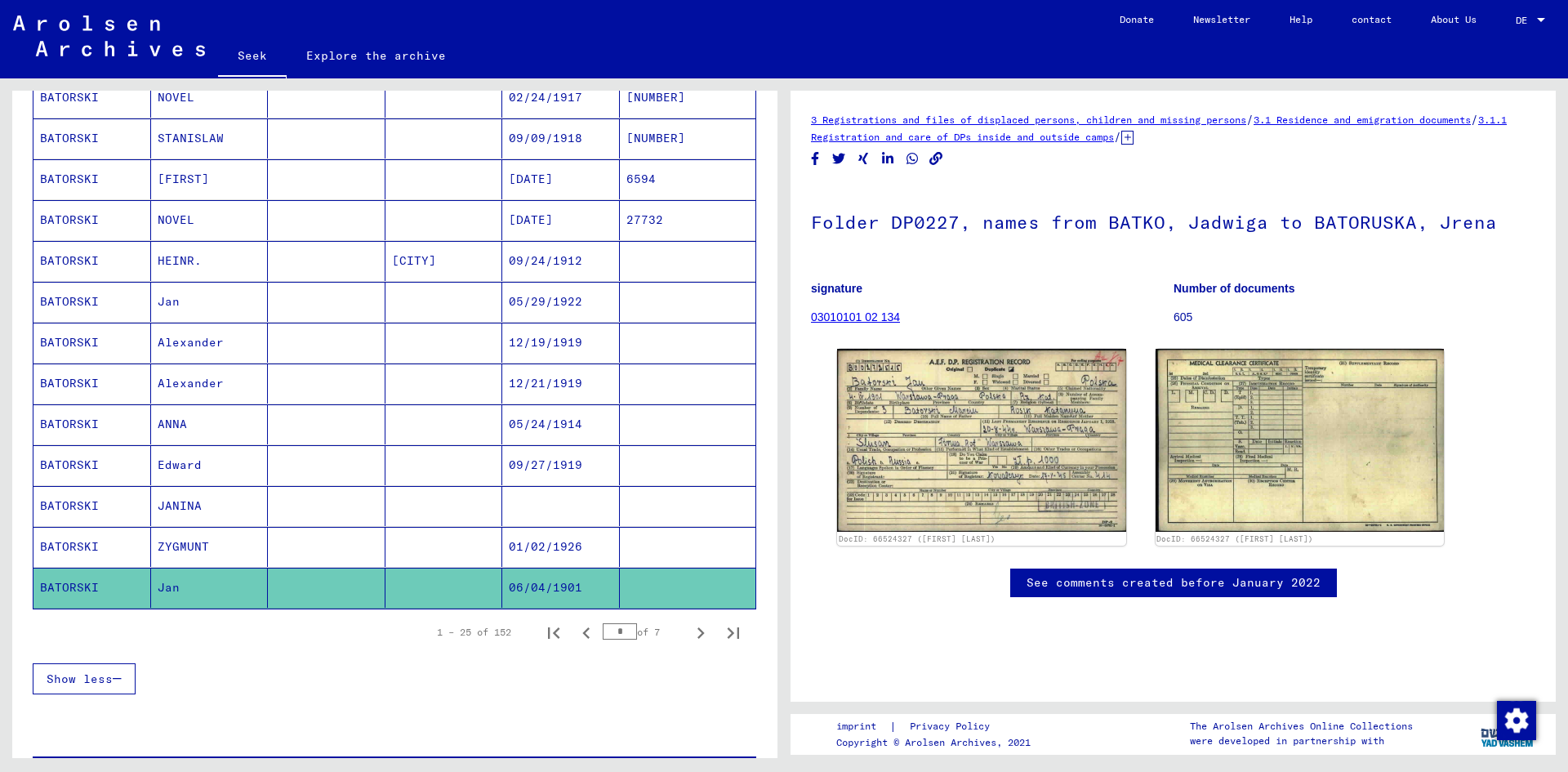 click on "Seek Explore the archive Do you have detailed questions or information about the documents?  Submit a free application here. Donate Newsletter Help contact About Us DE DE" 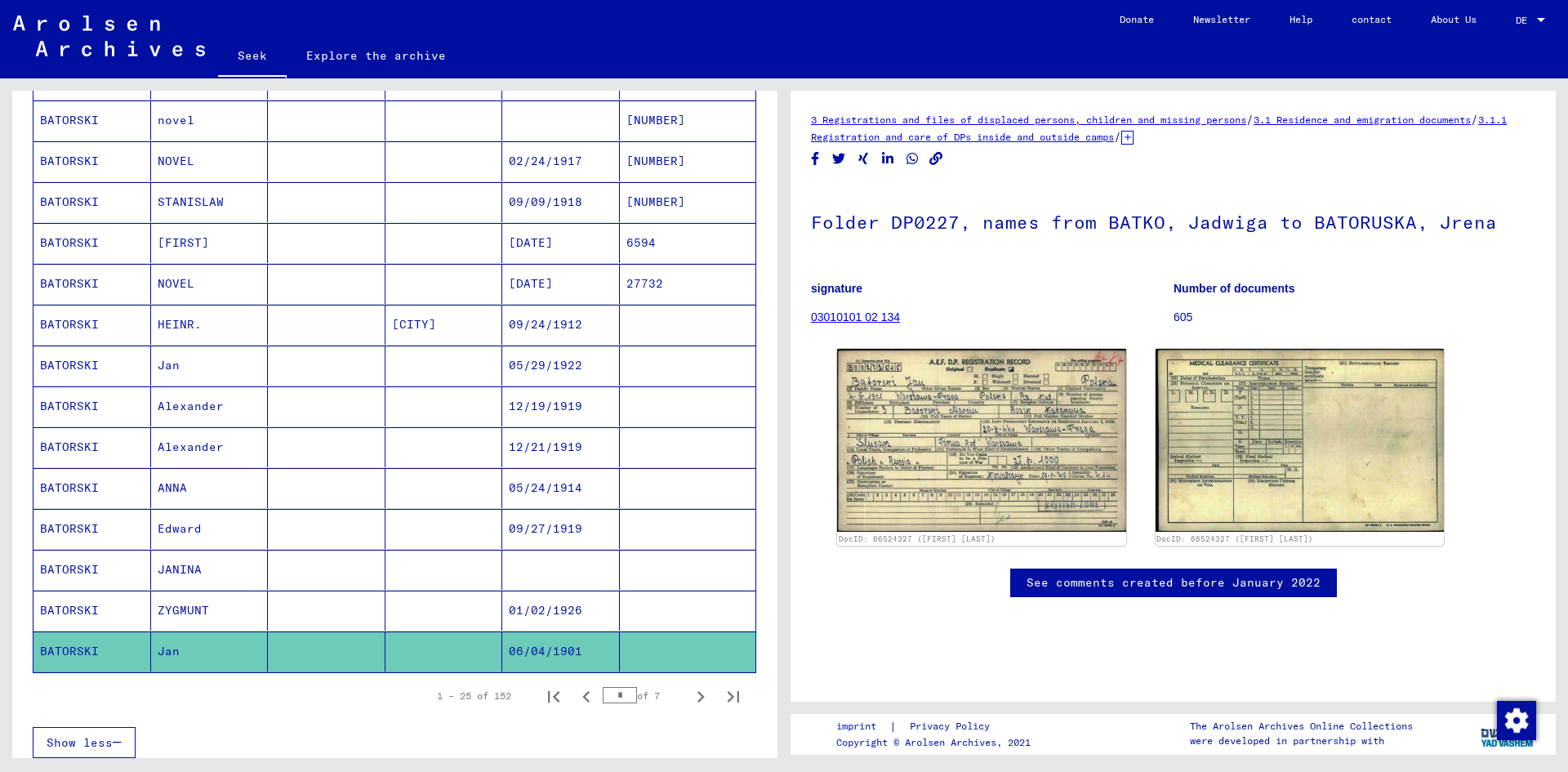scroll, scrollTop: 907, scrollLeft: 0, axis: vertical 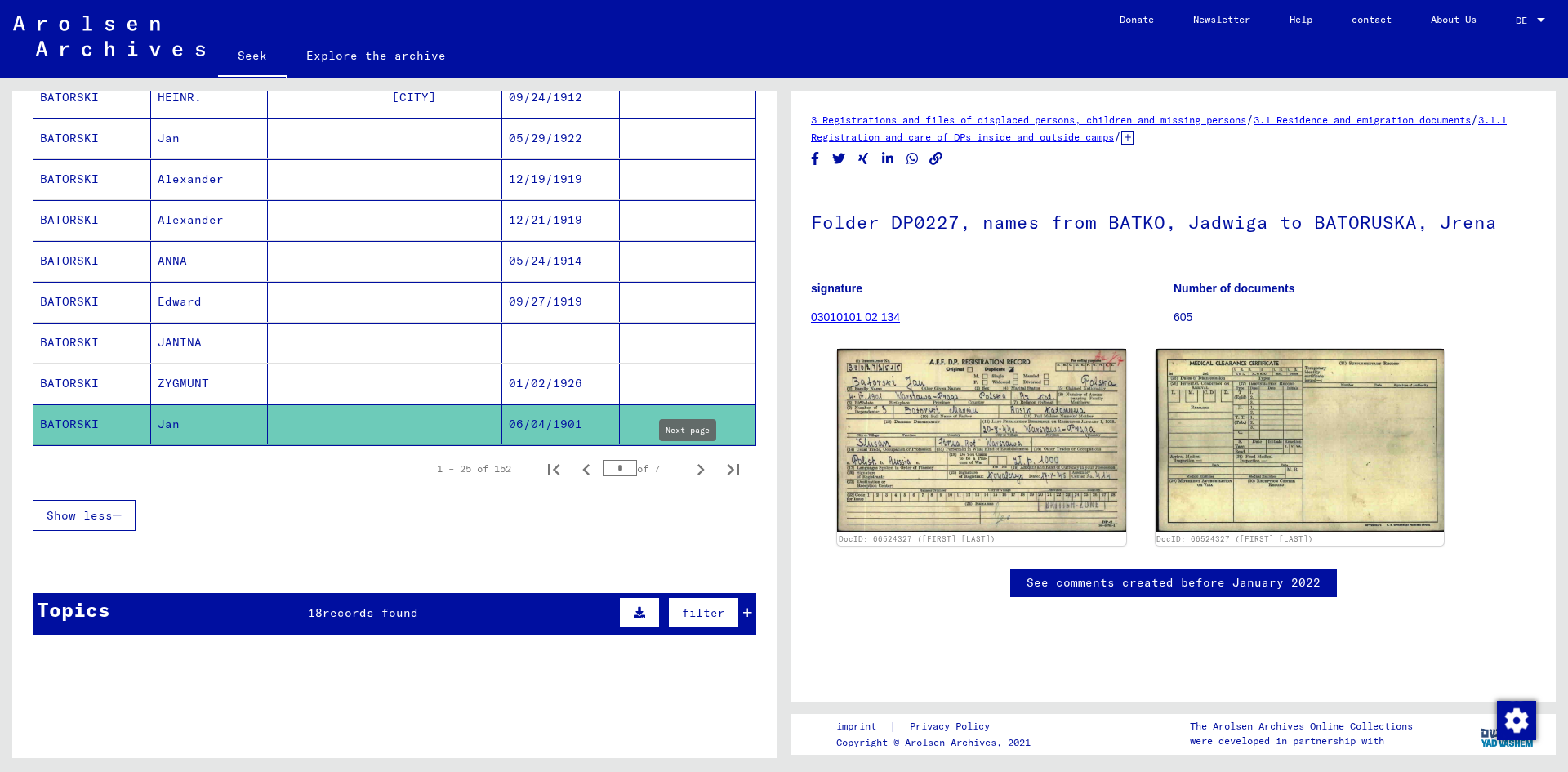 click 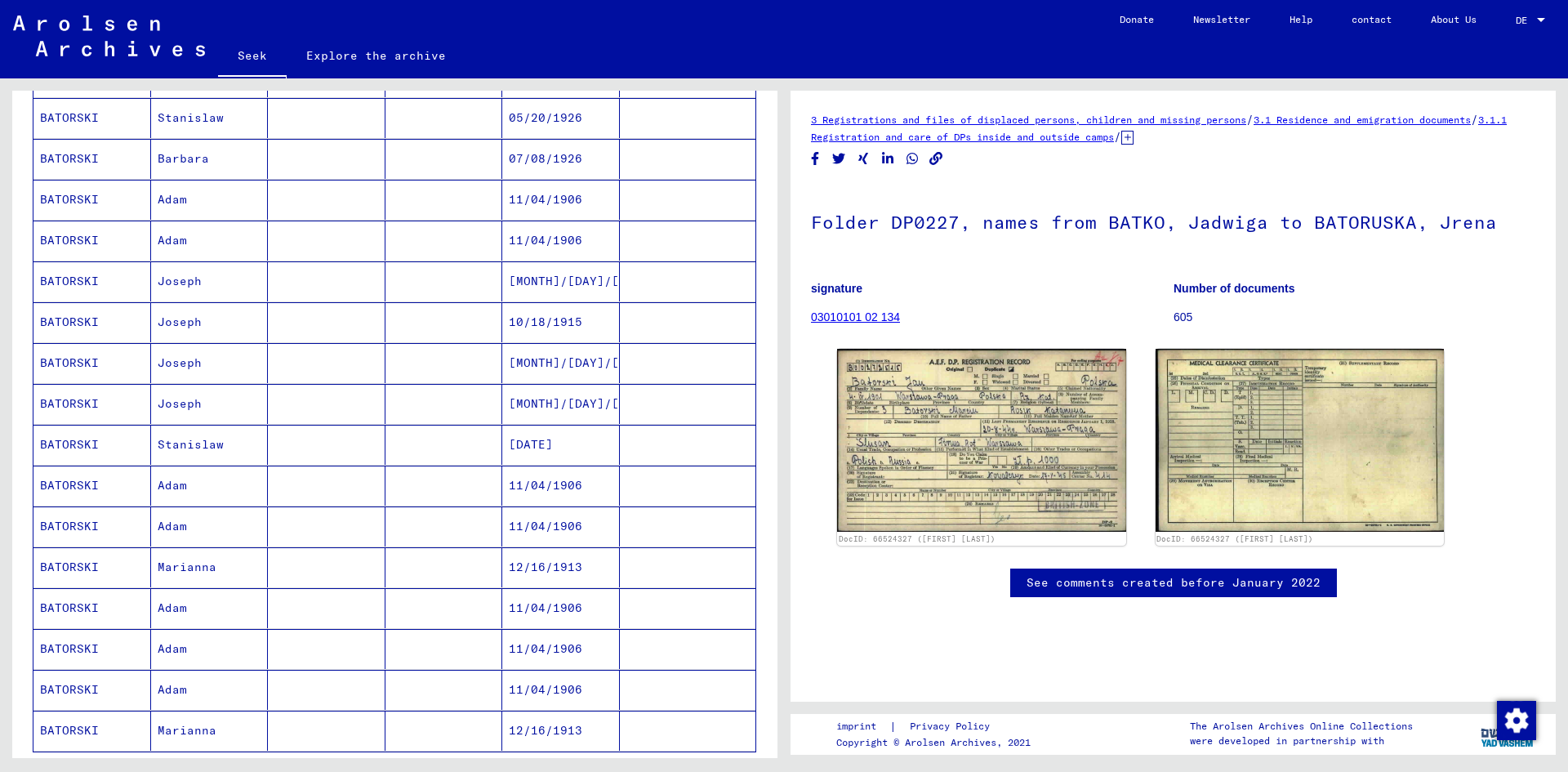 scroll, scrollTop: 662, scrollLeft: 0, axis: vertical 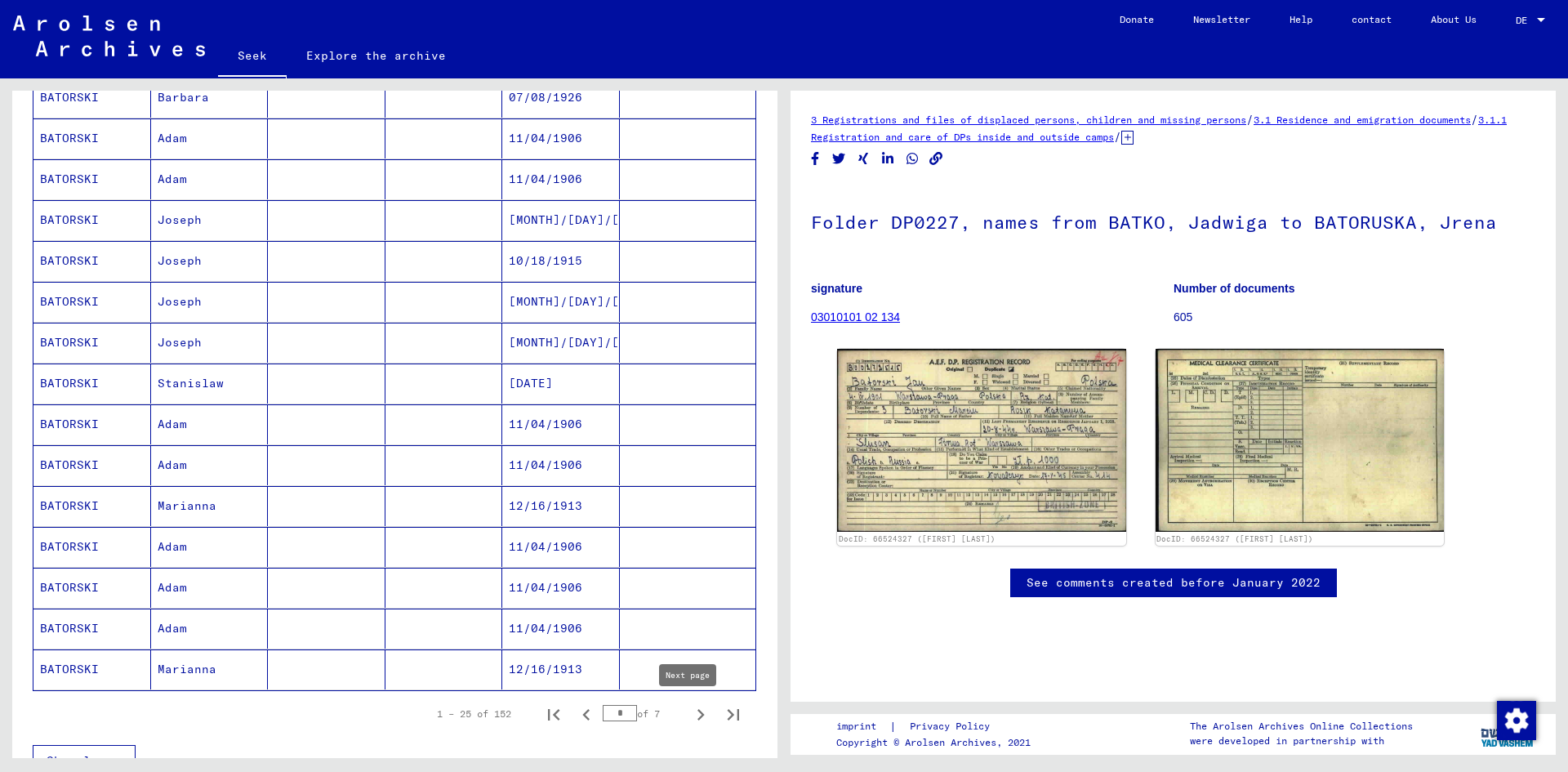 click 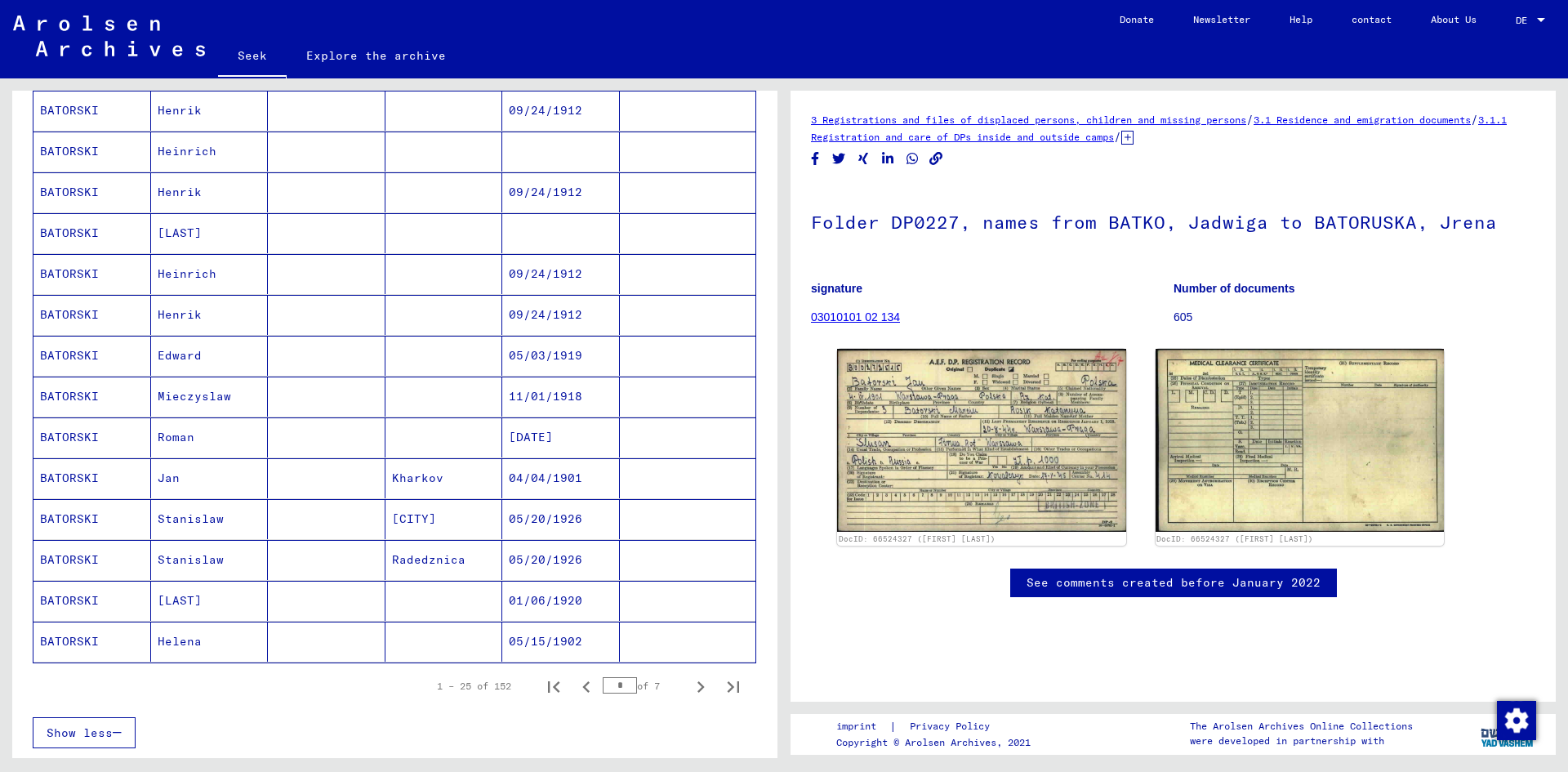 scroll, scrollTop: 743, scrollLeft: 0, axis: vertical 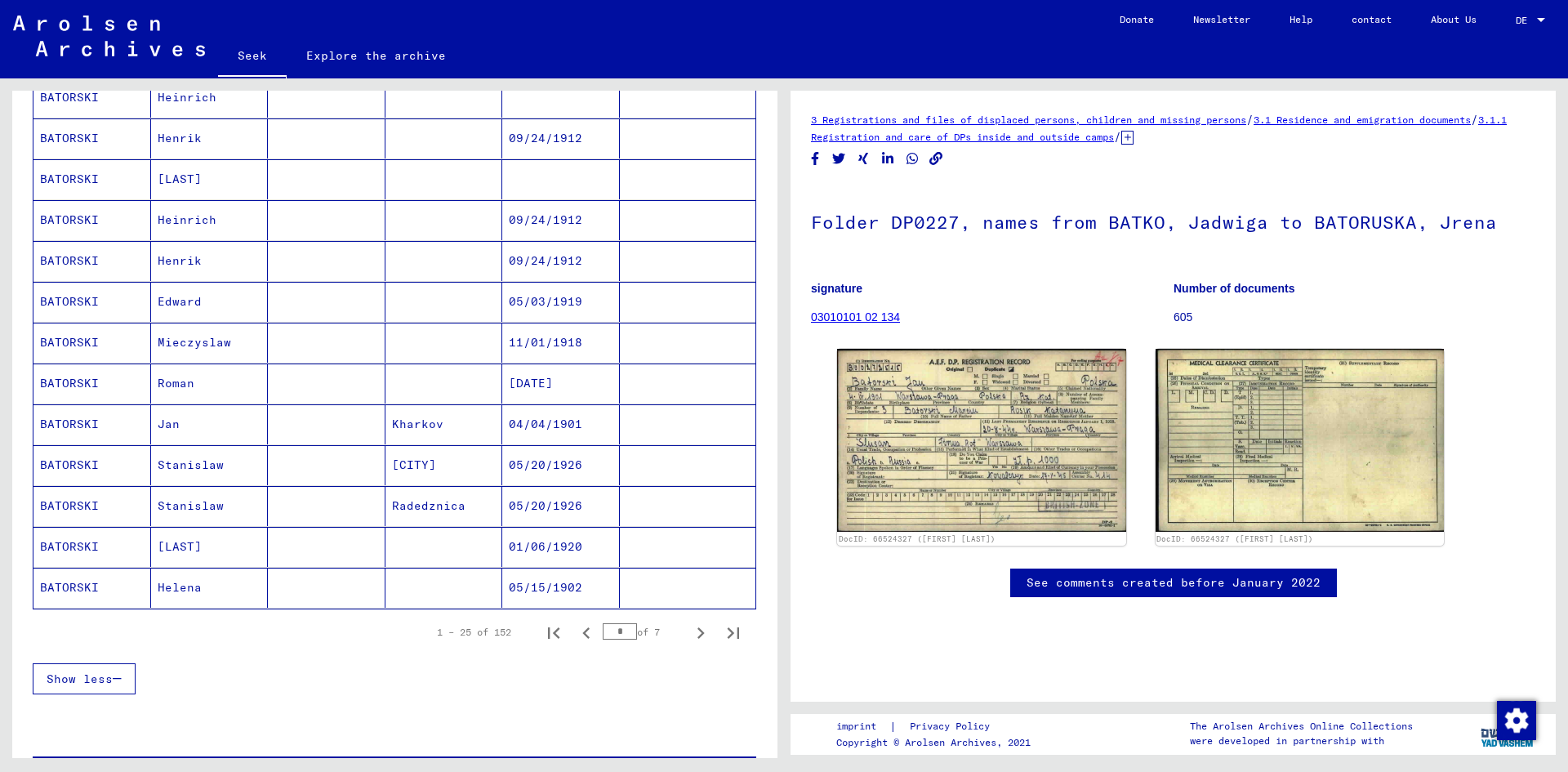 click at bounding box center (327, 465) 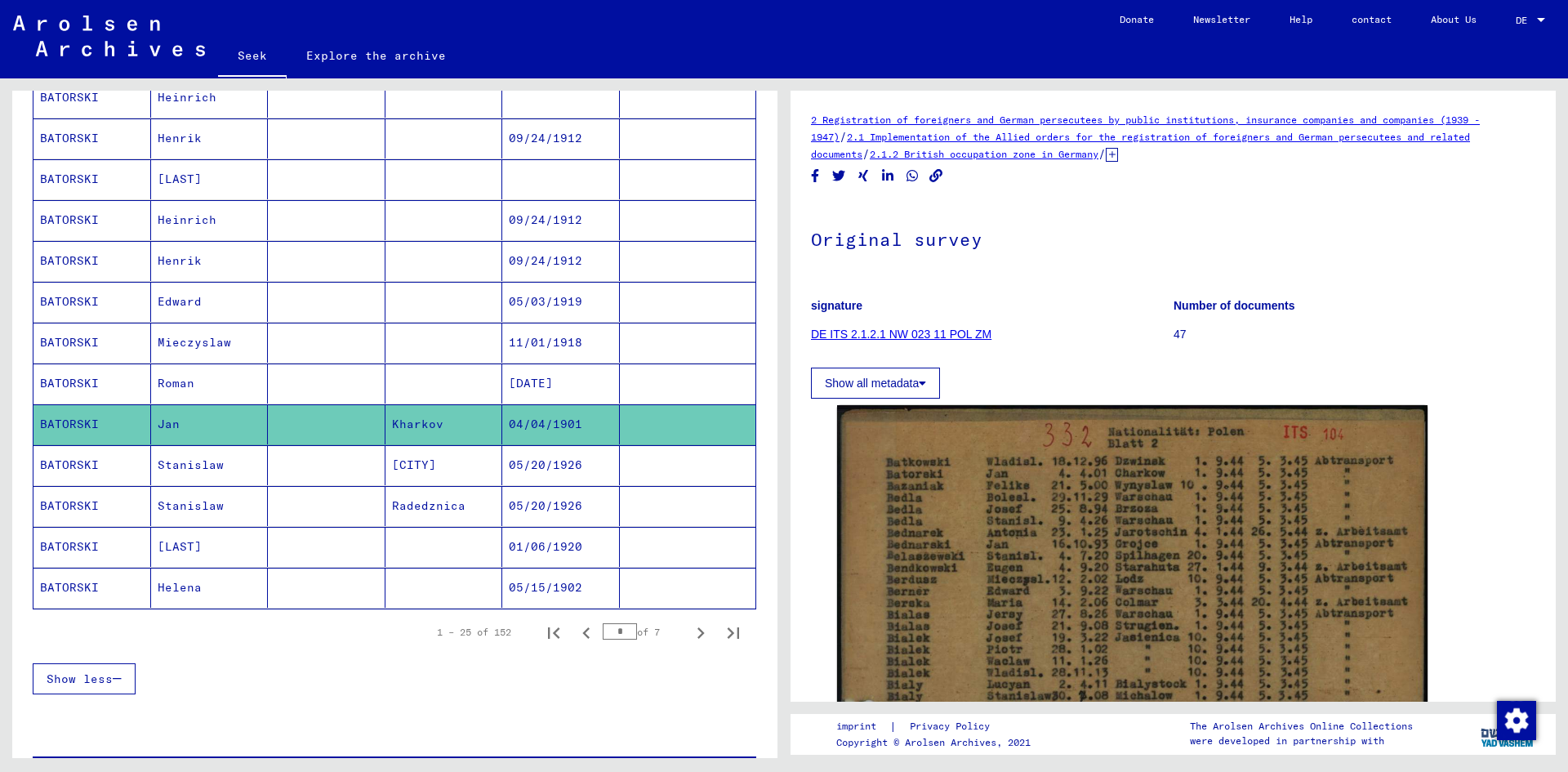 scroll, scrollTop: 0, scrollLeft: 0, axis: both 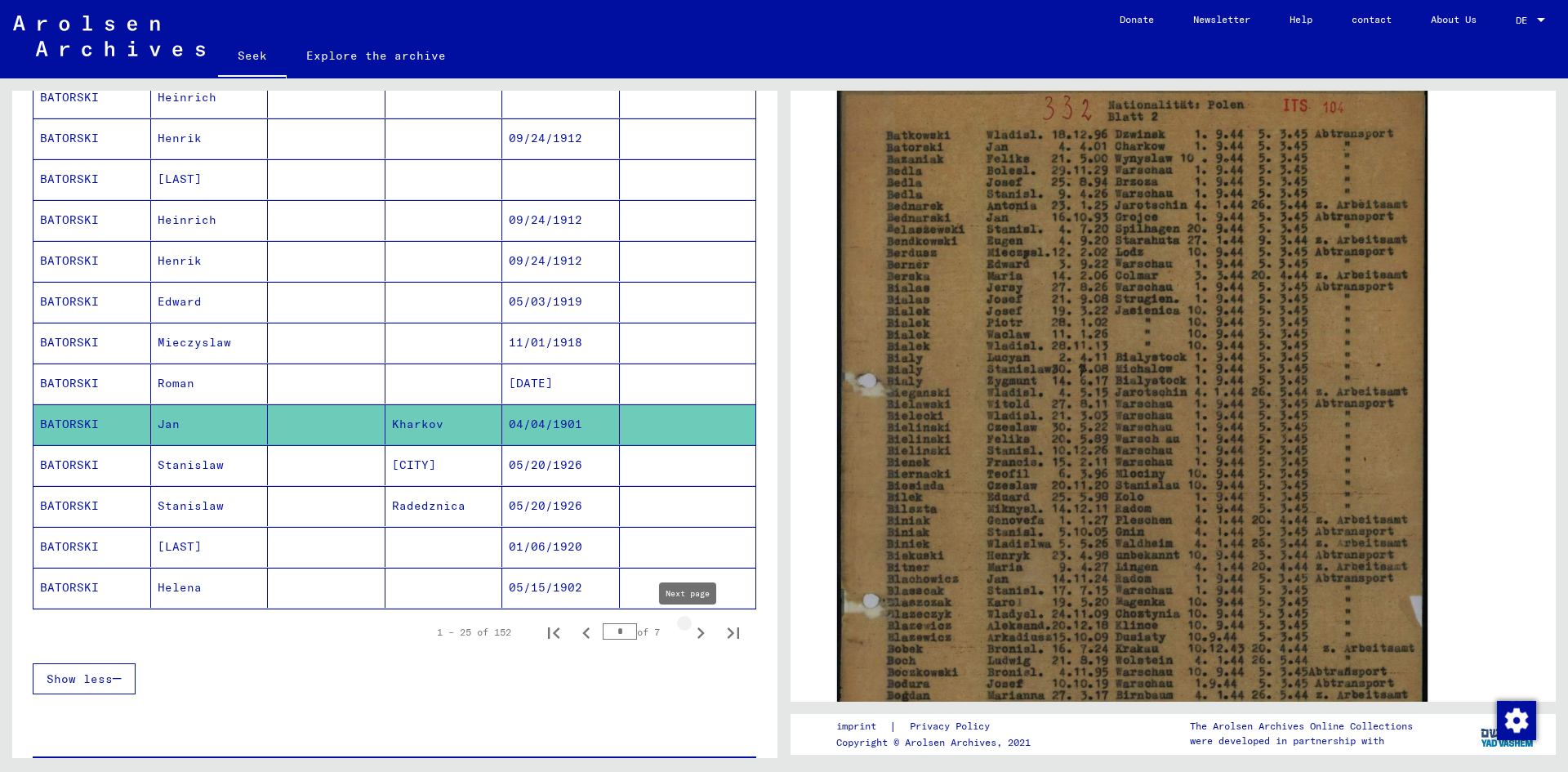 click 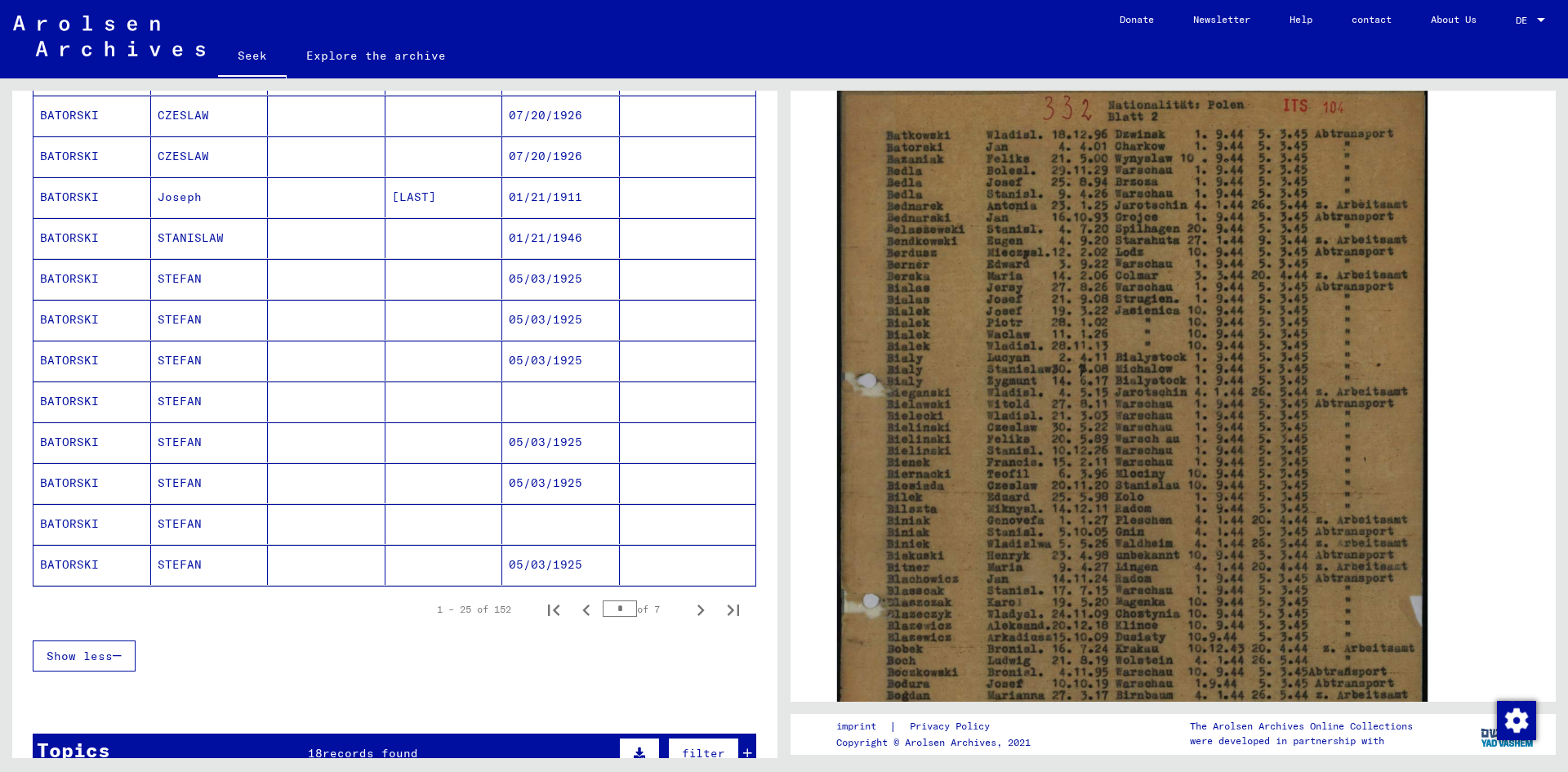 scroll, scrollTop: 825, scrollLeft: 0, axis: vertical 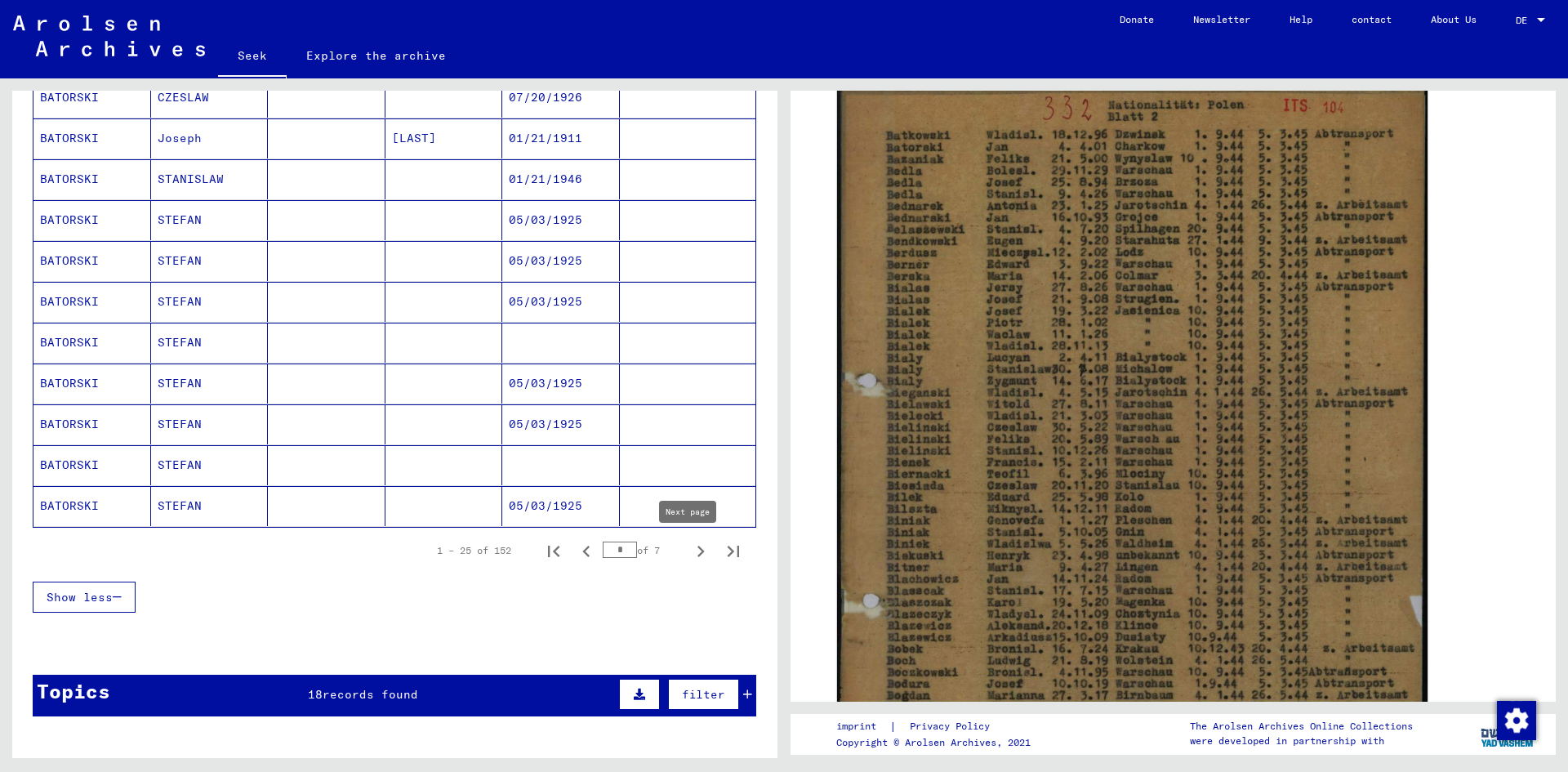 click 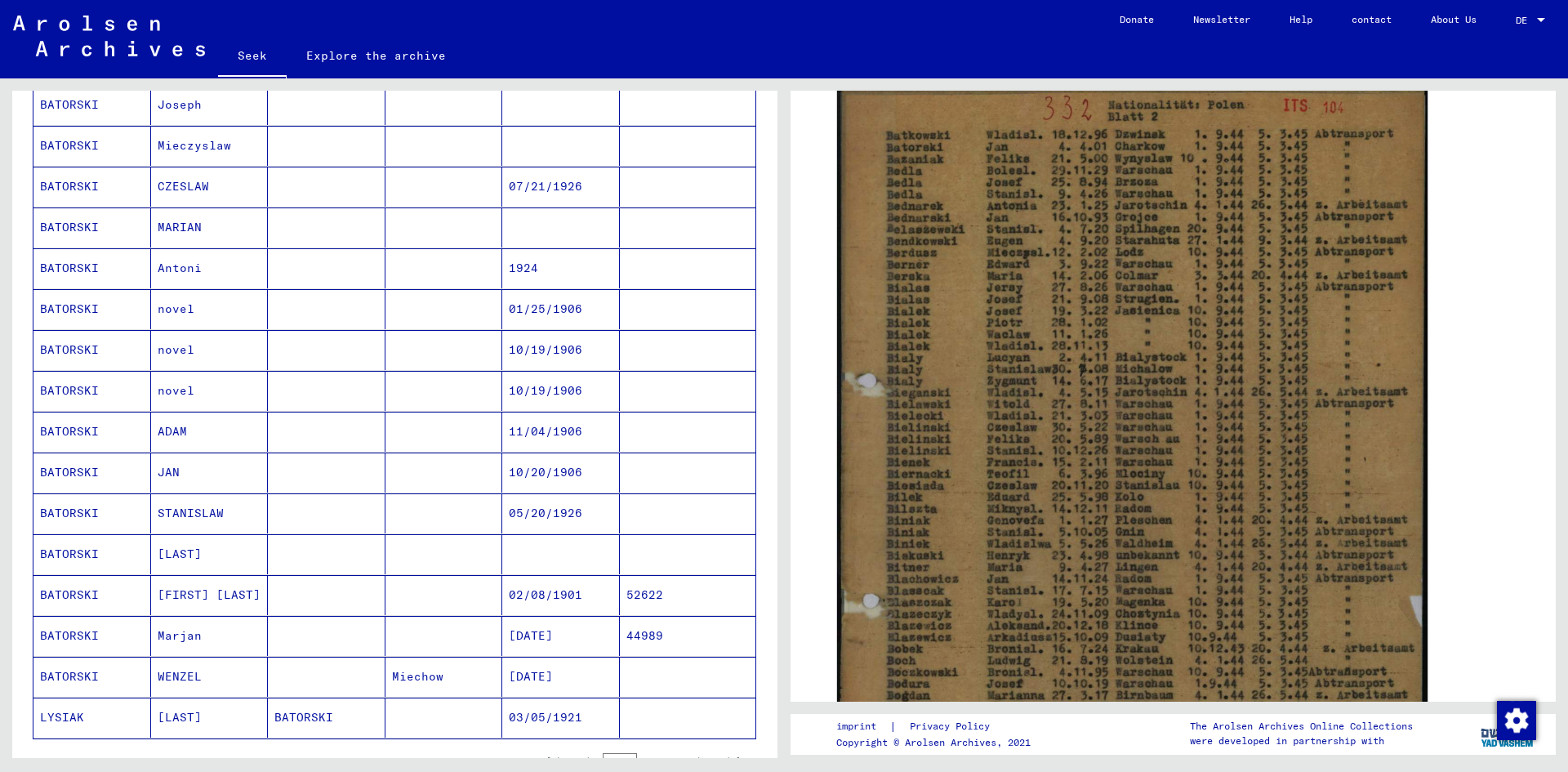 scroll, scrollTop: 580, scrollLeft: 0, axis: vertical 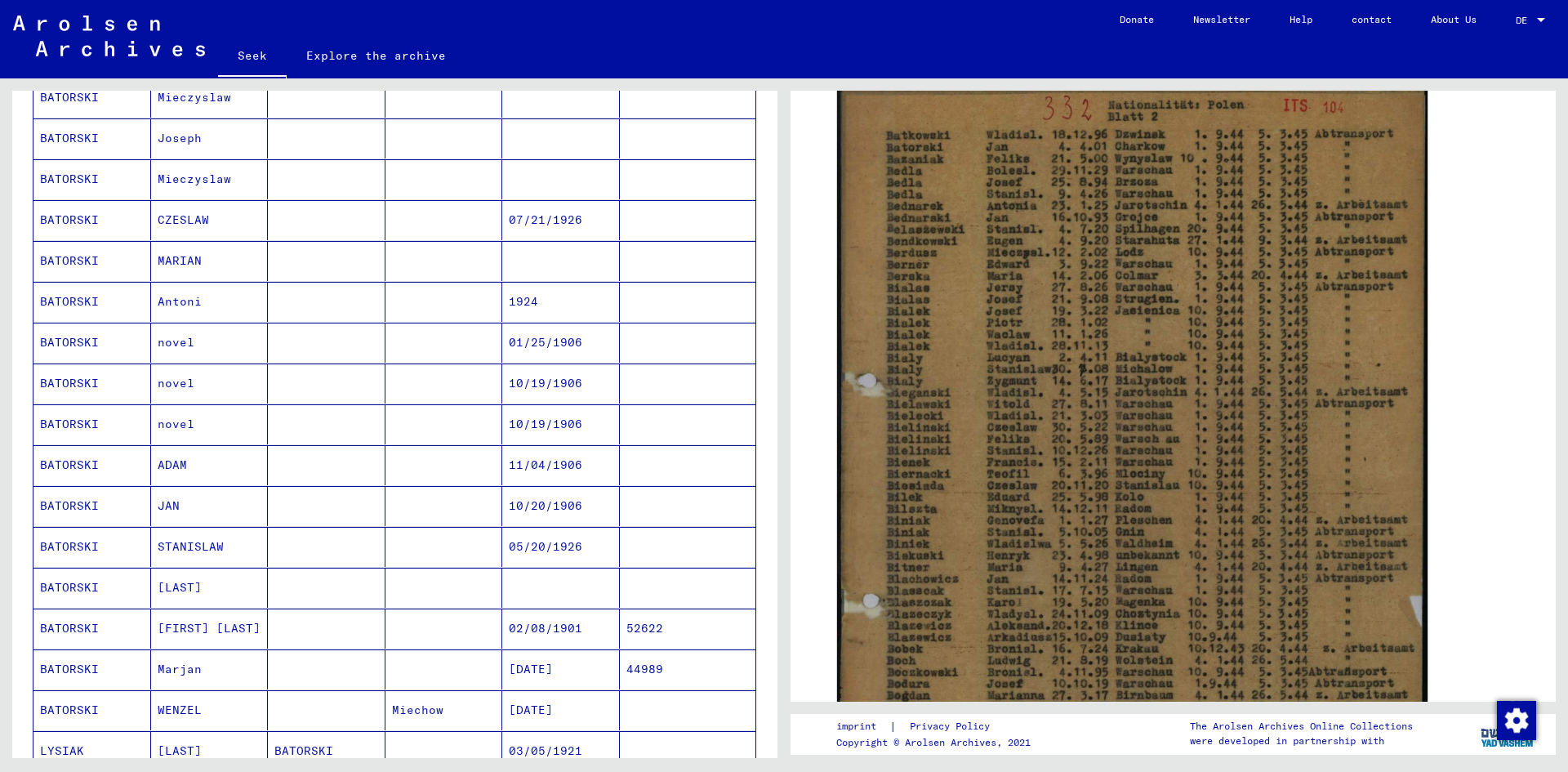 click on "JAN" at bounding box center [210, 547] 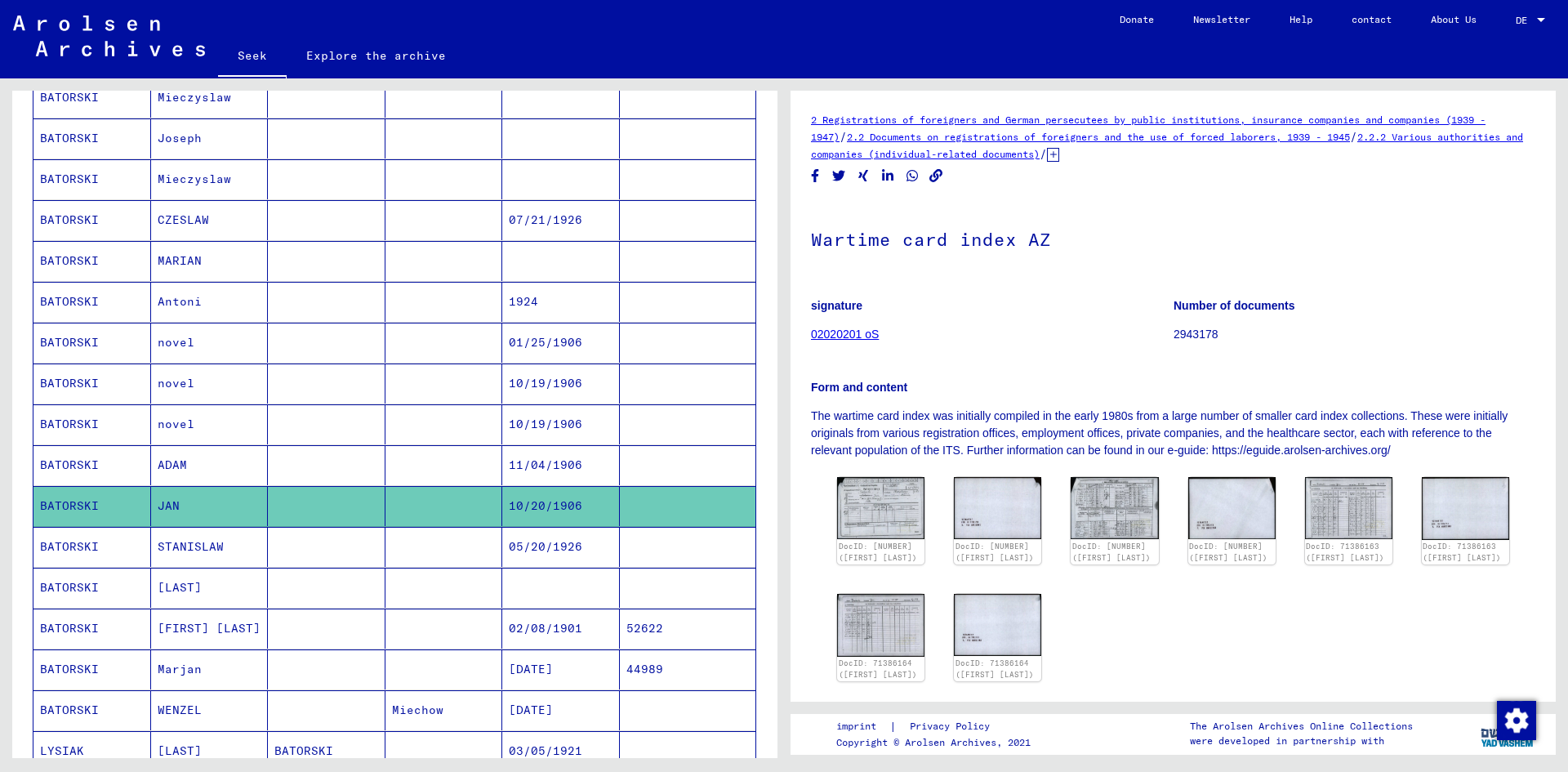 scroll, scrollTop: 0, scrollLeft: 0, axis: both 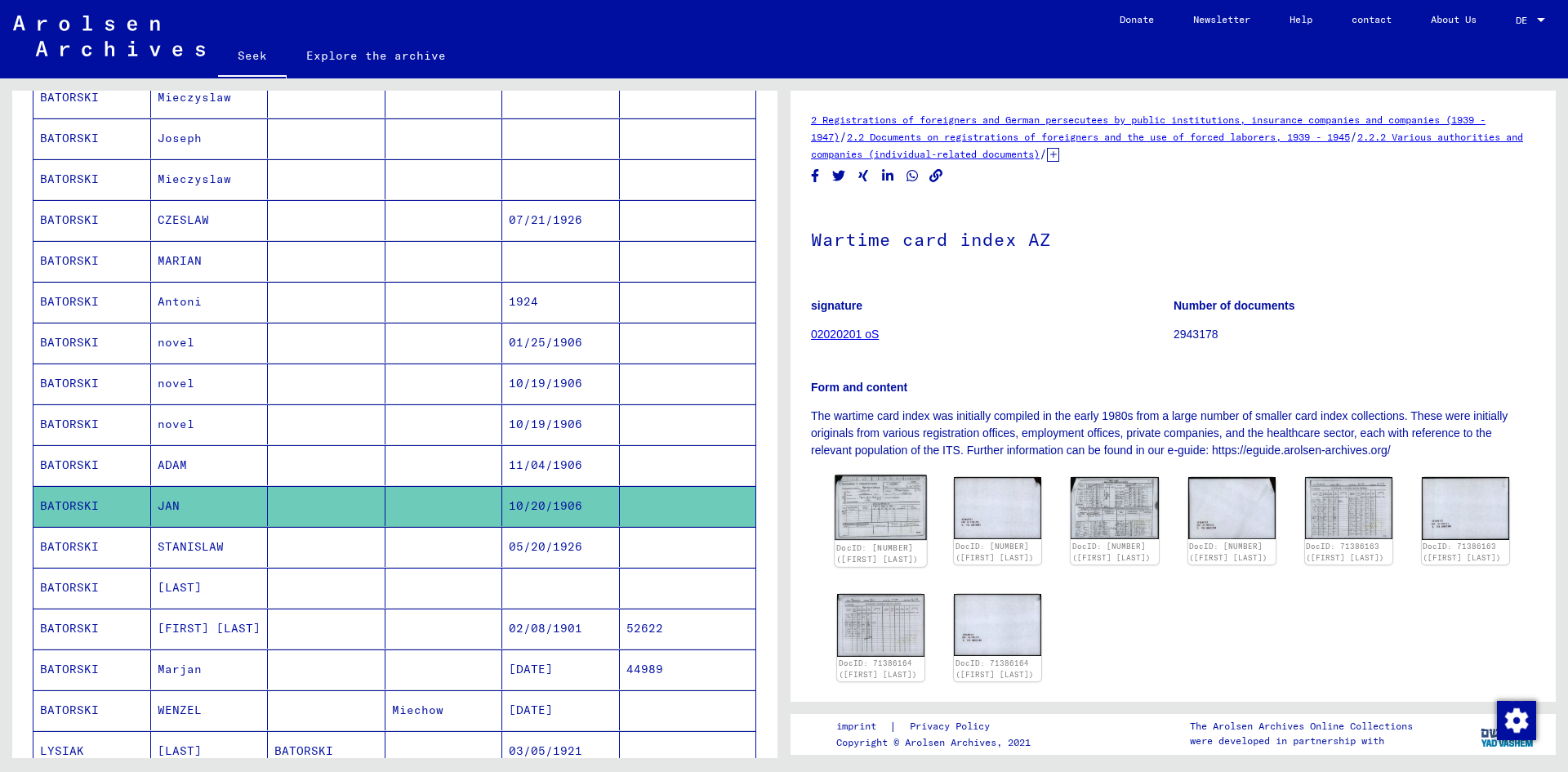 click 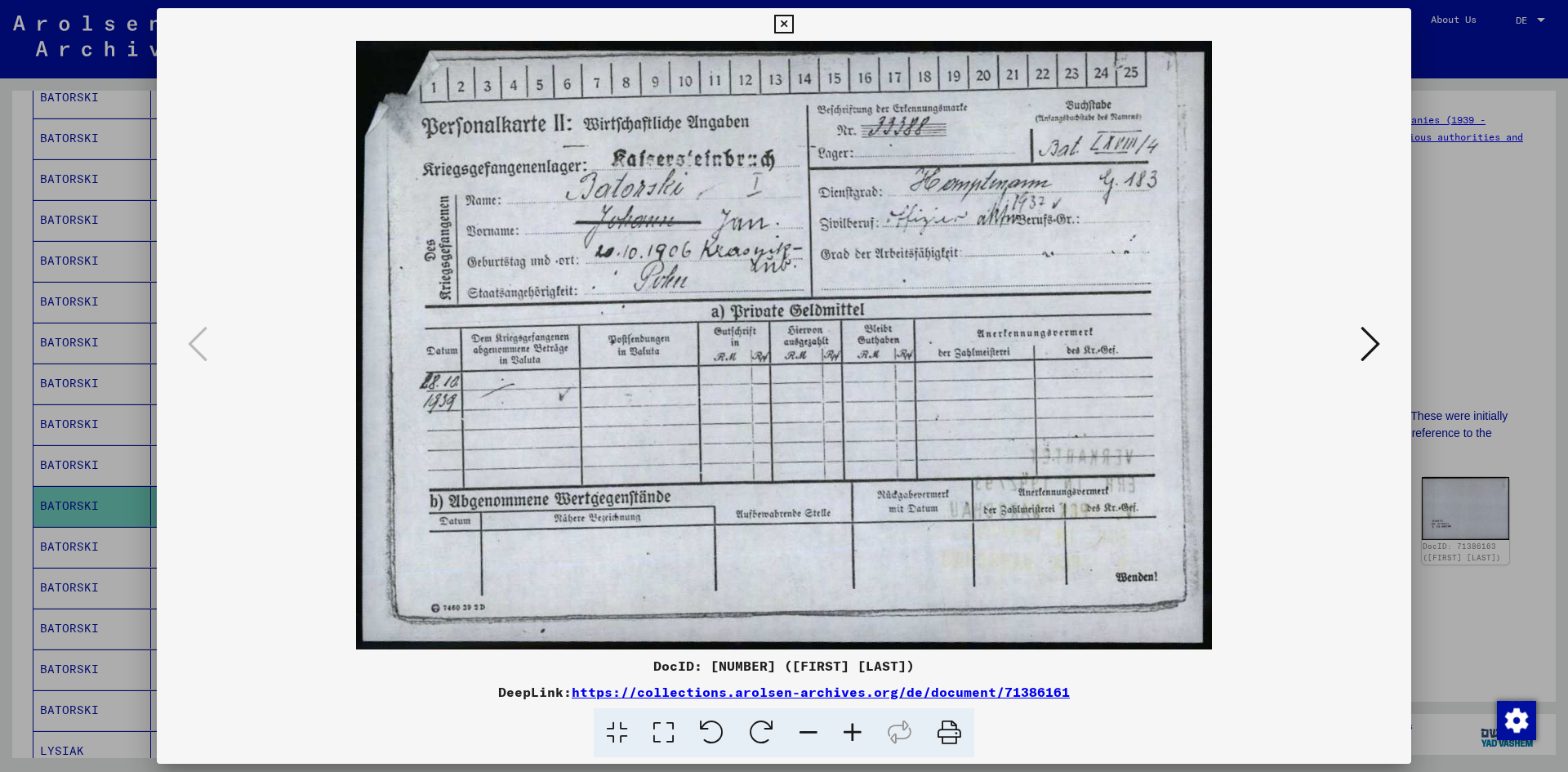 click at bounding box center (1370, 344) 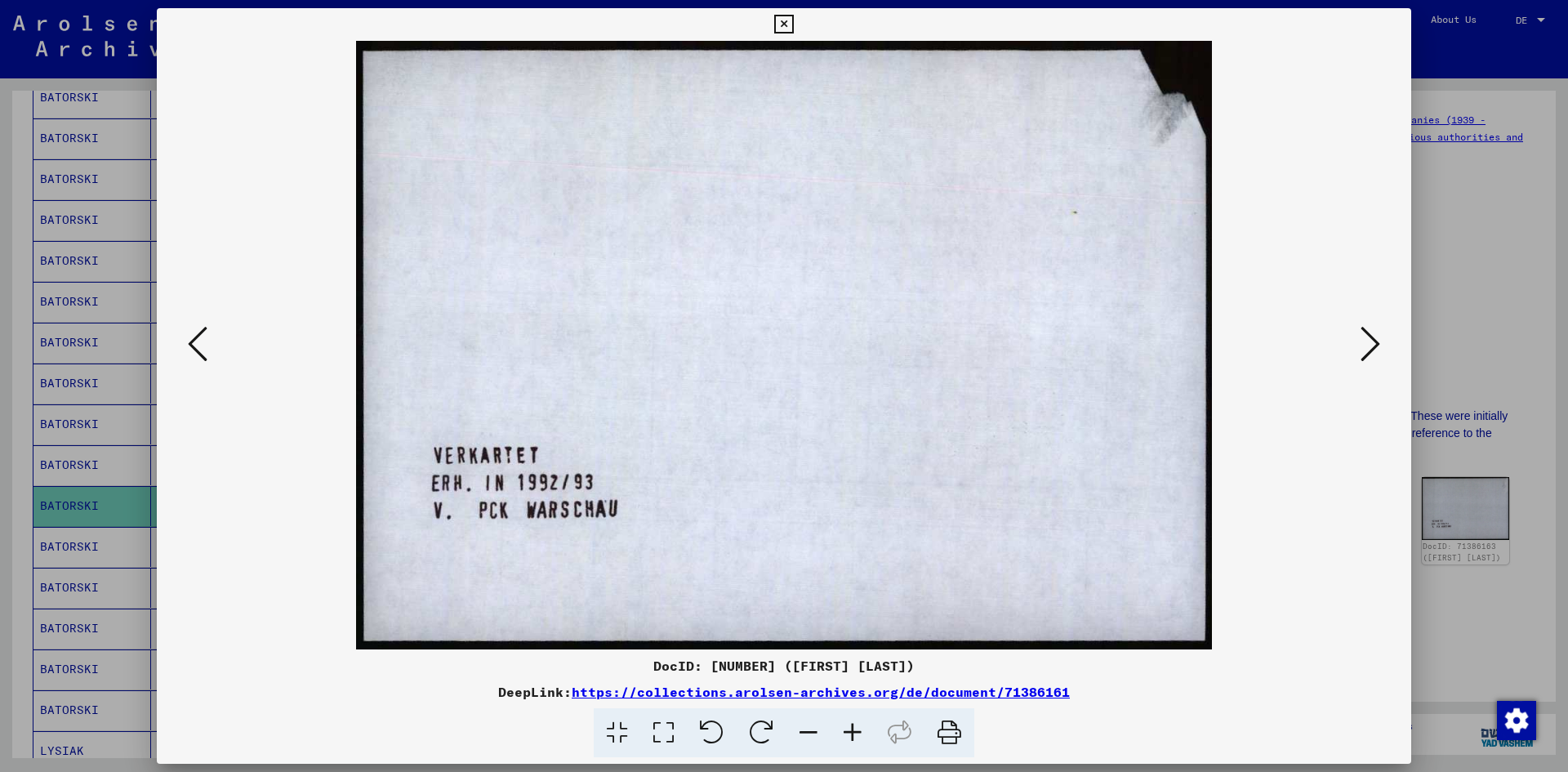 click at bounding box center [1370, 344] 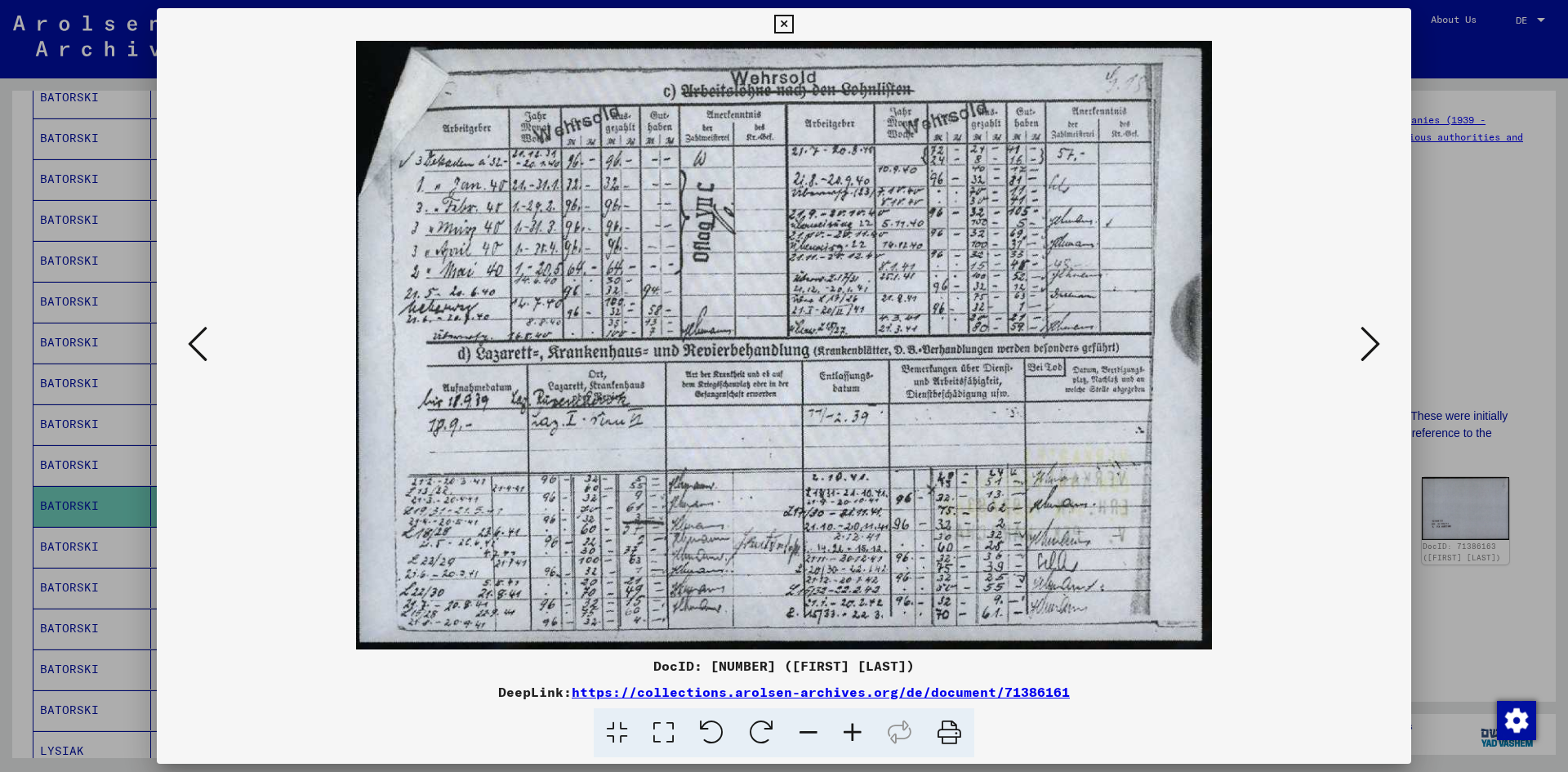 click at bounding box center (783, 25) 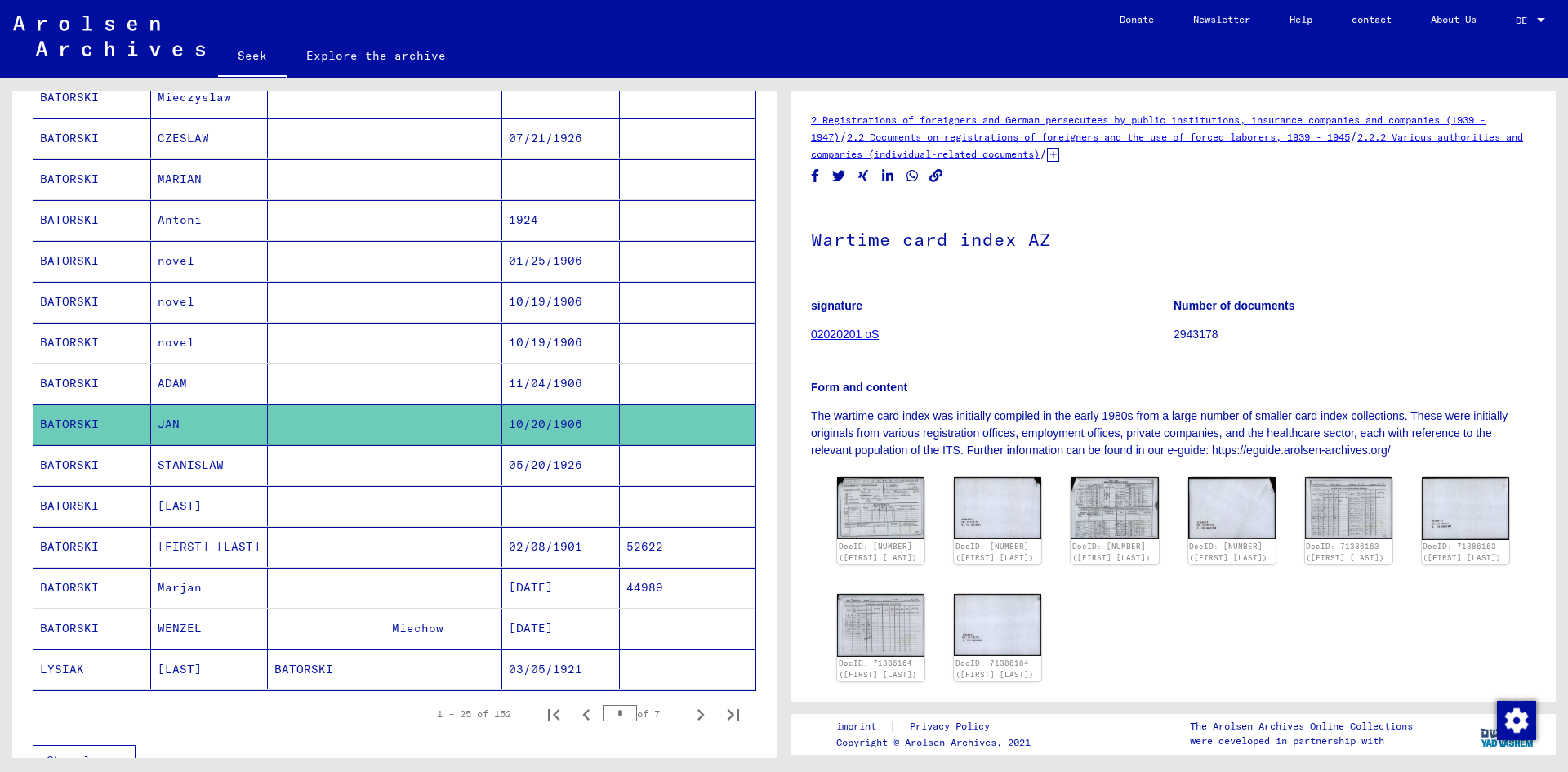 scroll, scrollTop: 907, scrollLeft: 0, axis: vertical 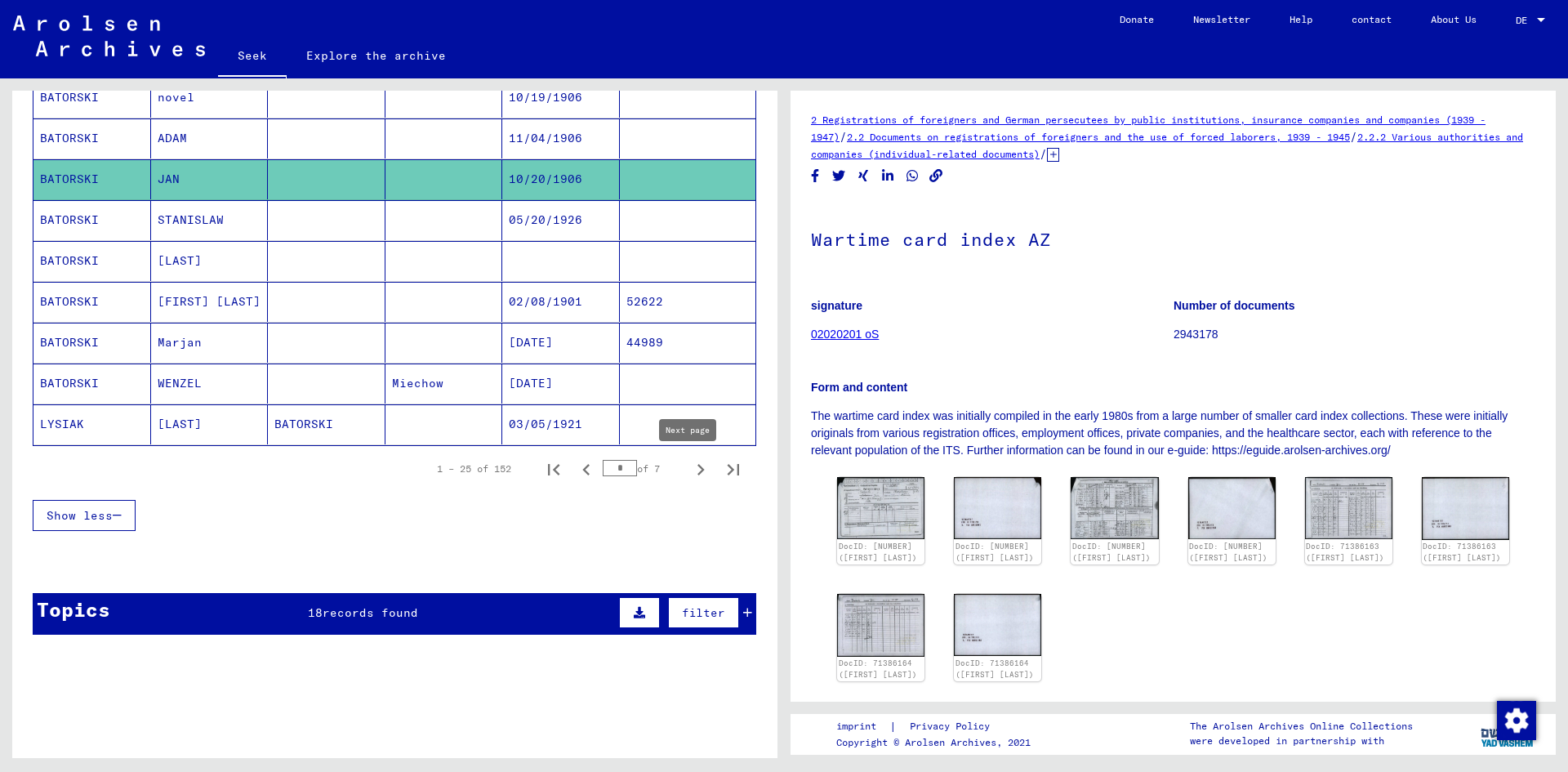 click 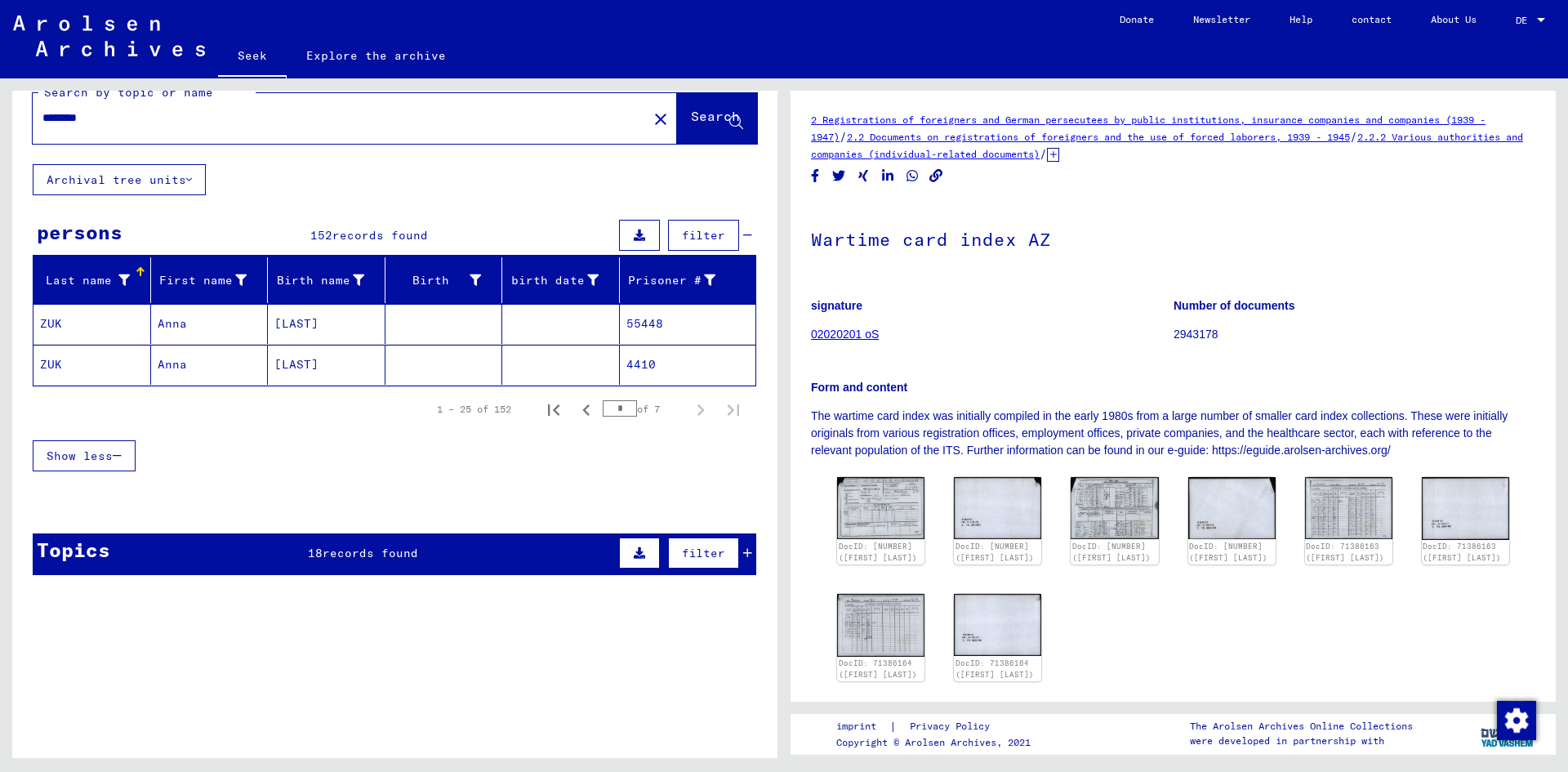 scroll, scrollTop: 0, scrollLeft: 0, axis: both 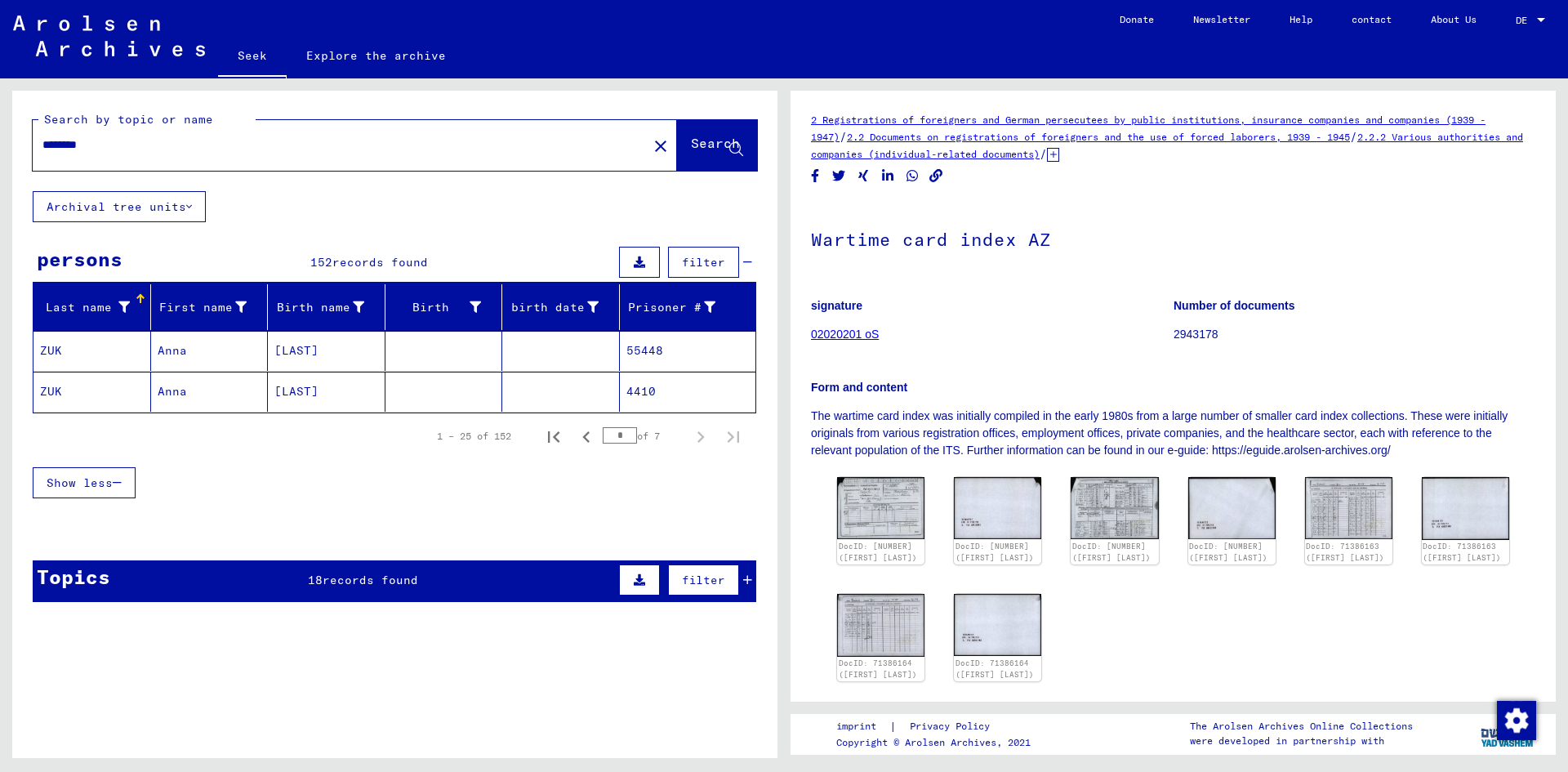 click on "********" at bounding box center [340, 145] 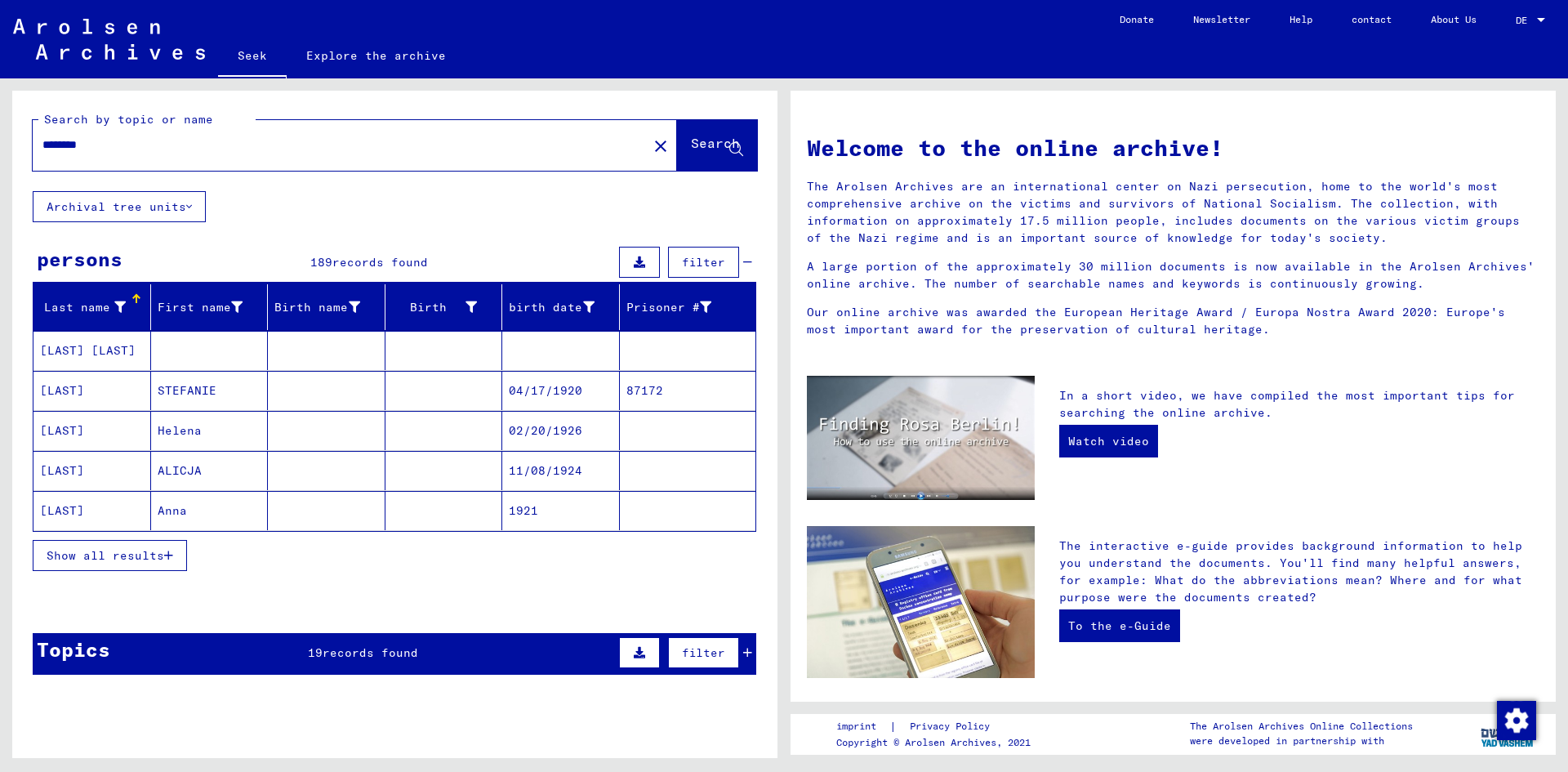 click on "Show all results" at bounding box center [105, 556] 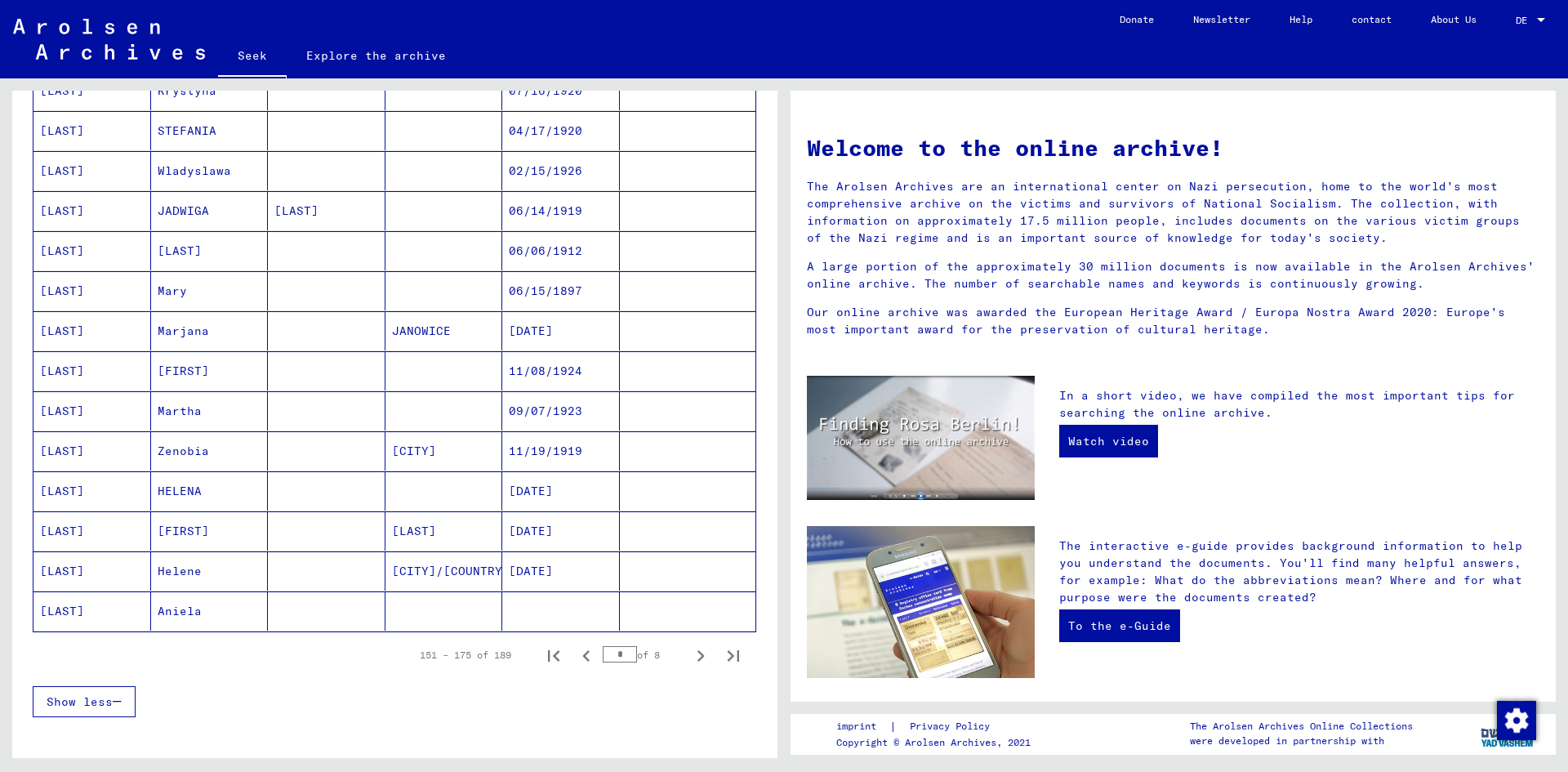 scroll, scrollTop: 735, scrollLeft: 0, axis: vertical 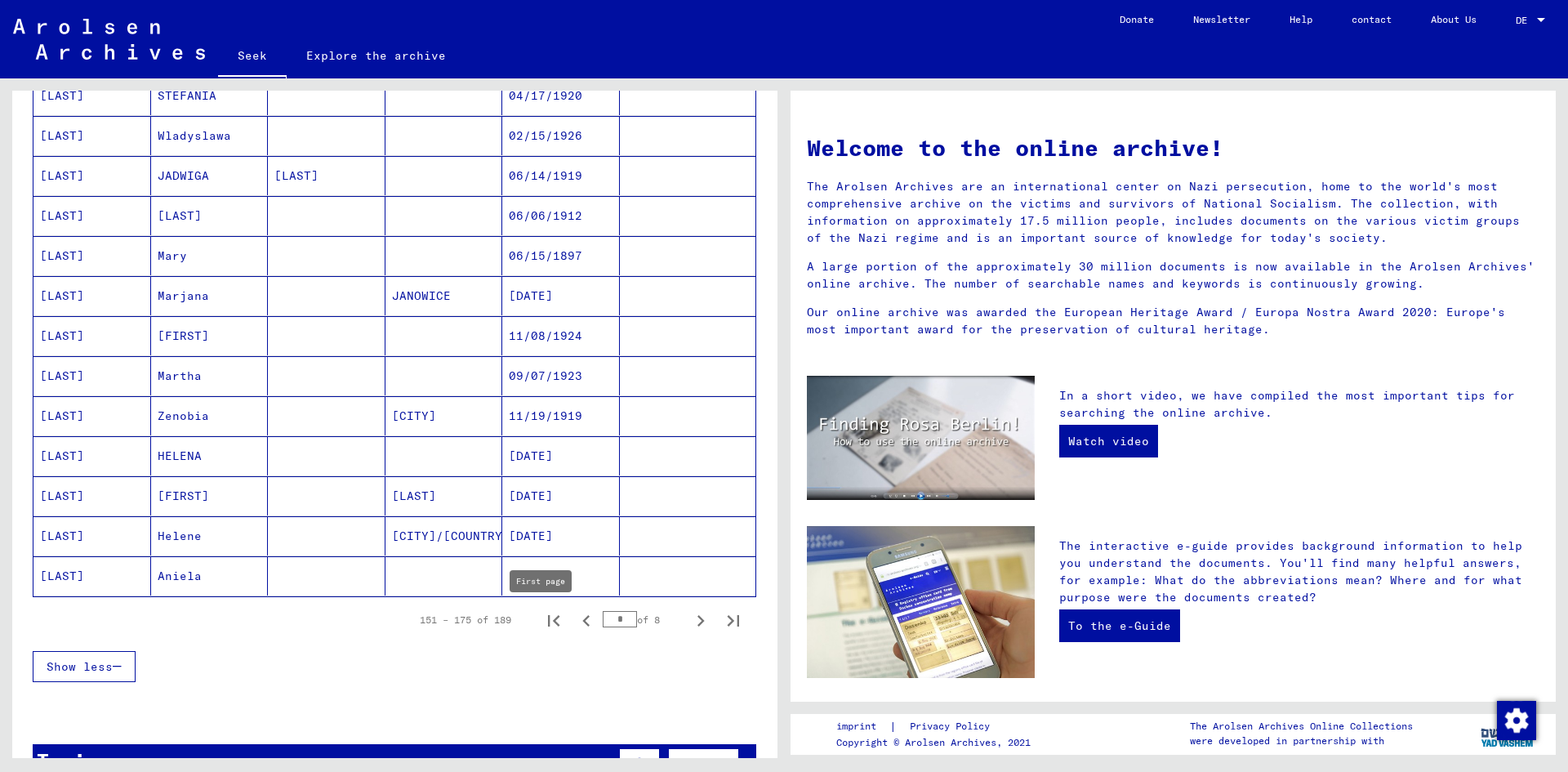 click 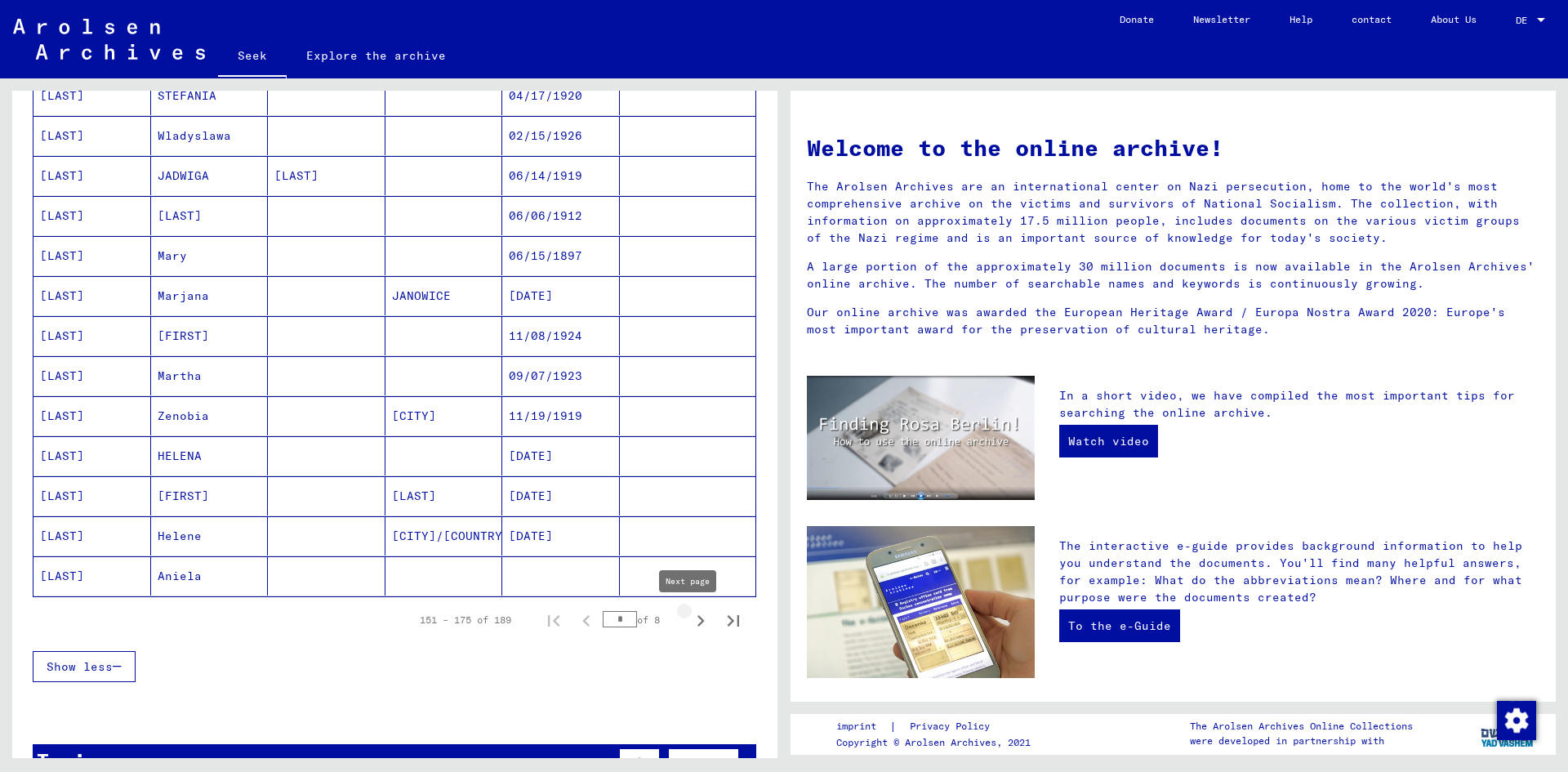 click 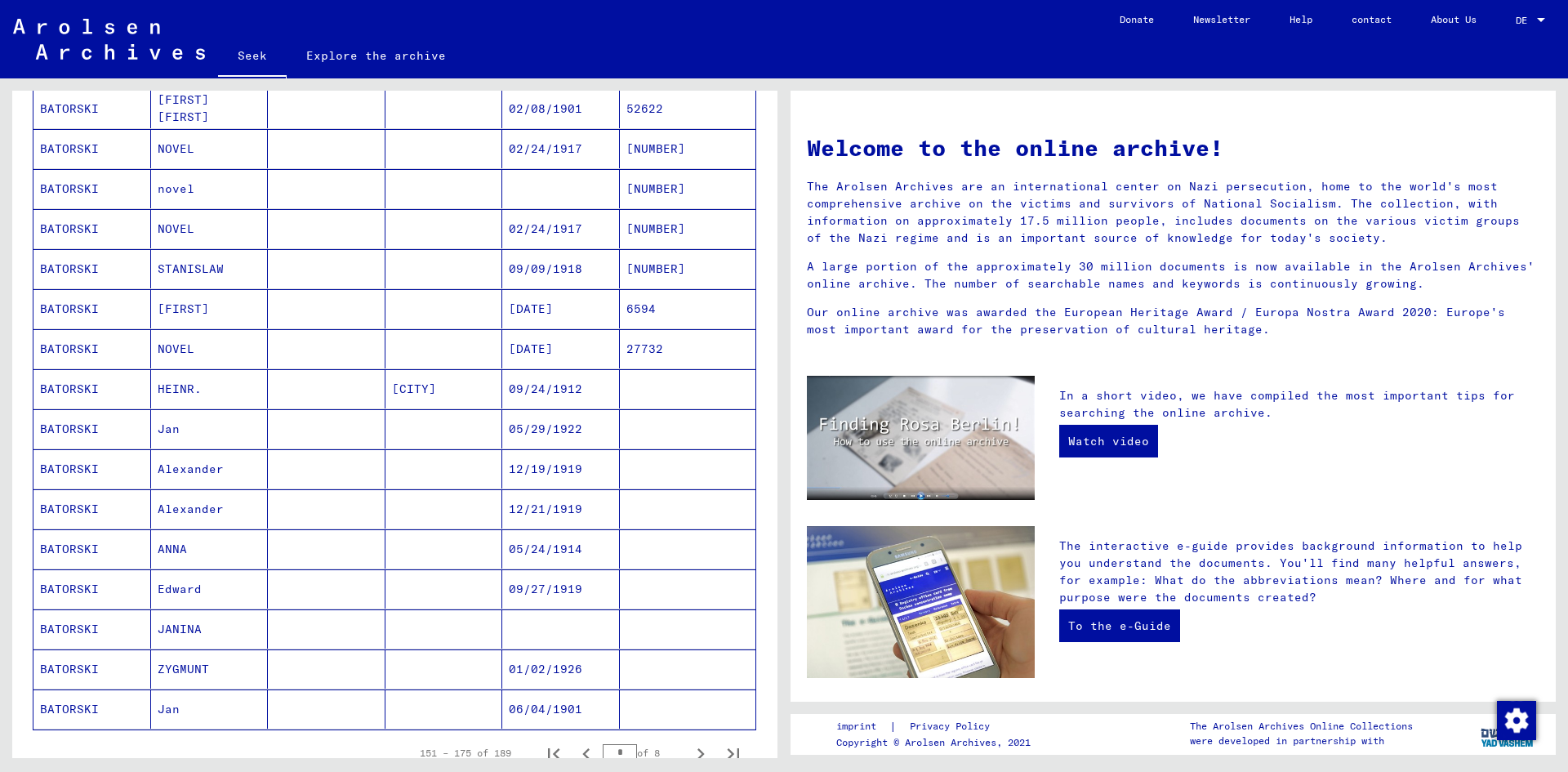 scroll, scrollTop: 899, scrollLeft: 0, axis: vertical 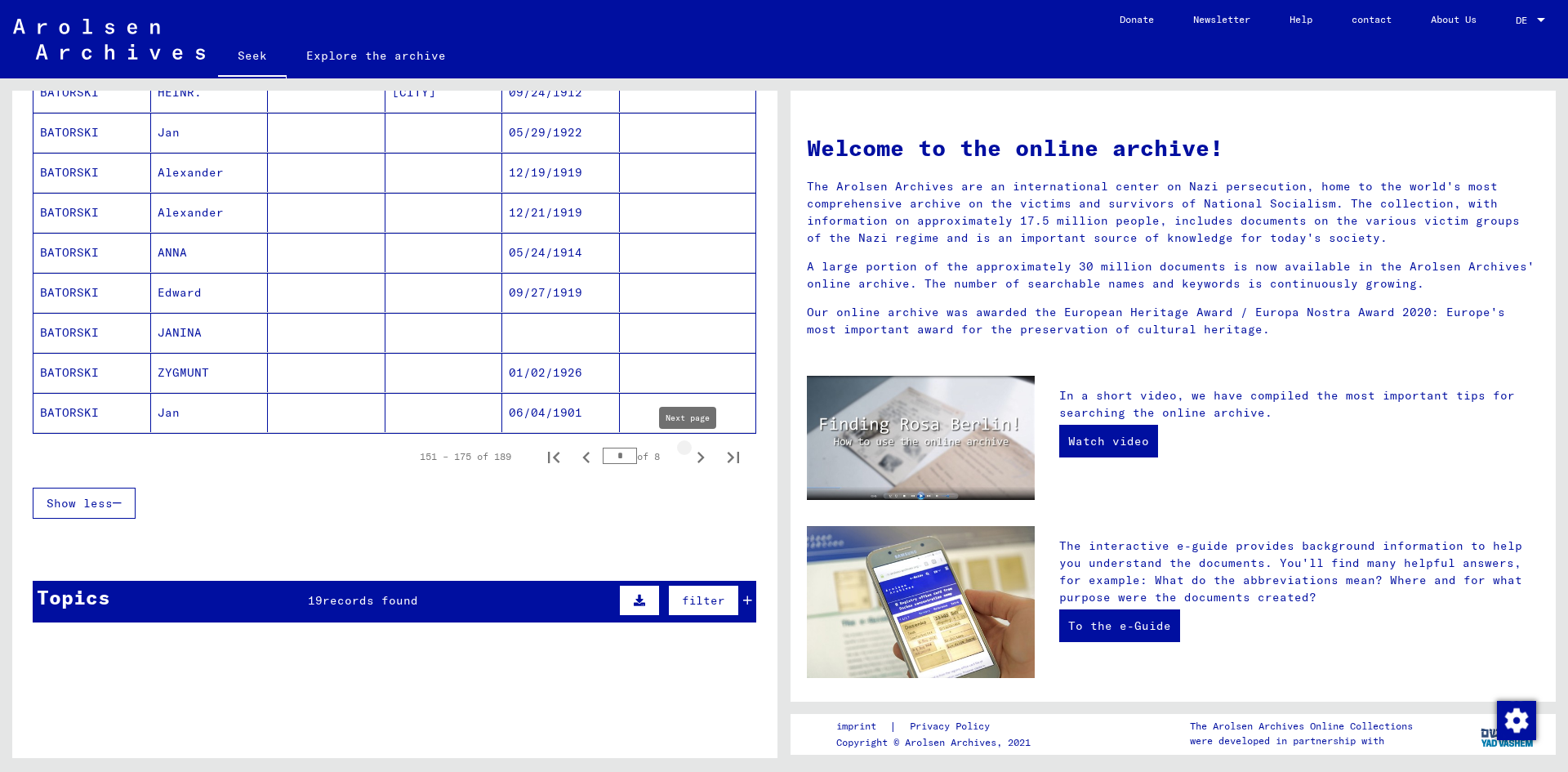 click 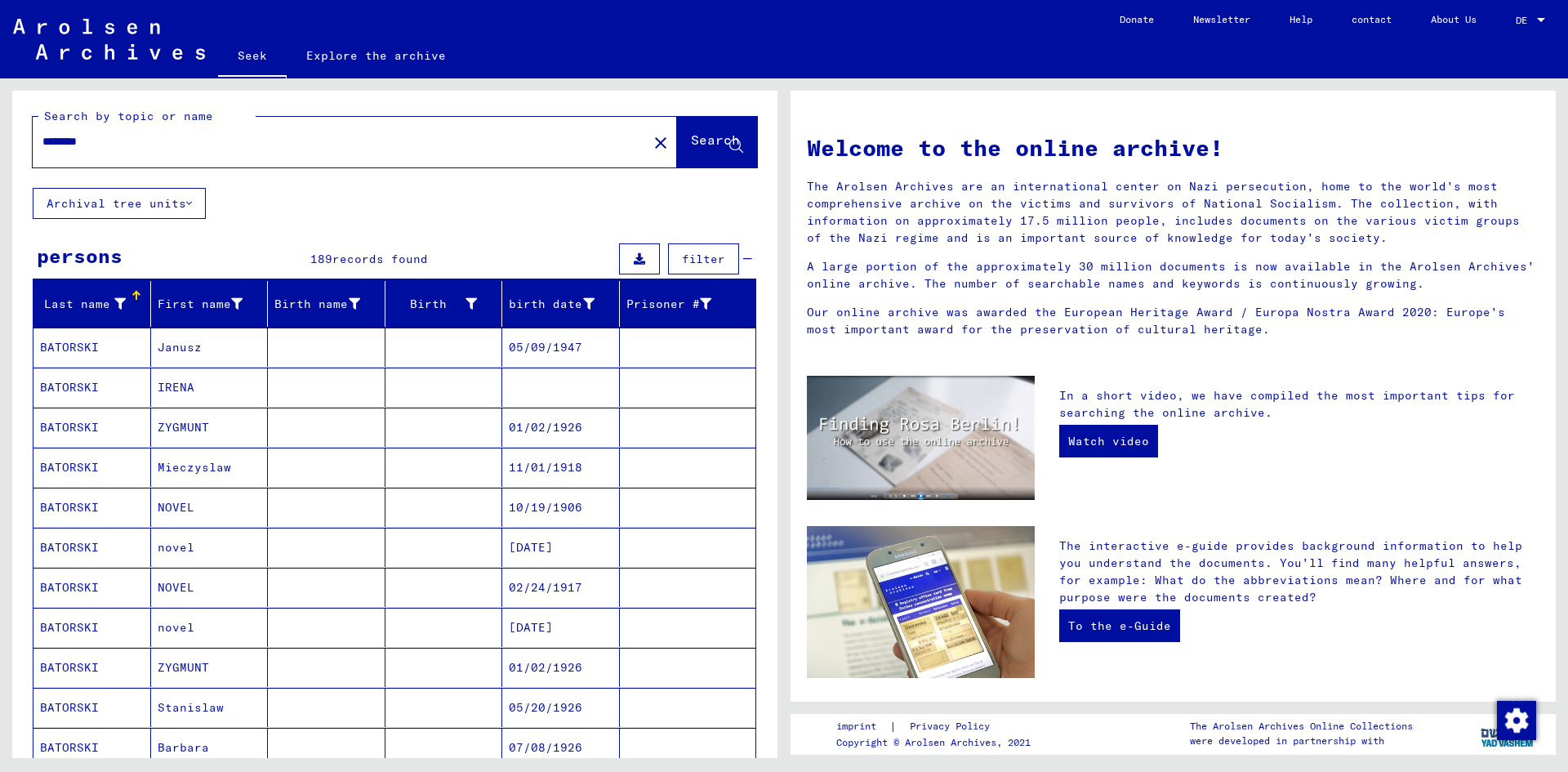 scroll, scrollTop: 0, scrollLeft: 0, axis: both 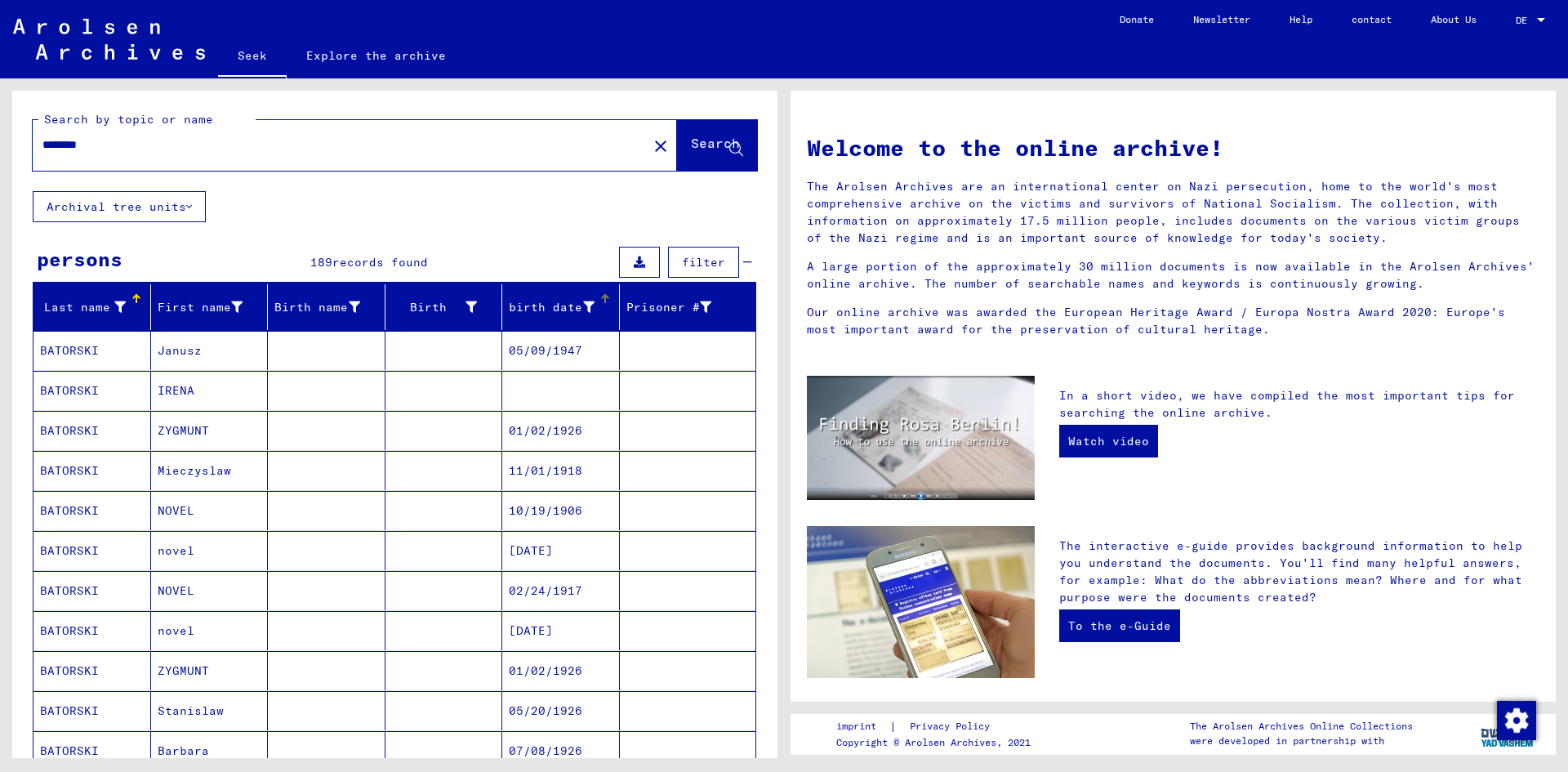 click on "birth date" at bounding box center (546, 307) 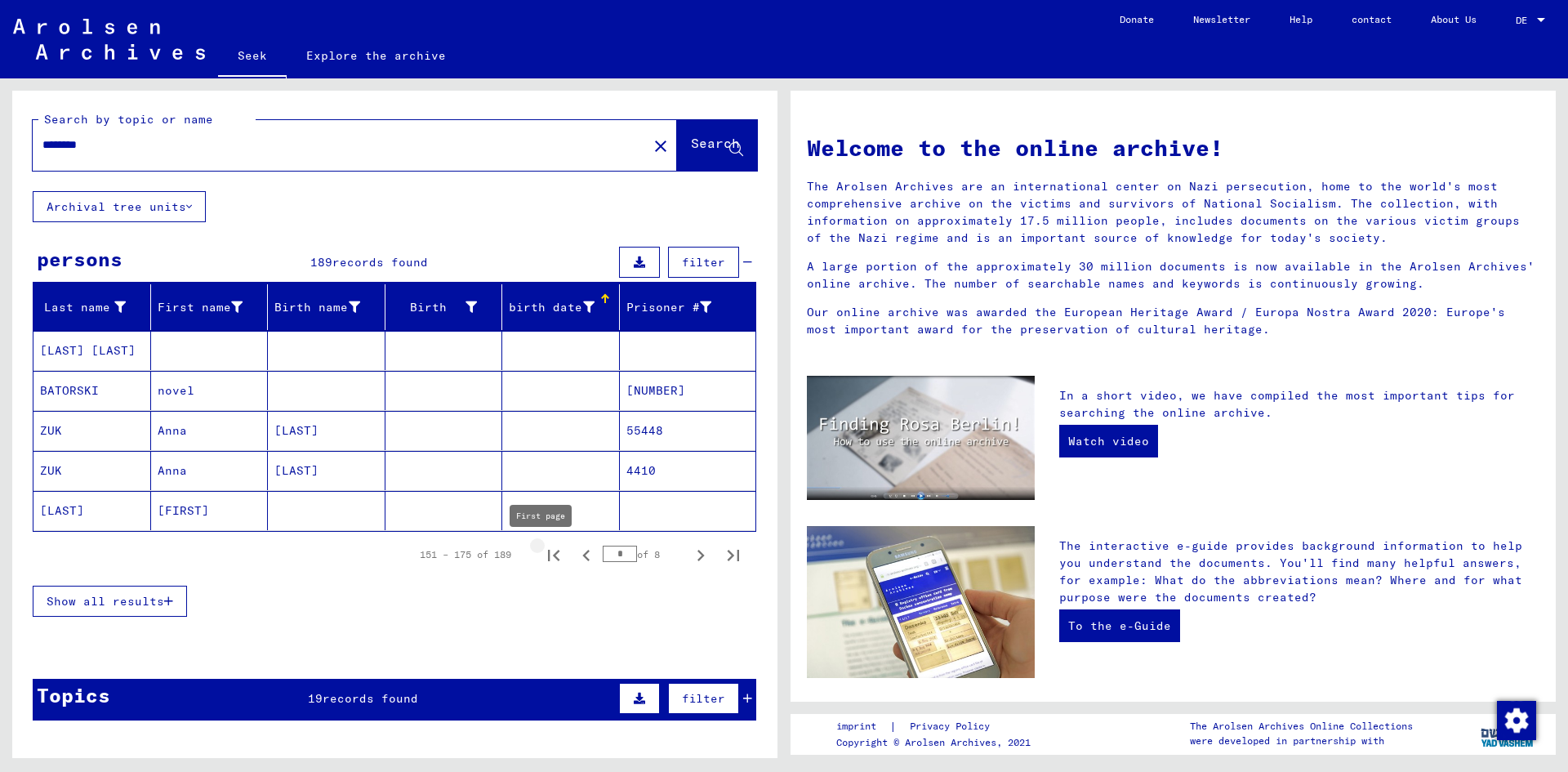 click 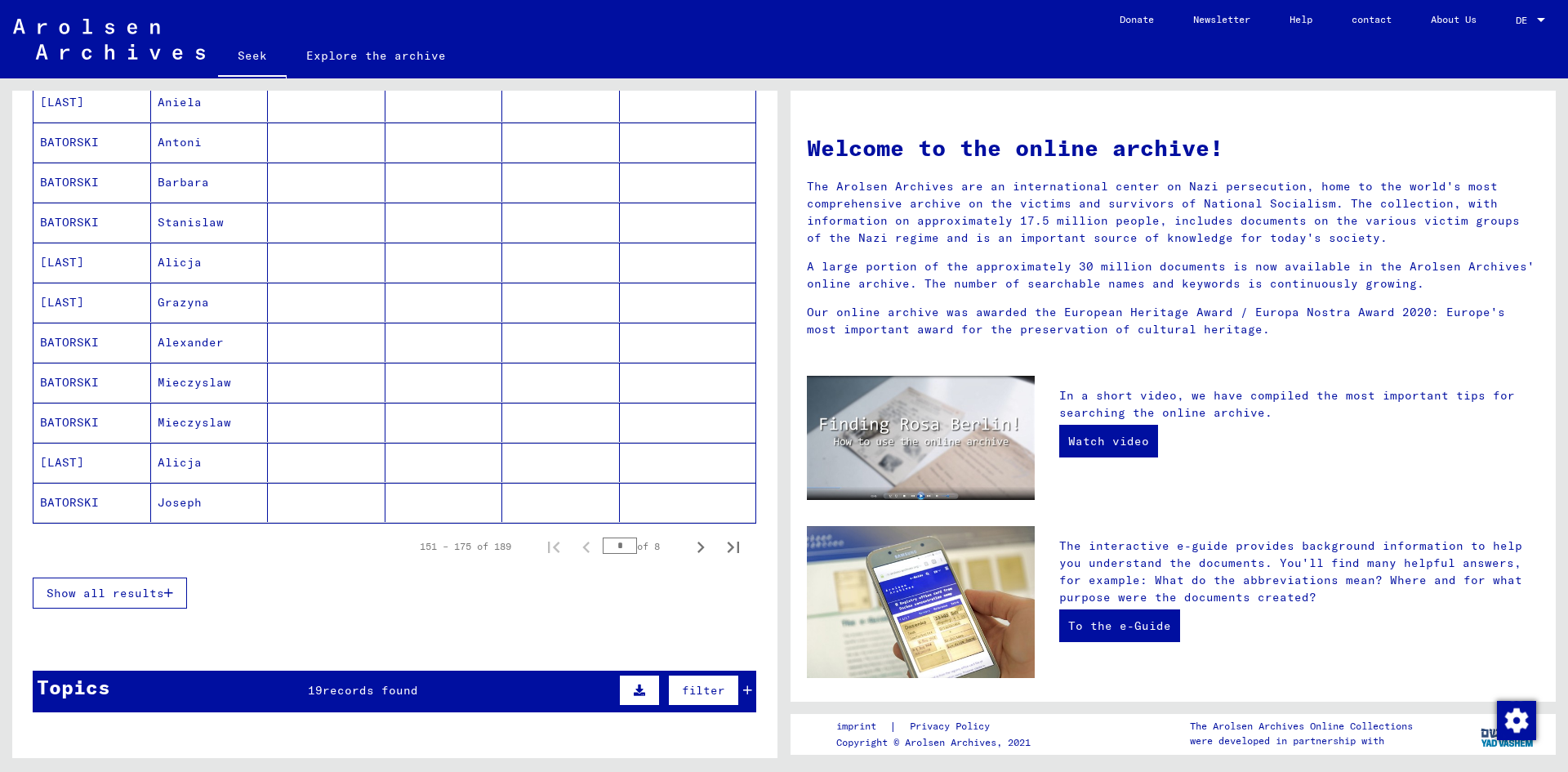 scroll, scrollTop: 817, scrollLeft: 0, axis: vertical 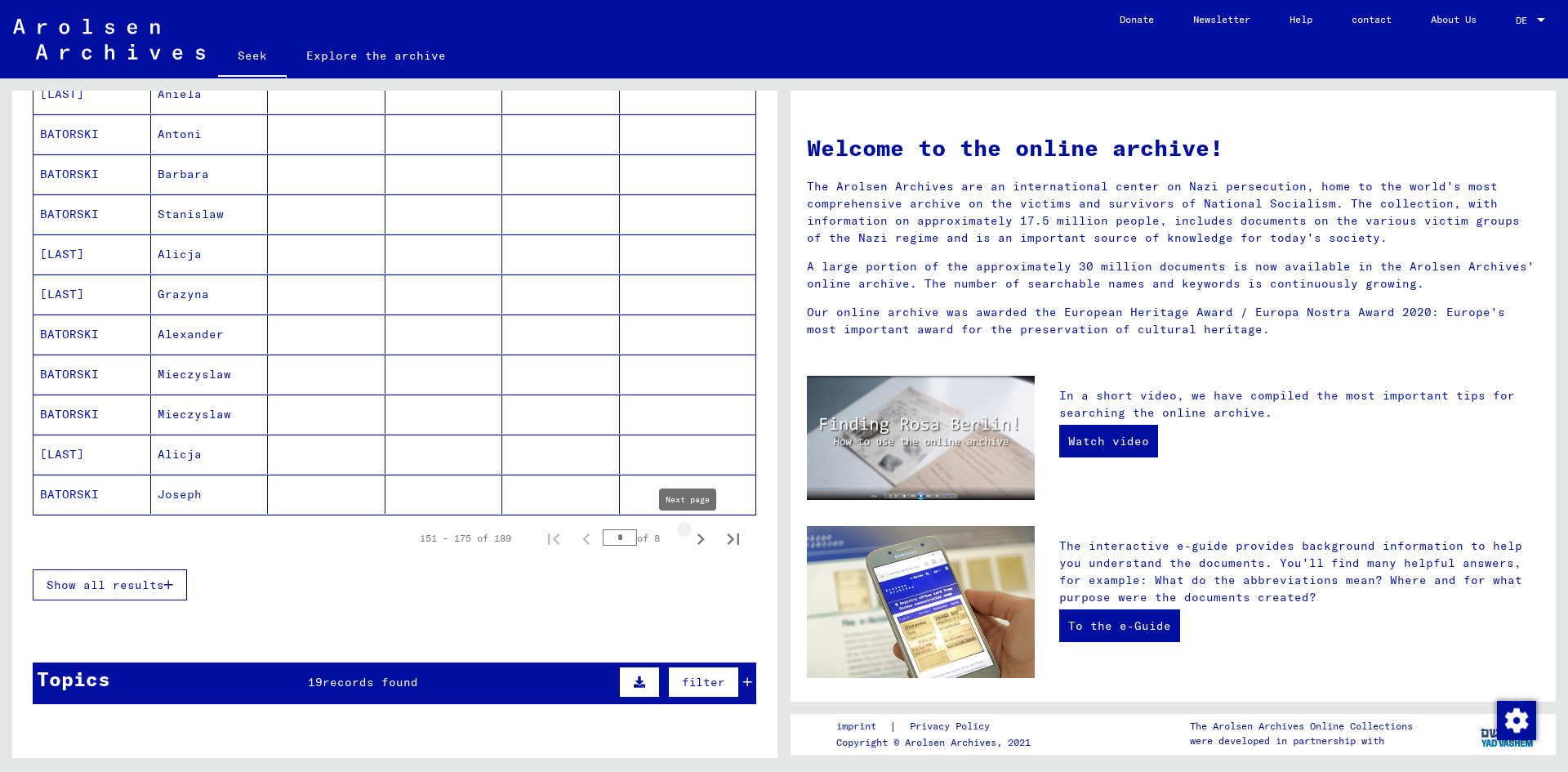 click 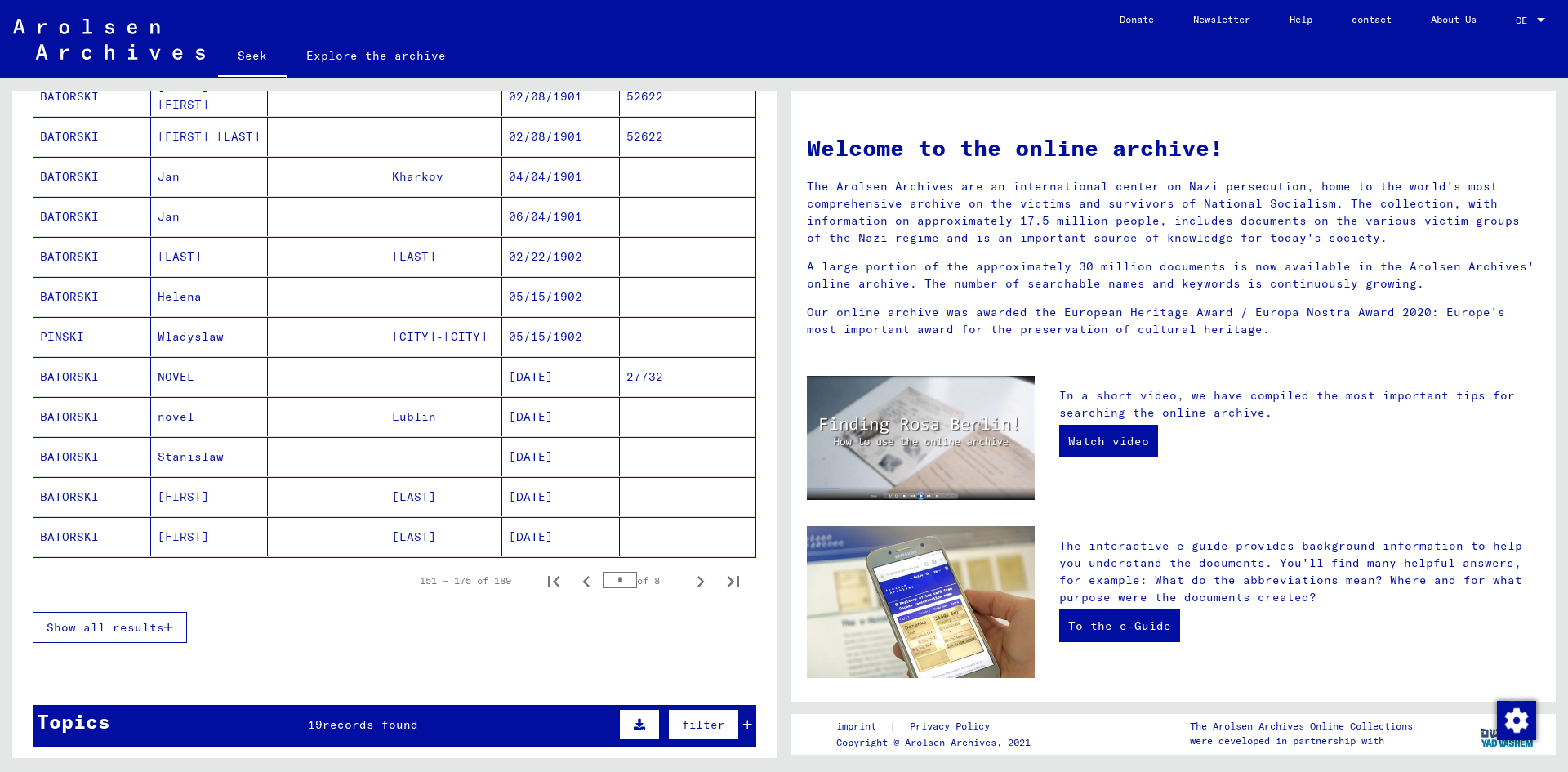 scroll, scrollTop: 817, scrollLeft: 0, axis: vertical 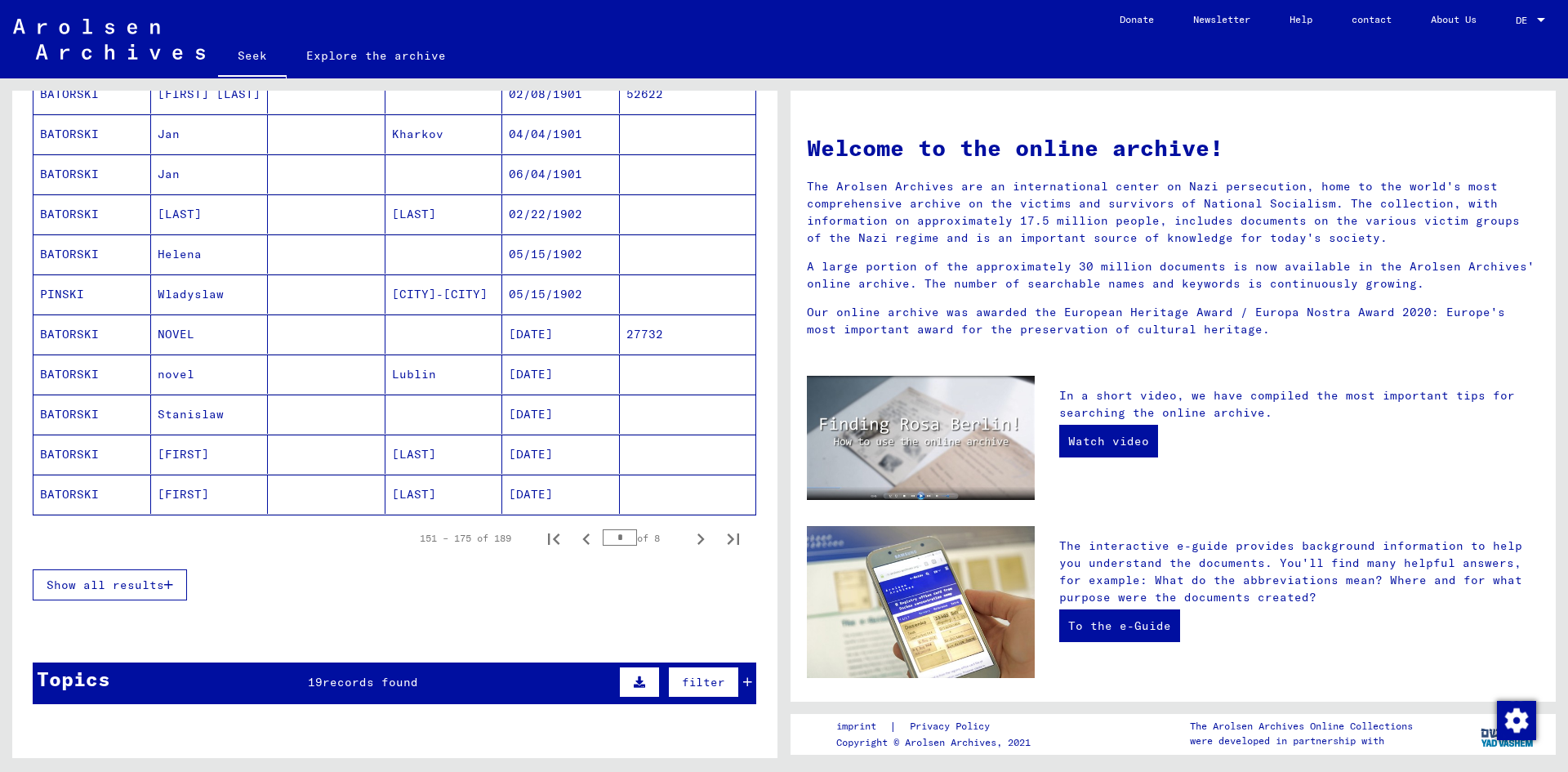 click on "Lublin" at bounding box center [444, 414] 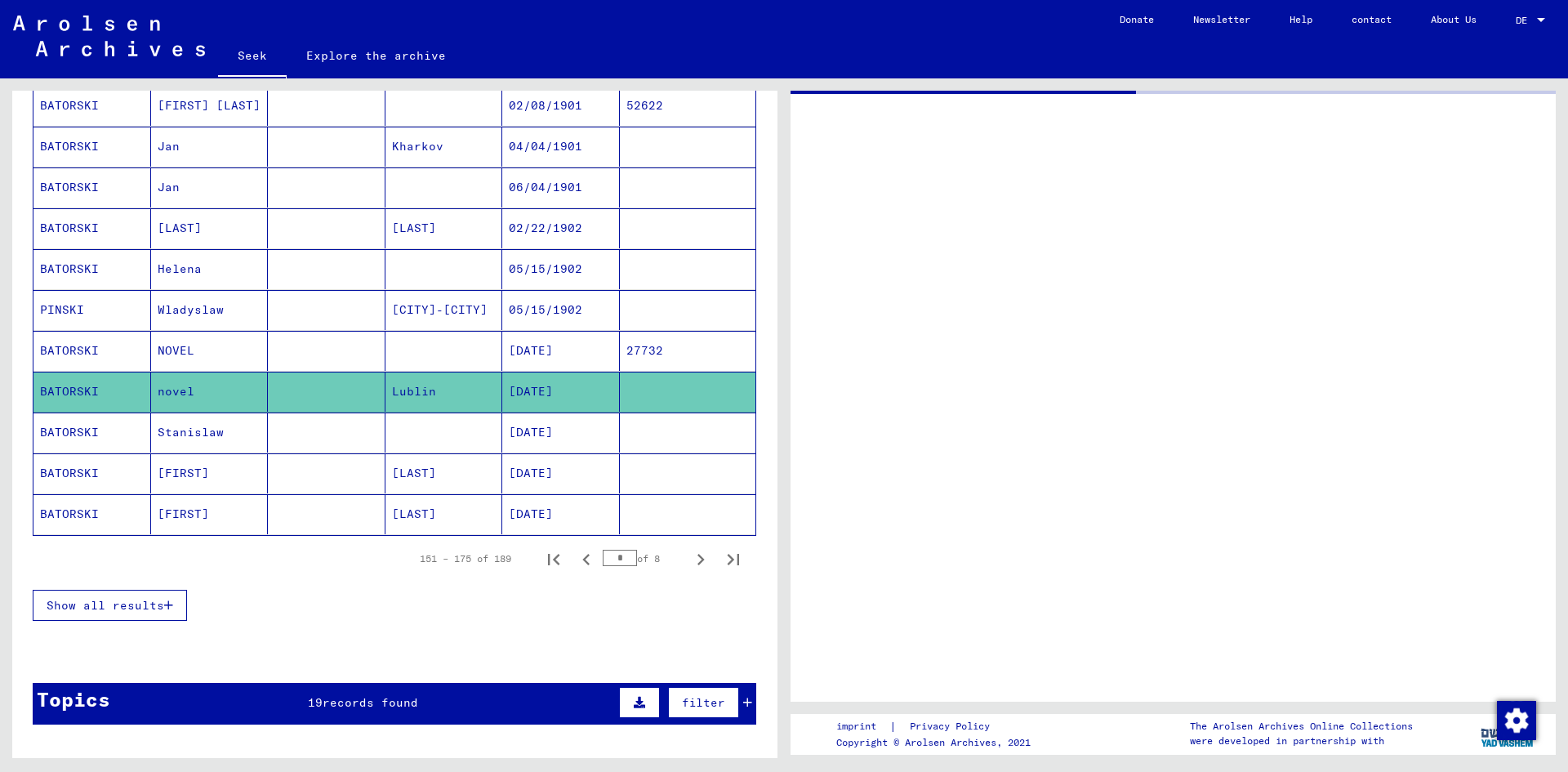 scroll, scrollTop: 828, scrollLeft: 0, axis: vertical 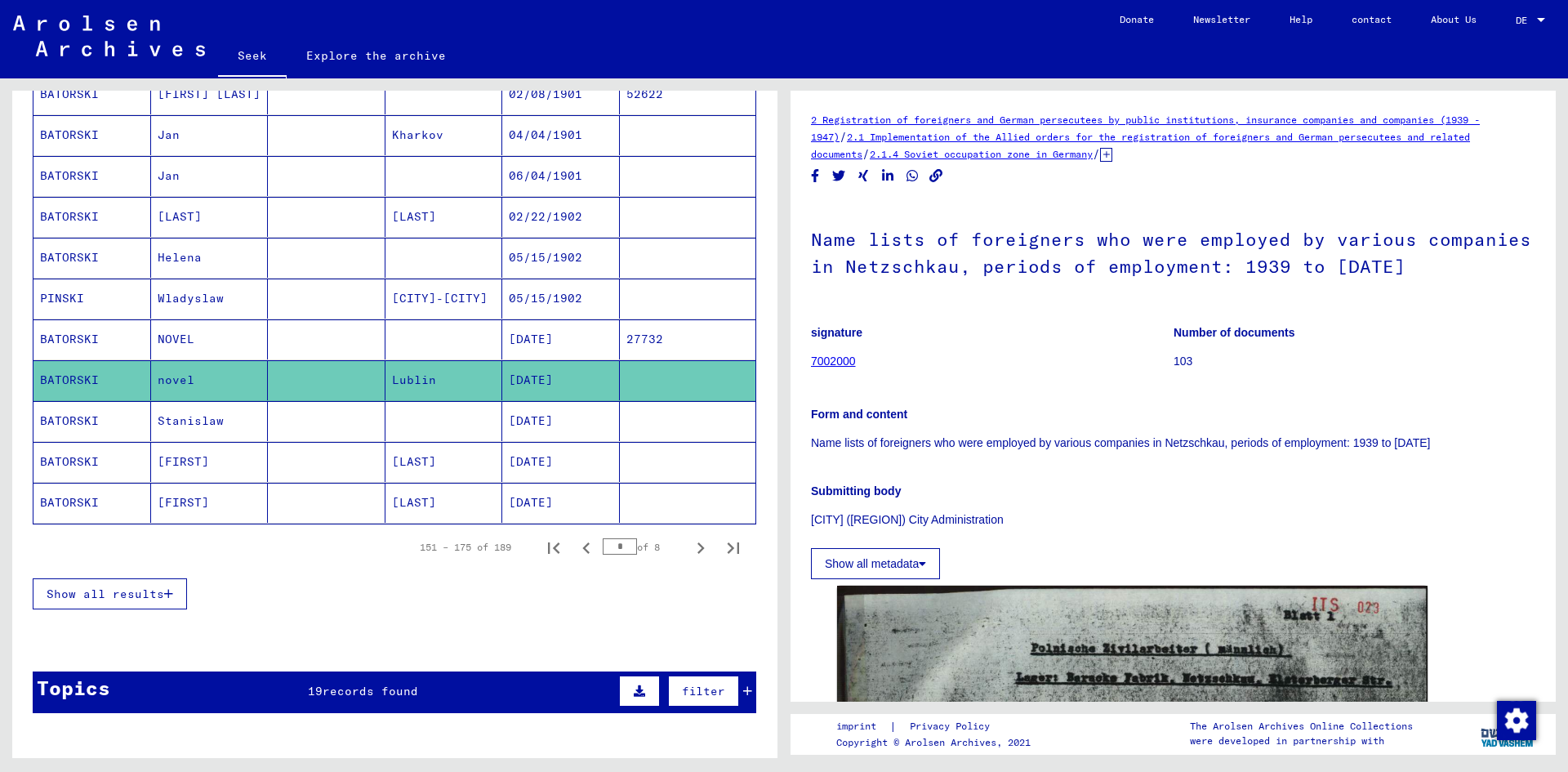 click at bounding box center [444, 380] 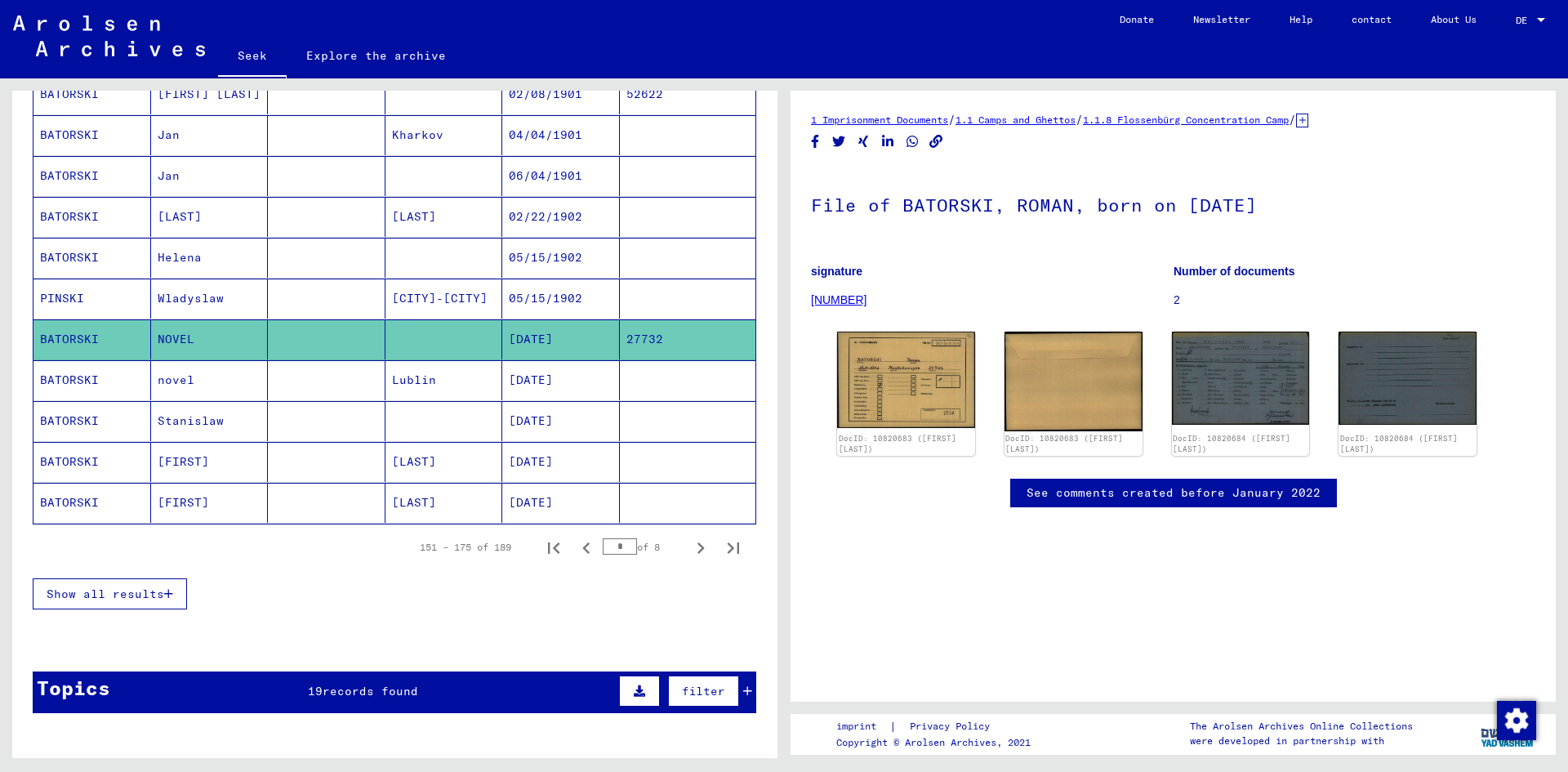 scroll, scrollTop: 0, scrollLeft: 0, axis: both 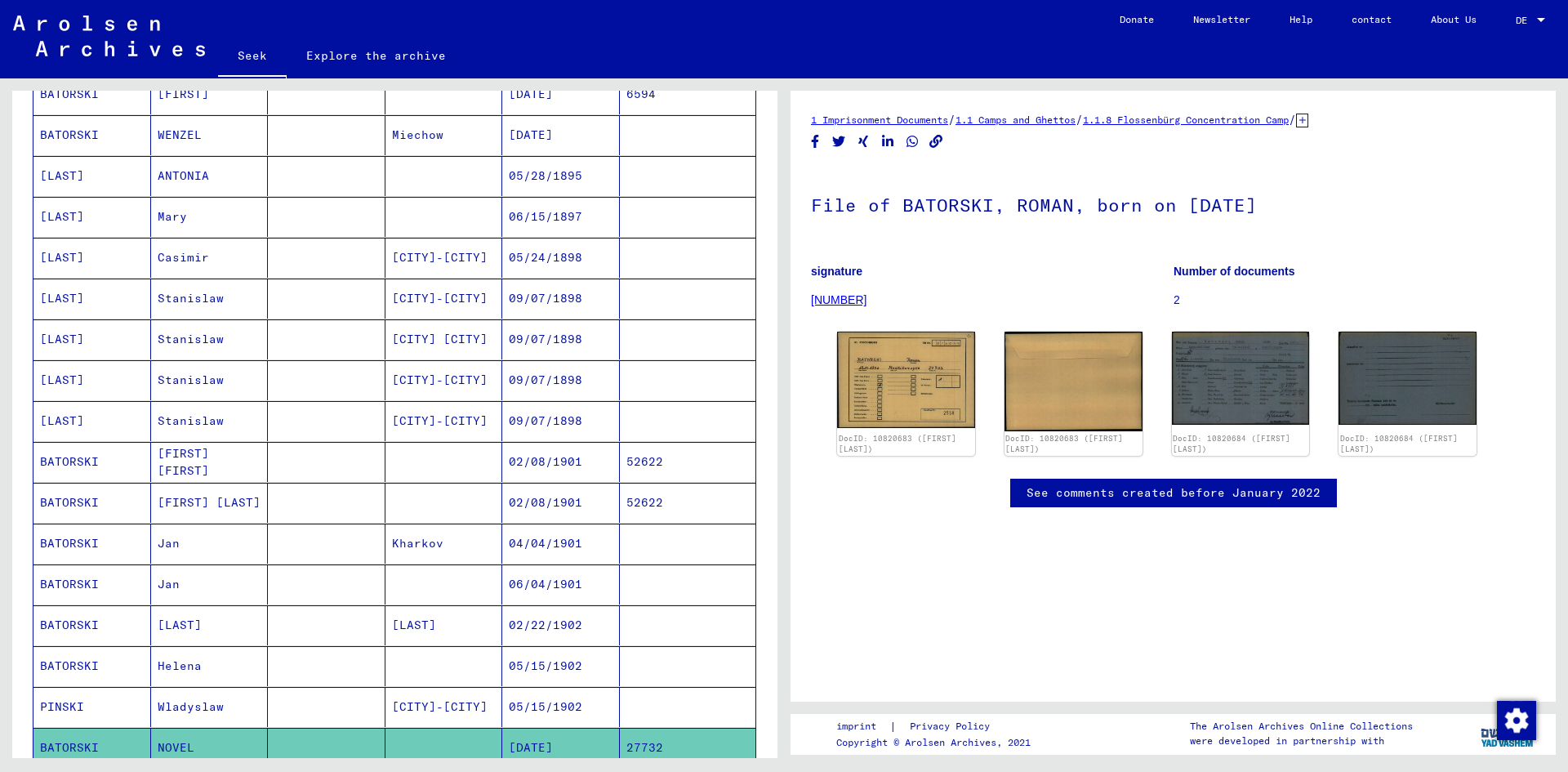 click at bounding box center [327, 584] 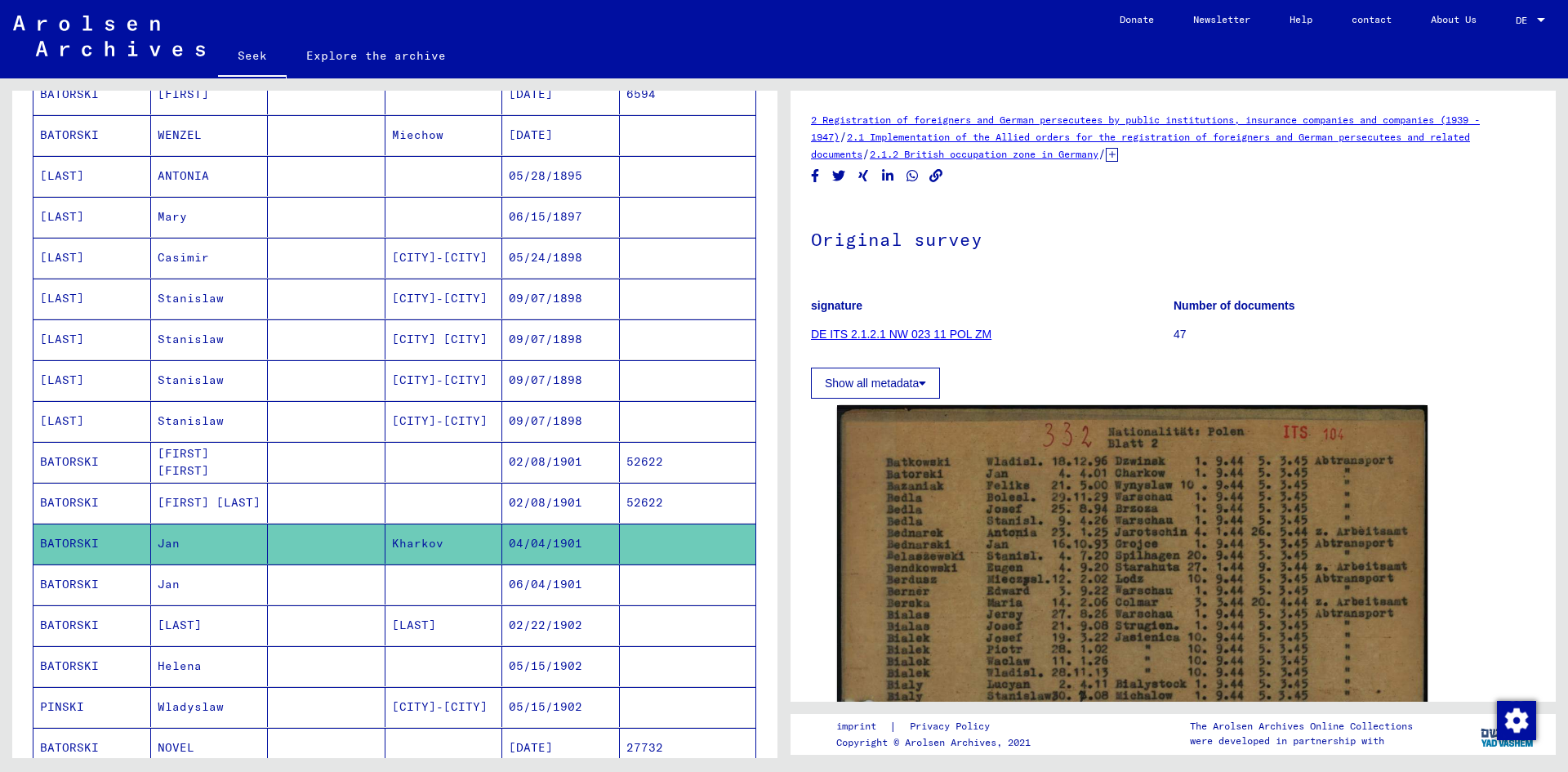 scroll, scrollTop: 0, scrollLeft: 0, axis: both 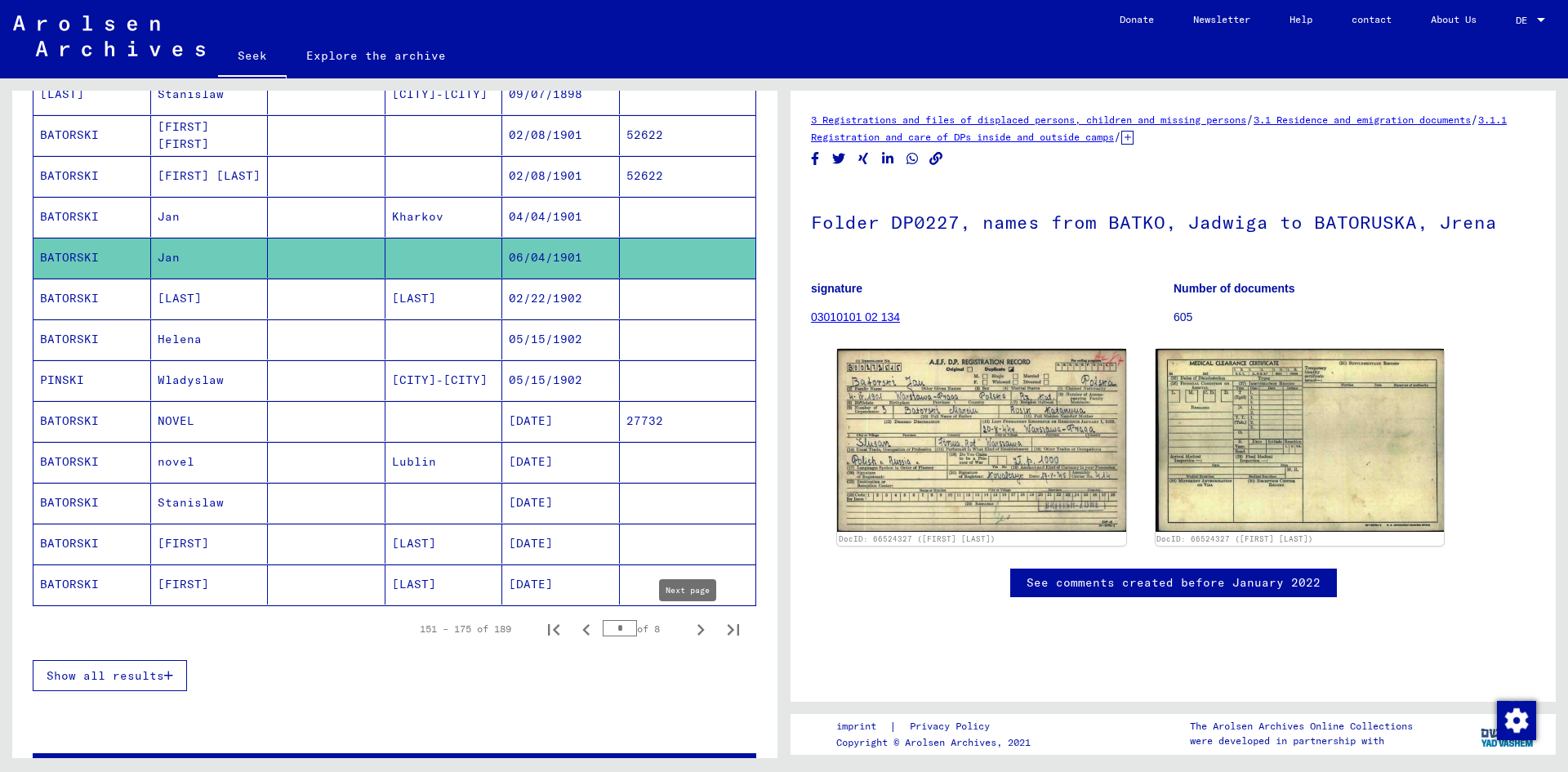 click 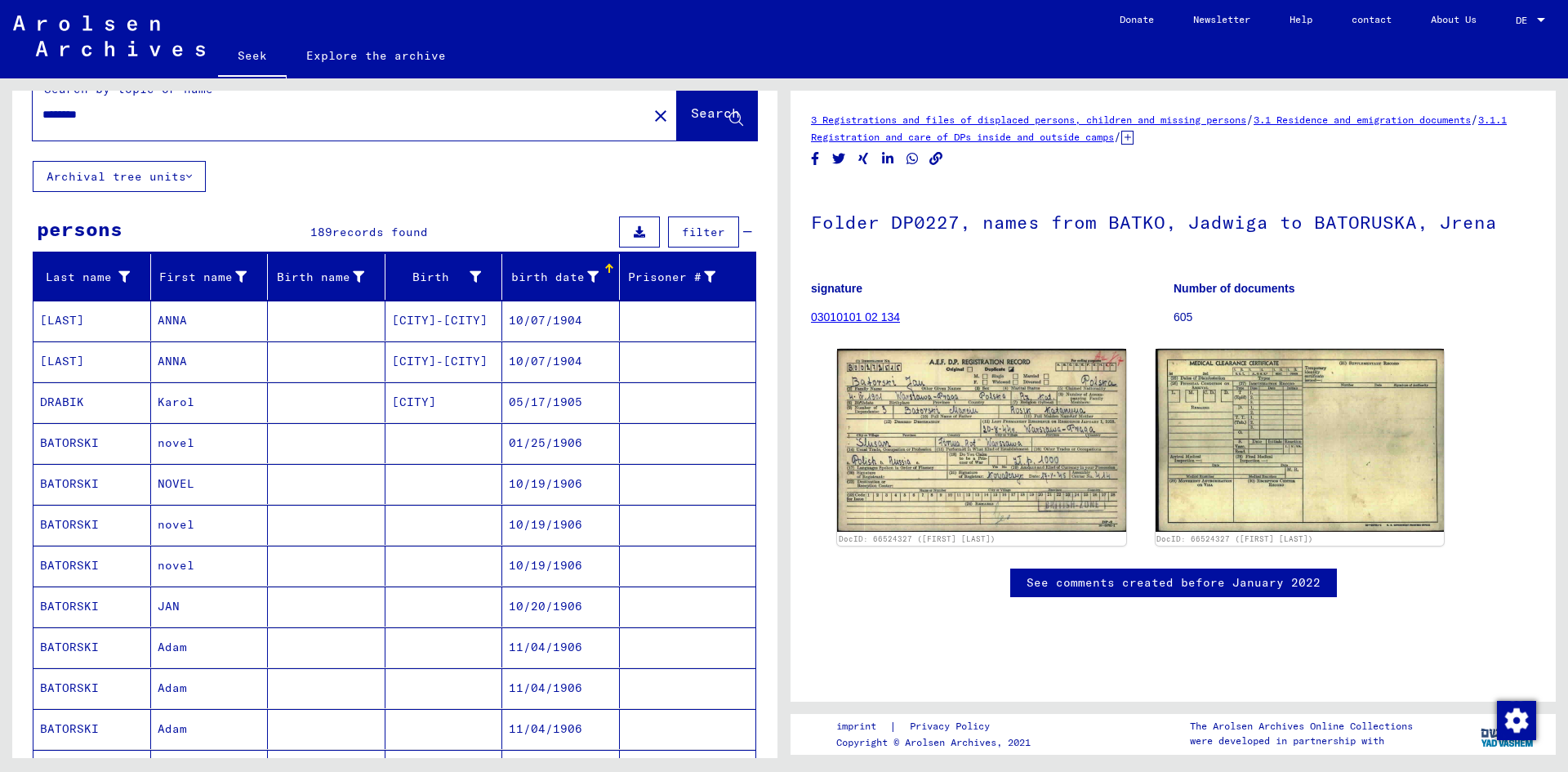 scroll, scrollTop: 0, scrollLeft: 0, axis: both 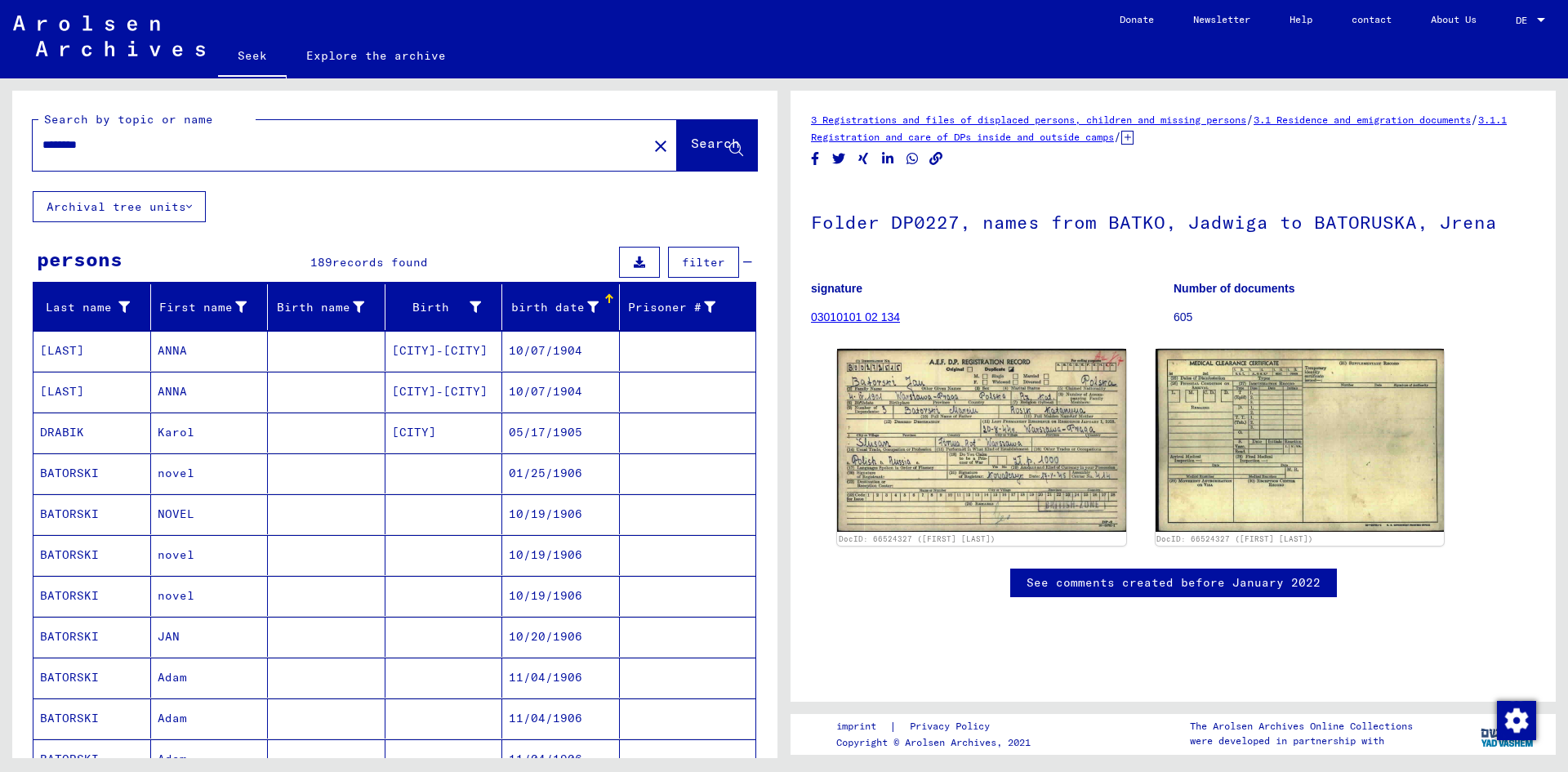 click at bounding box center [327, 473] 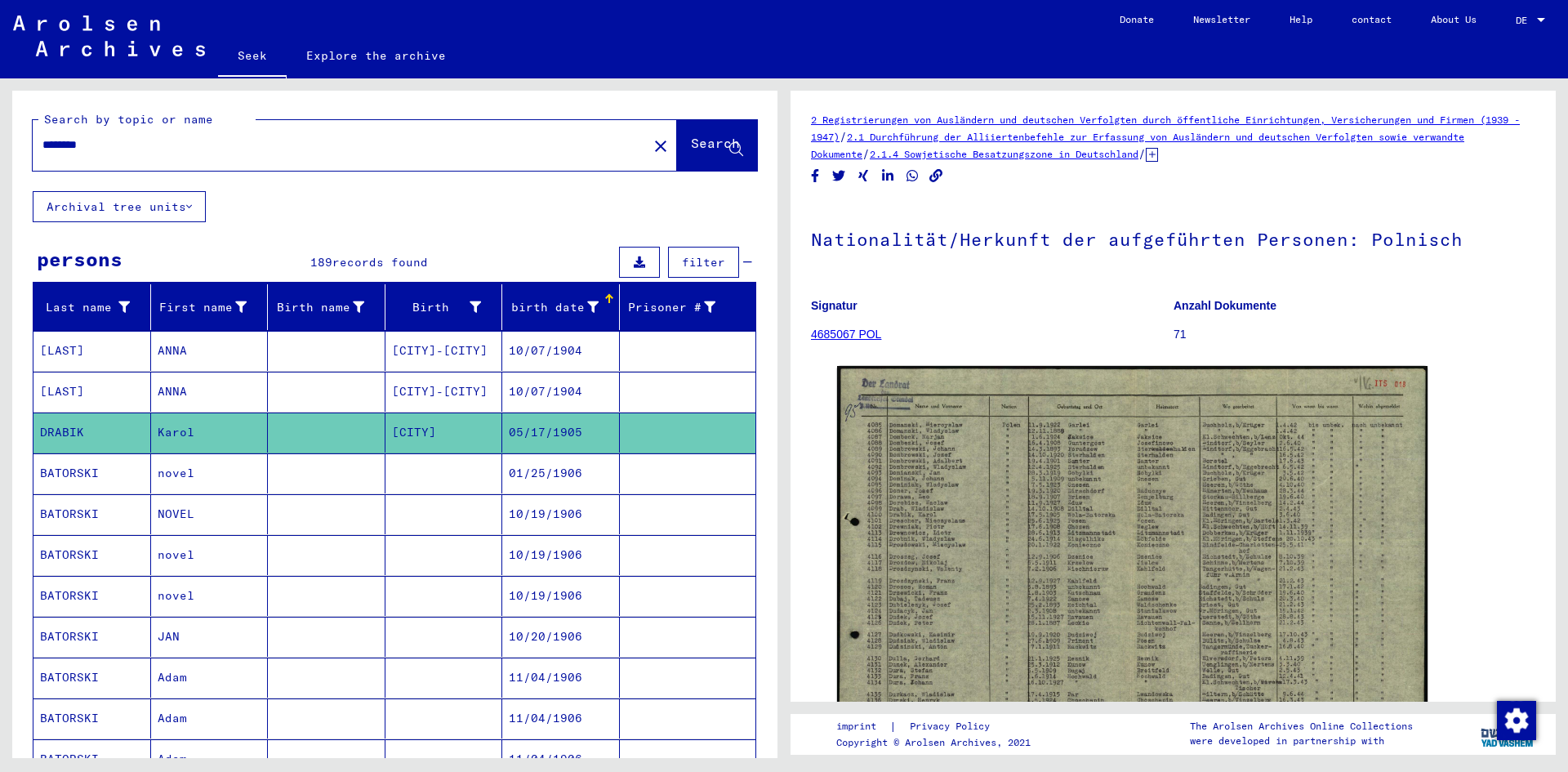 click at bounding box center [327, 514] 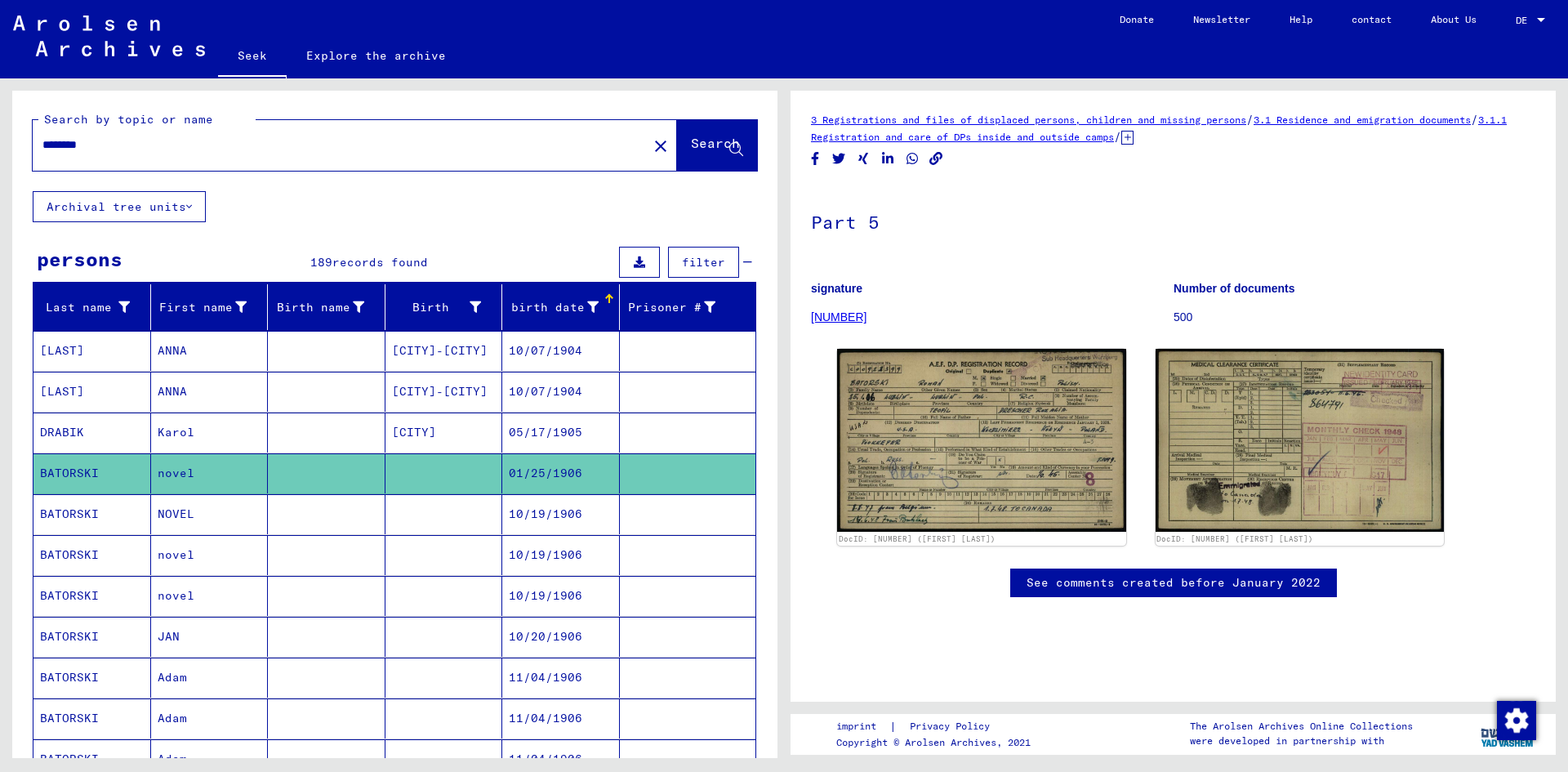 scroll, scrollTop: 0, scrollLeft: 0, axis: both 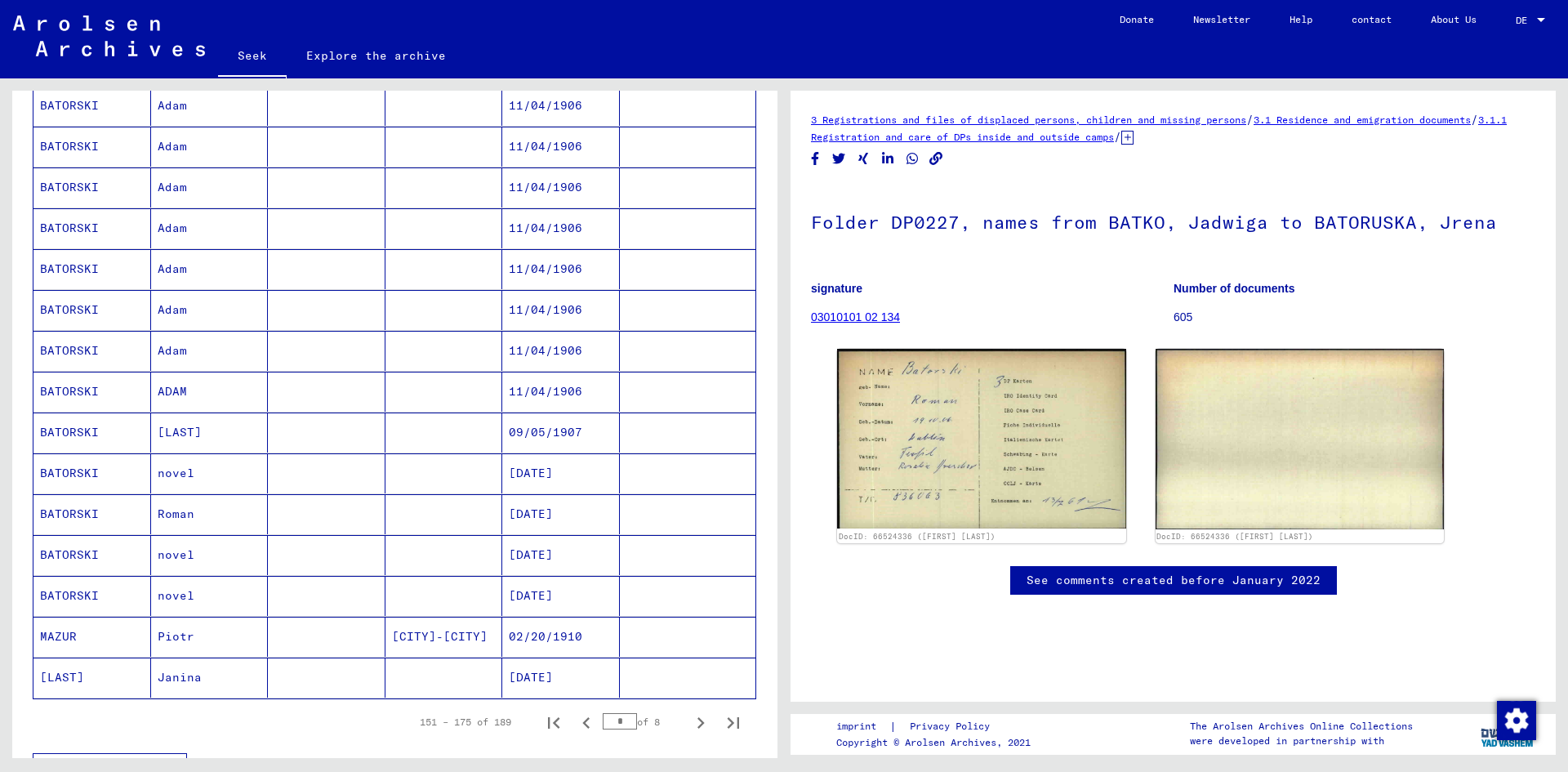 click at bounding box center [327, 596] 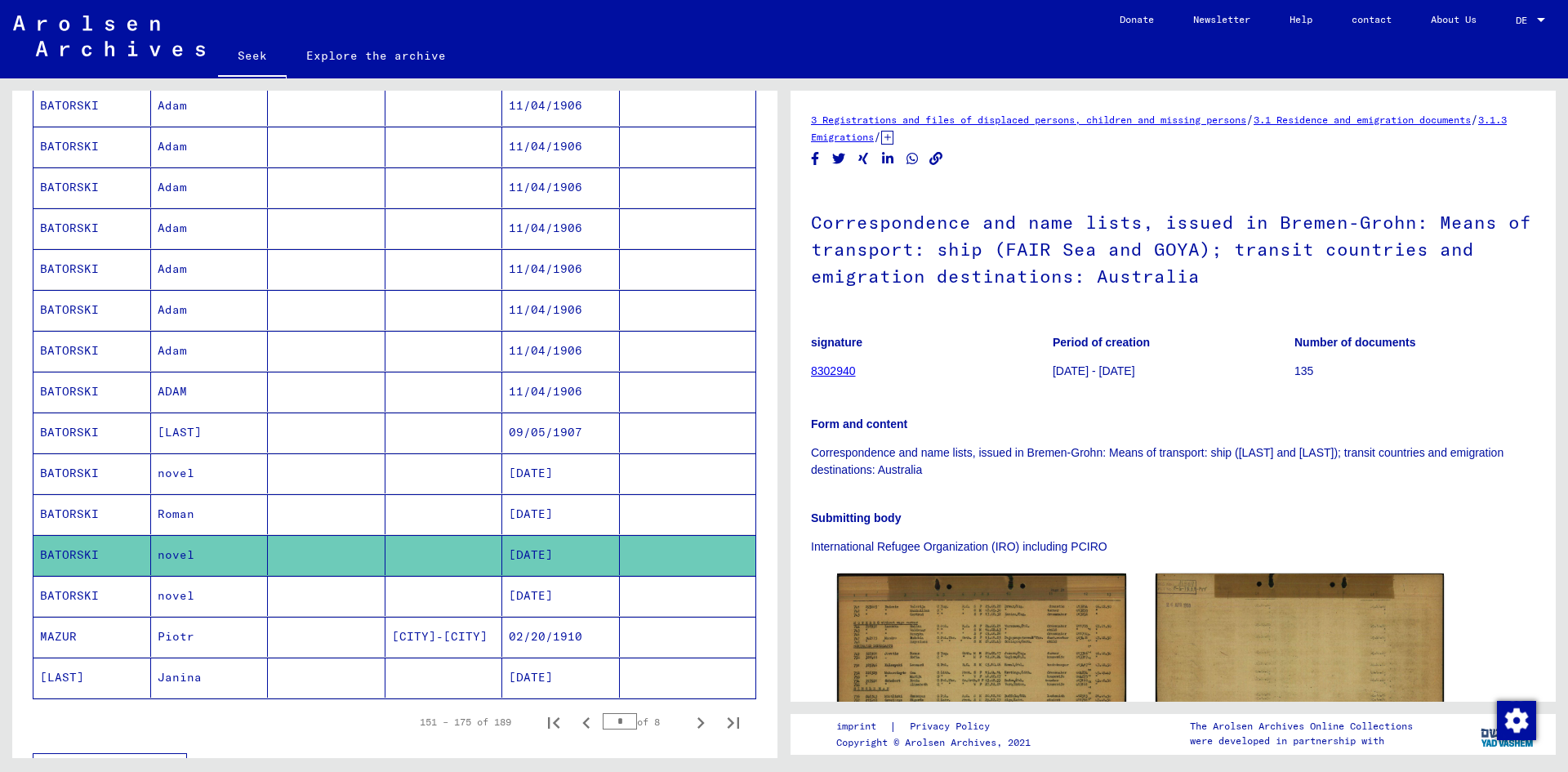 scroll, scrollTop: 0, scrollLeft: 0, axis: both 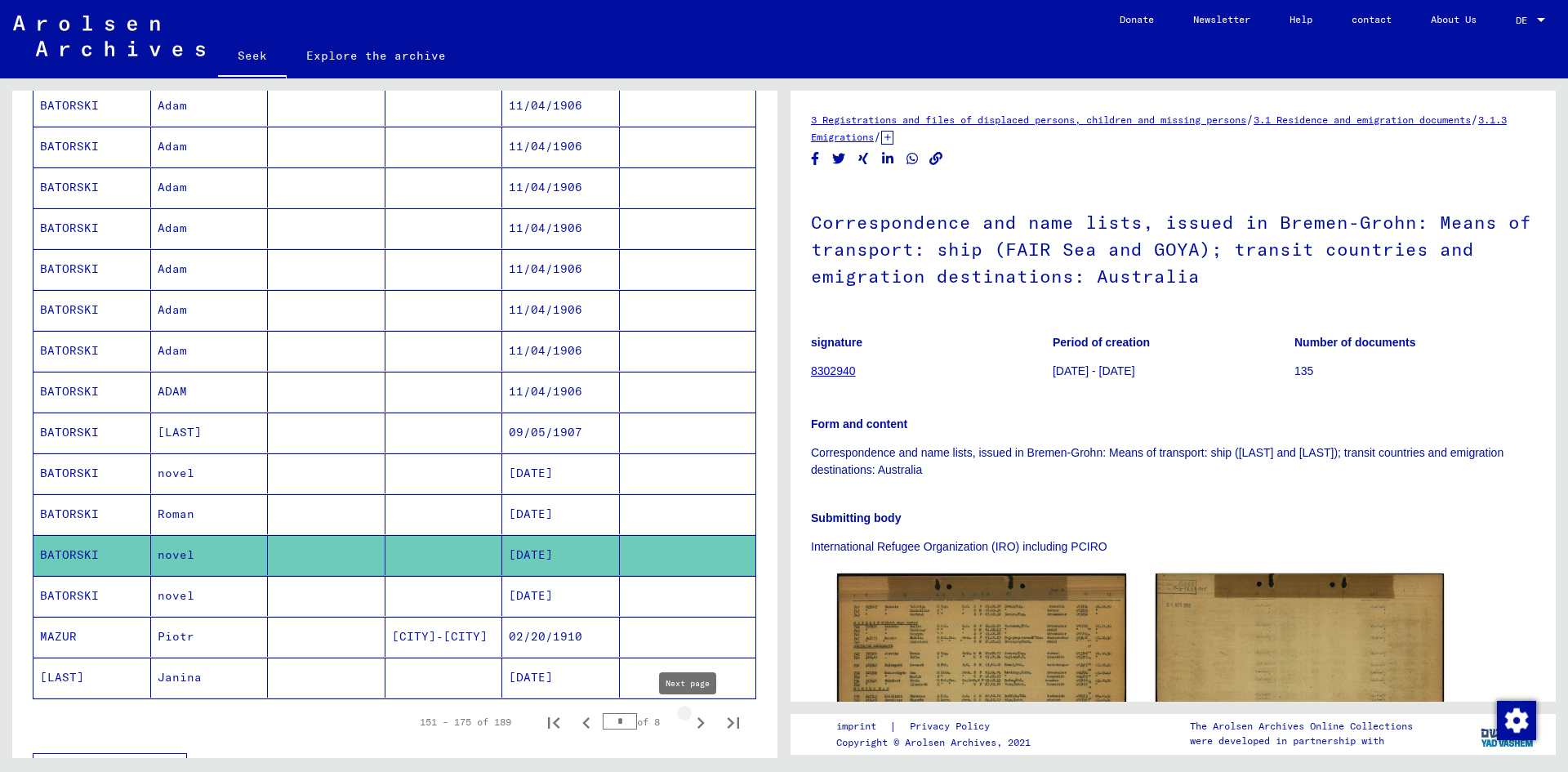 click 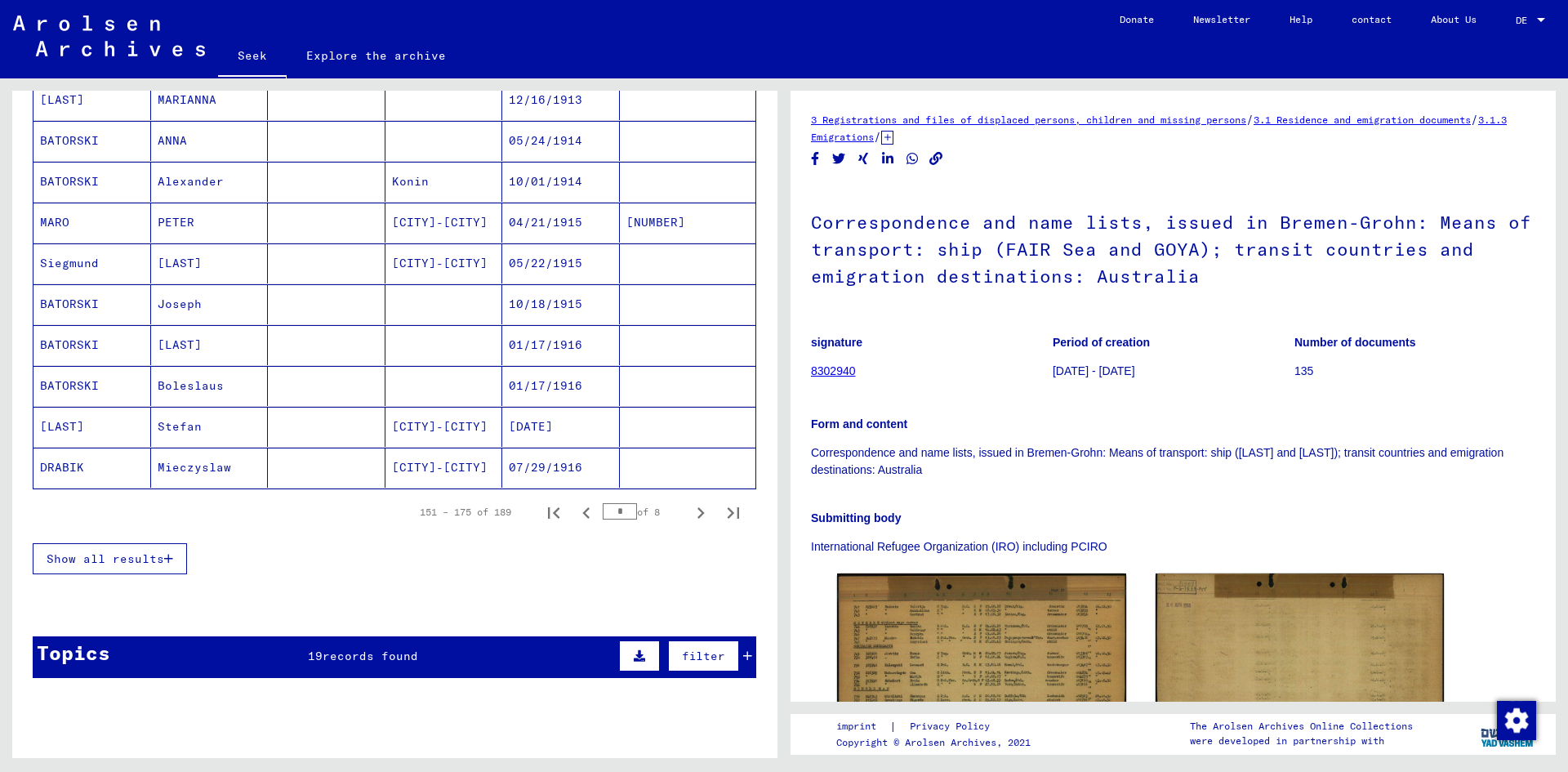 scroll, scrollTop: 899, scrollLeft: 0, axis: vertical 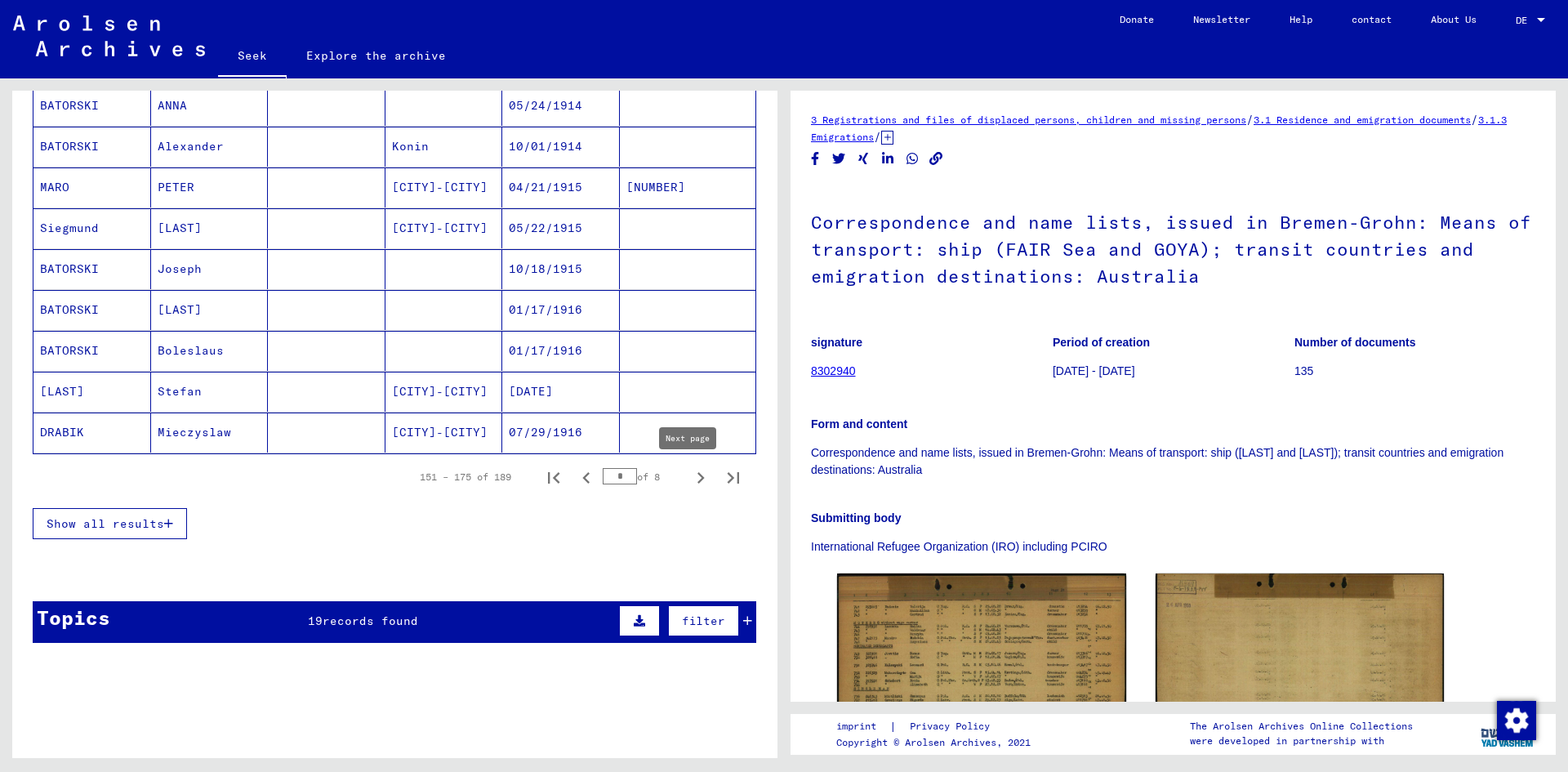 click 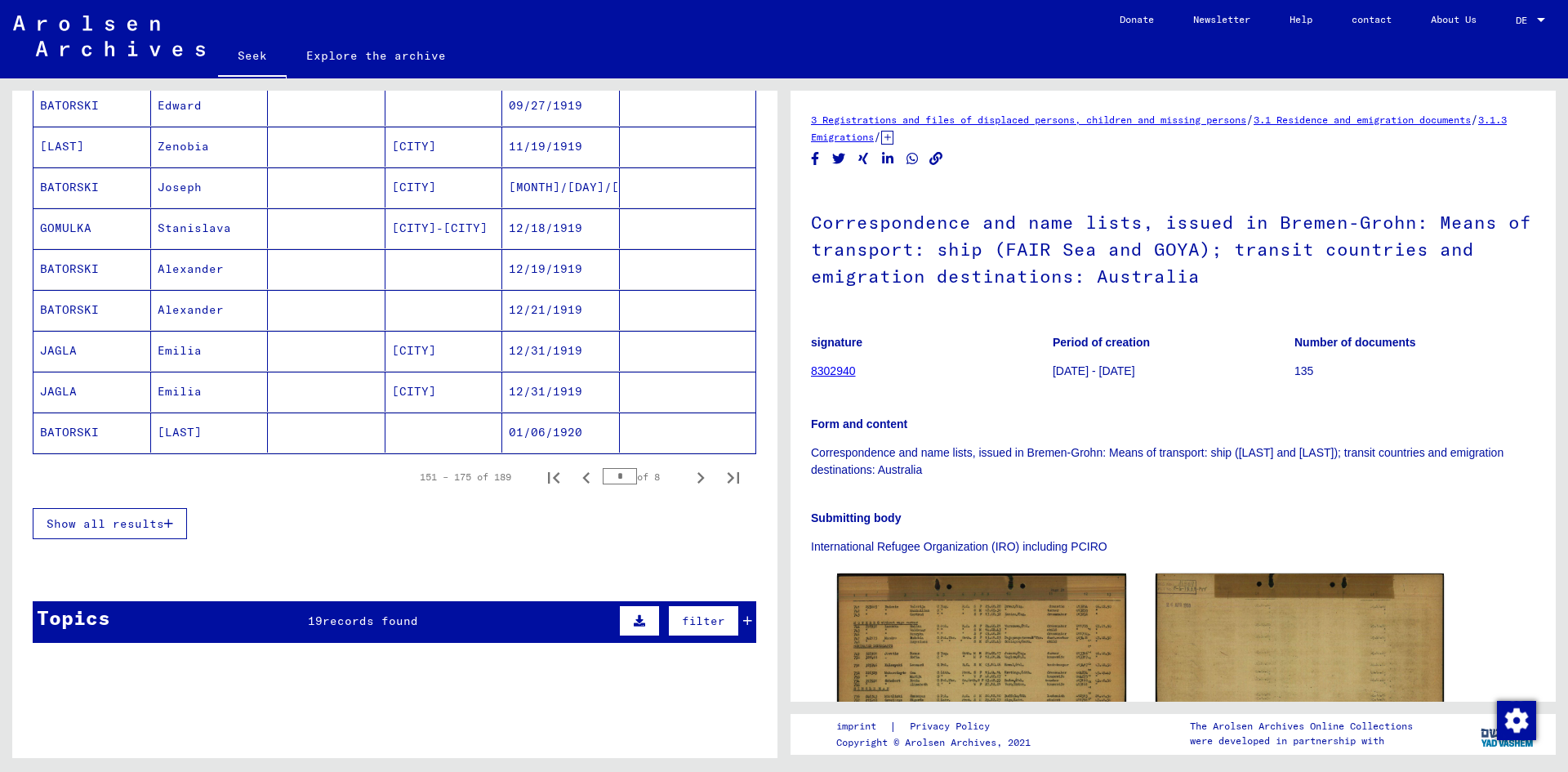 click 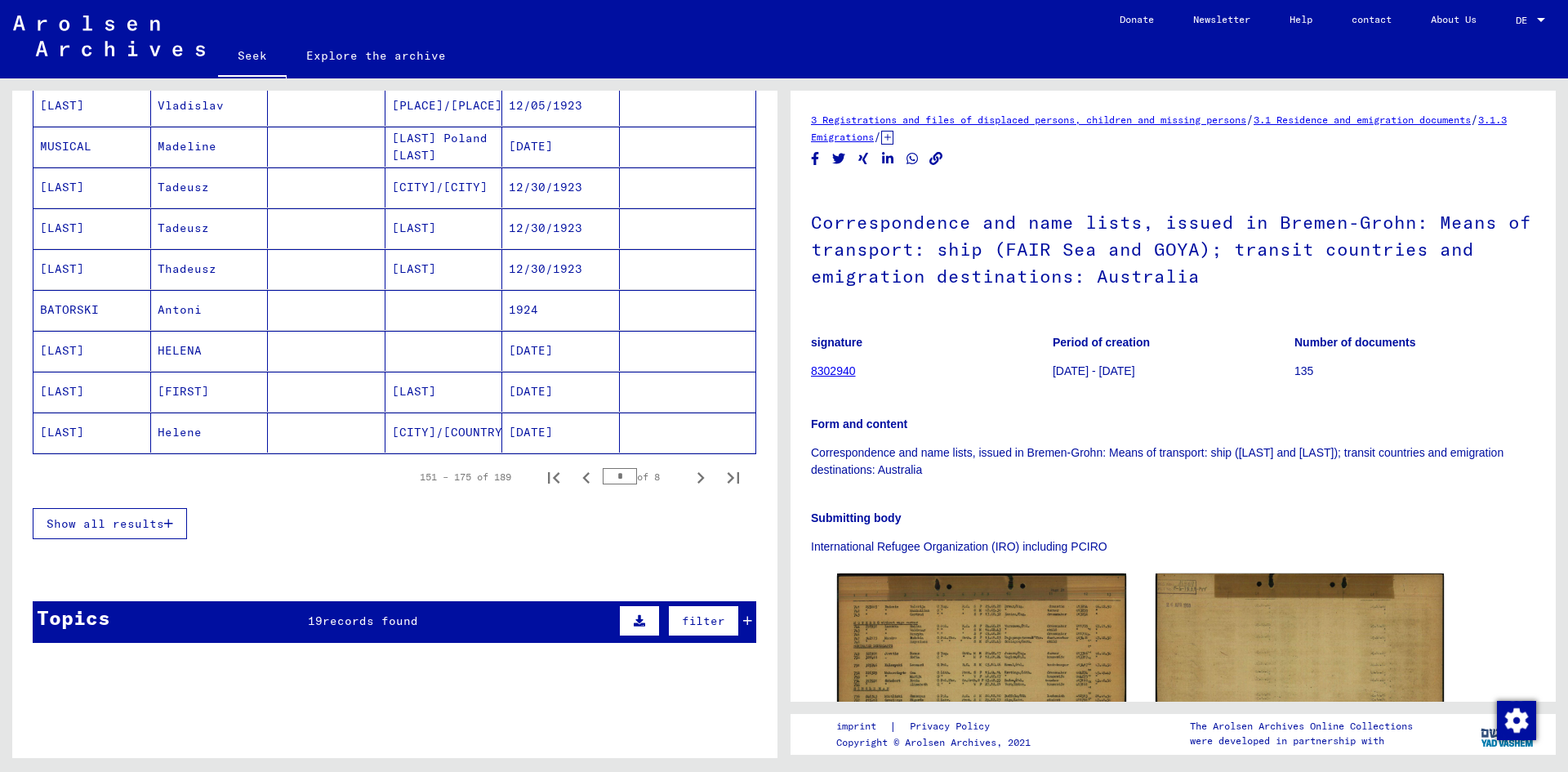 click at bounding box center [444, 391] 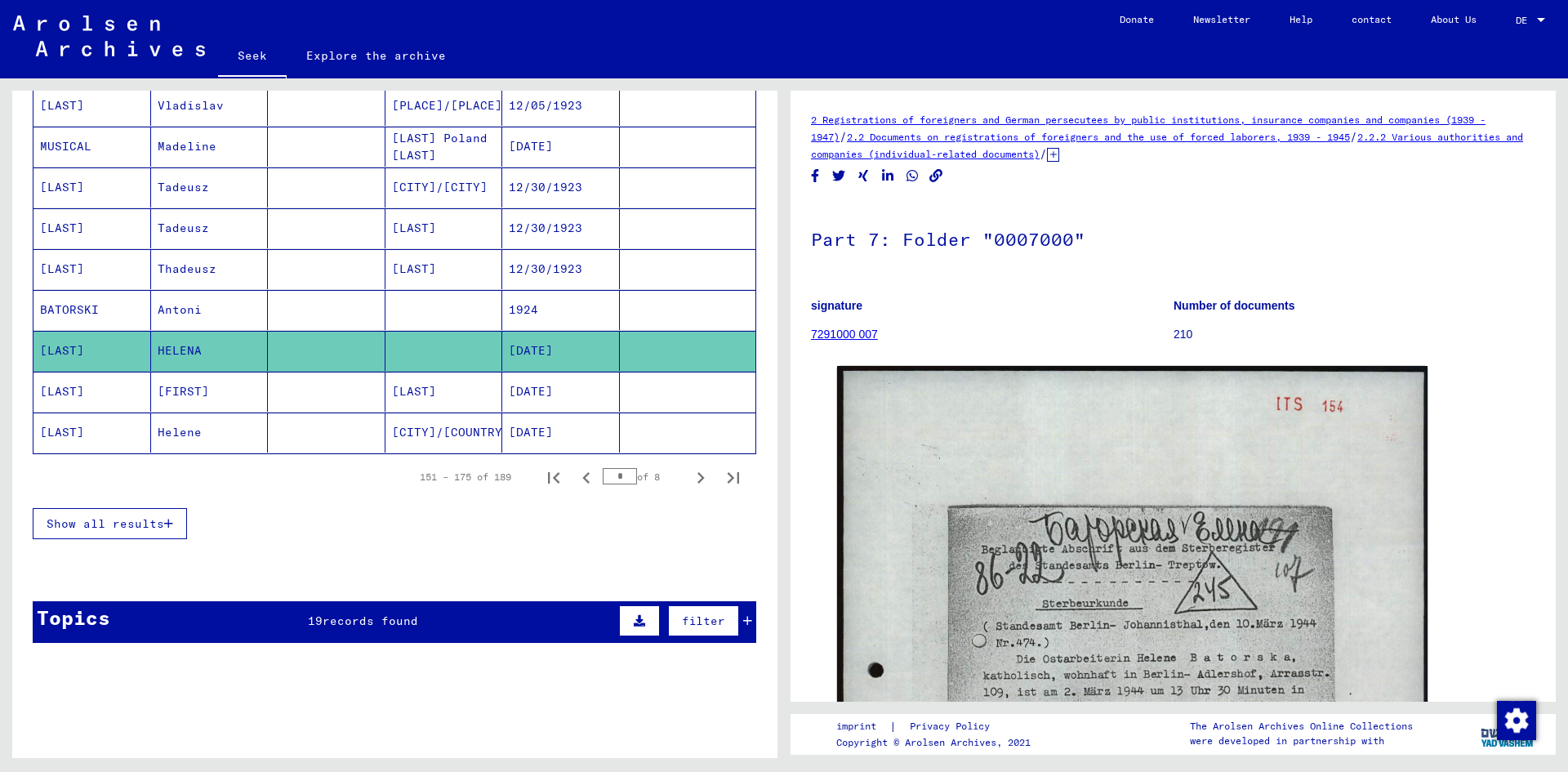 scroll, scrollTop: 0, scrollLeft: 0, axis: both 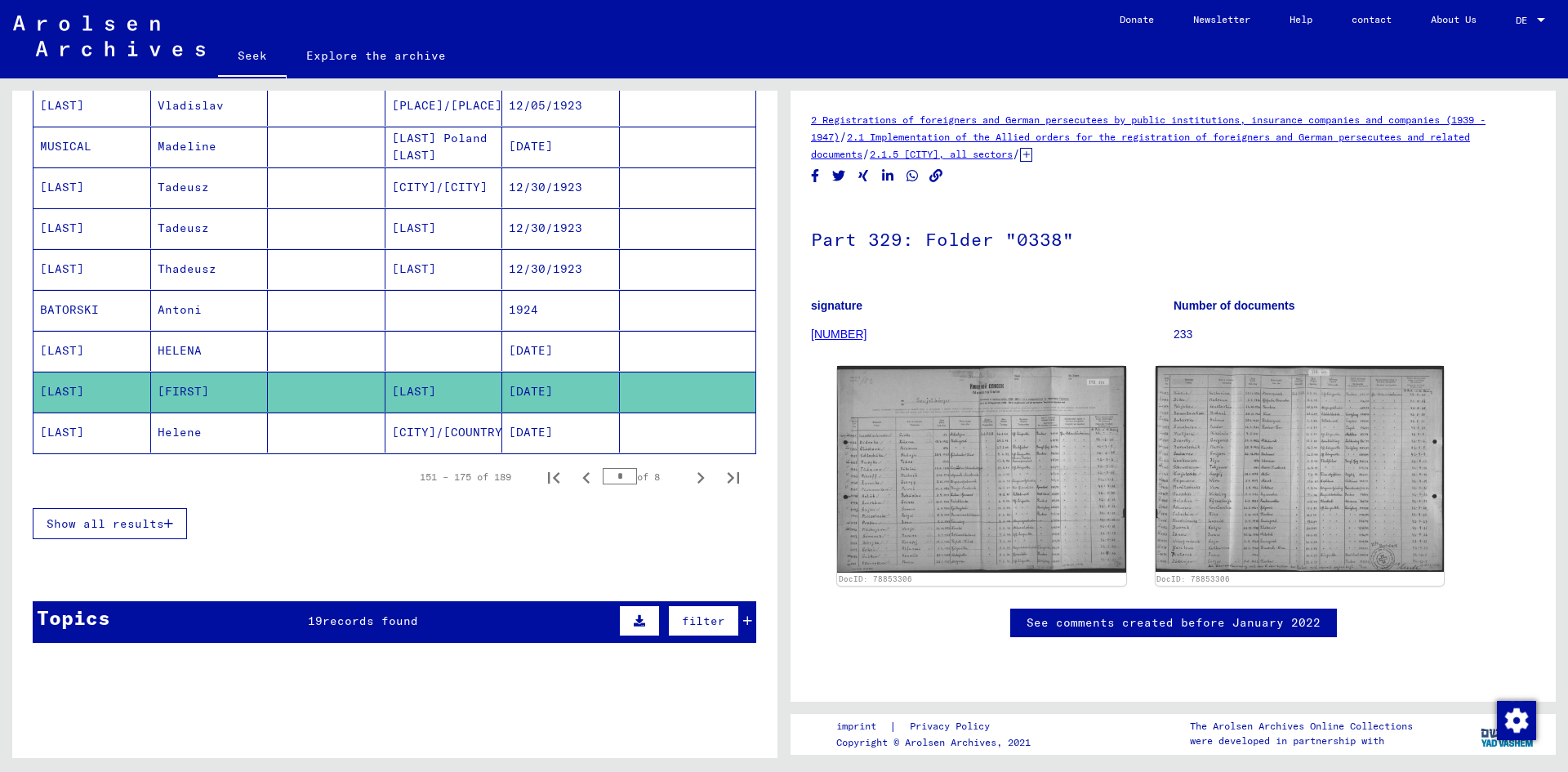 click on "[CITY]/[COUNTRY_CODE]" 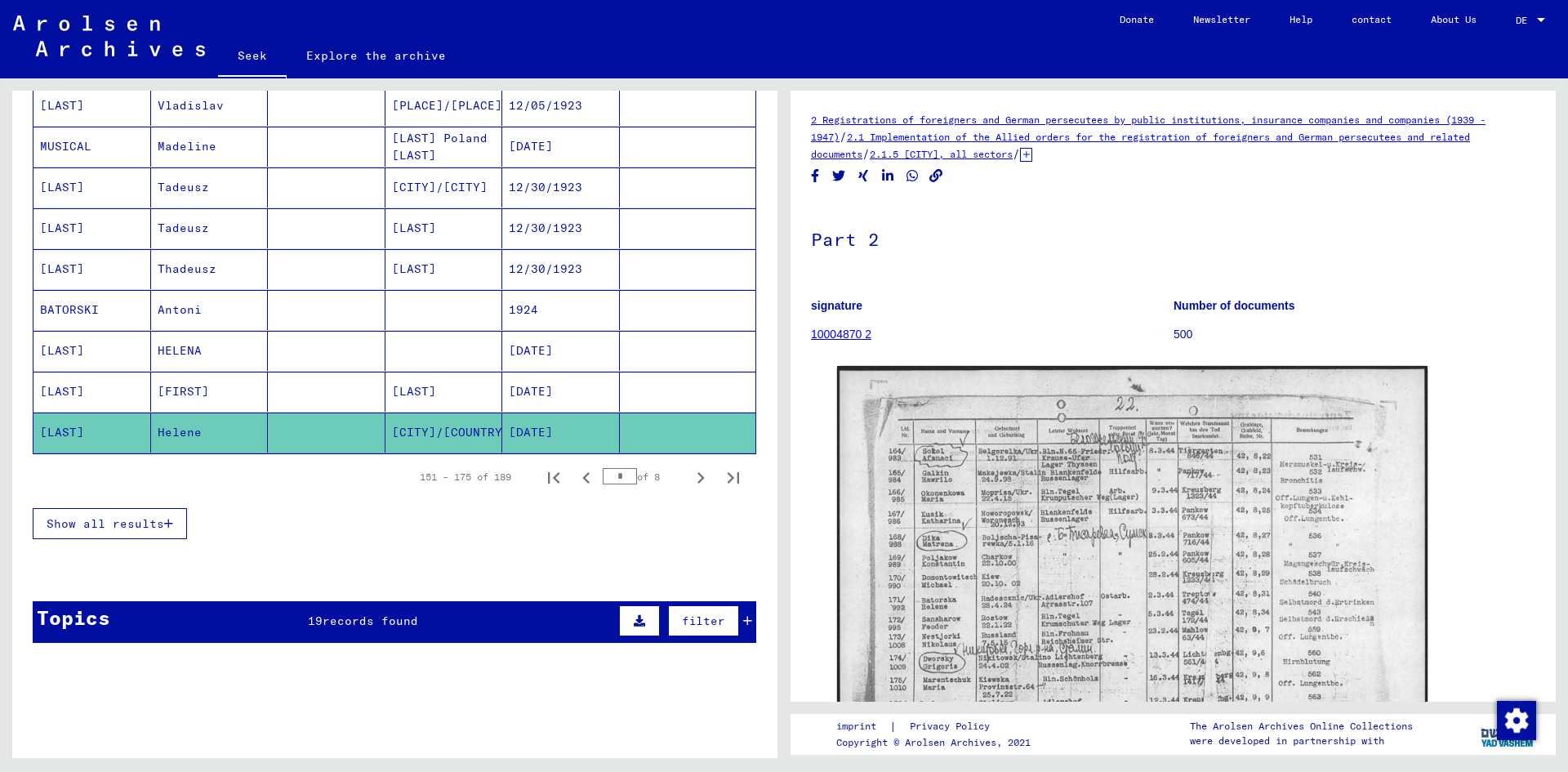 scroll, scrollTop: 0, scrollLeft: 0, axis: both 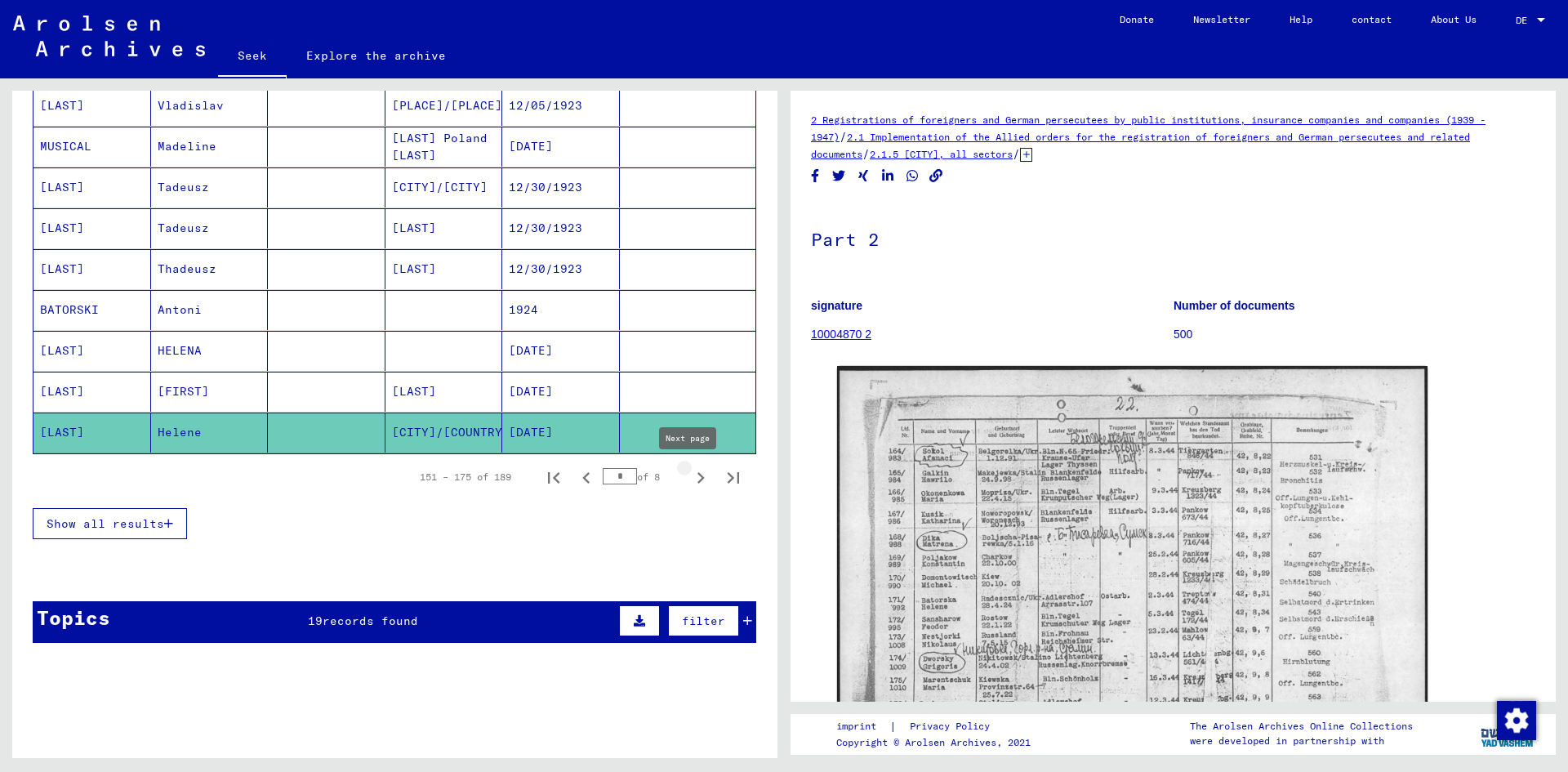 click 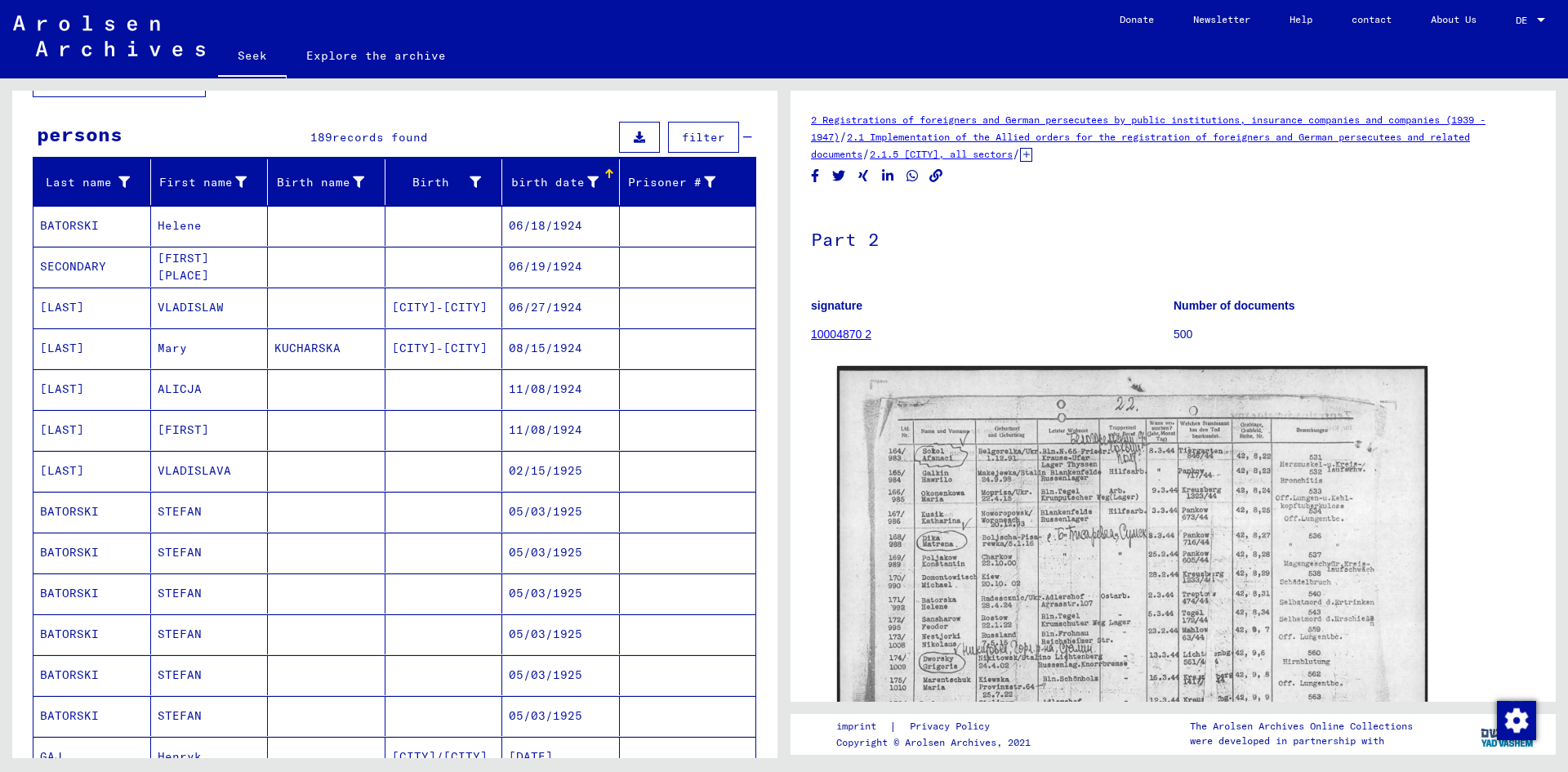 scroll, scrollTop: 82, scrollLeft: 0, axis: vertical 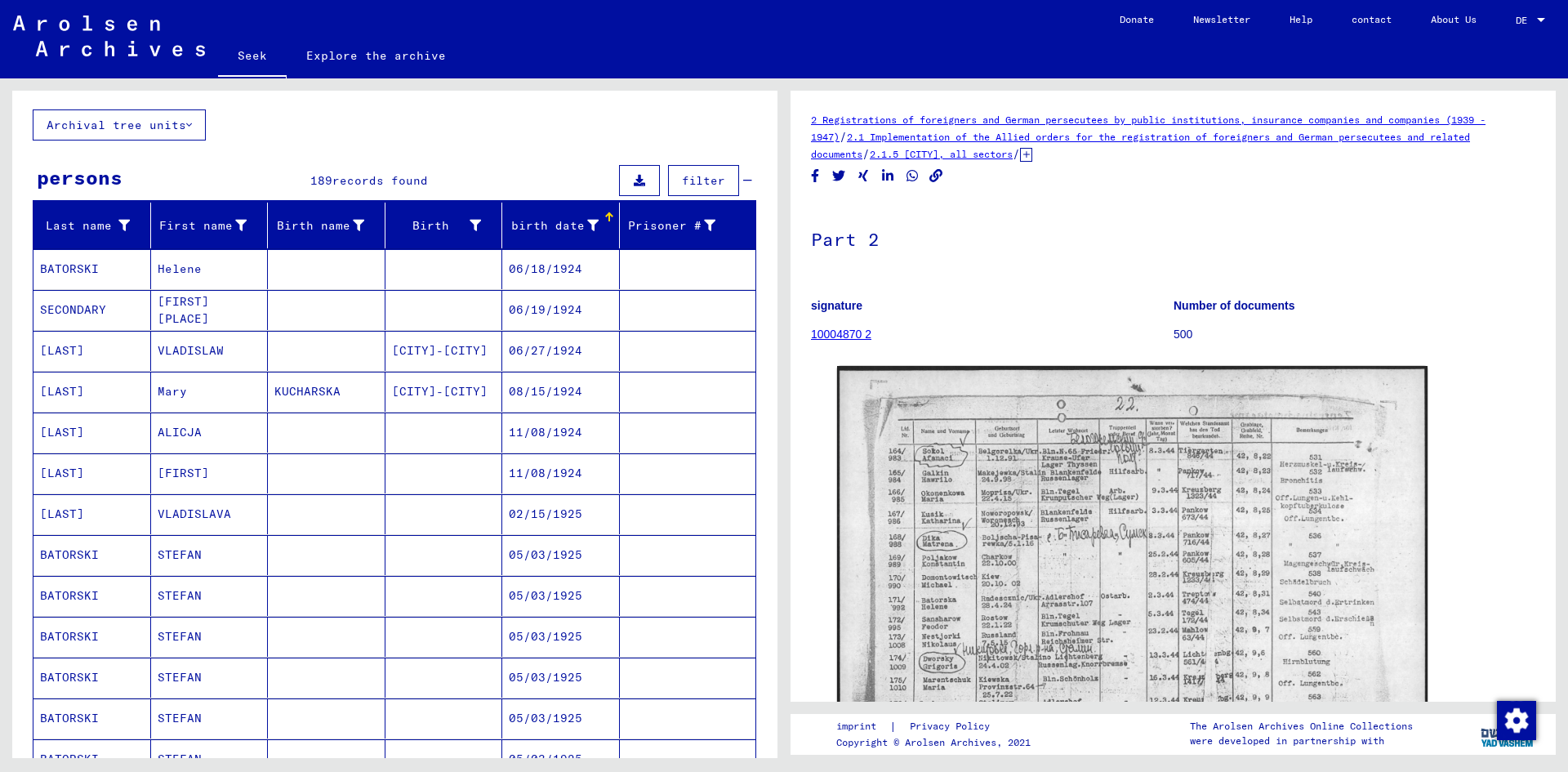 click at bounding box center [444, 310] 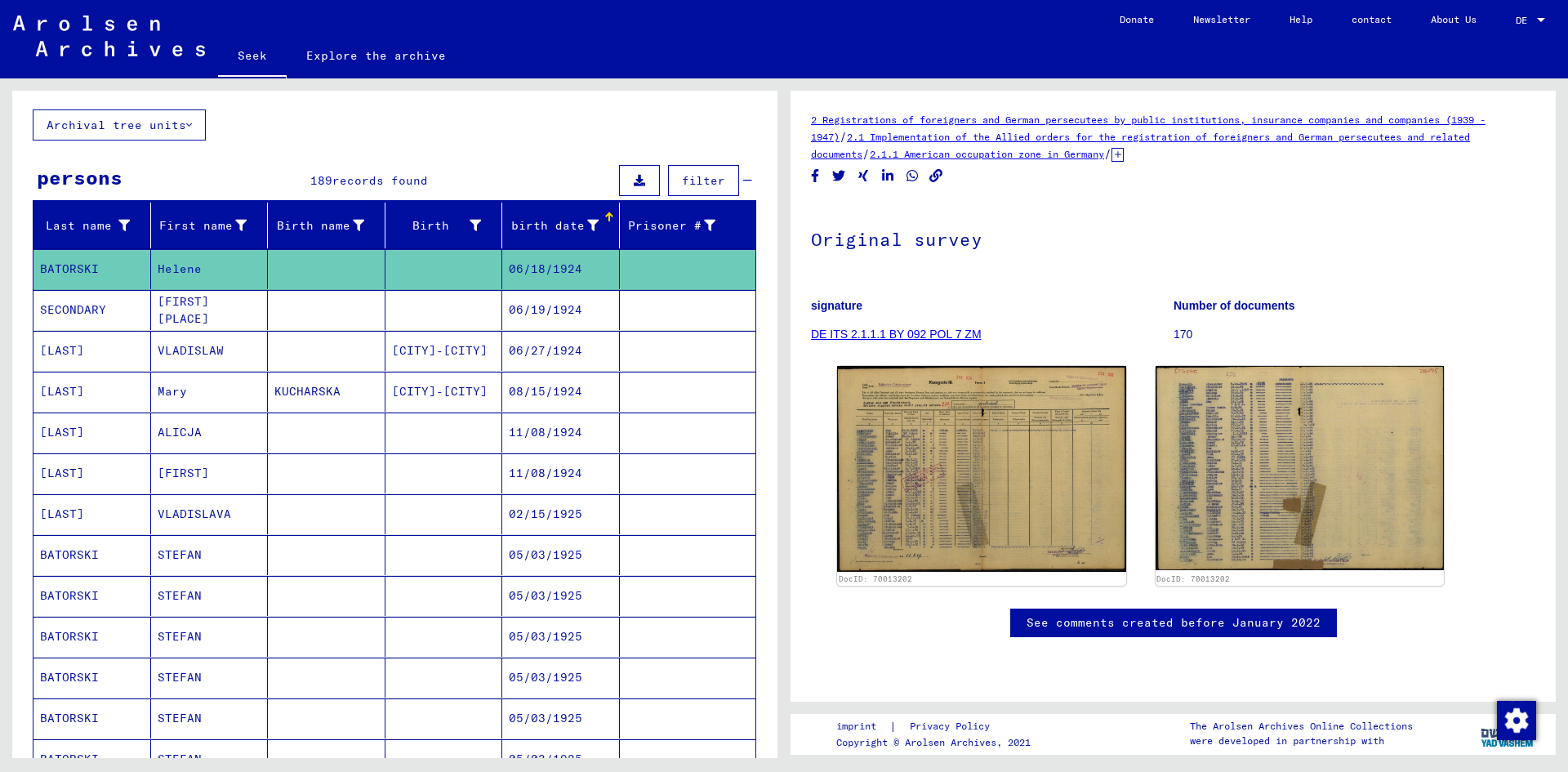 scroll, scrollTop: 0, scrollLeft: 0, axis: both 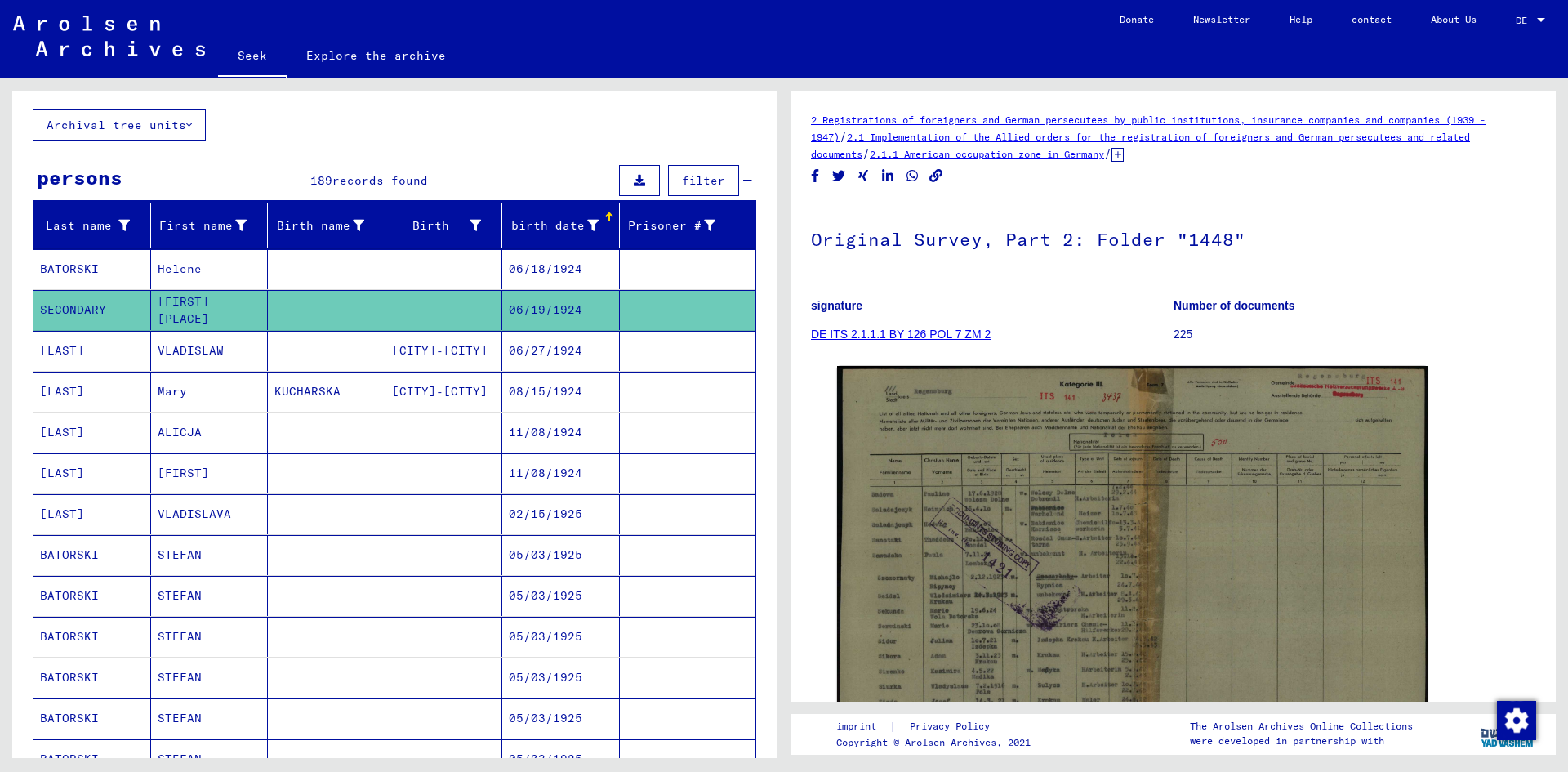 click on "[CITY]-[CITY]" 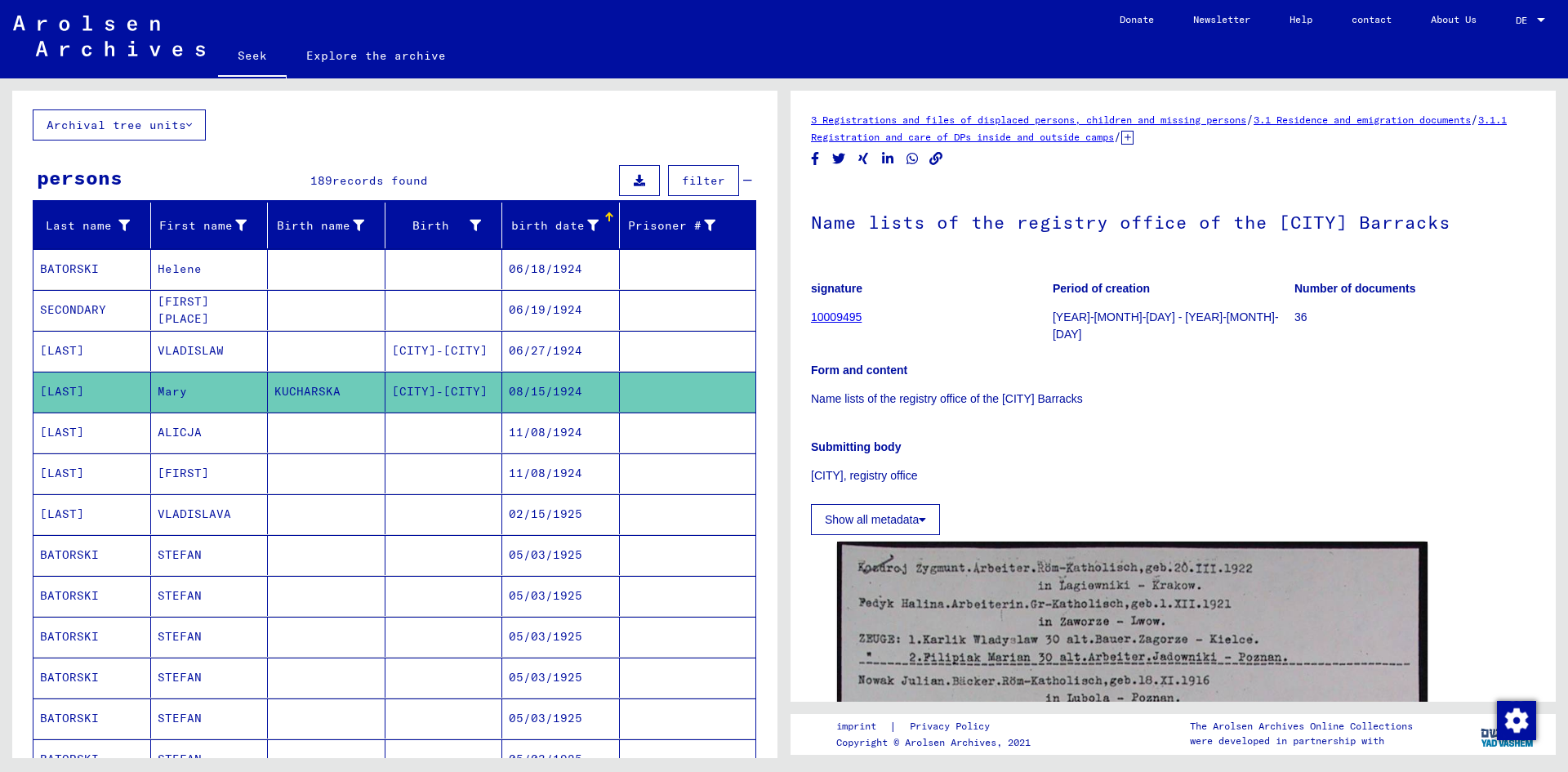 scroll, scrollTop: 0, scrollLeft: 0, axis: both 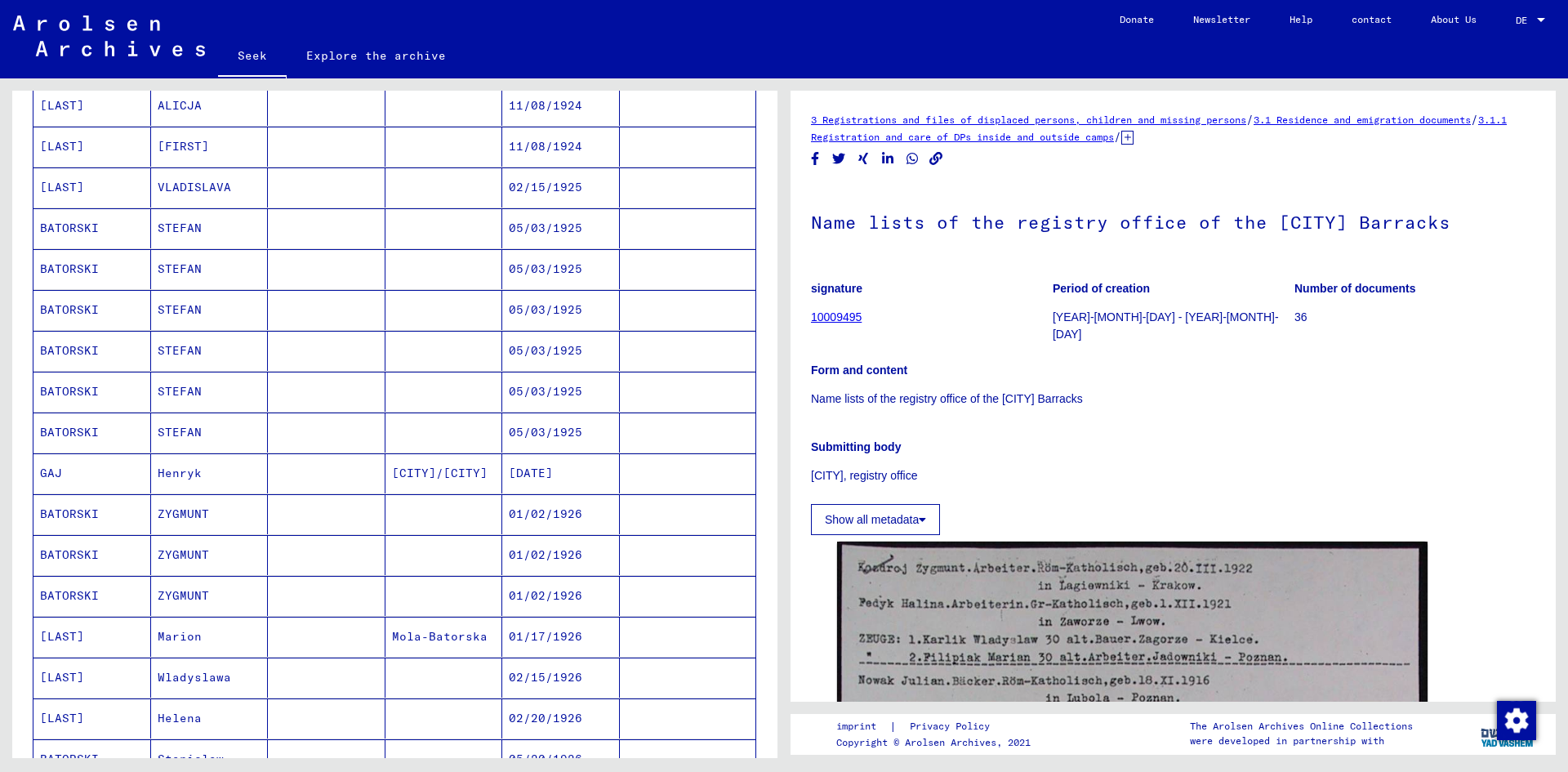 click at bounding box center [444, 228] 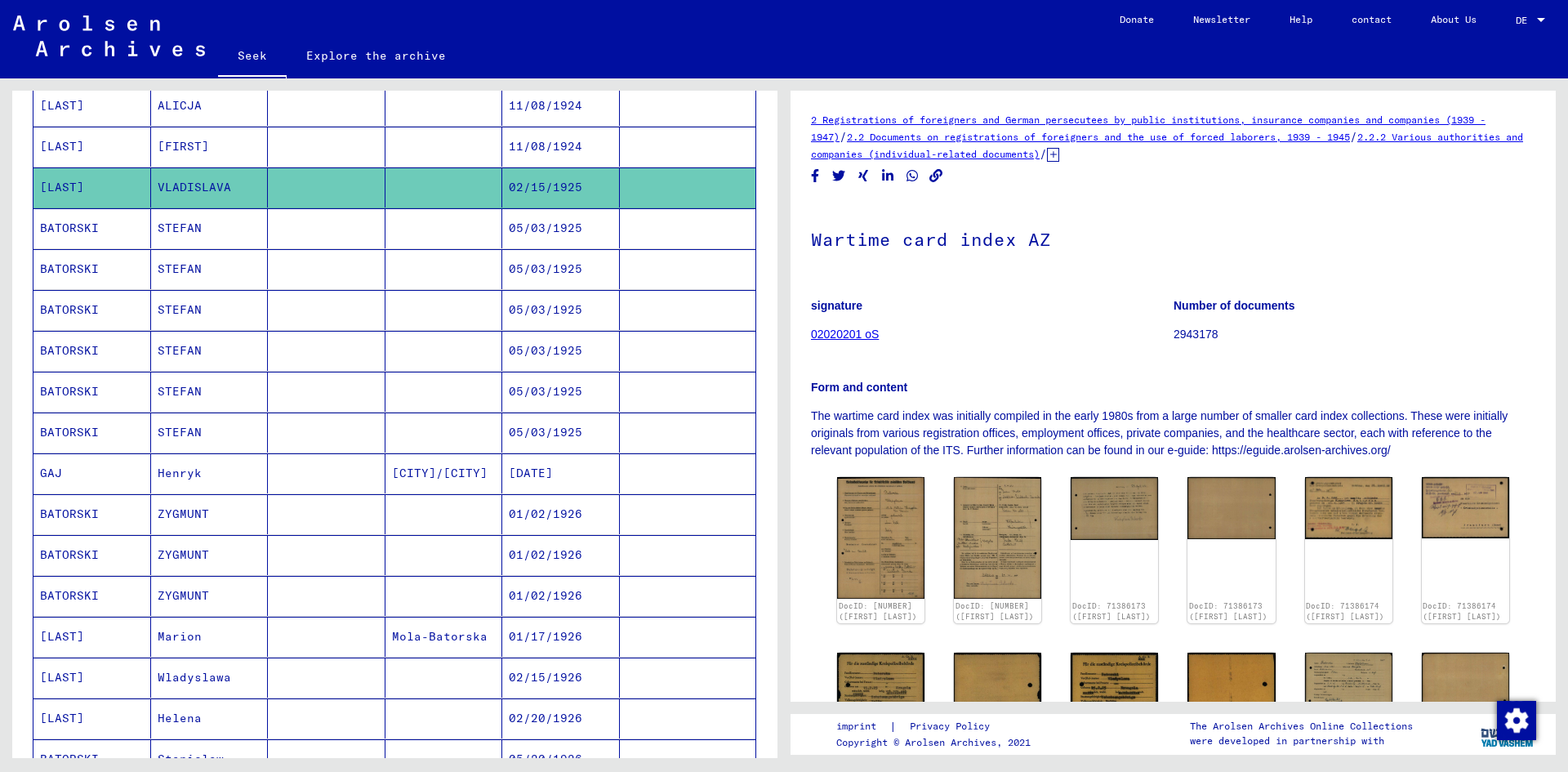 click at bounding box center [444, 269] 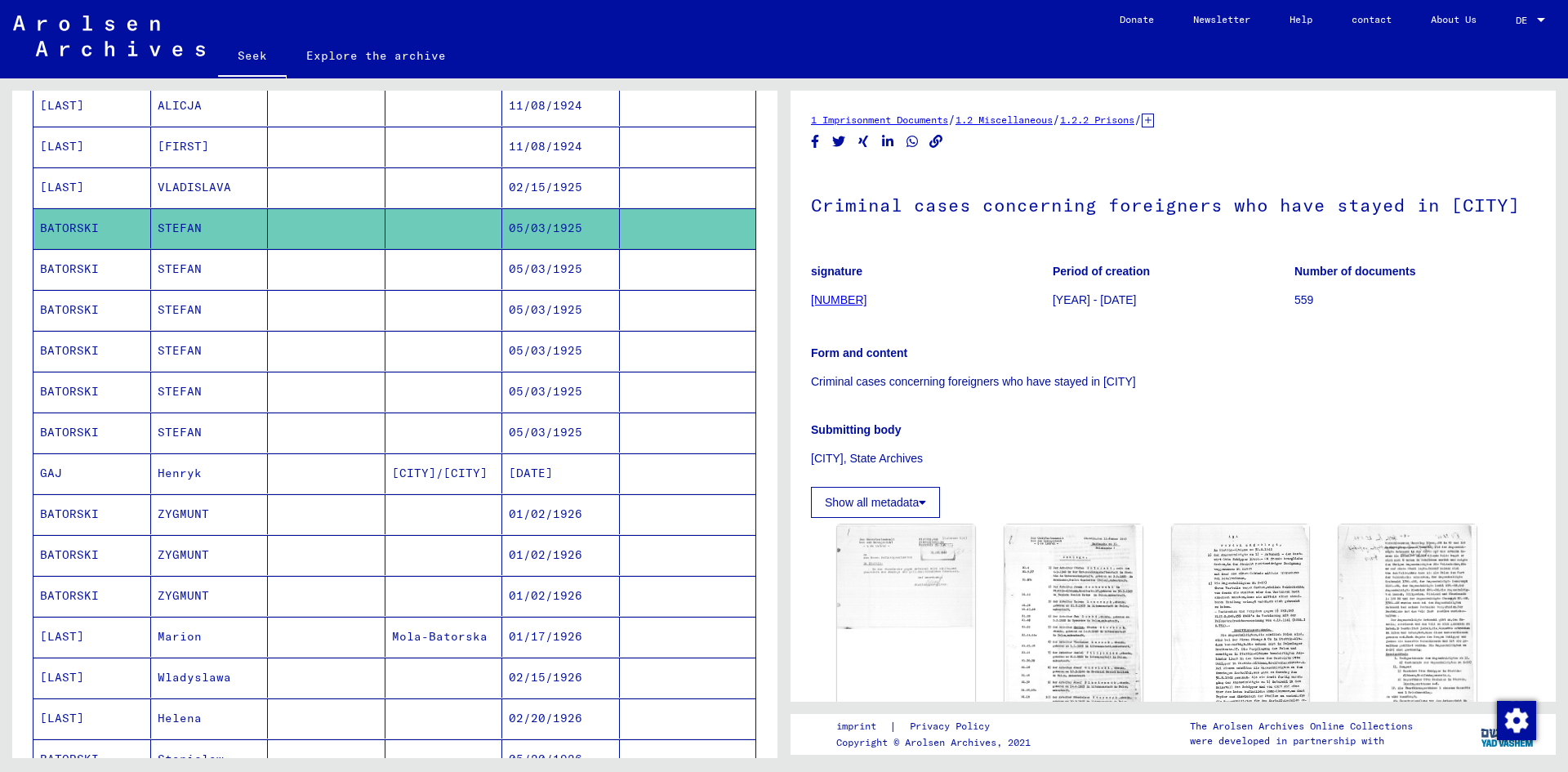 scroll, scrollTop: 0, scrollLeft: 0, axis: both 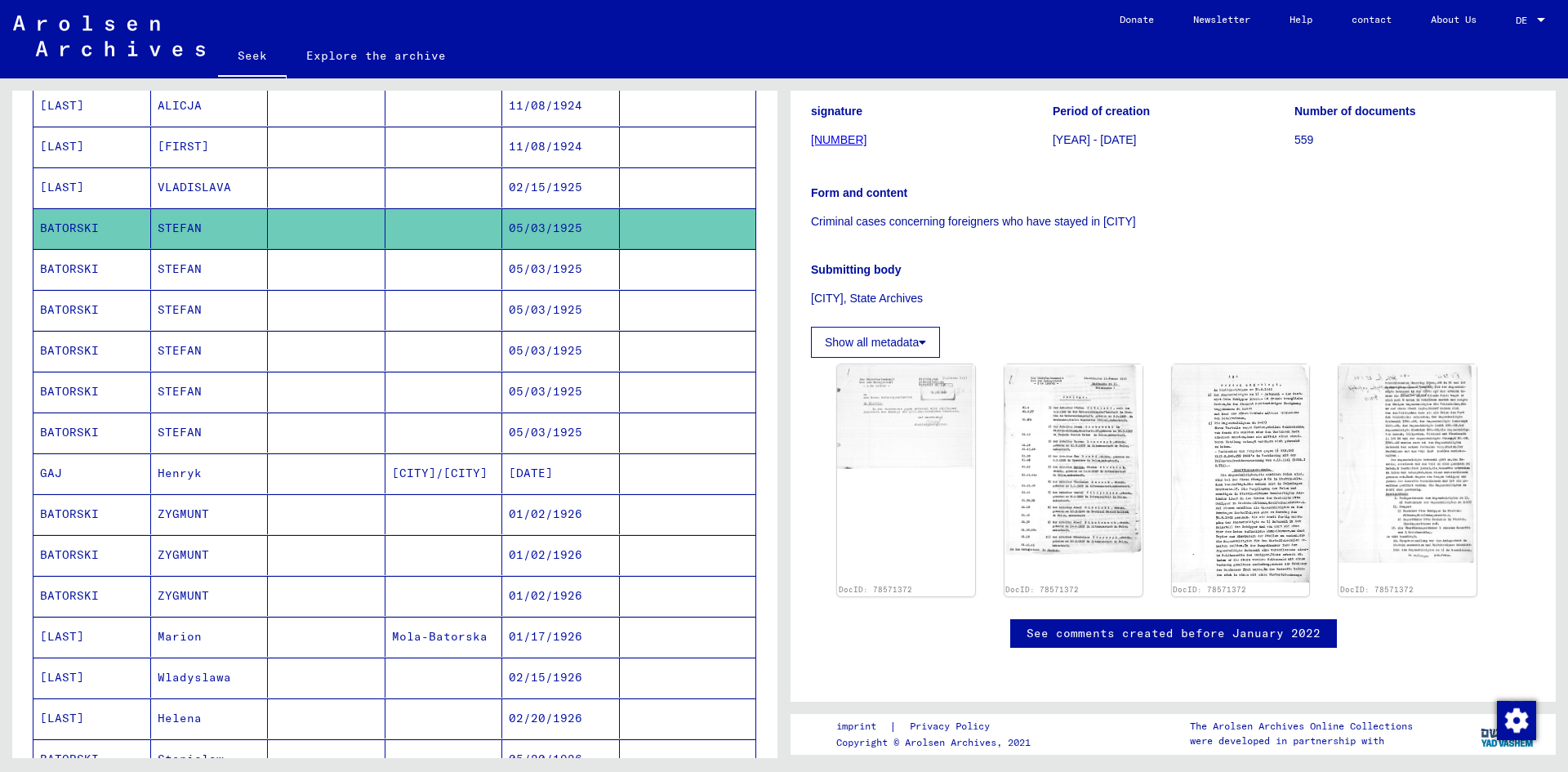 click at bounding box center [444, 310] 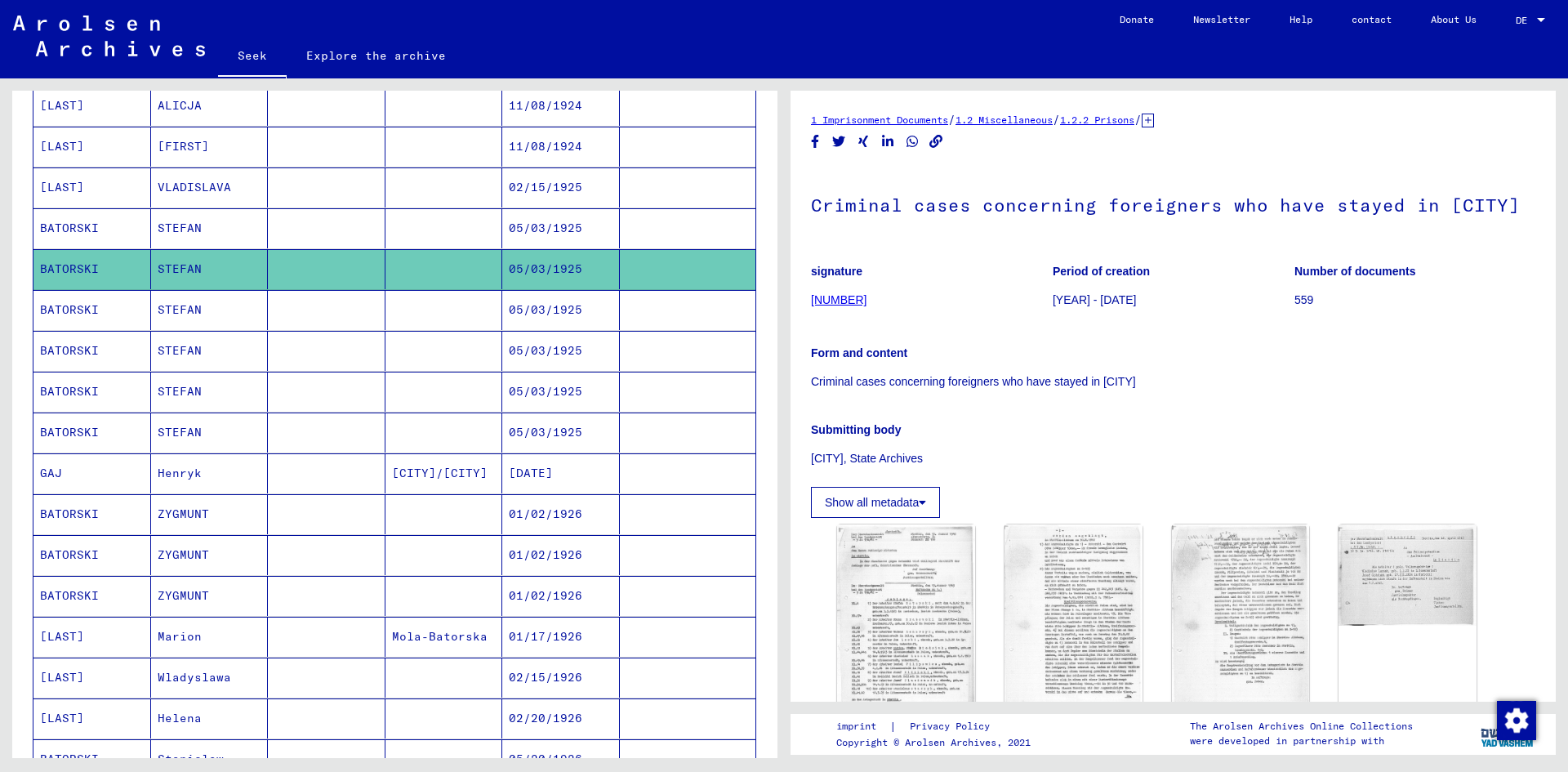 scroll, scrollTop: 0, scrollLeft: 0, axis: both 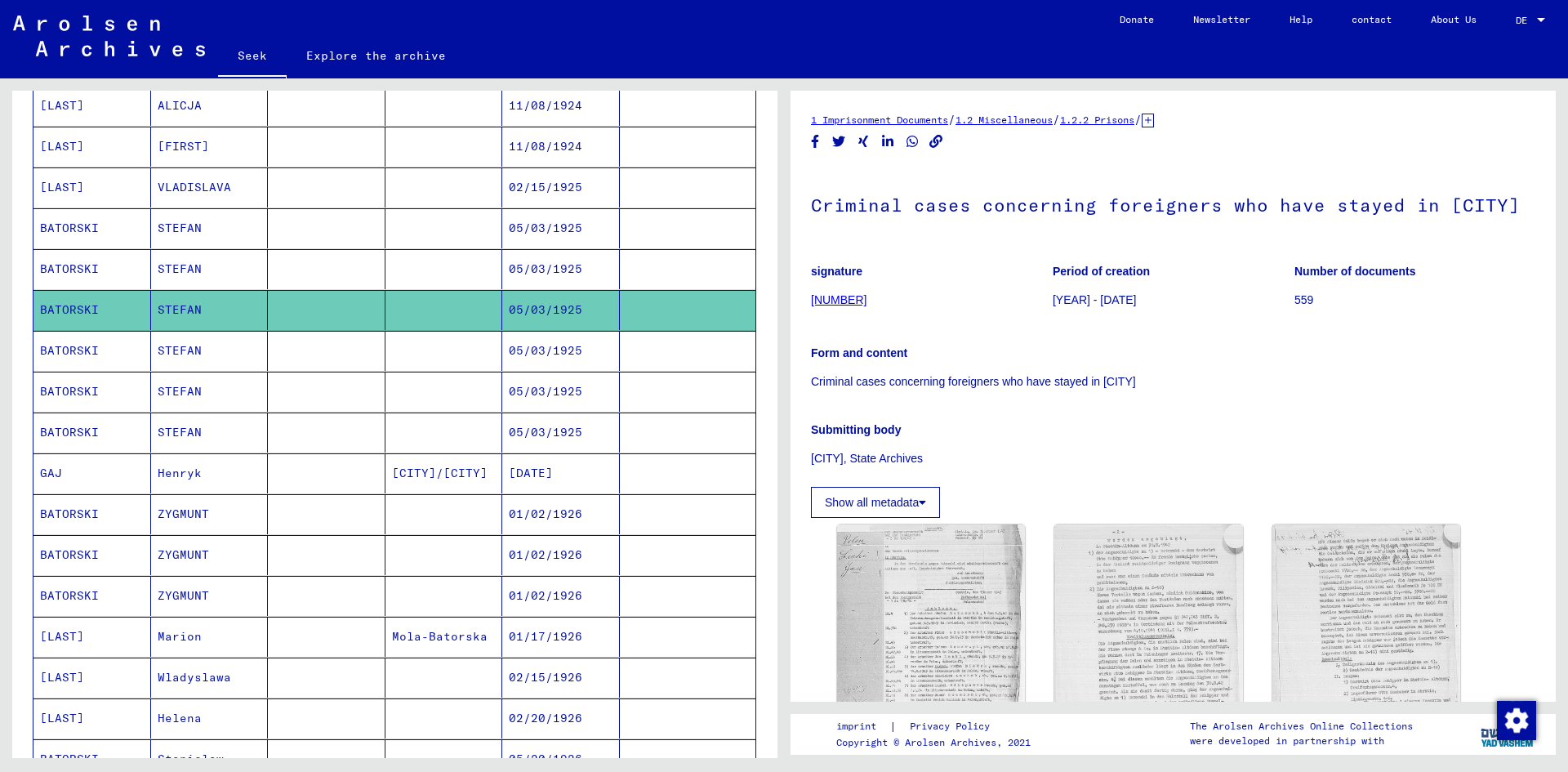 click at bounding box center [444, 391] 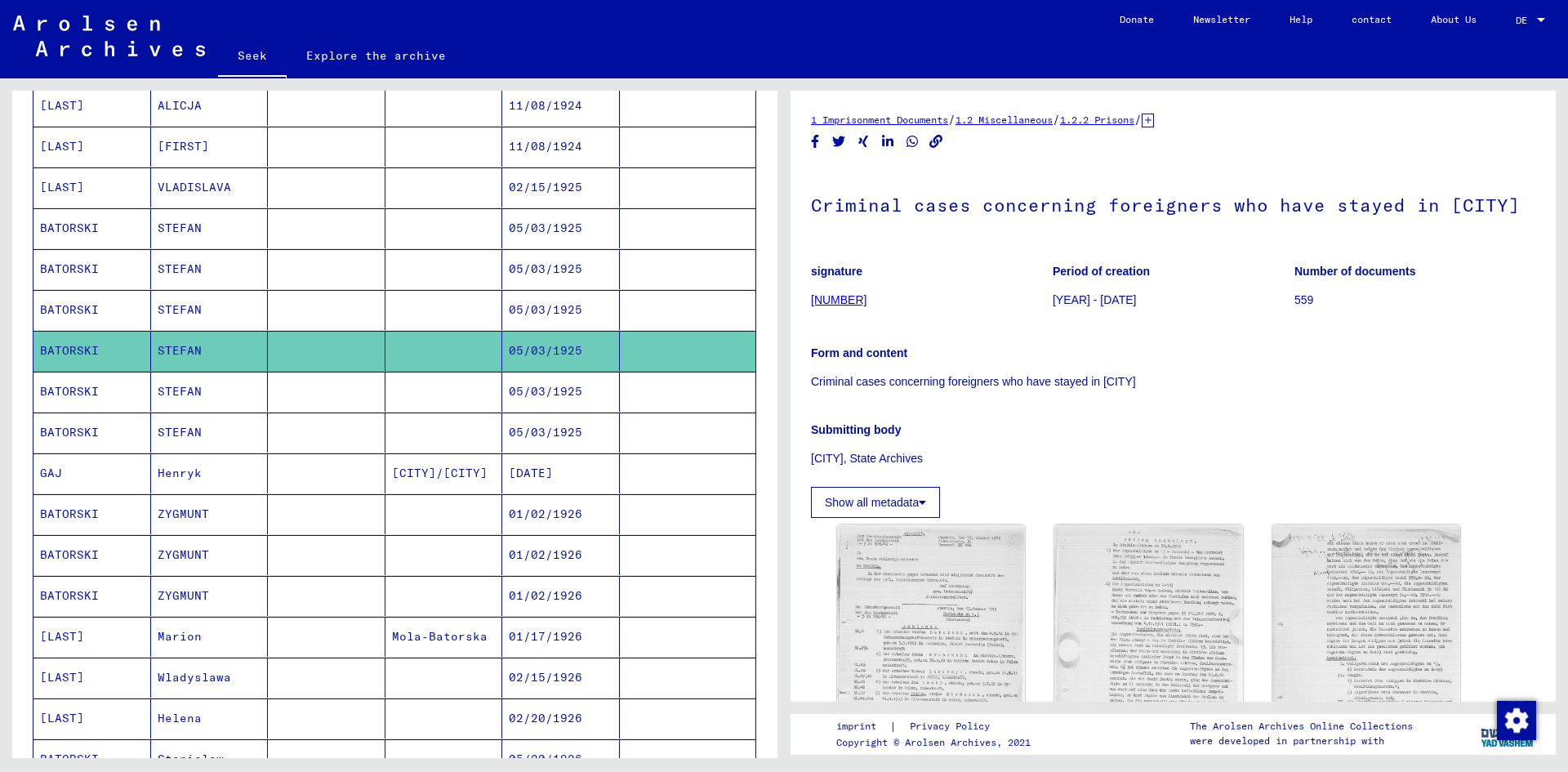 scroll, scrollTop: 0, scrollLeft: 0, axis: both 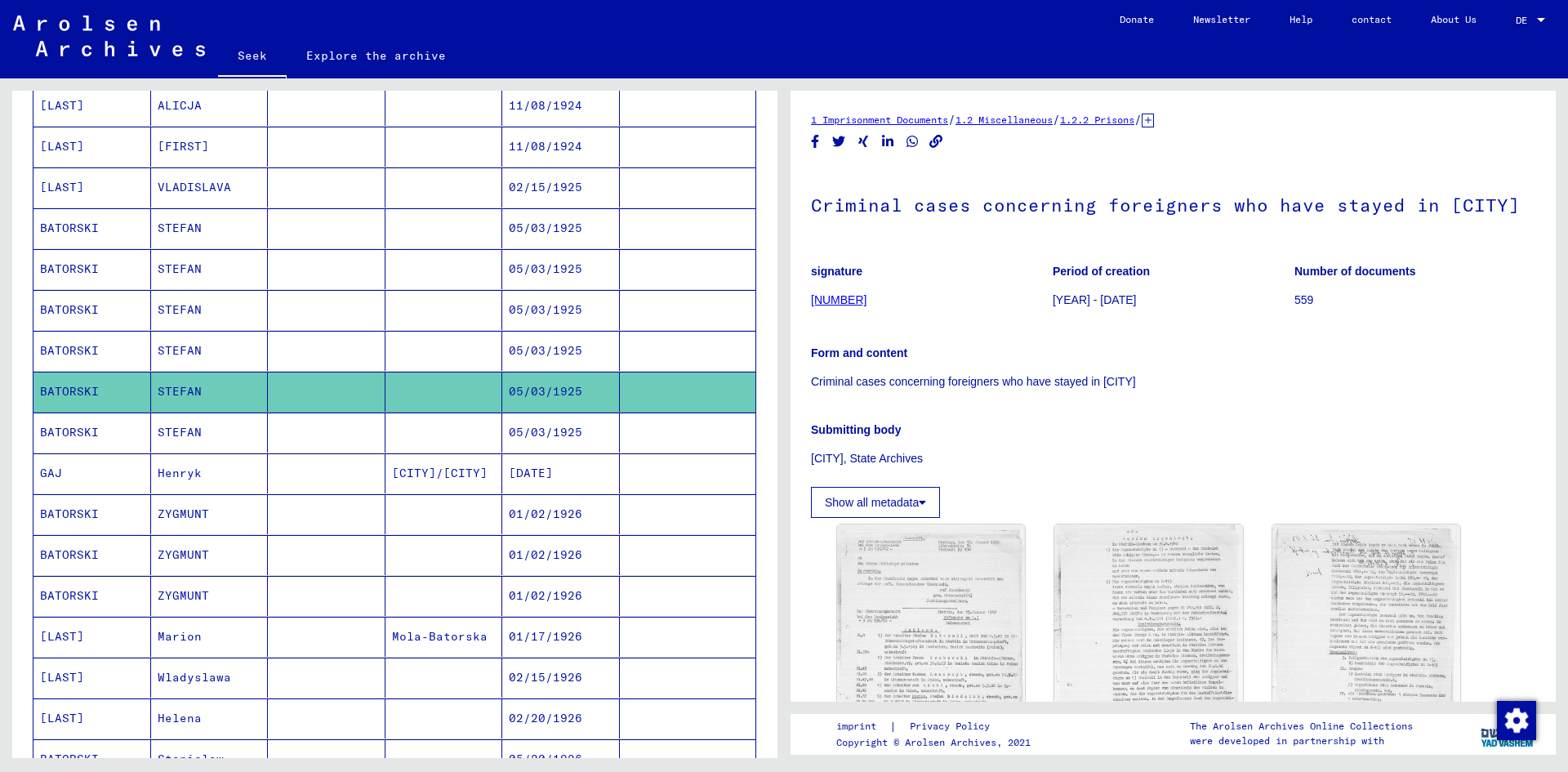 click at bounding box center [444, 473] 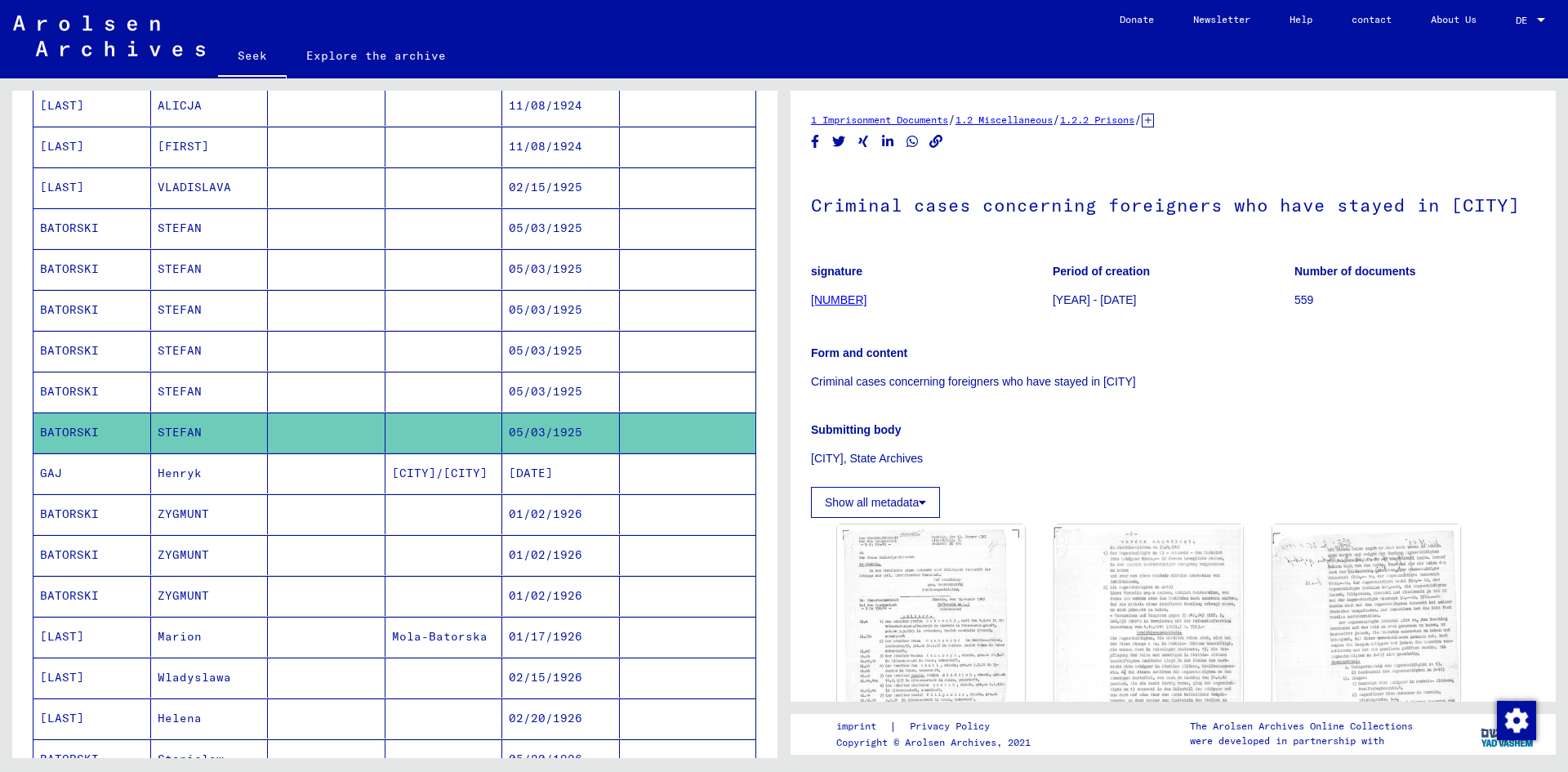 scroll, scrollTop: 0, scrollLeft: 0, axis: both 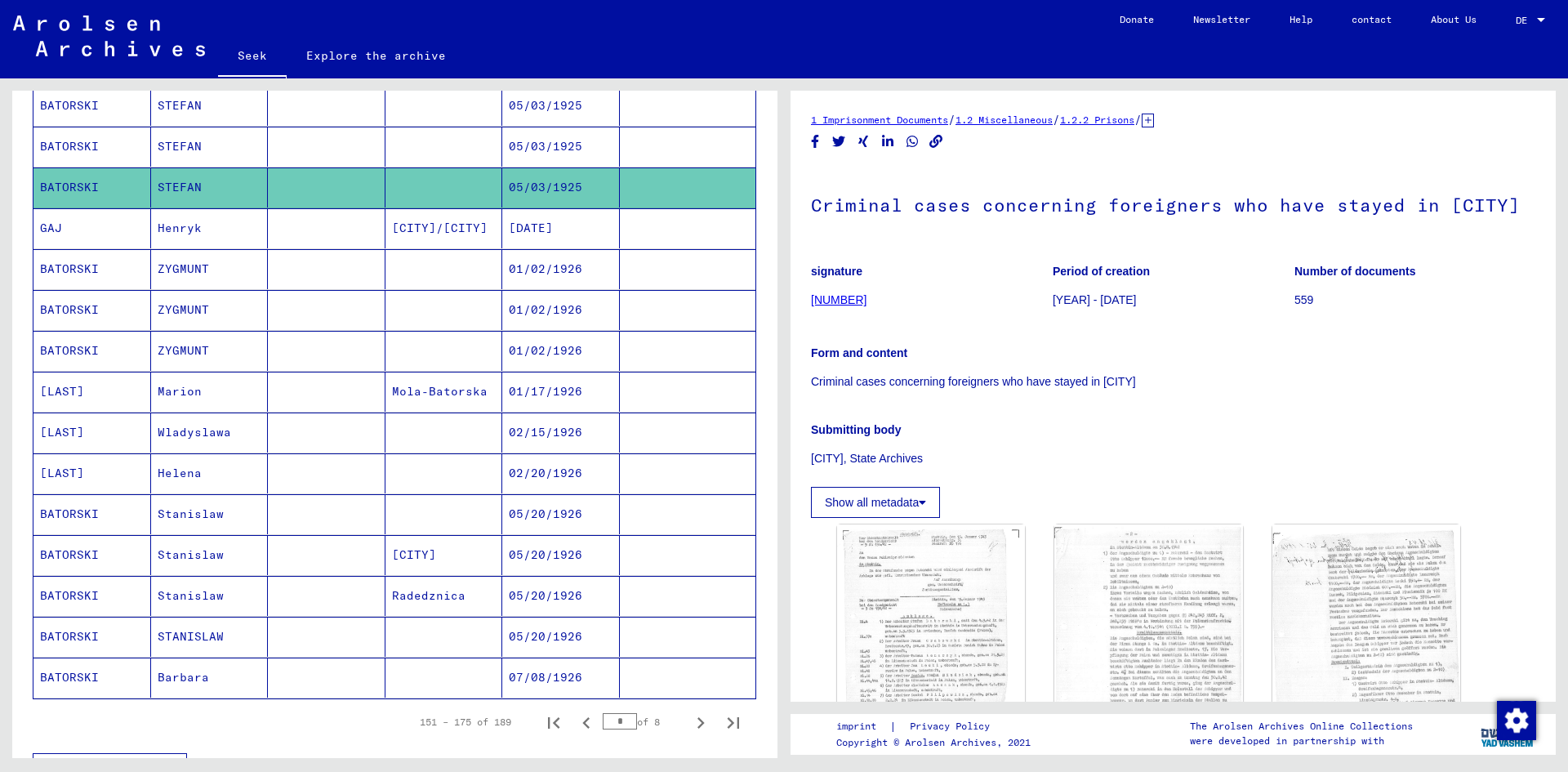 click on "[CITY]/[CITY]" 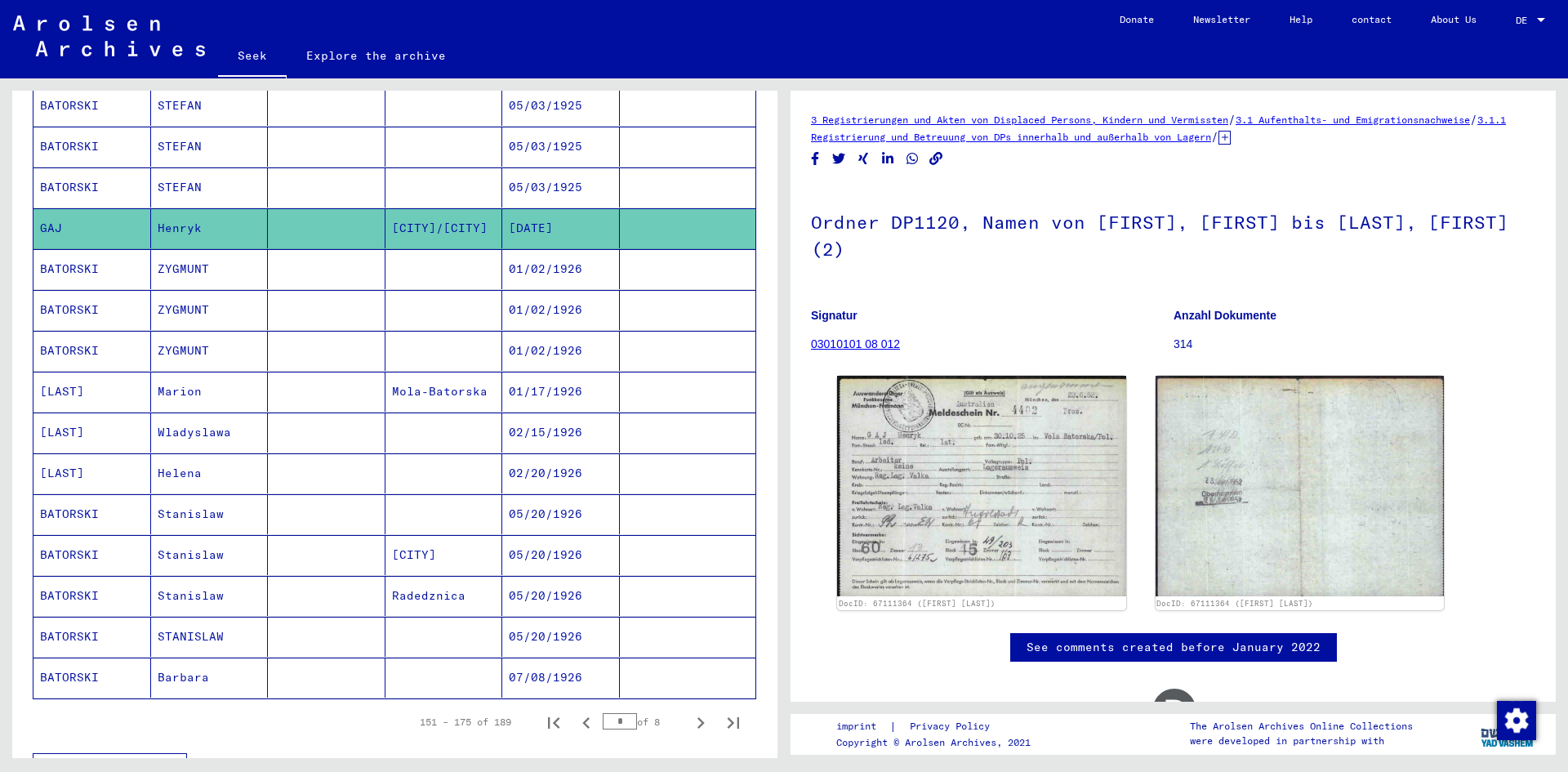 click at bounding box center [444, 310] 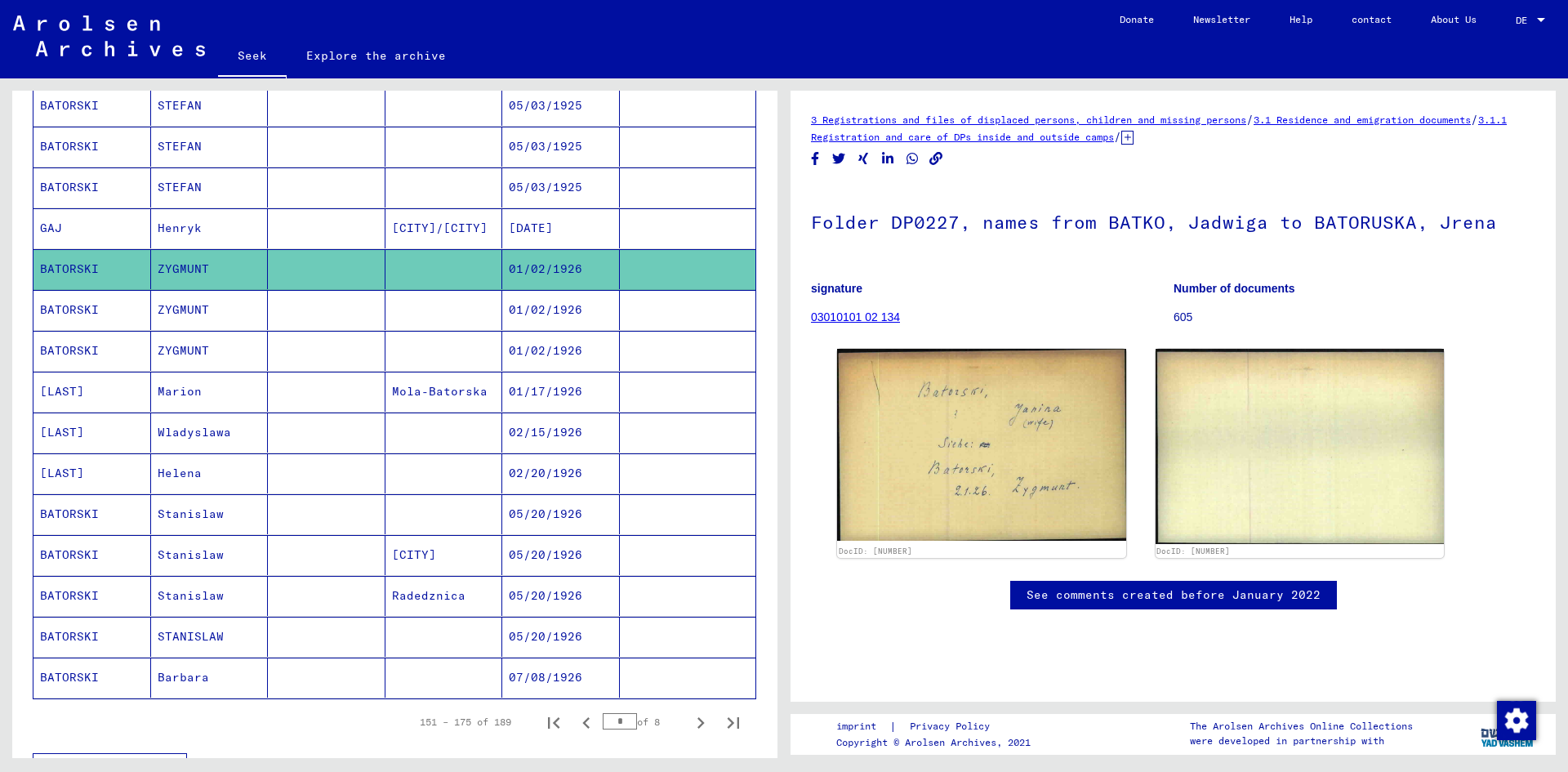 scroll, scrollTop: 0, scrollLeft: 0, axis: both 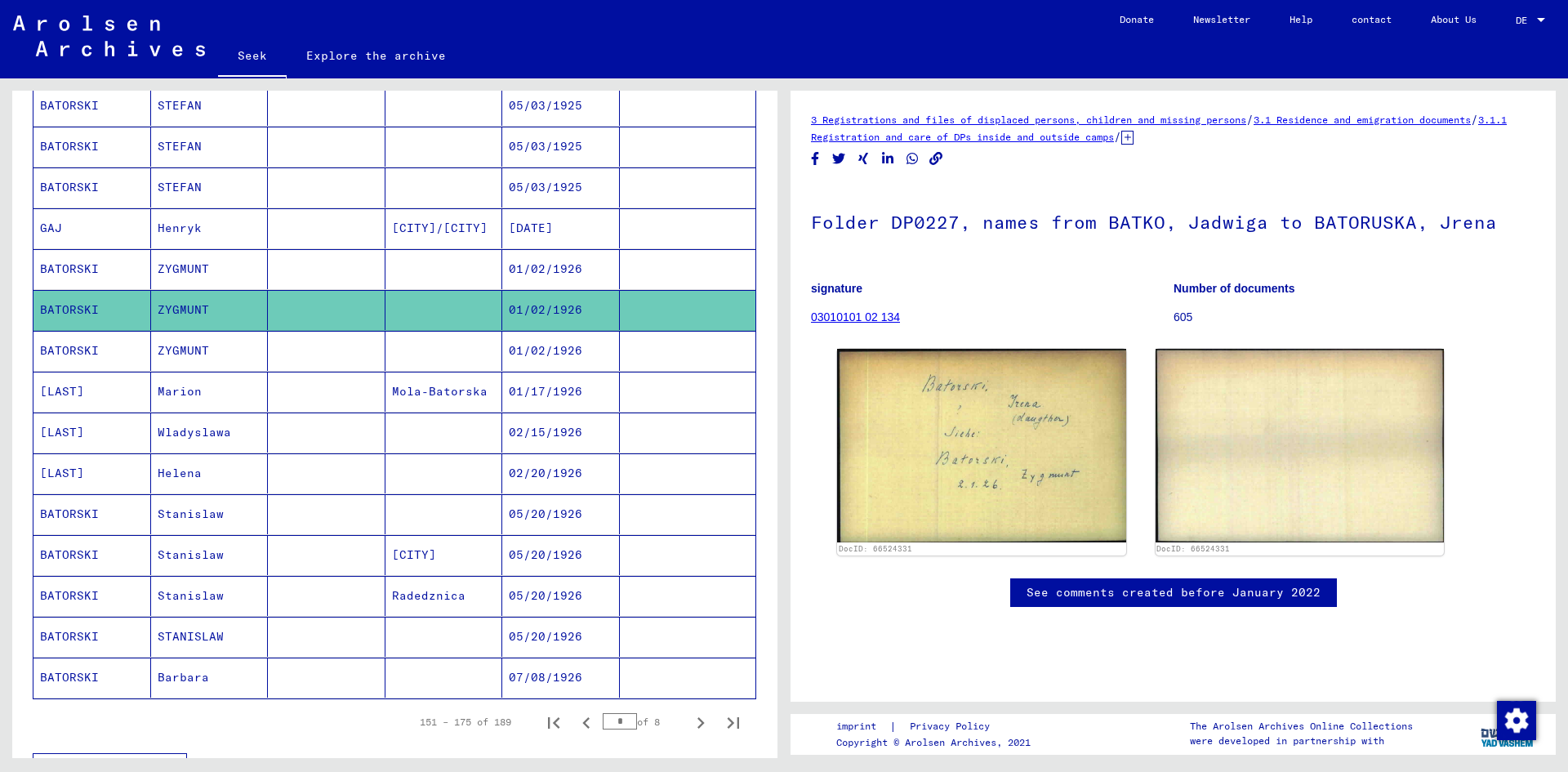click at bounding box center (444, 391) 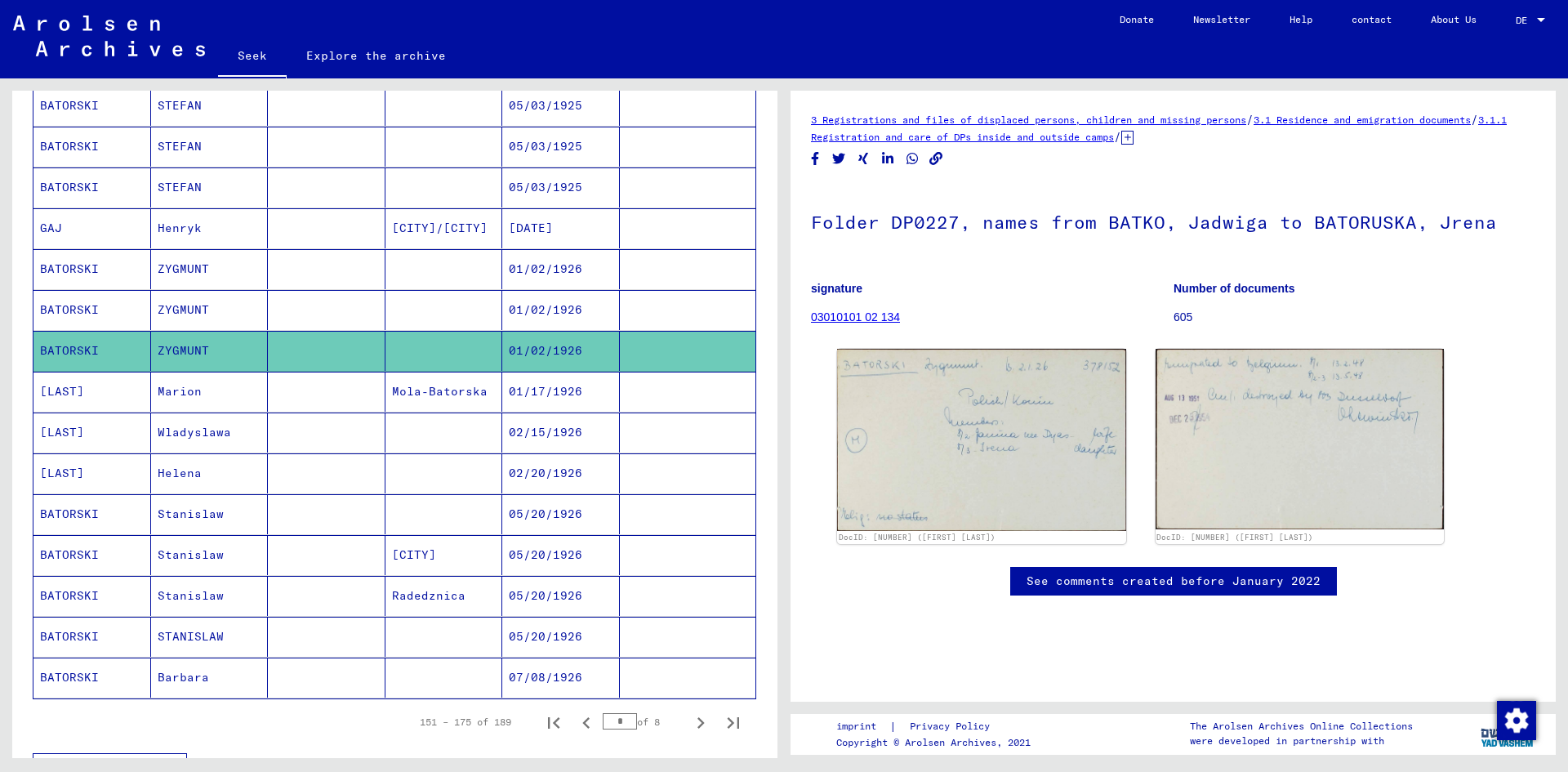 scroll, scrollTop: 0, scrollLeft: 0, axis: both 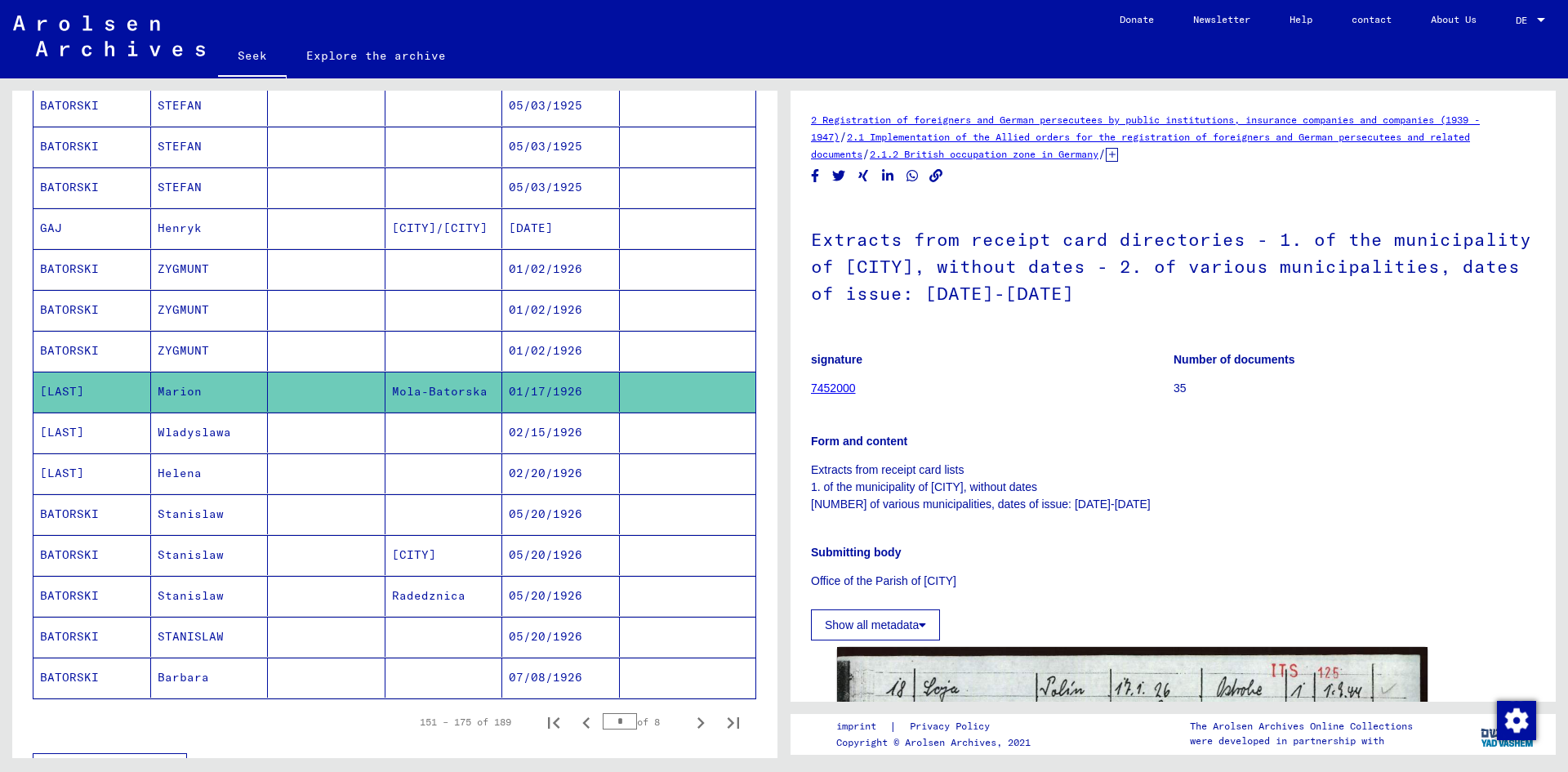 click at bounding box center (444, 473) 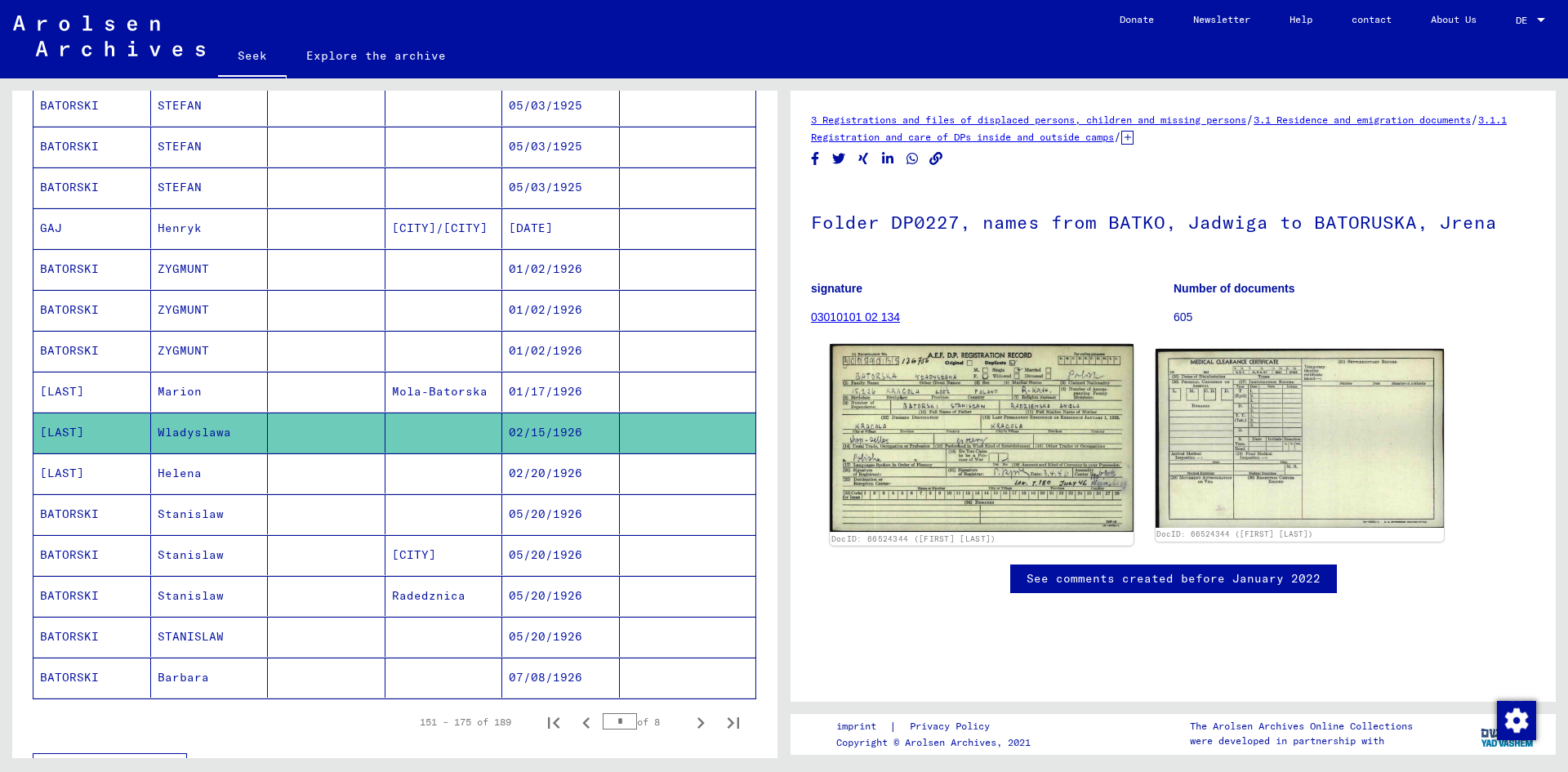 click 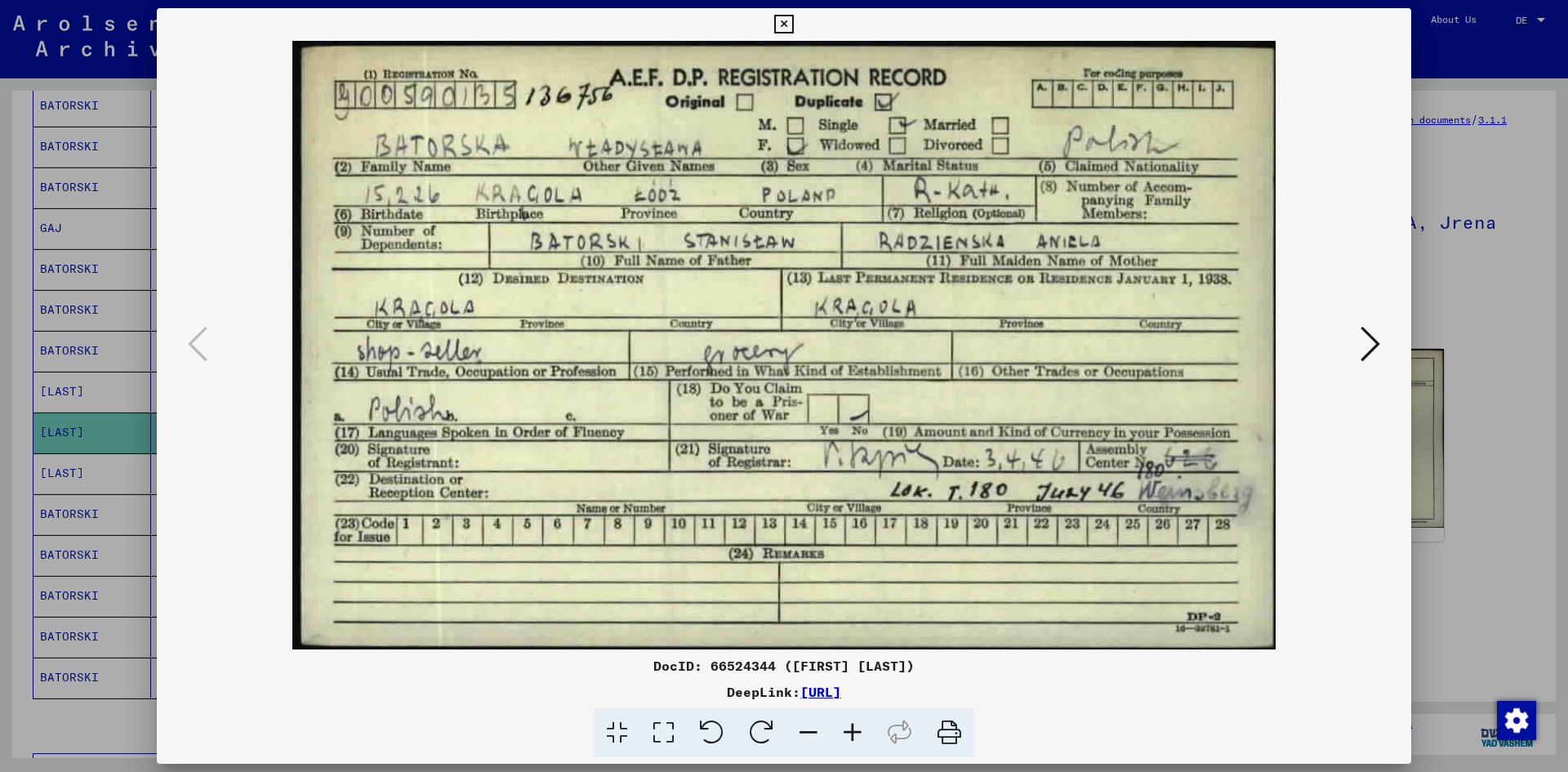 click at bounding box center [783, 25] 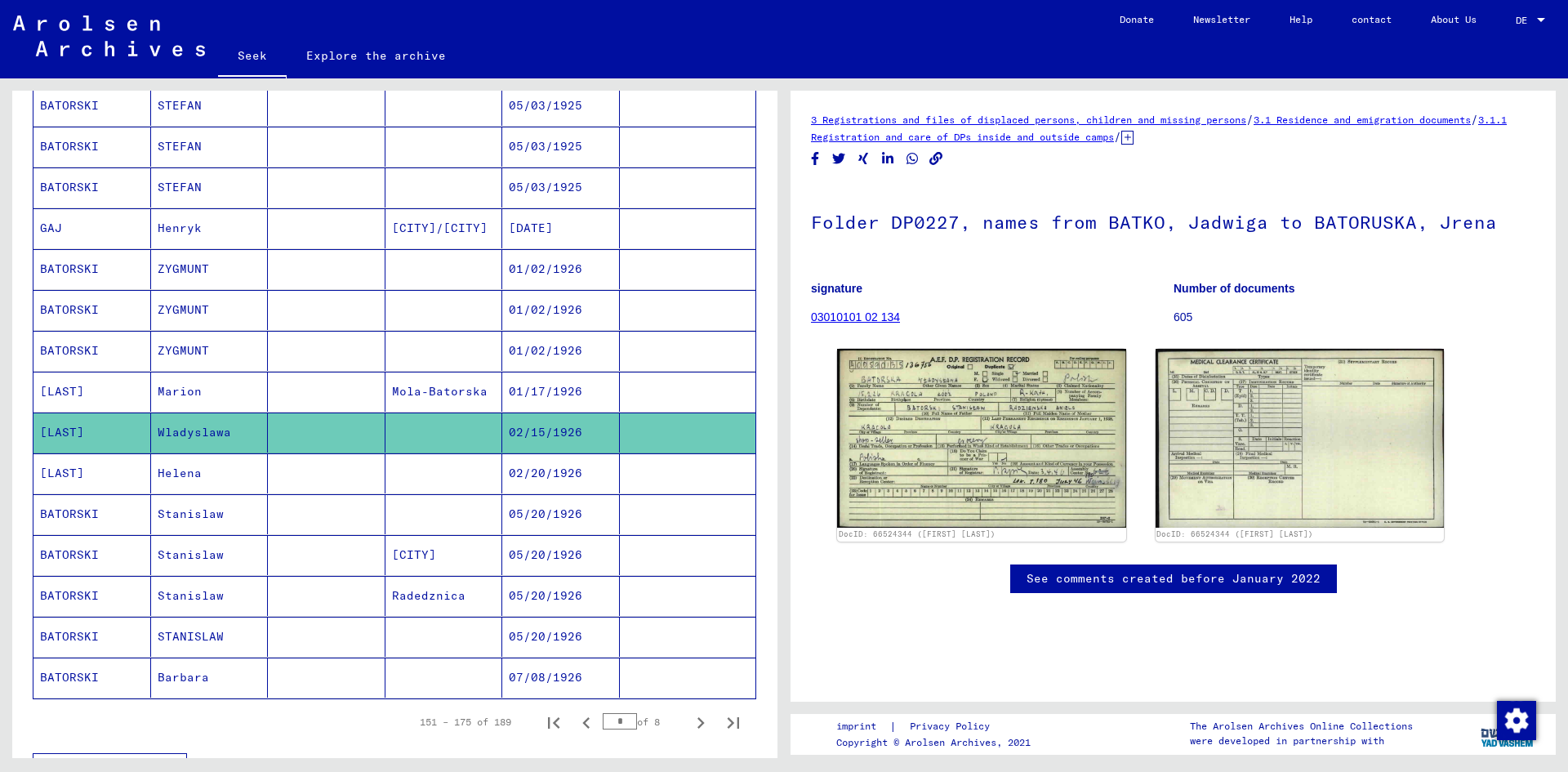 click at bounding box center [327, 514] 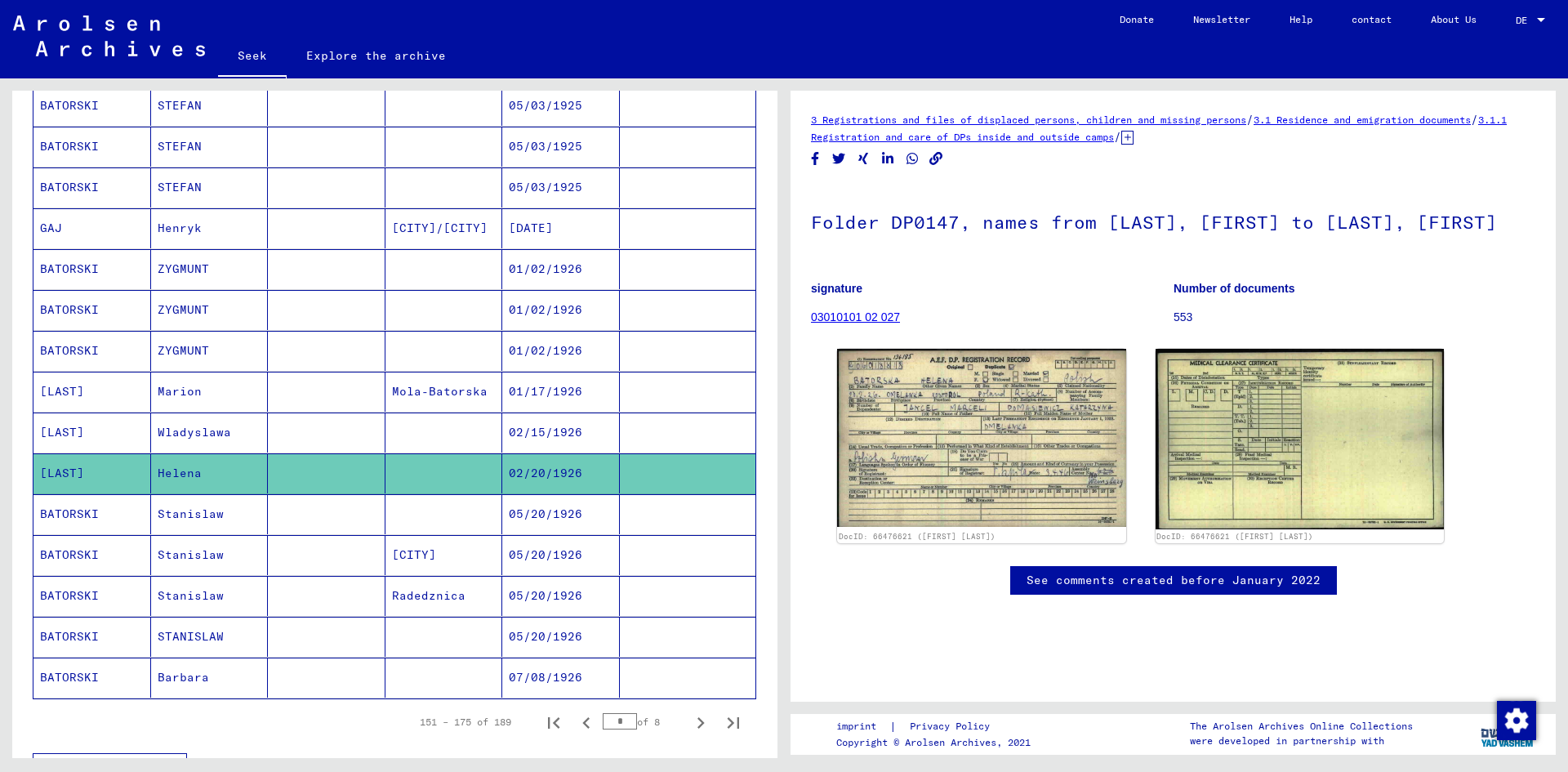 scroll, scrollTop: 0, scrollLeft: 0, axis: both 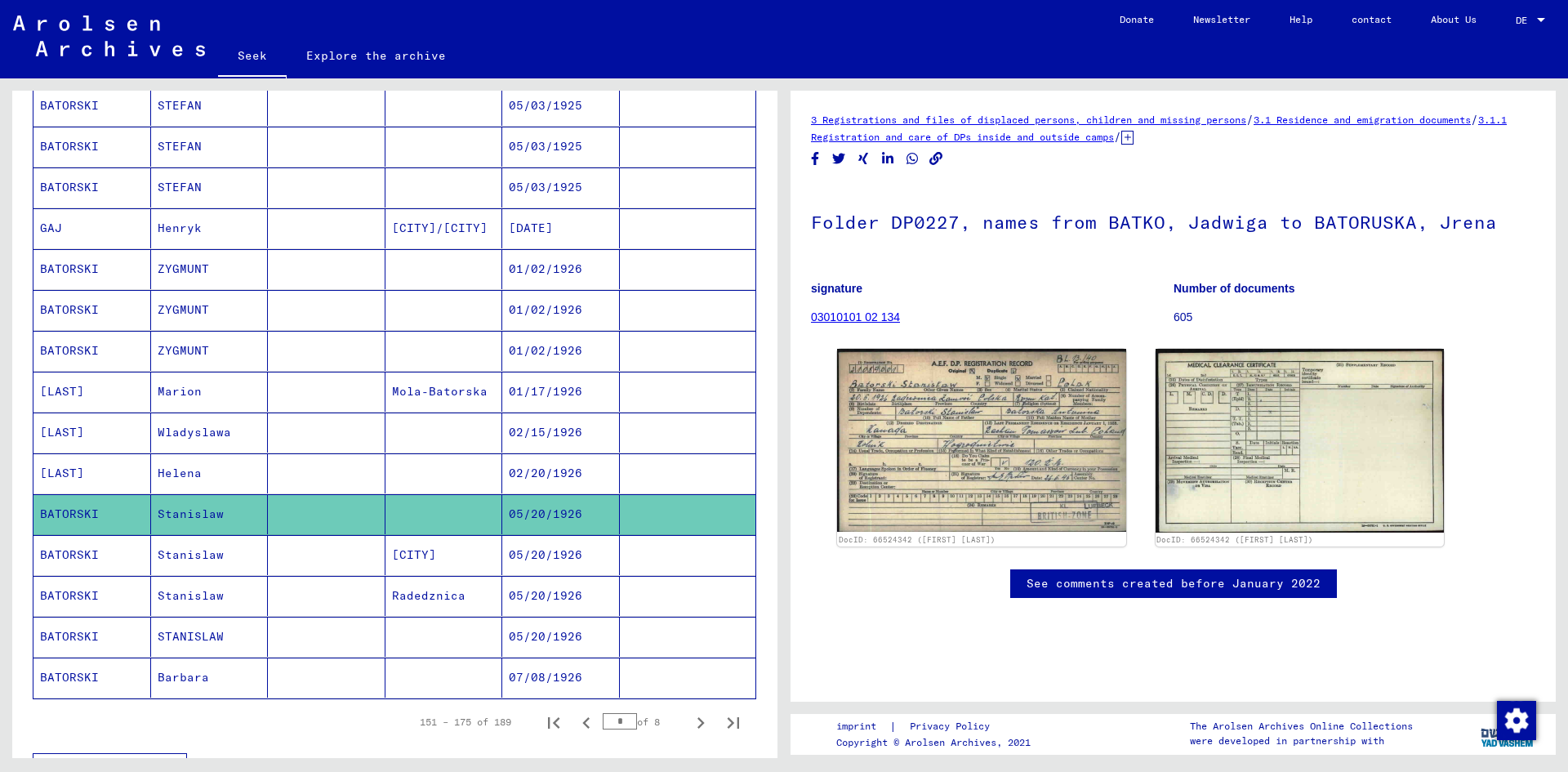 click on "[CITY]" at bounding box center (444, 596) 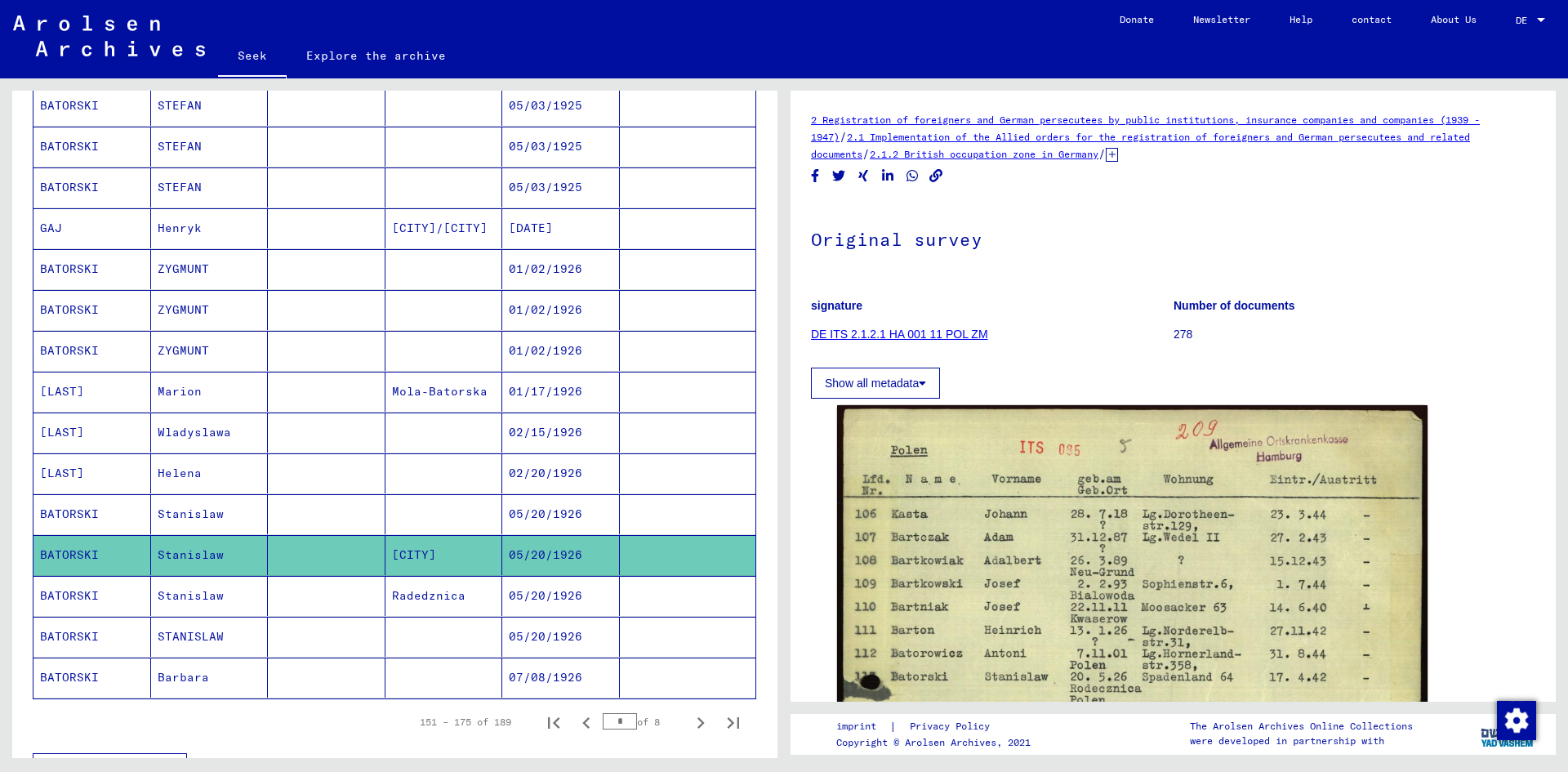 scroll, scrollTop: 0, scrollLeft: 0, axis: both 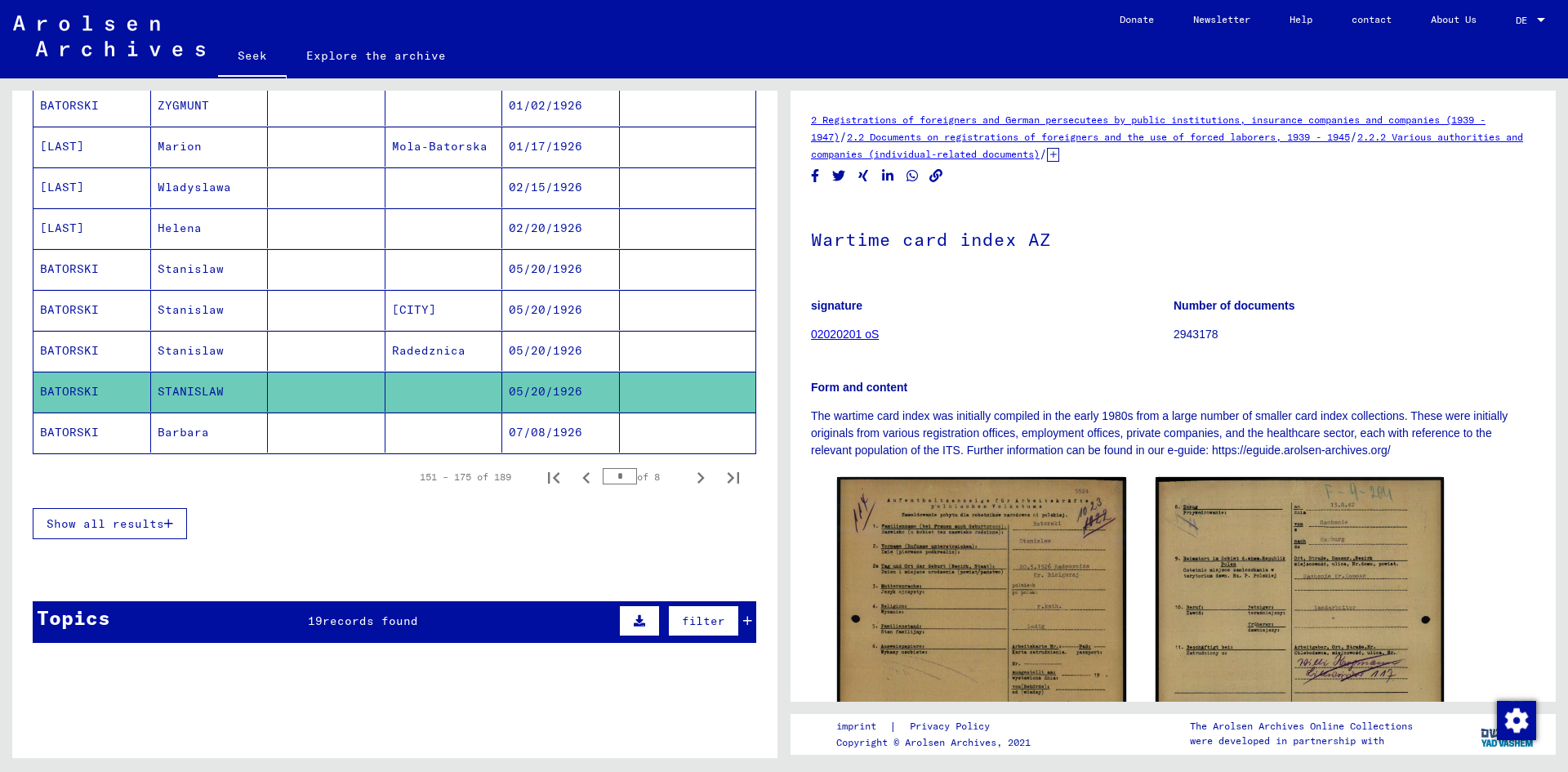 click 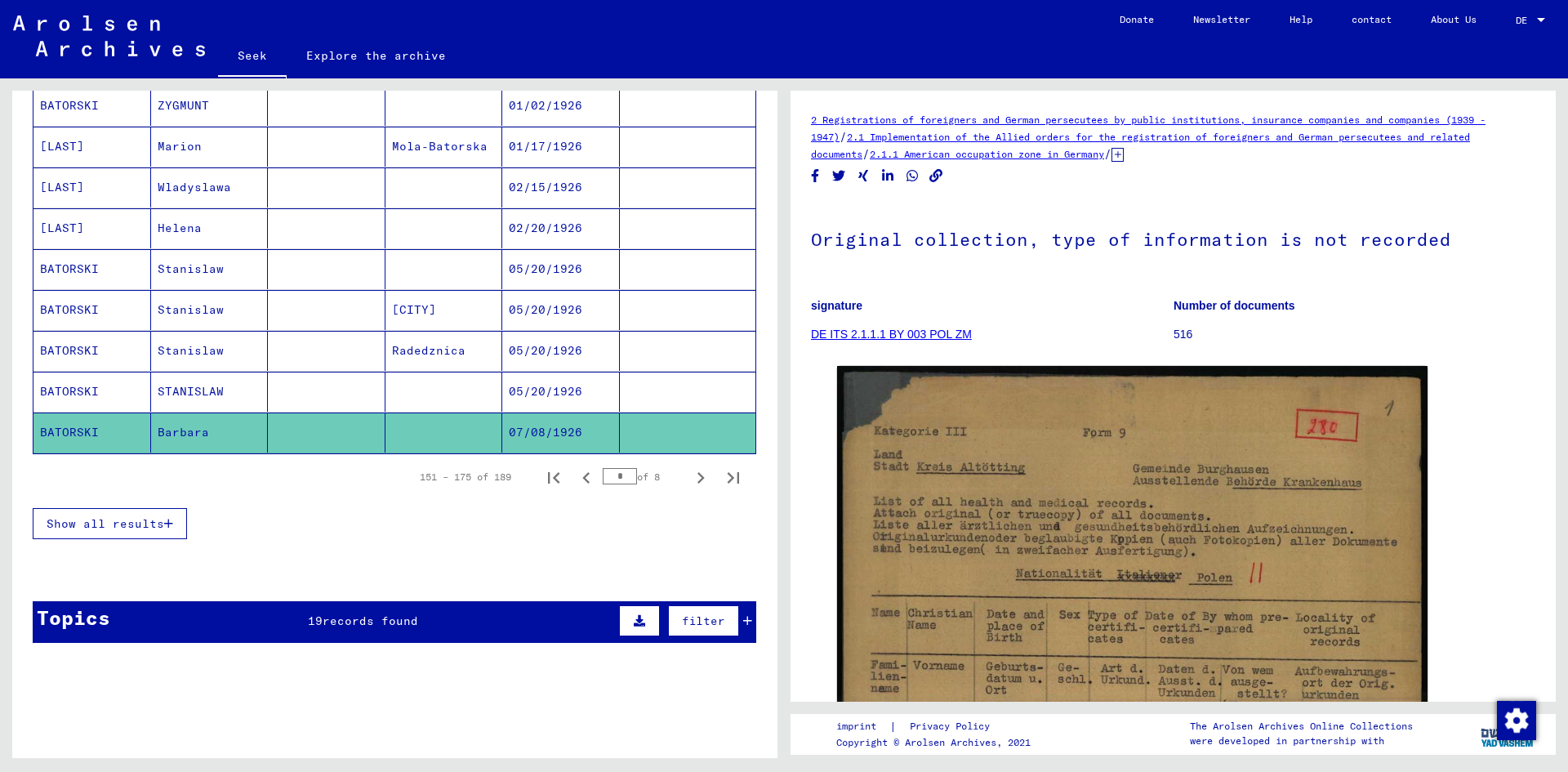 scroll, scrollTop: 0, scrollLeft: 0, axis: both 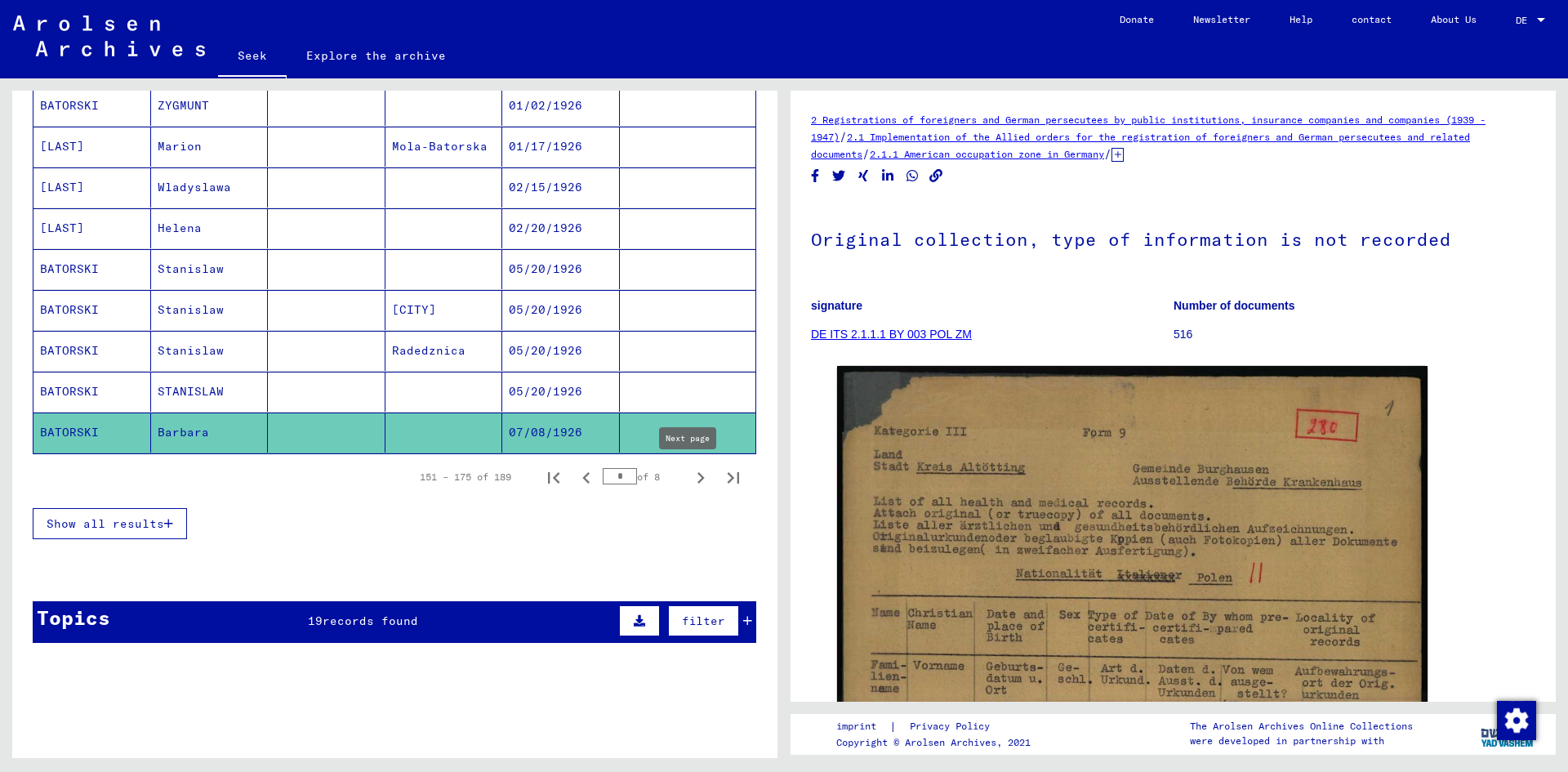 click 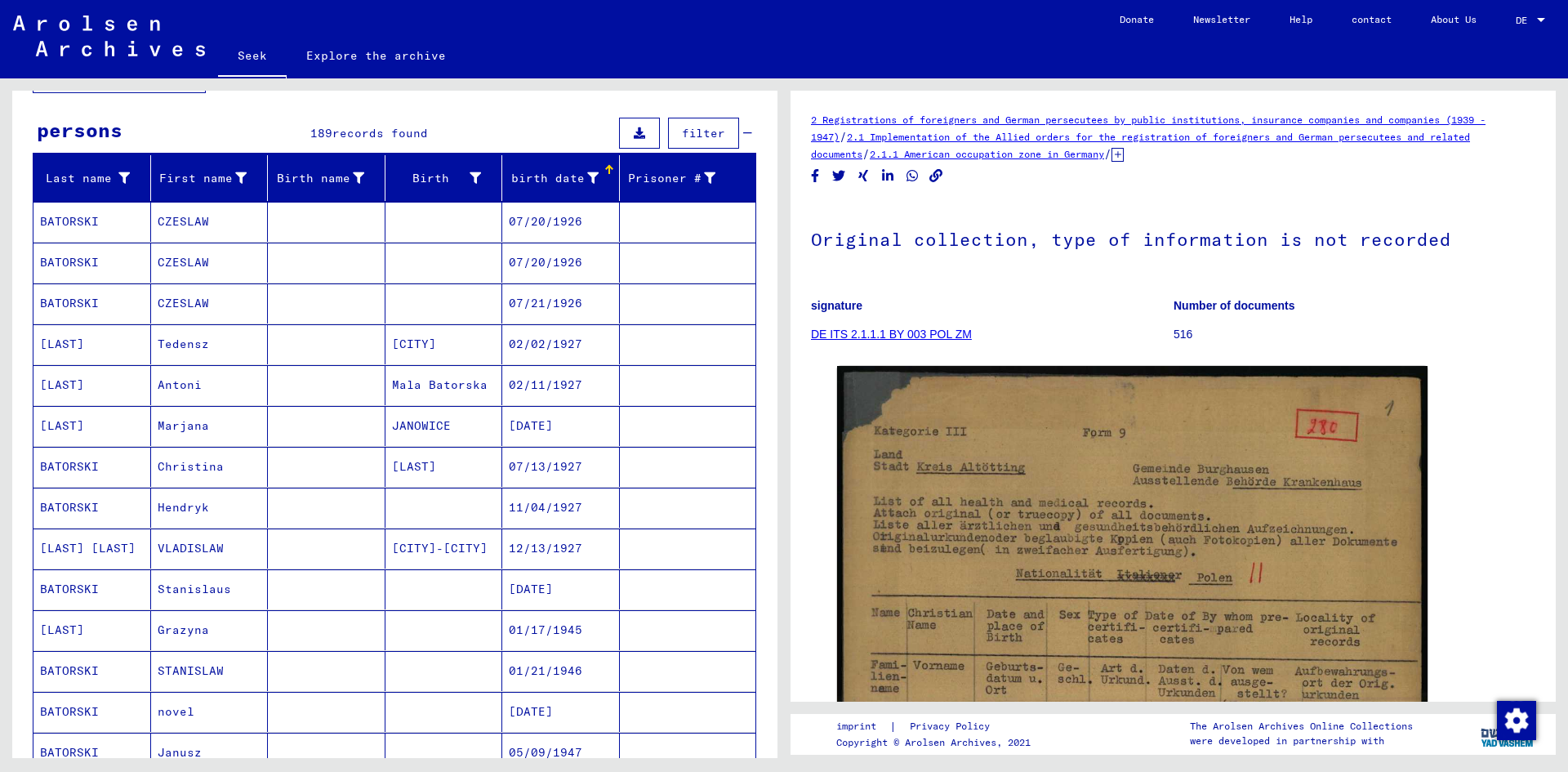 scroll, scrollTop: 40, scrollLeft: 0, axis: vertical 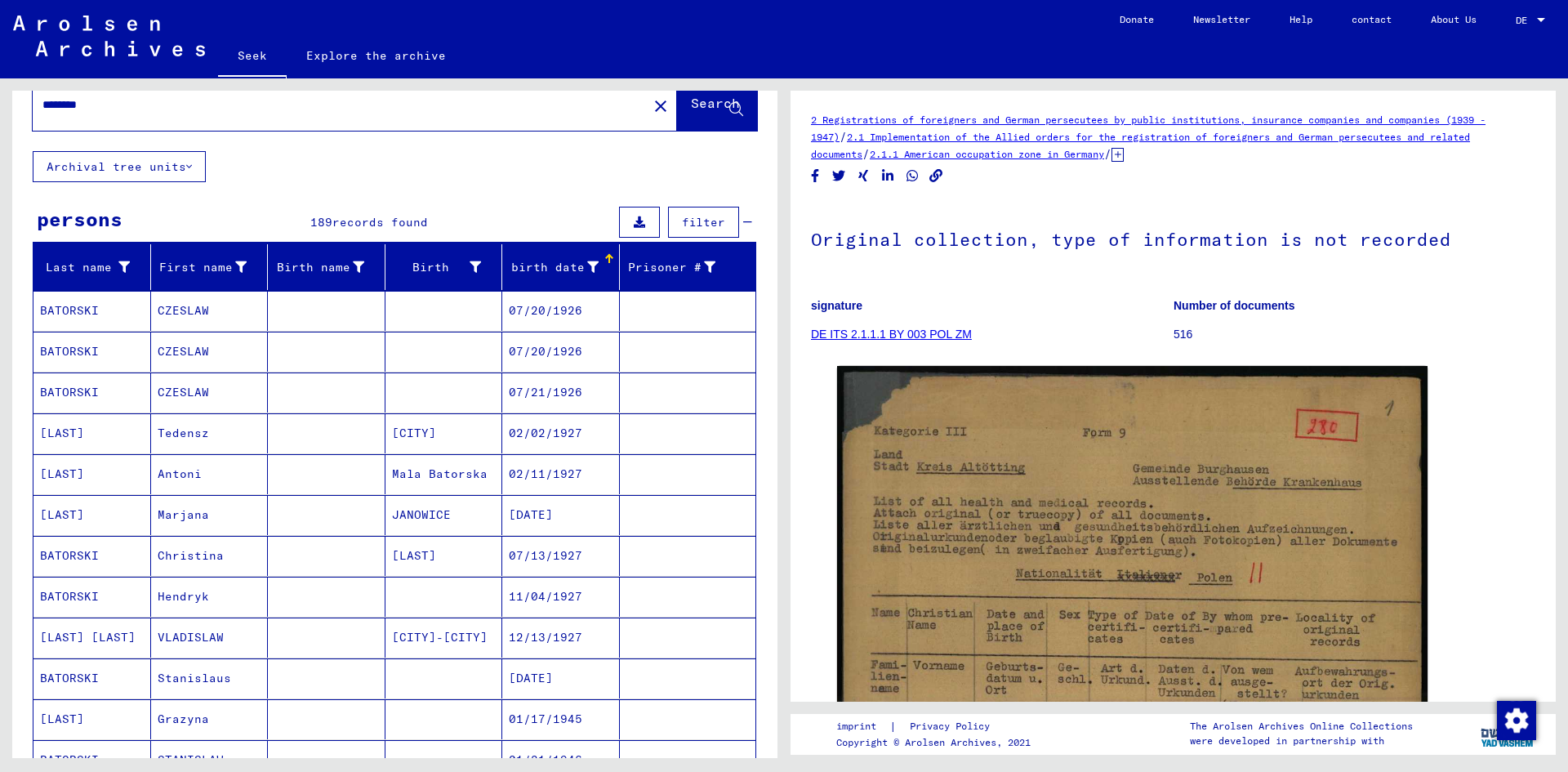 click at bounding box center (444, 351) 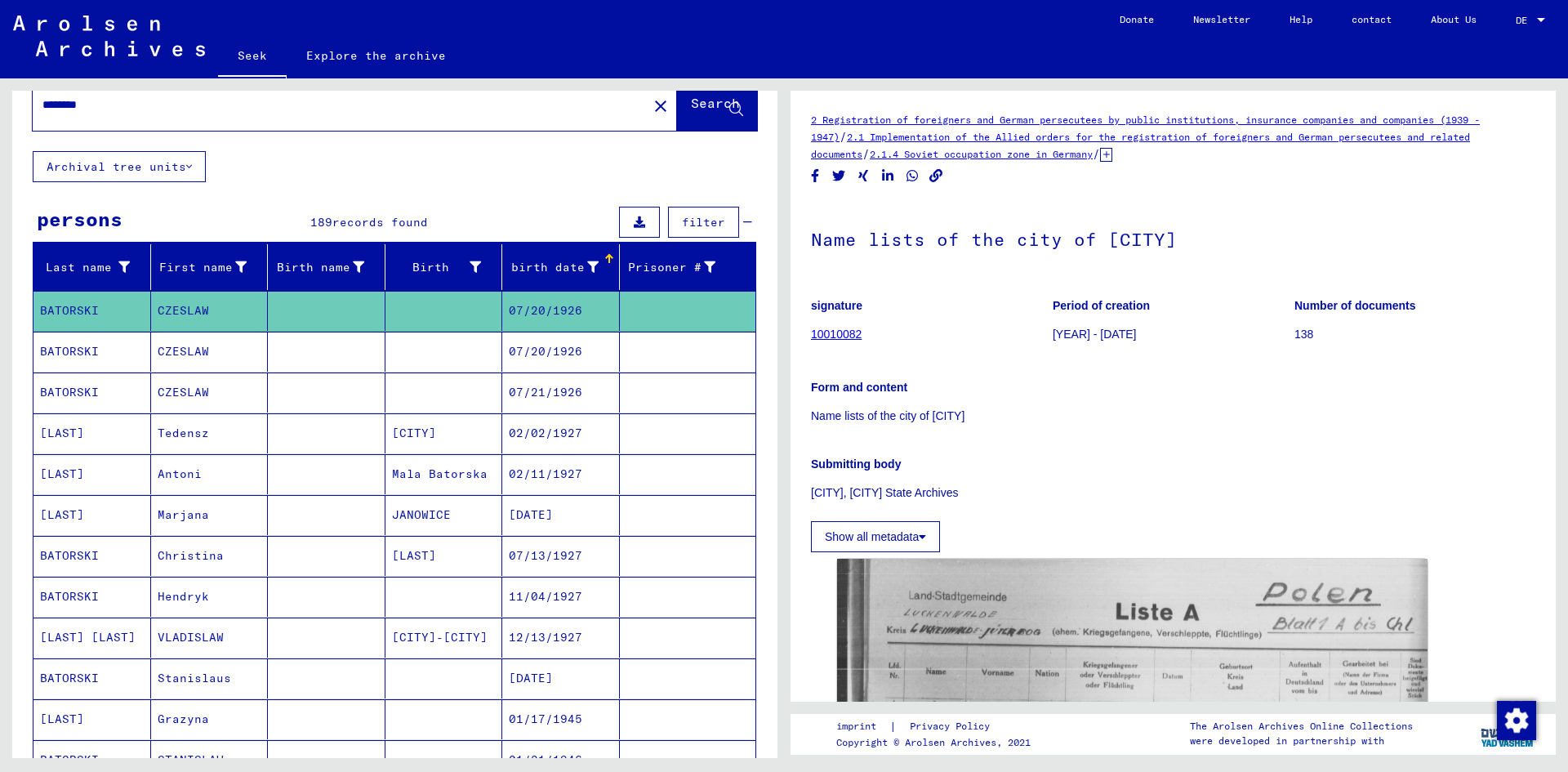scroll, scrollTop: 0, scrollLeft: 0, axis: both 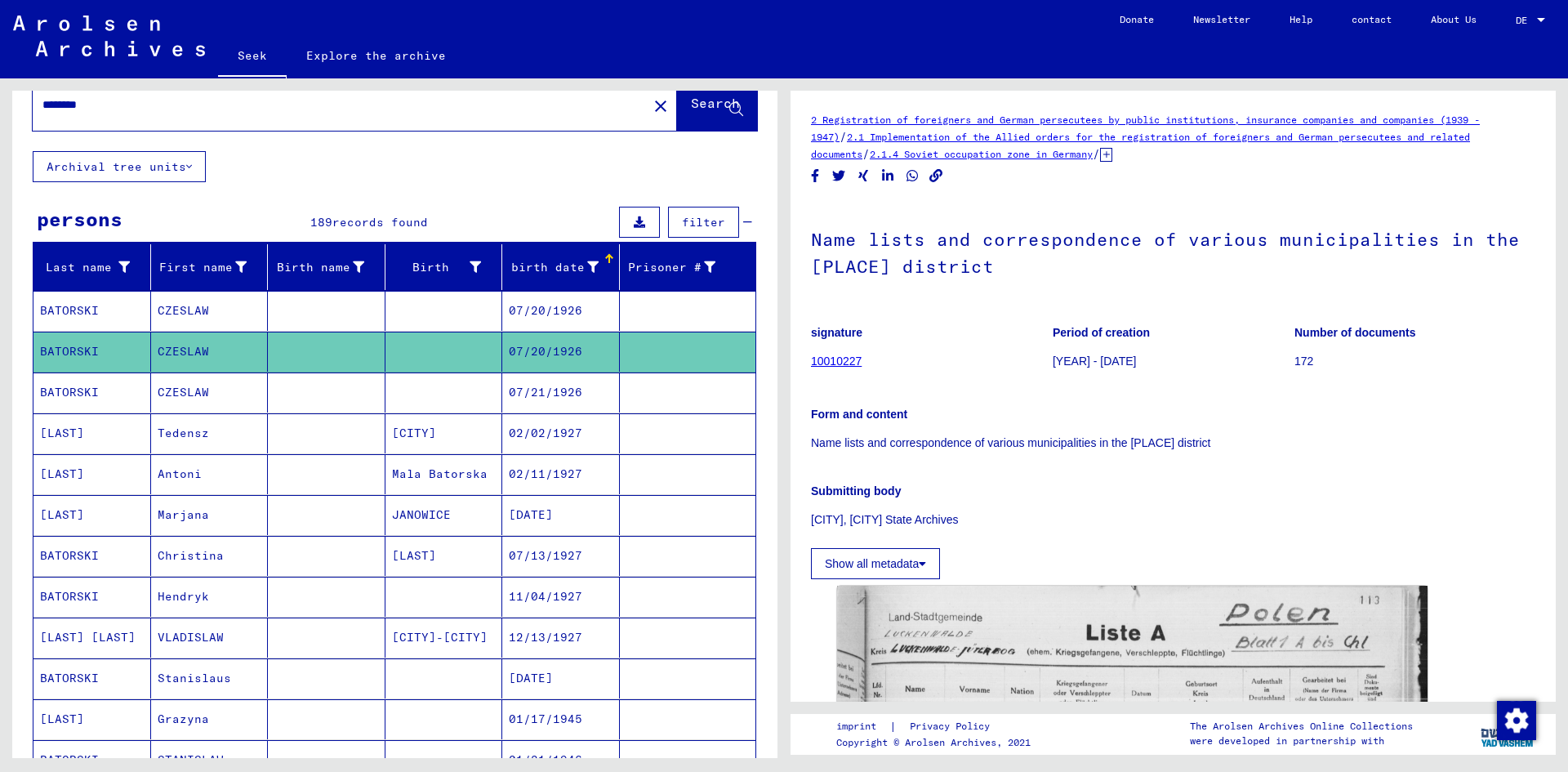 click at bounding box center (444, 433) 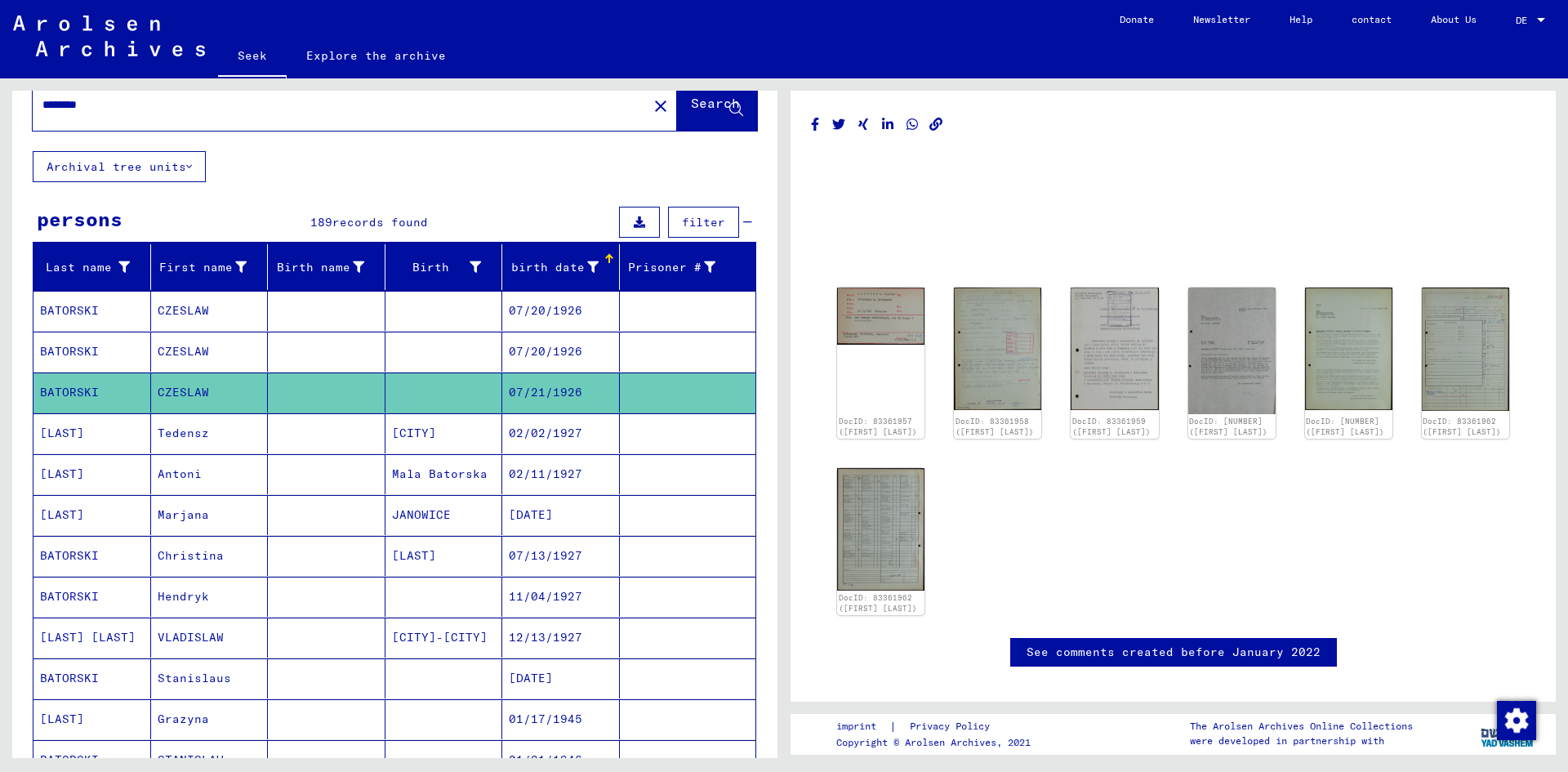 click on "[CITY]" at bounding box center [439, 474] 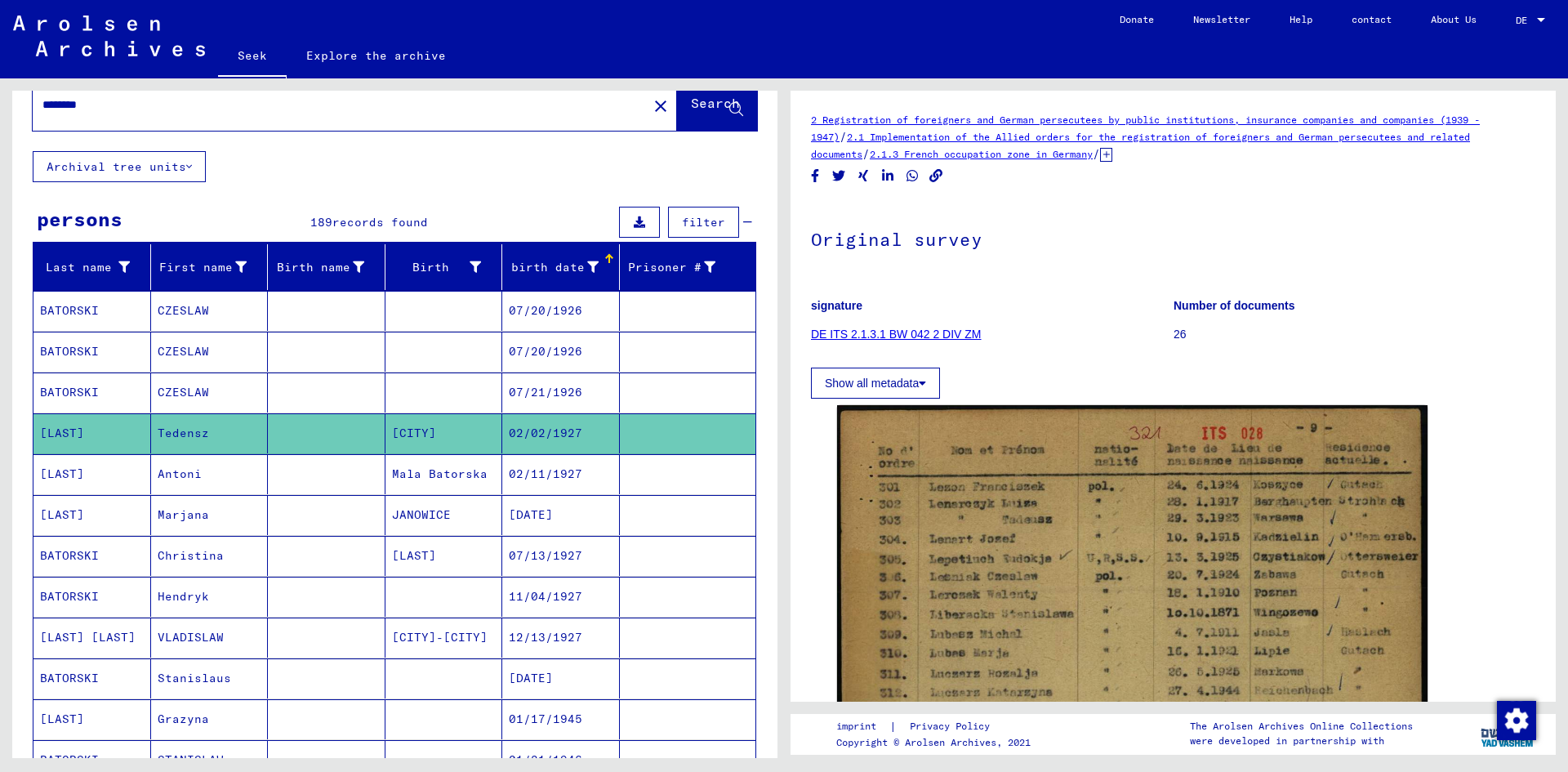 click on "Mala Batorska" at bounding box center [421, 515] 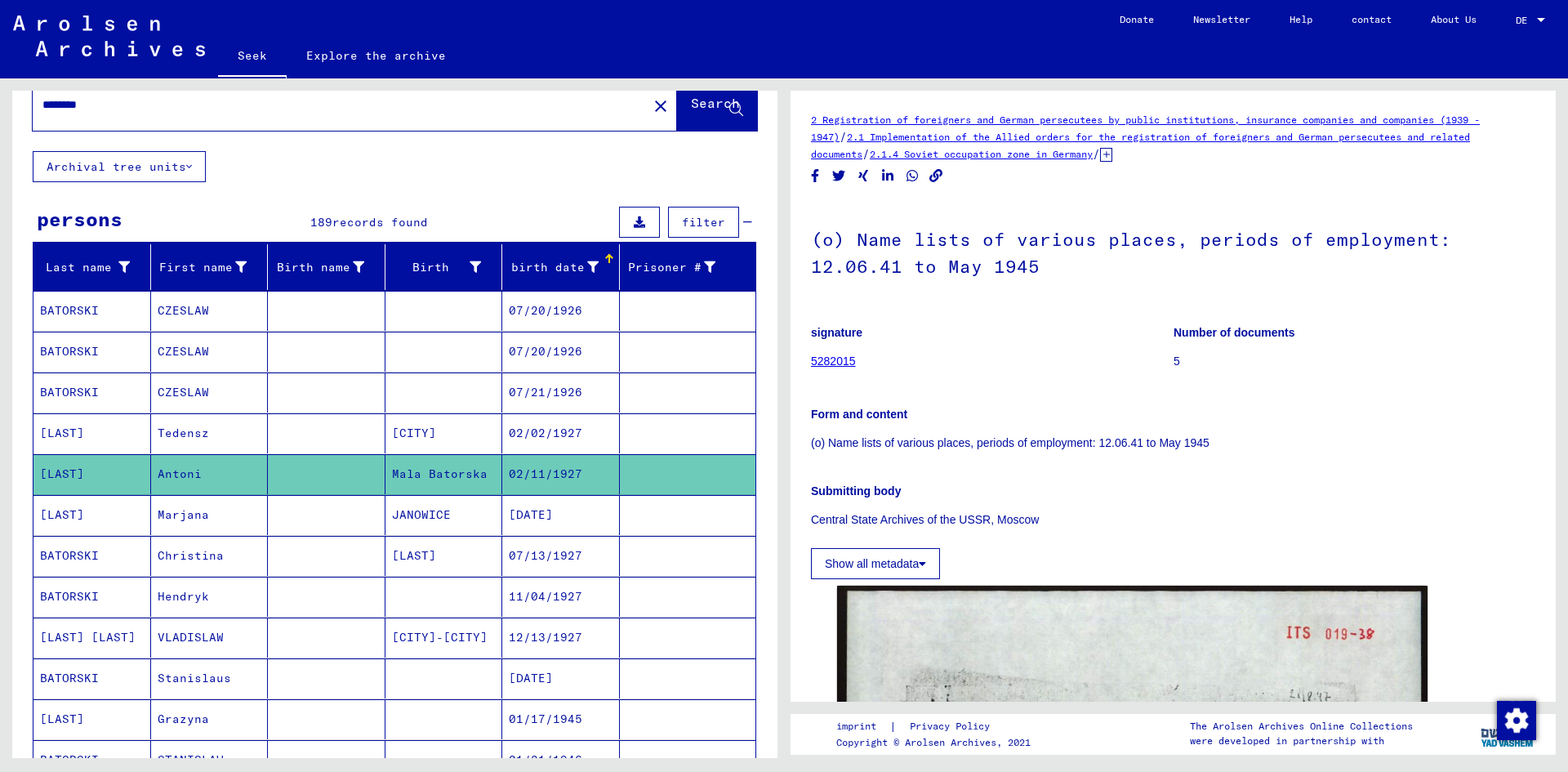 click on "JANOWICE" at bounding box center [444, 556] 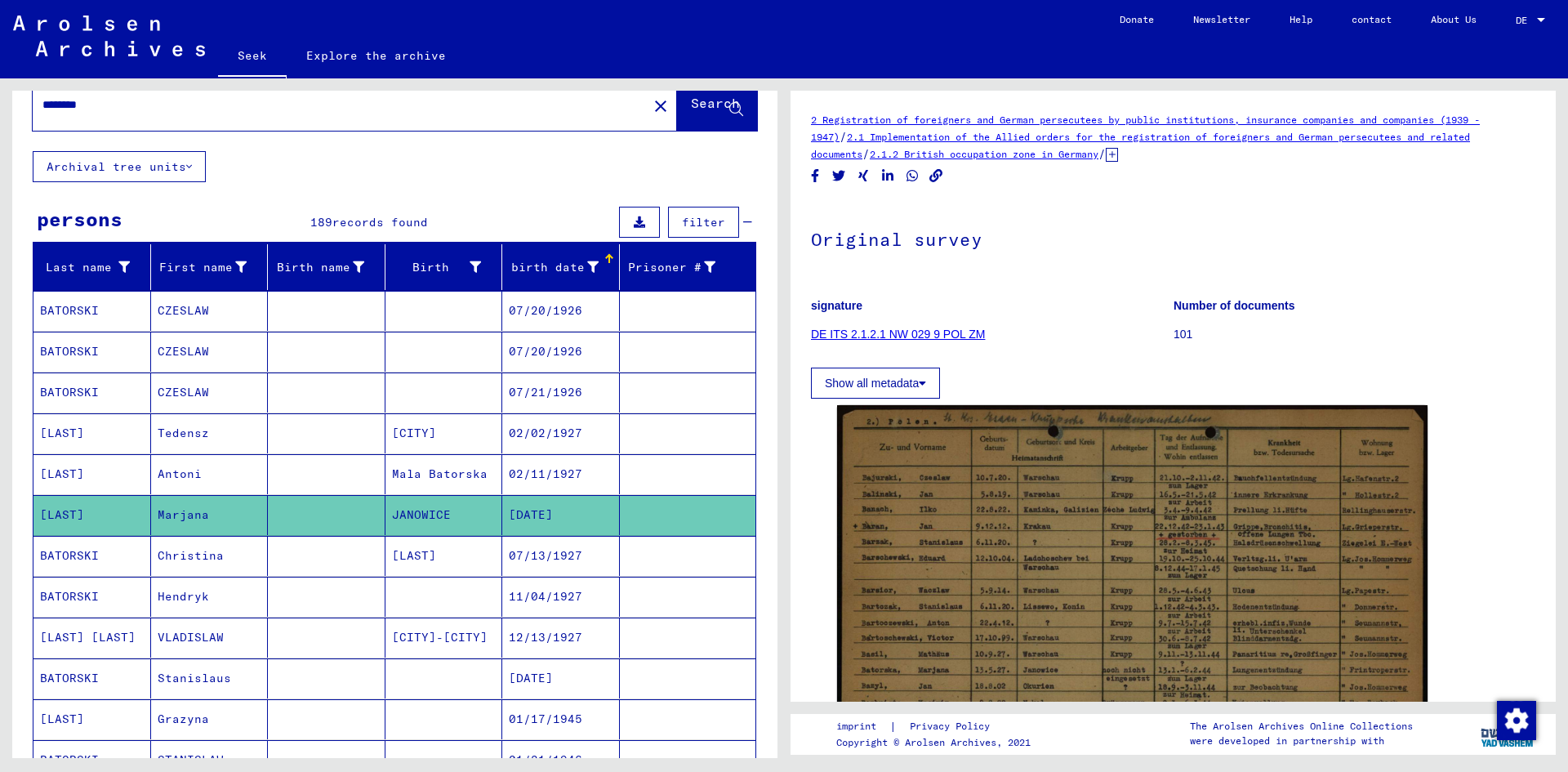 click on "[LAST]" at bounding box center (444, 596) 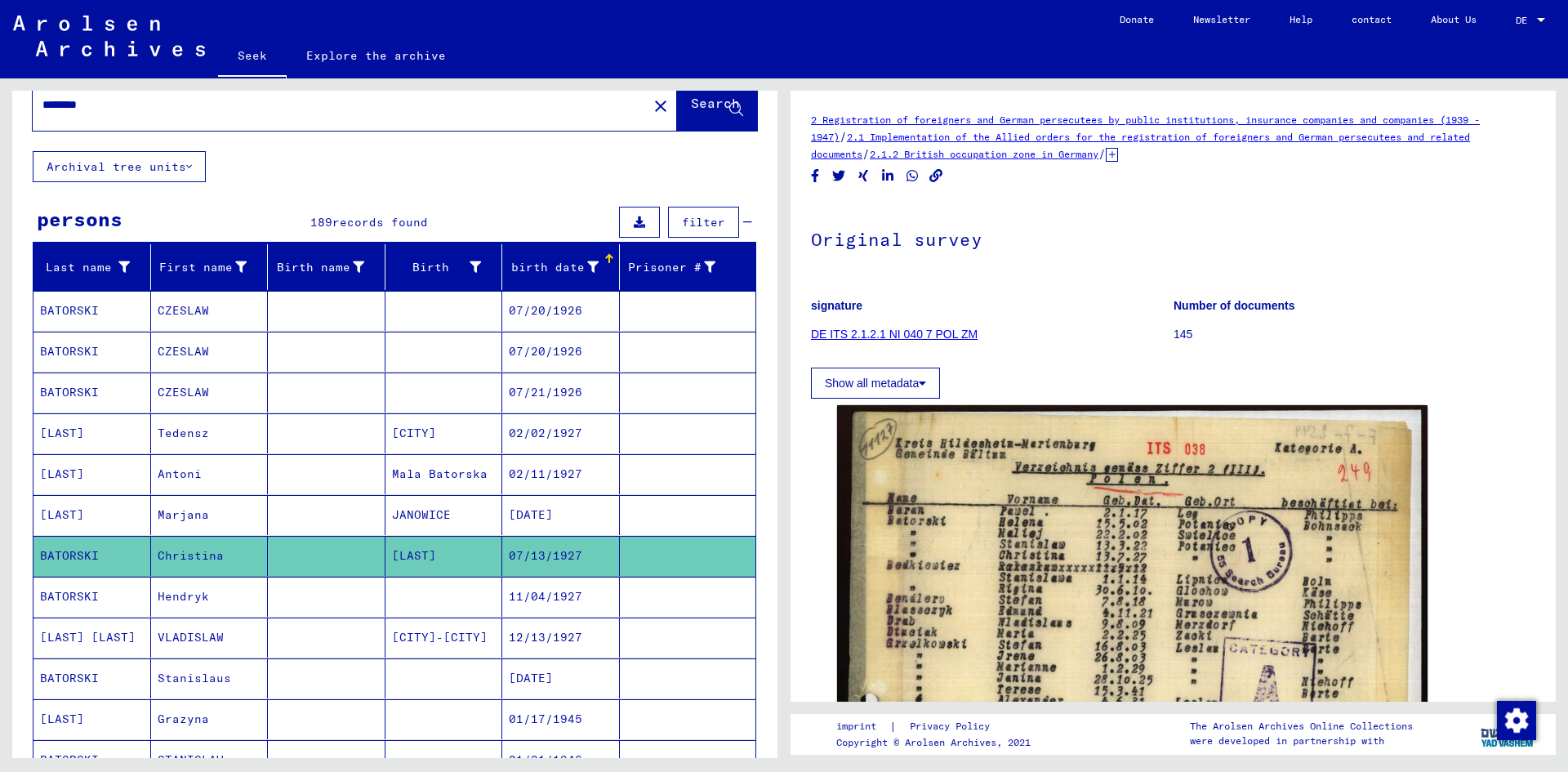 click at bounding box center [444, 637] 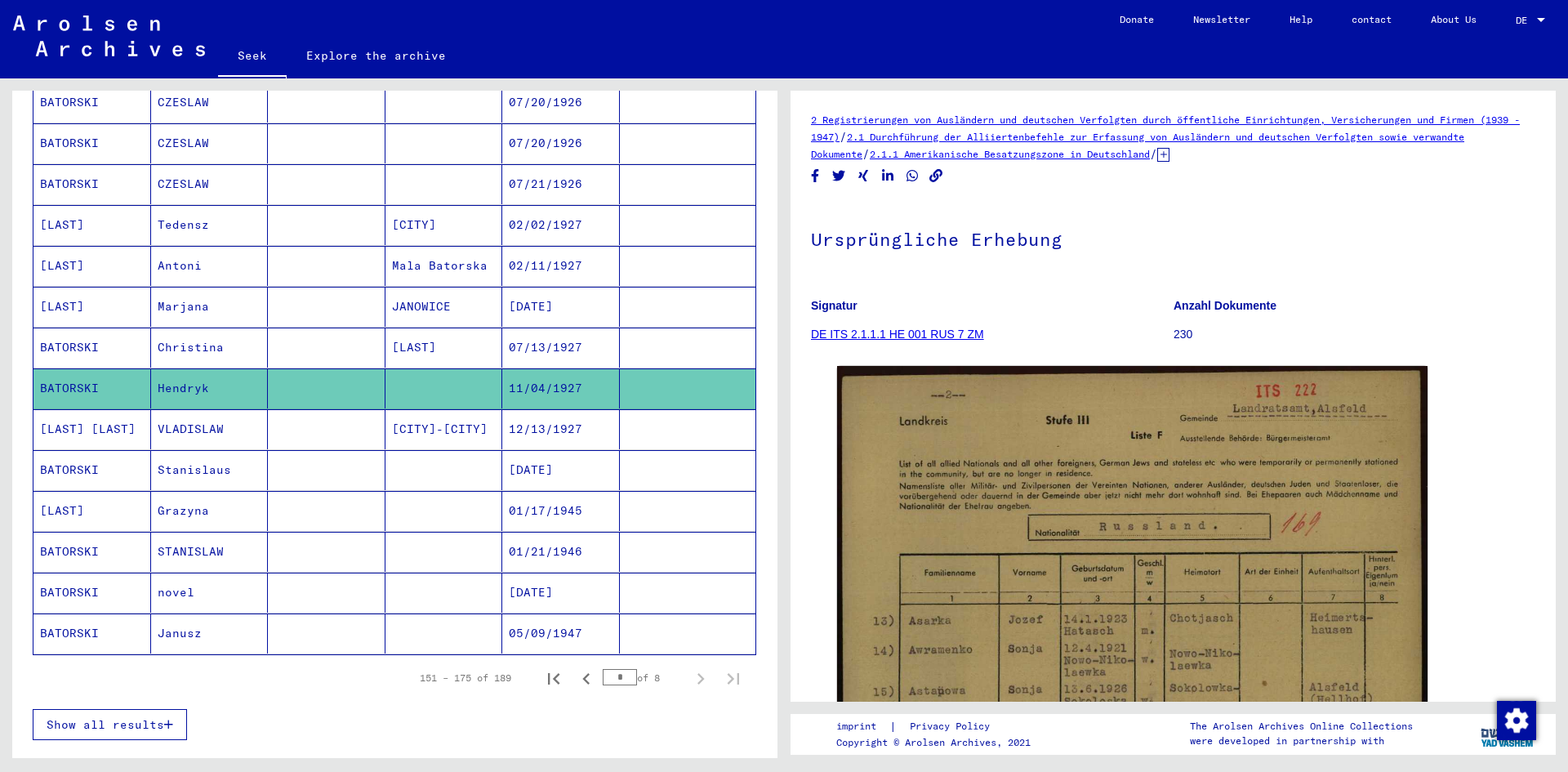 scroll, scrollTop: 285, scrollLeft: 0, axis: vertical 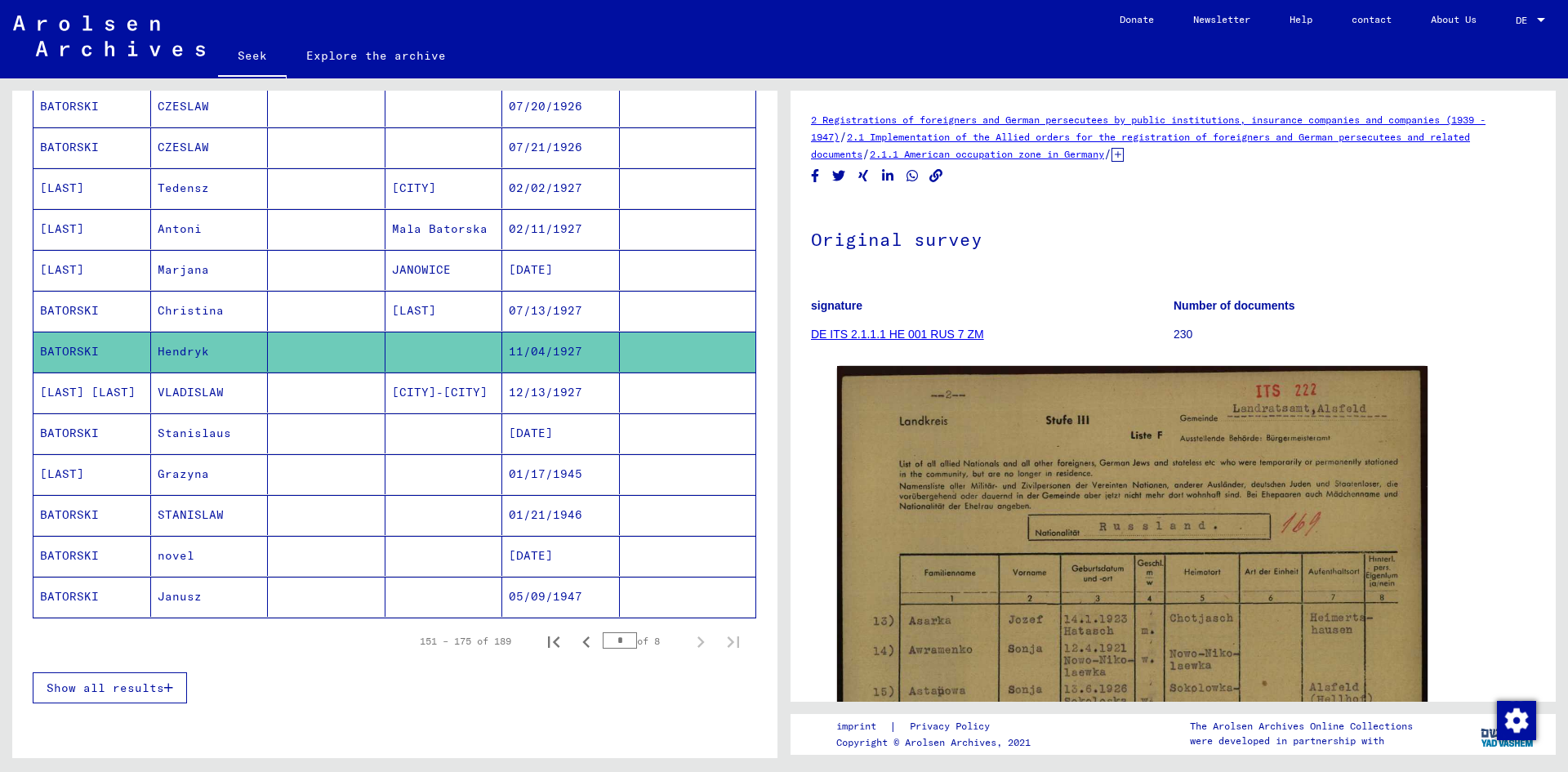 click at bounding box center (444, 474) 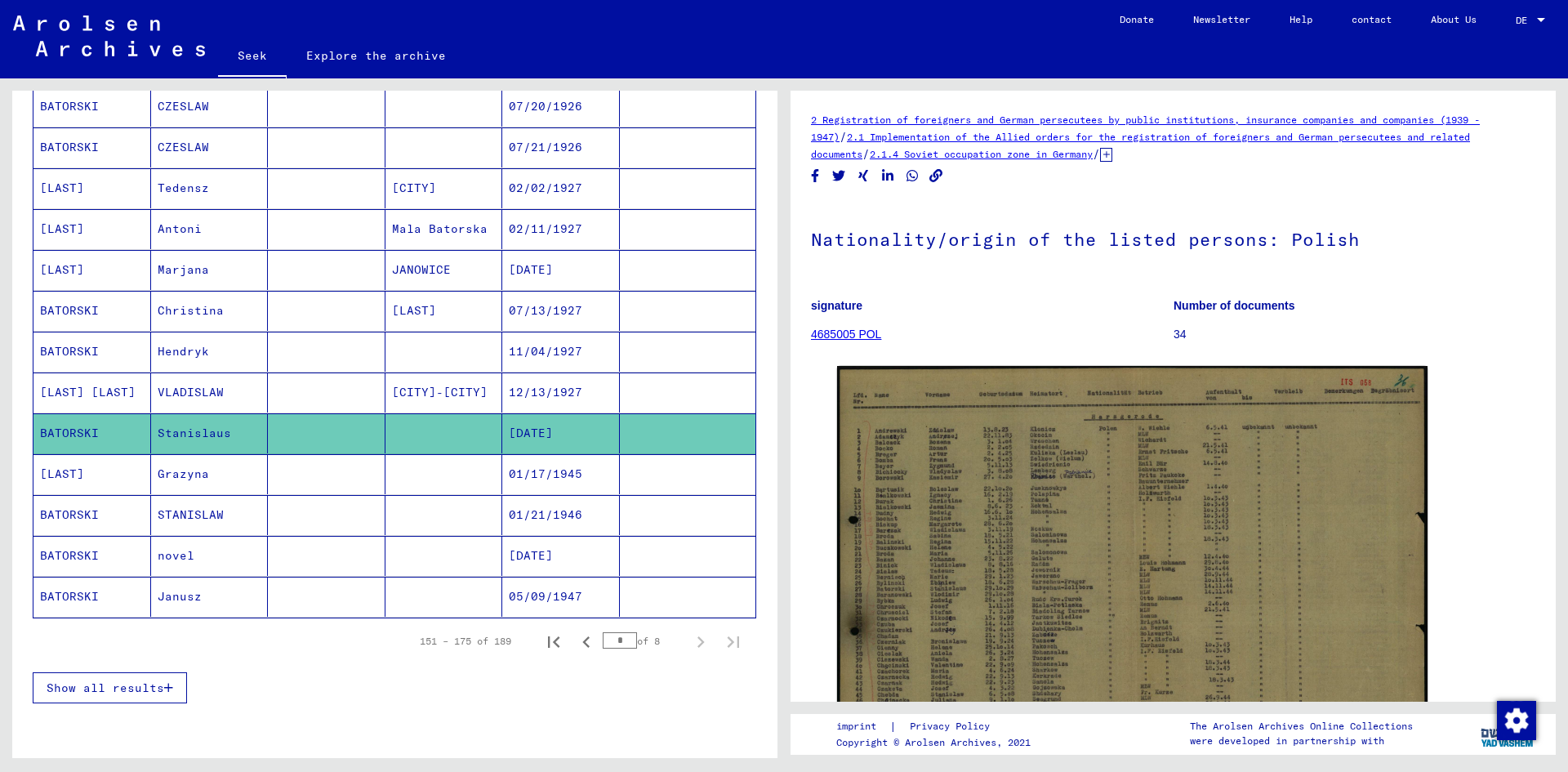 click at bounding box center [444, 515] 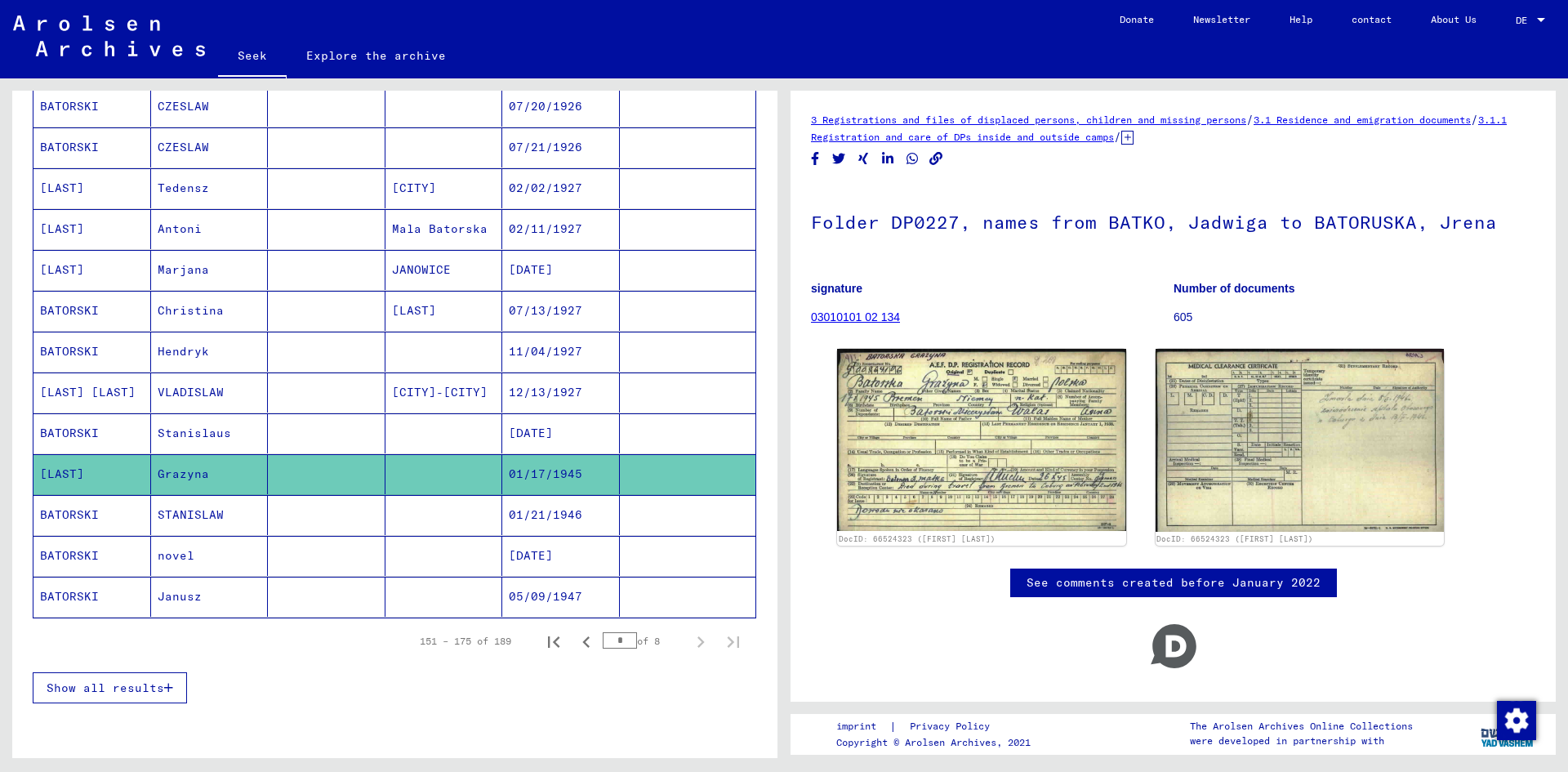 click at bounding box center (444, 556) 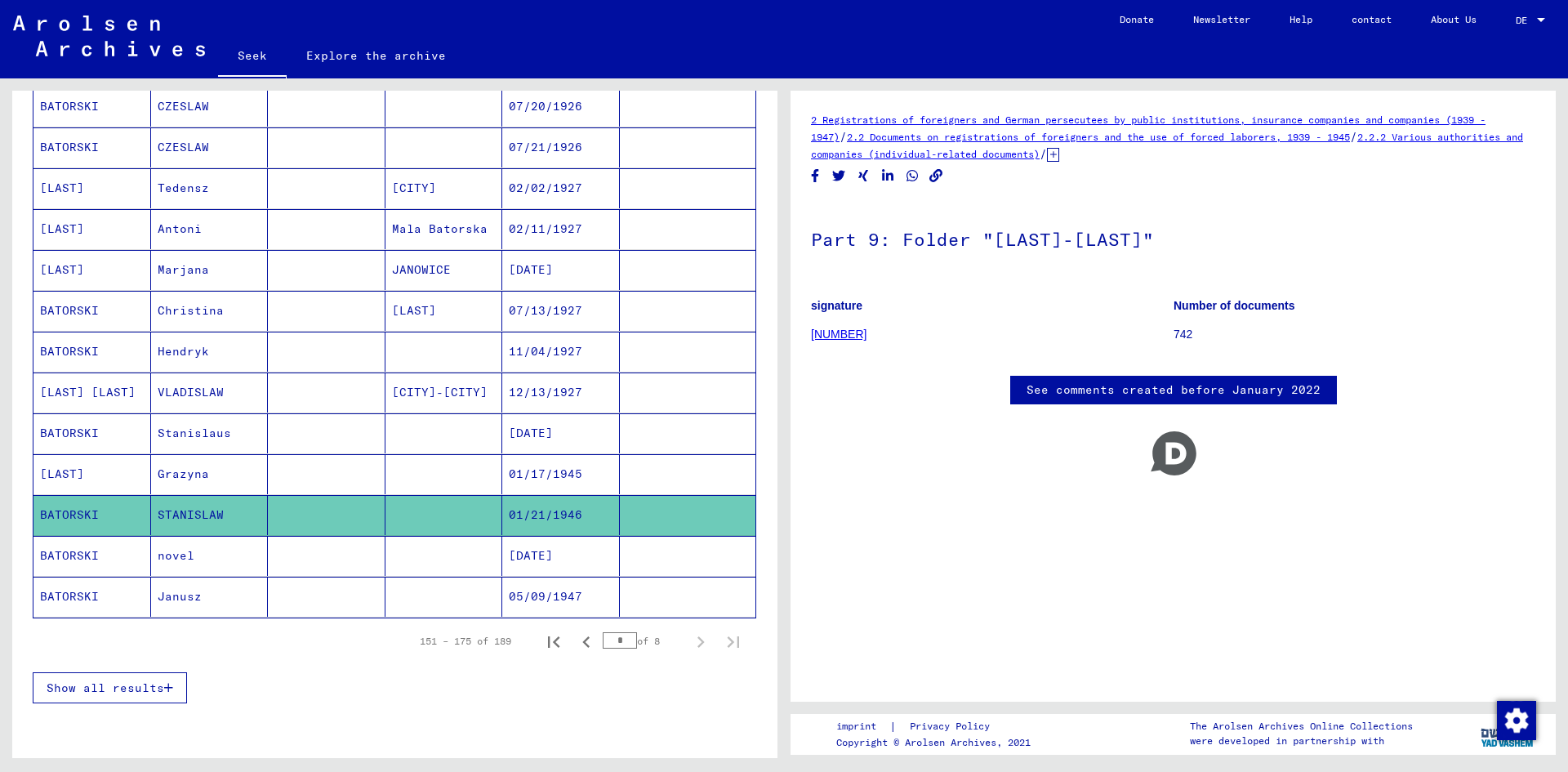 click at bounding box center [444, 596] 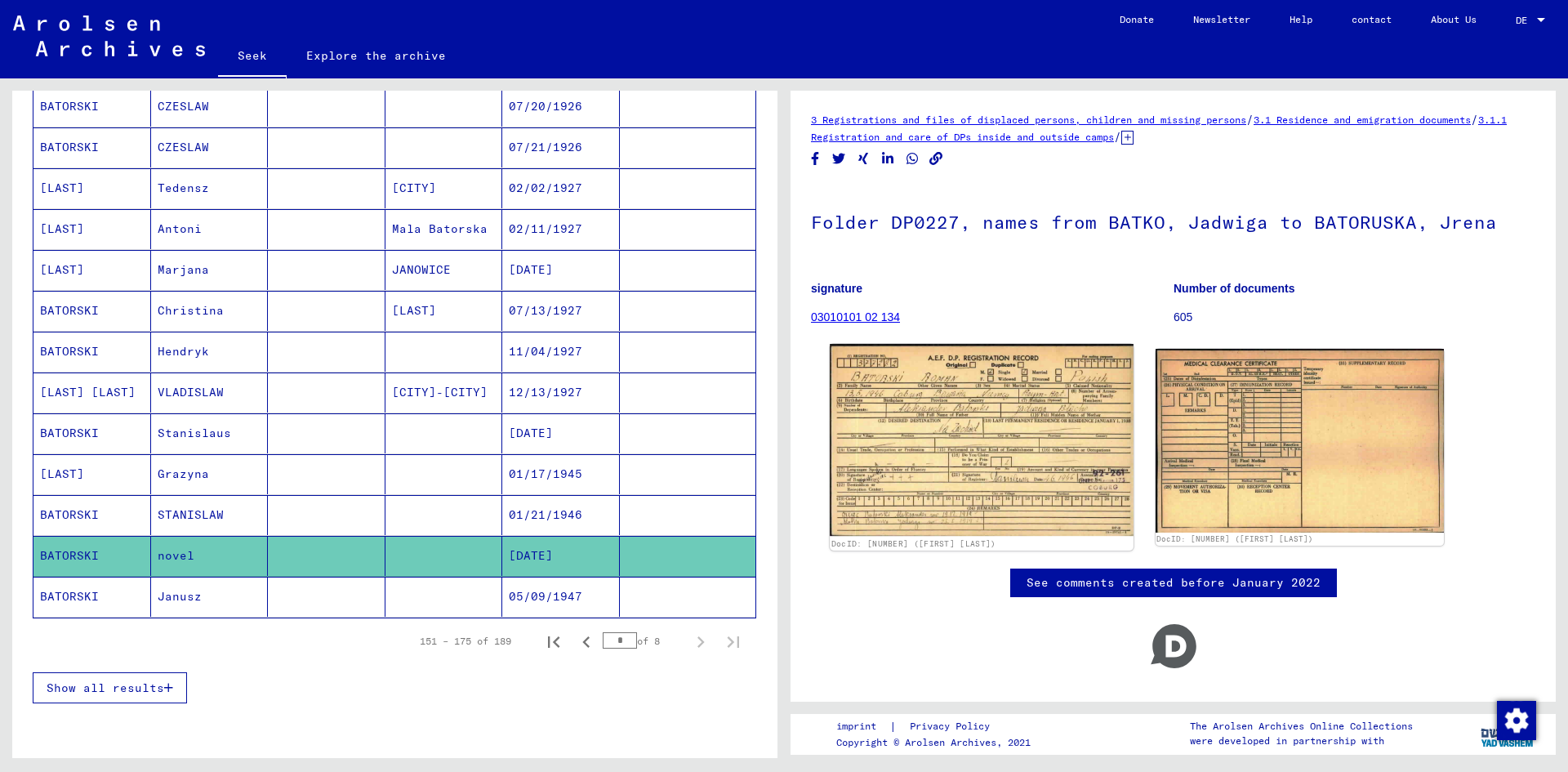 click 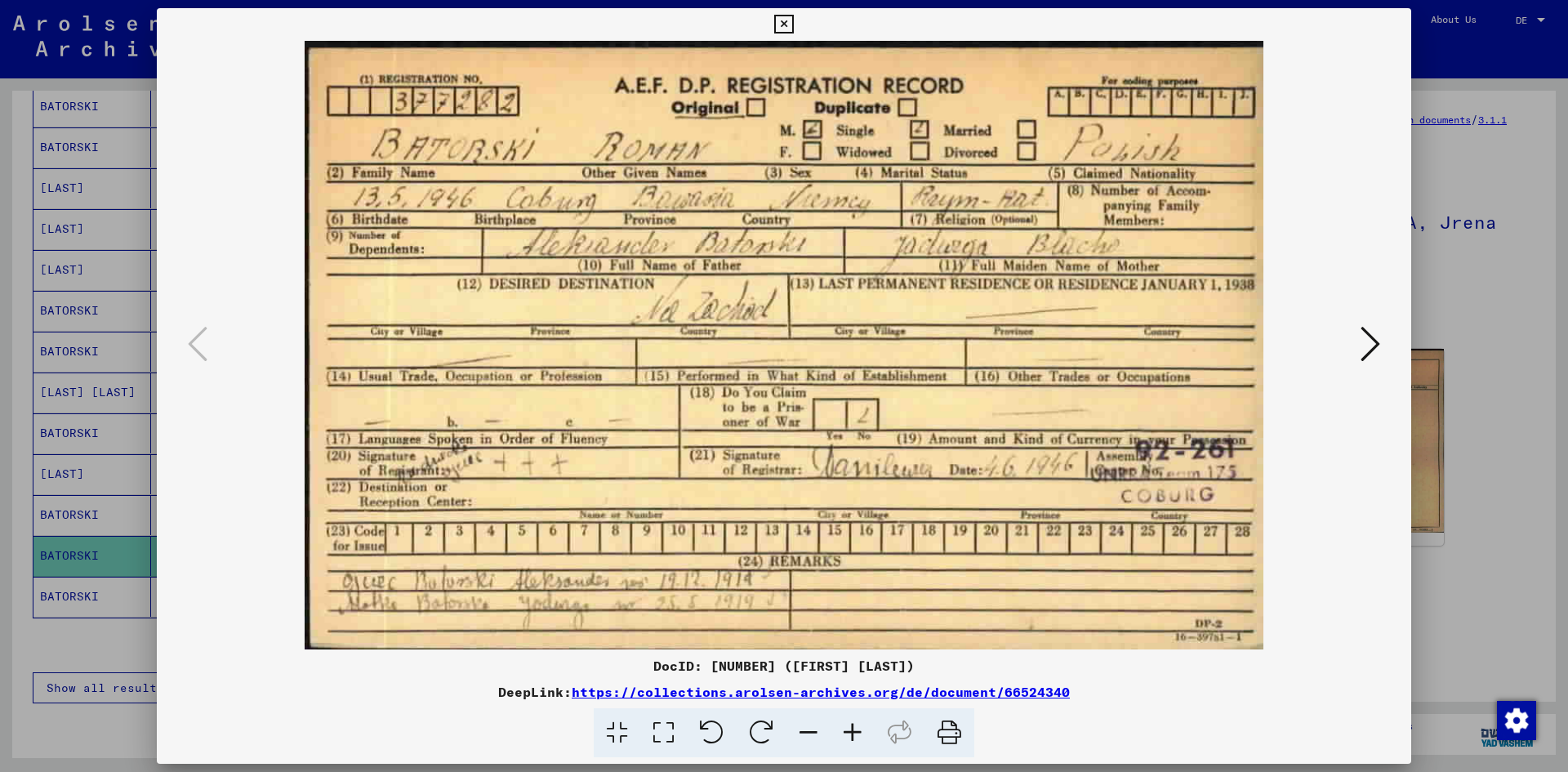click at bounding box center [783, 25] 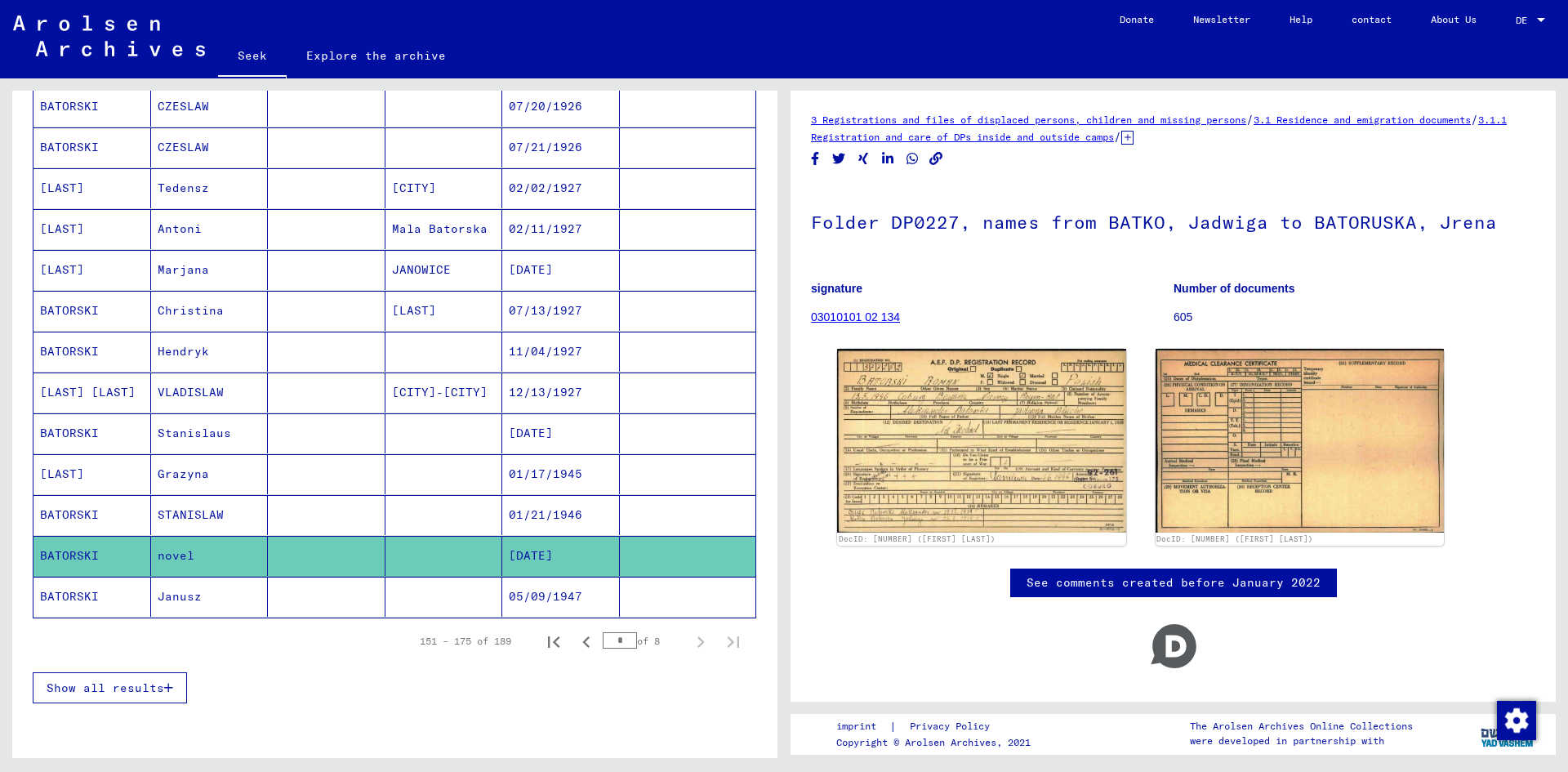 click 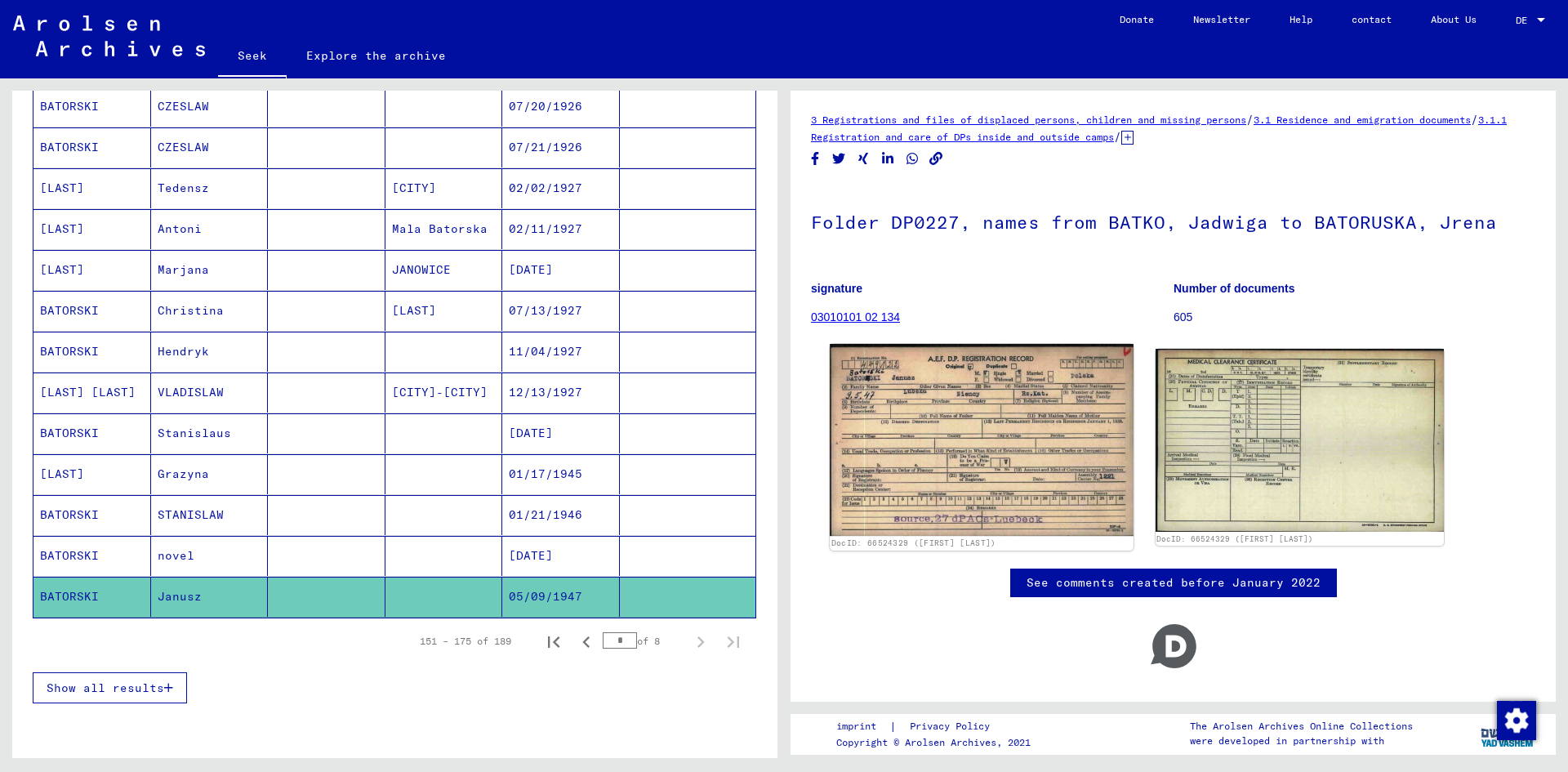 click 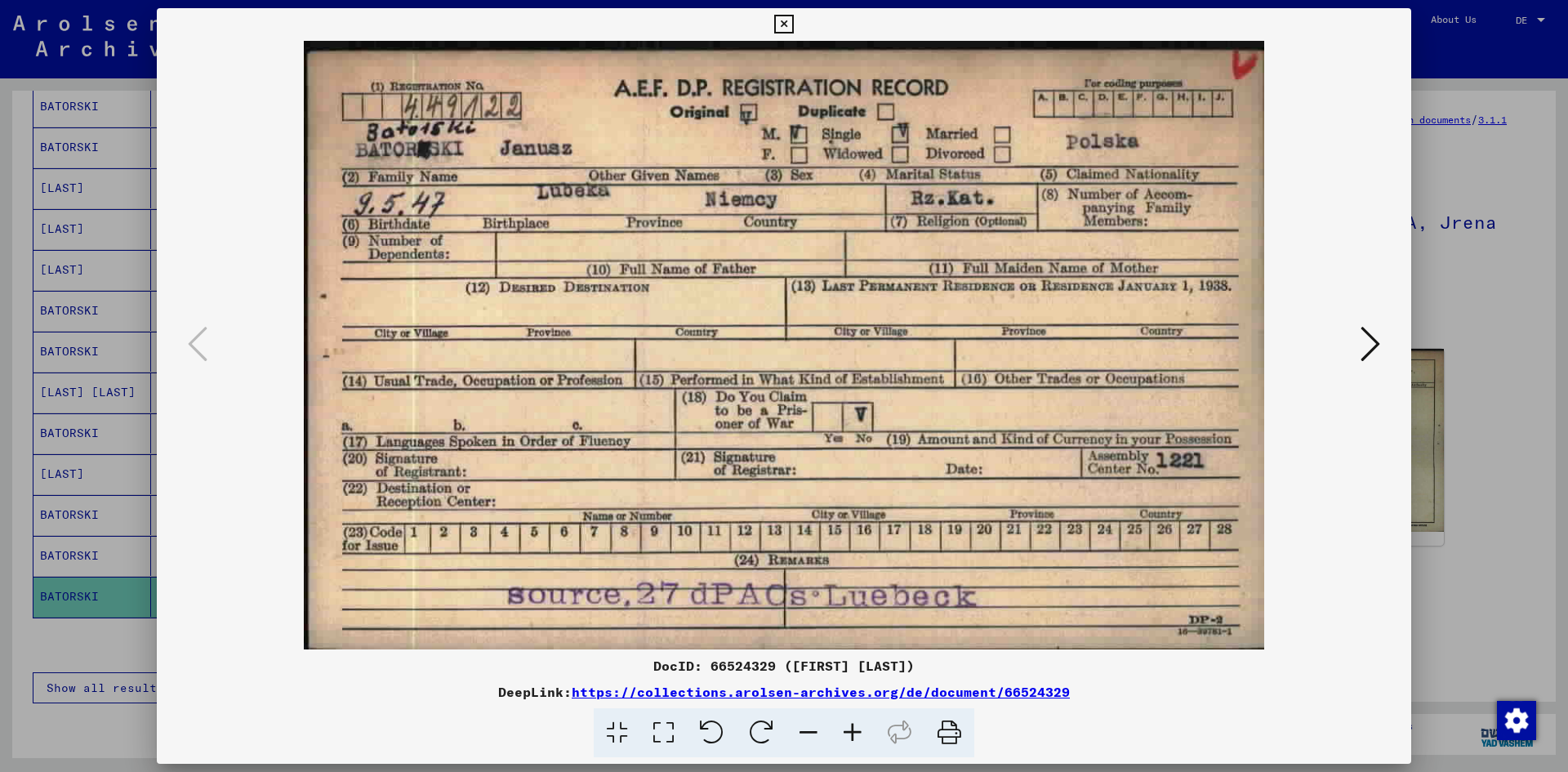 click at bounding box center (783, 25) 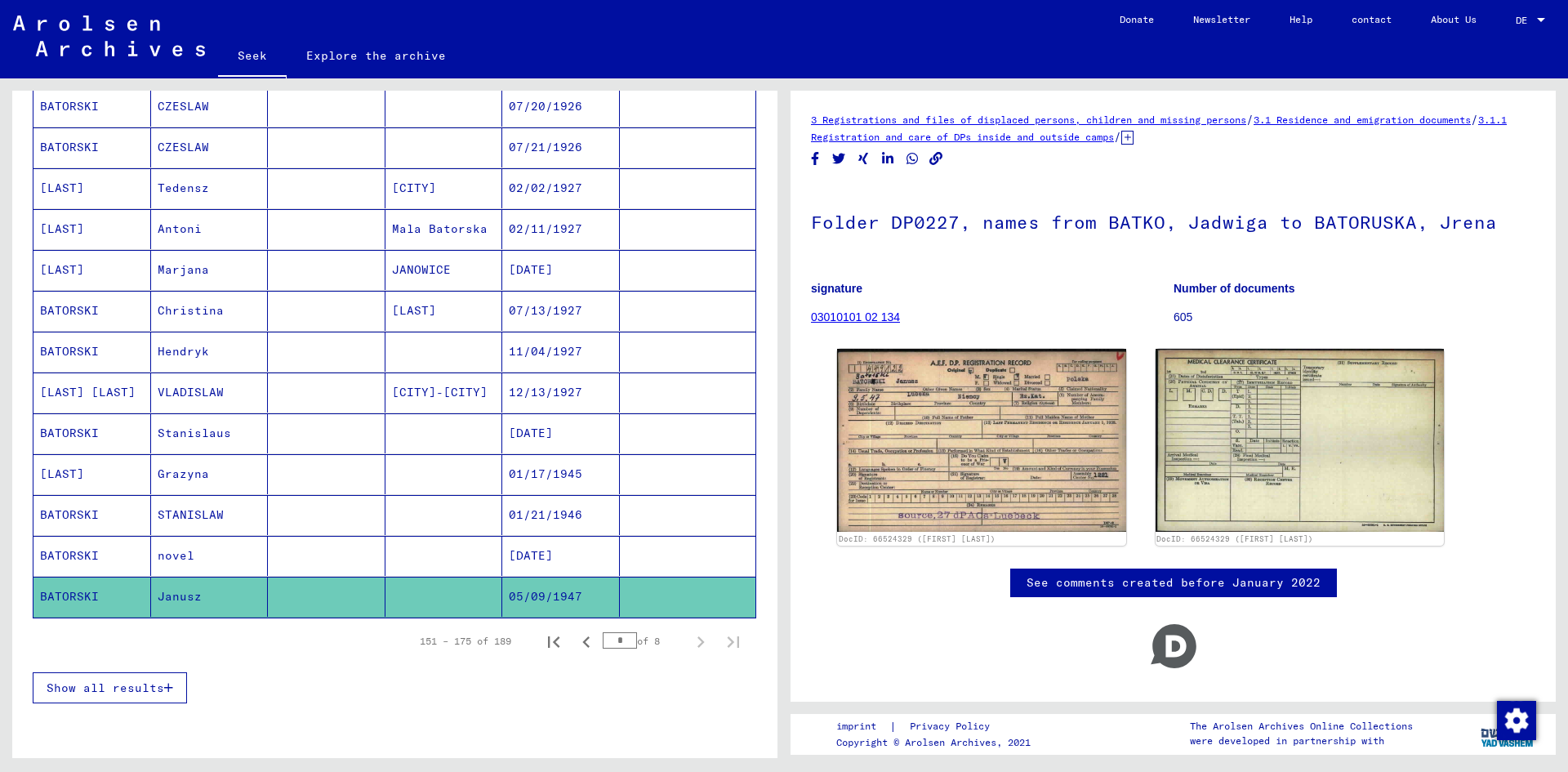 scroll, scrollTop: 0, scrollLeft: 0, axis: both 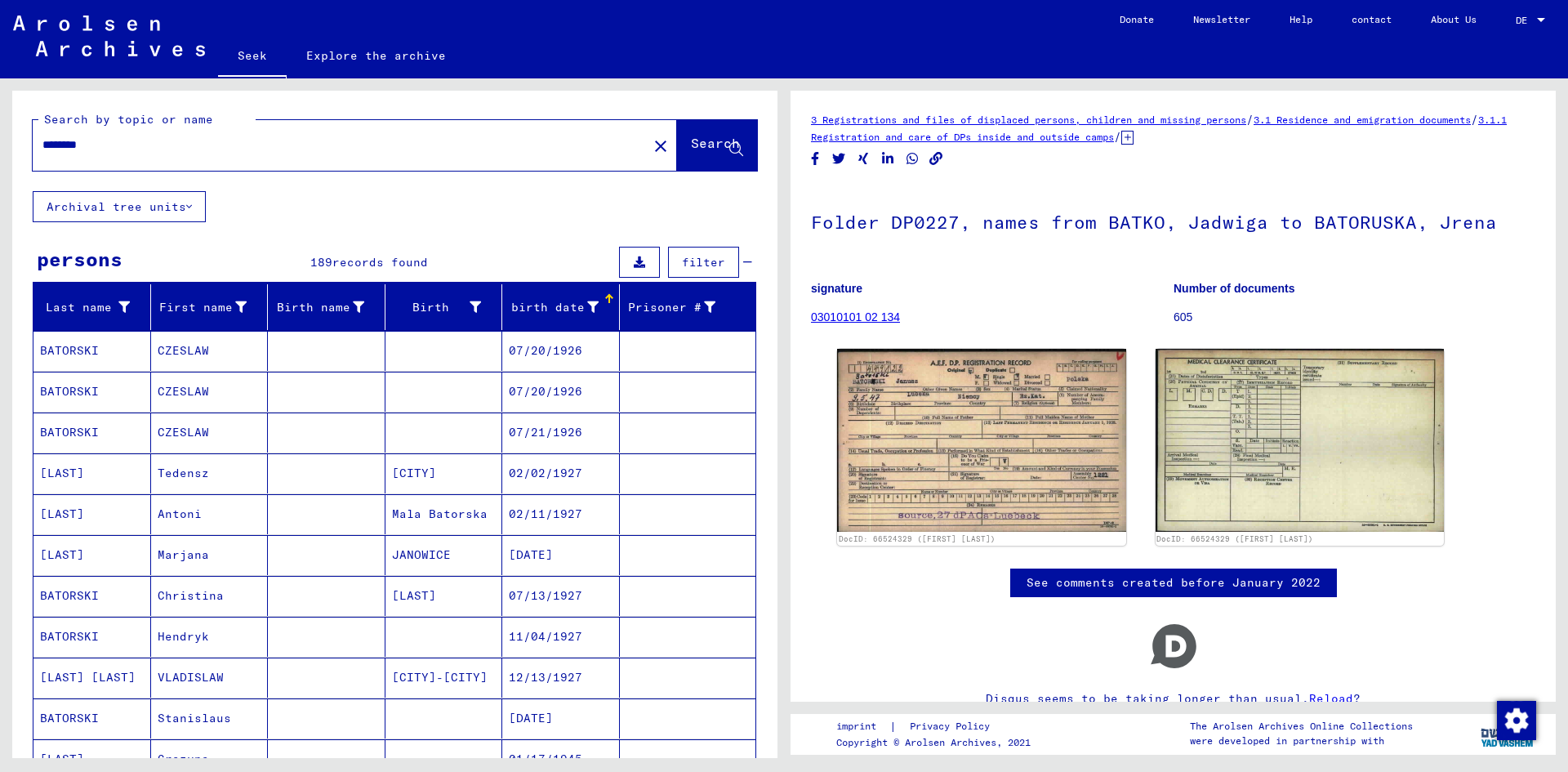 click on "JANOWICE" at bounding box center [444, 596] 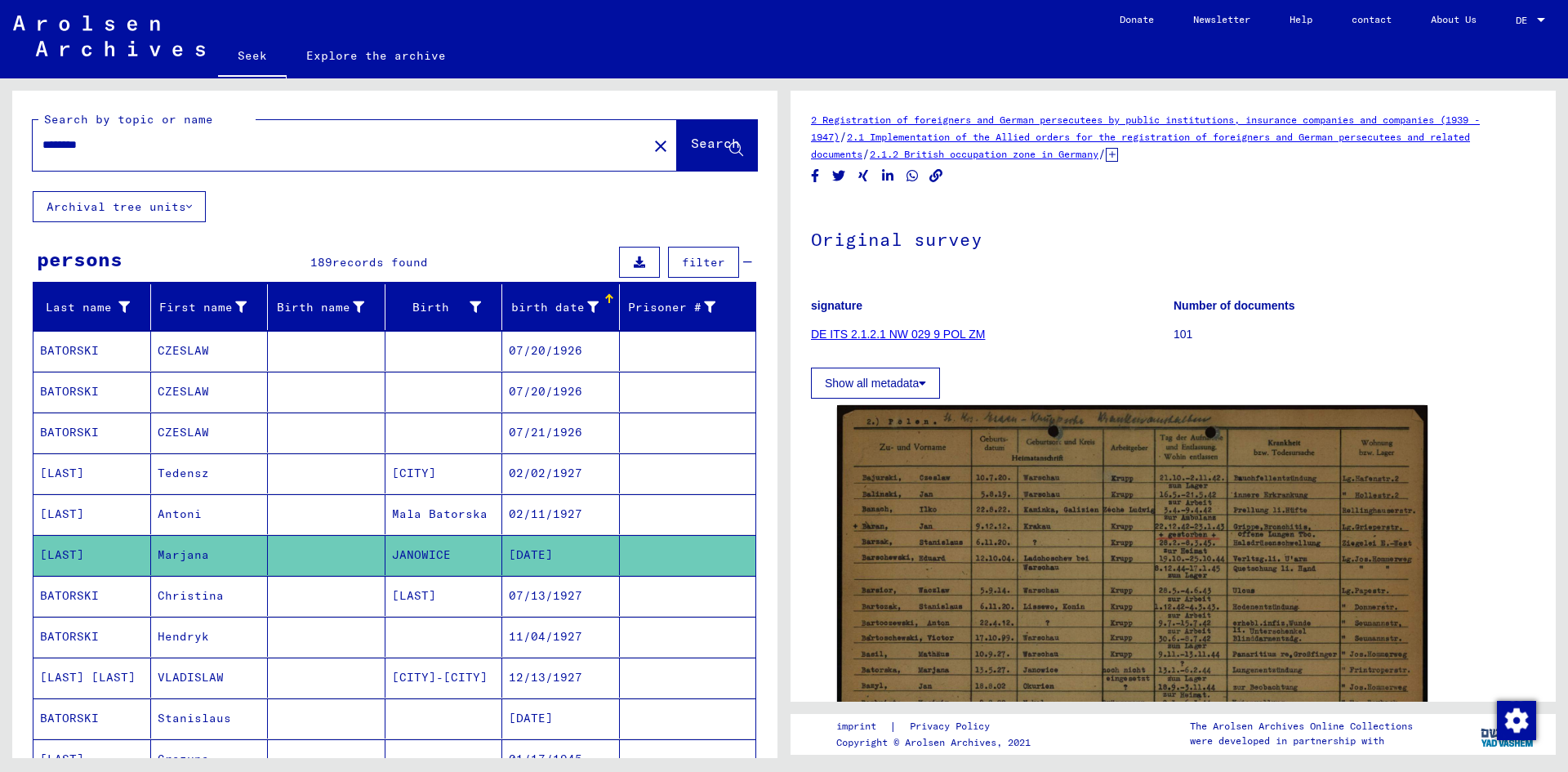 click on "********" at bounding box center (340, 145) 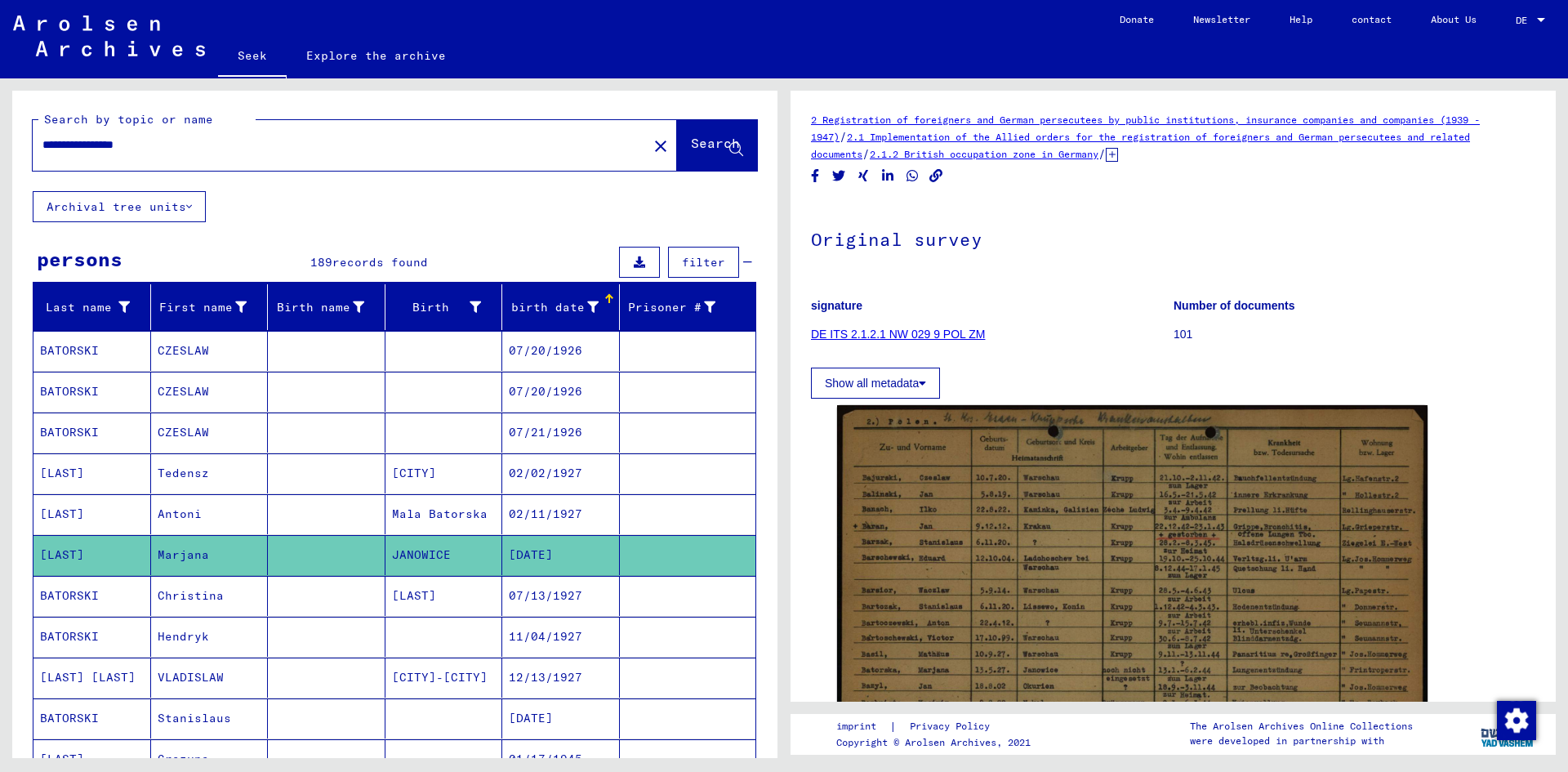 click on "Search" 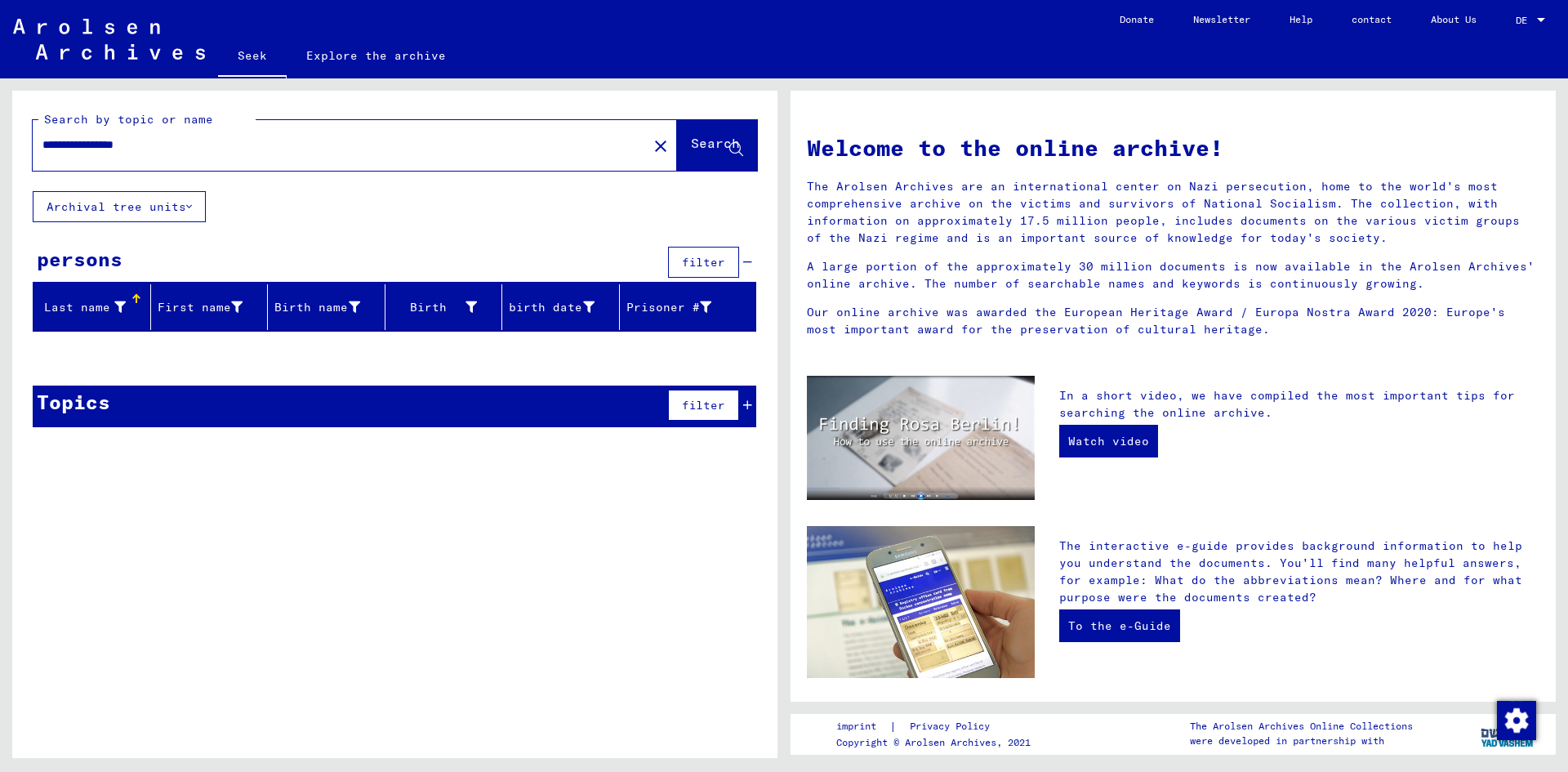 click on "**********" at bounding box center (335, 145) 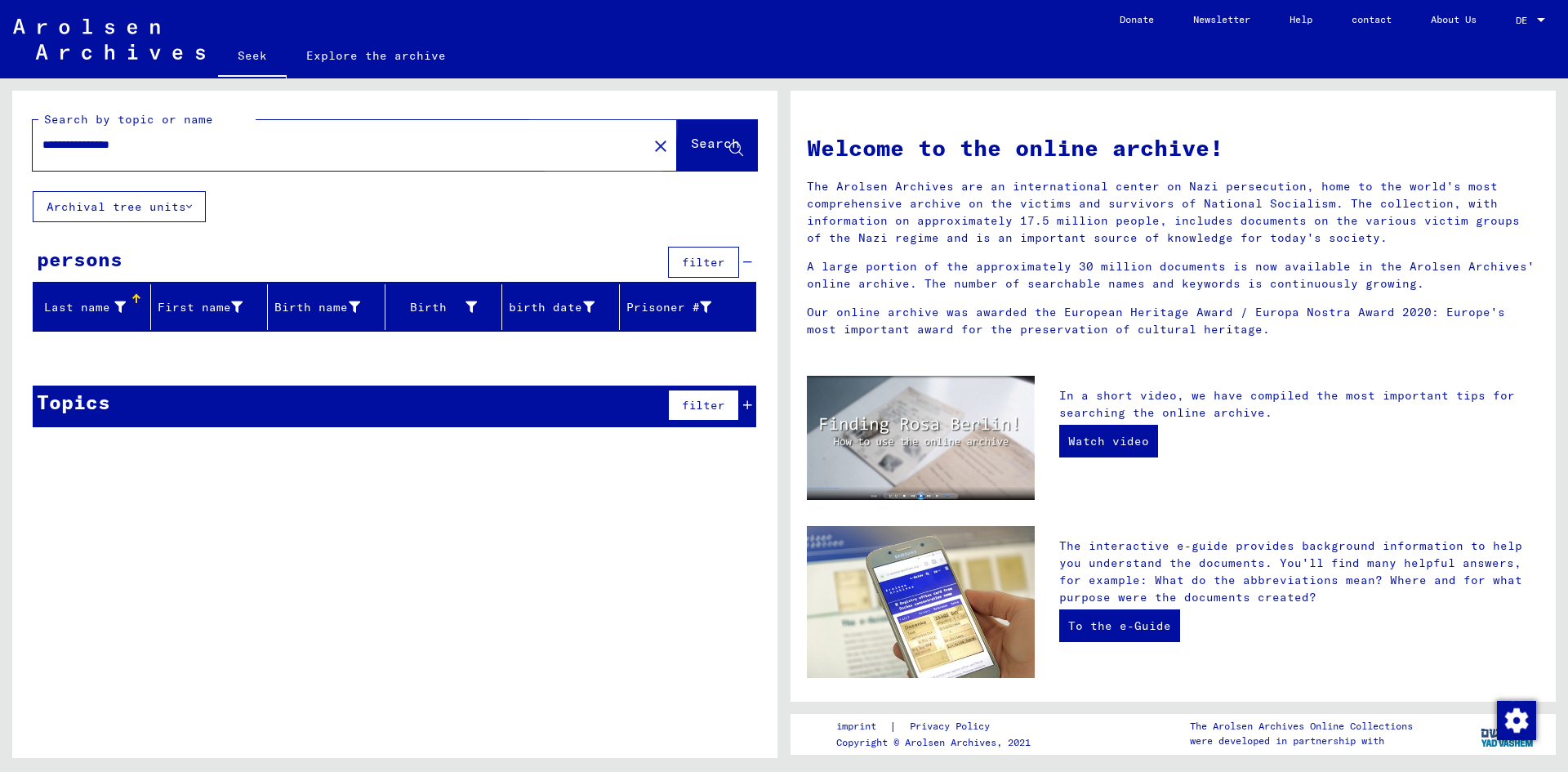 click on "Search" 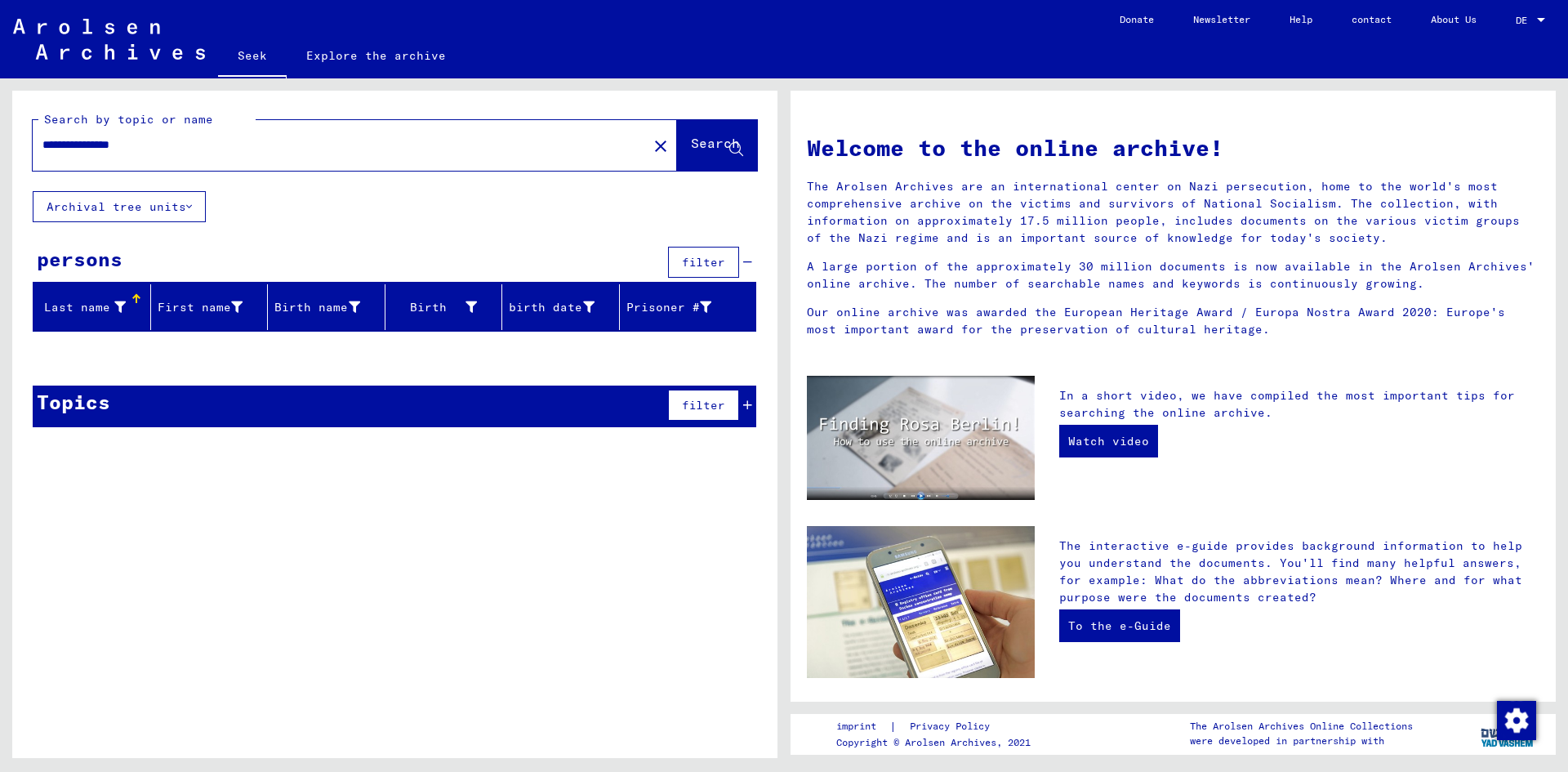 click on "**********" at bounding box center [335, 145] 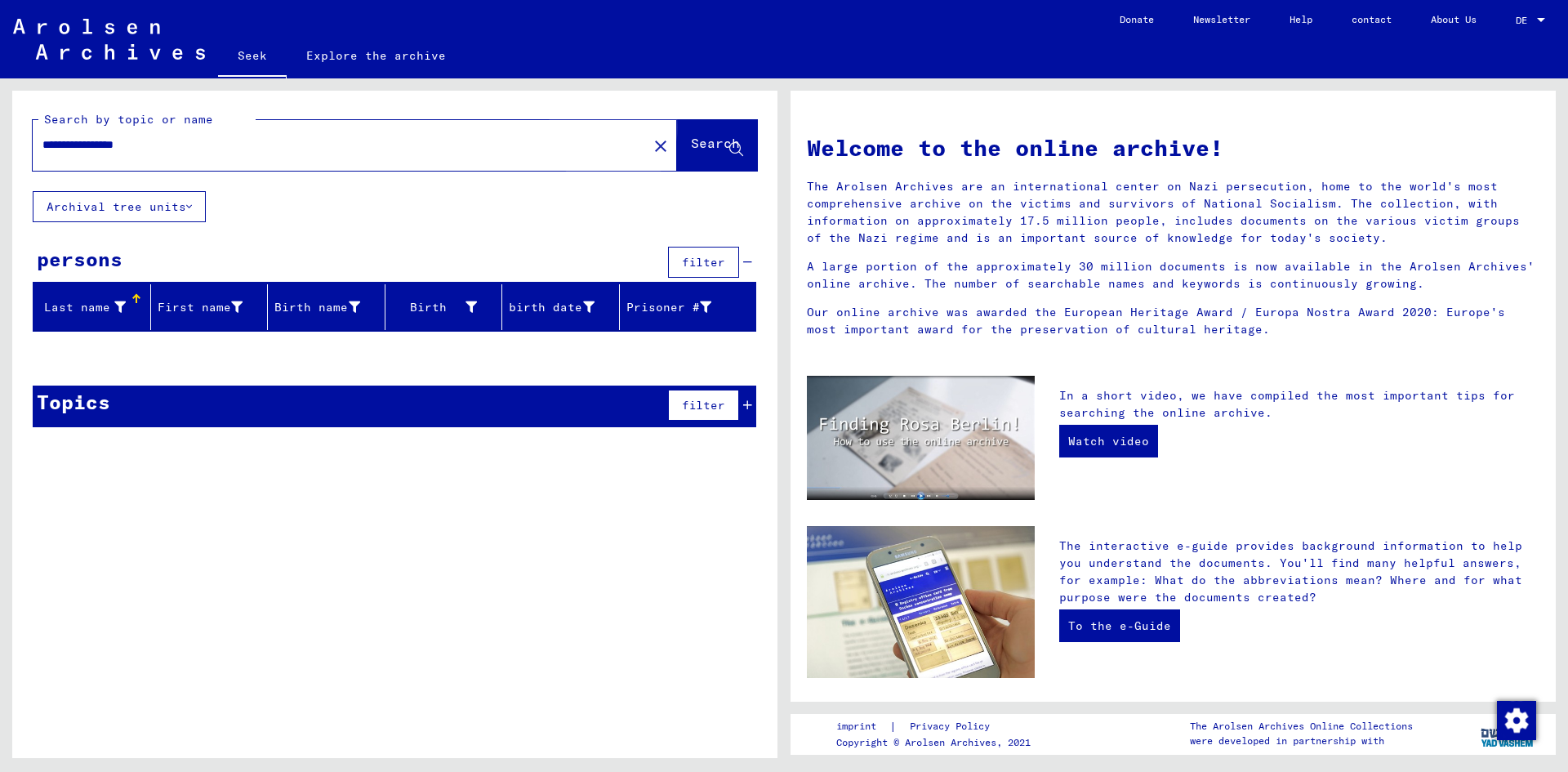 click on "Search" 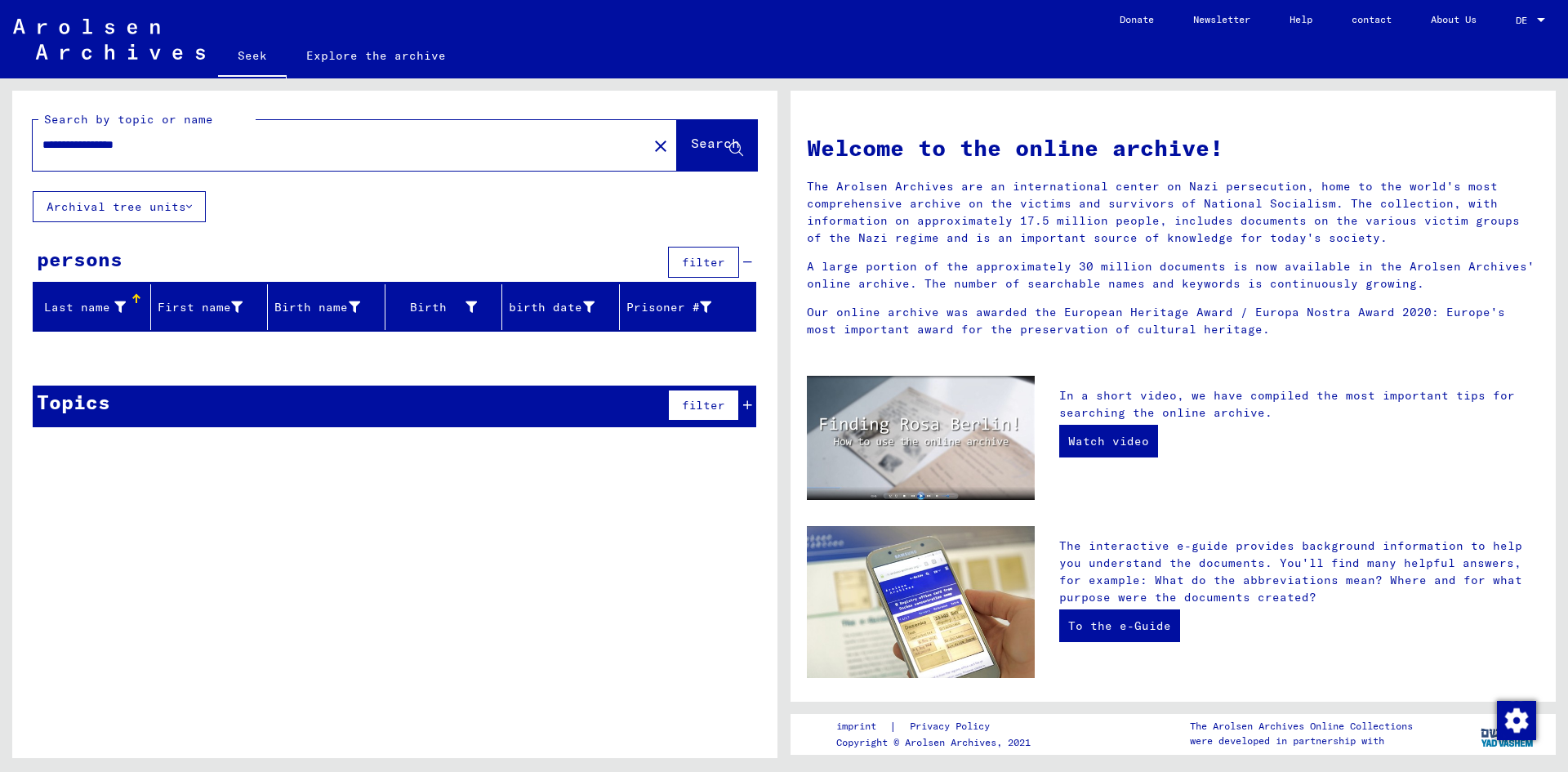 click on "**********" at bounding box center [335, 145] 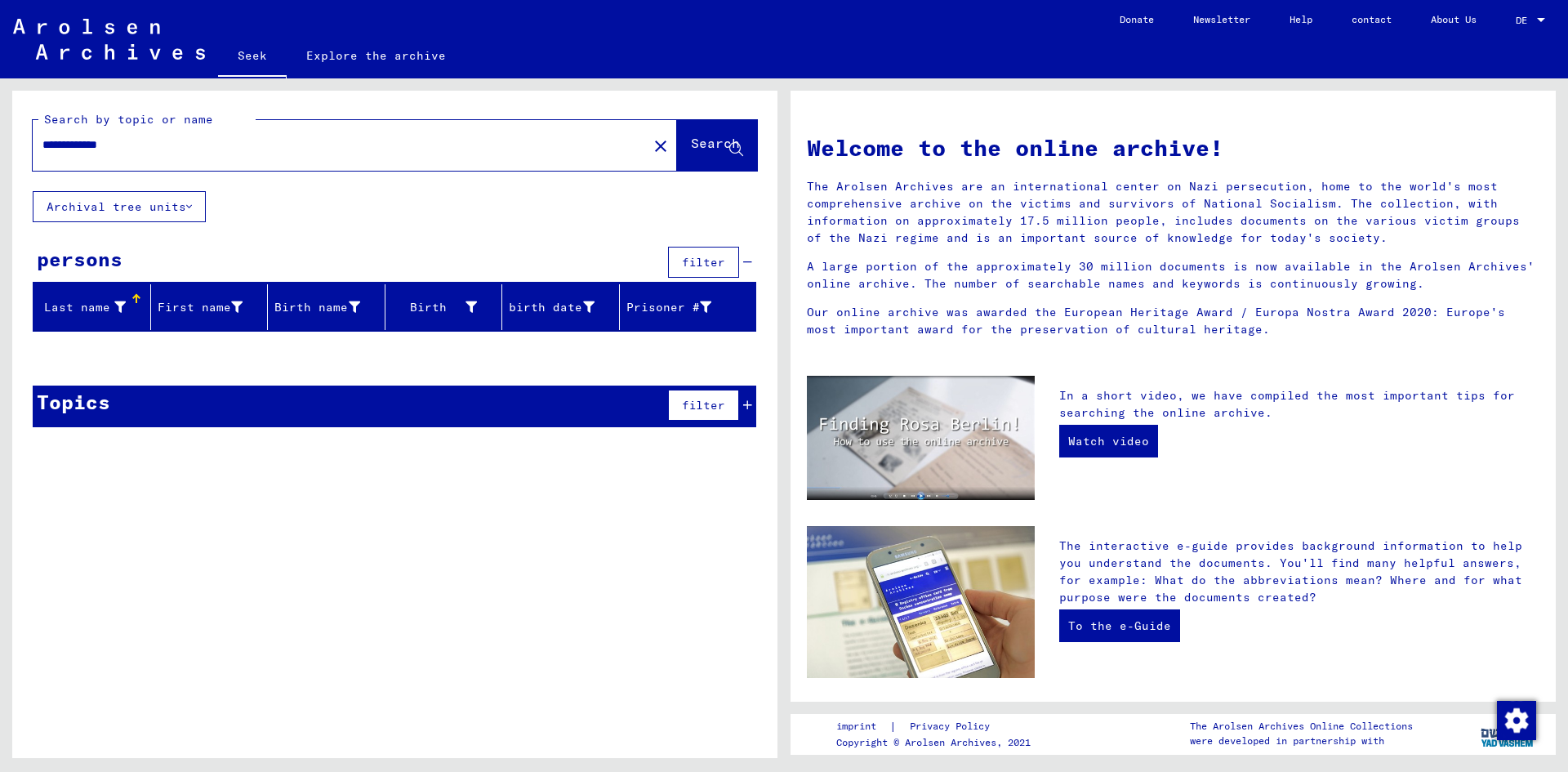 click on "Search" 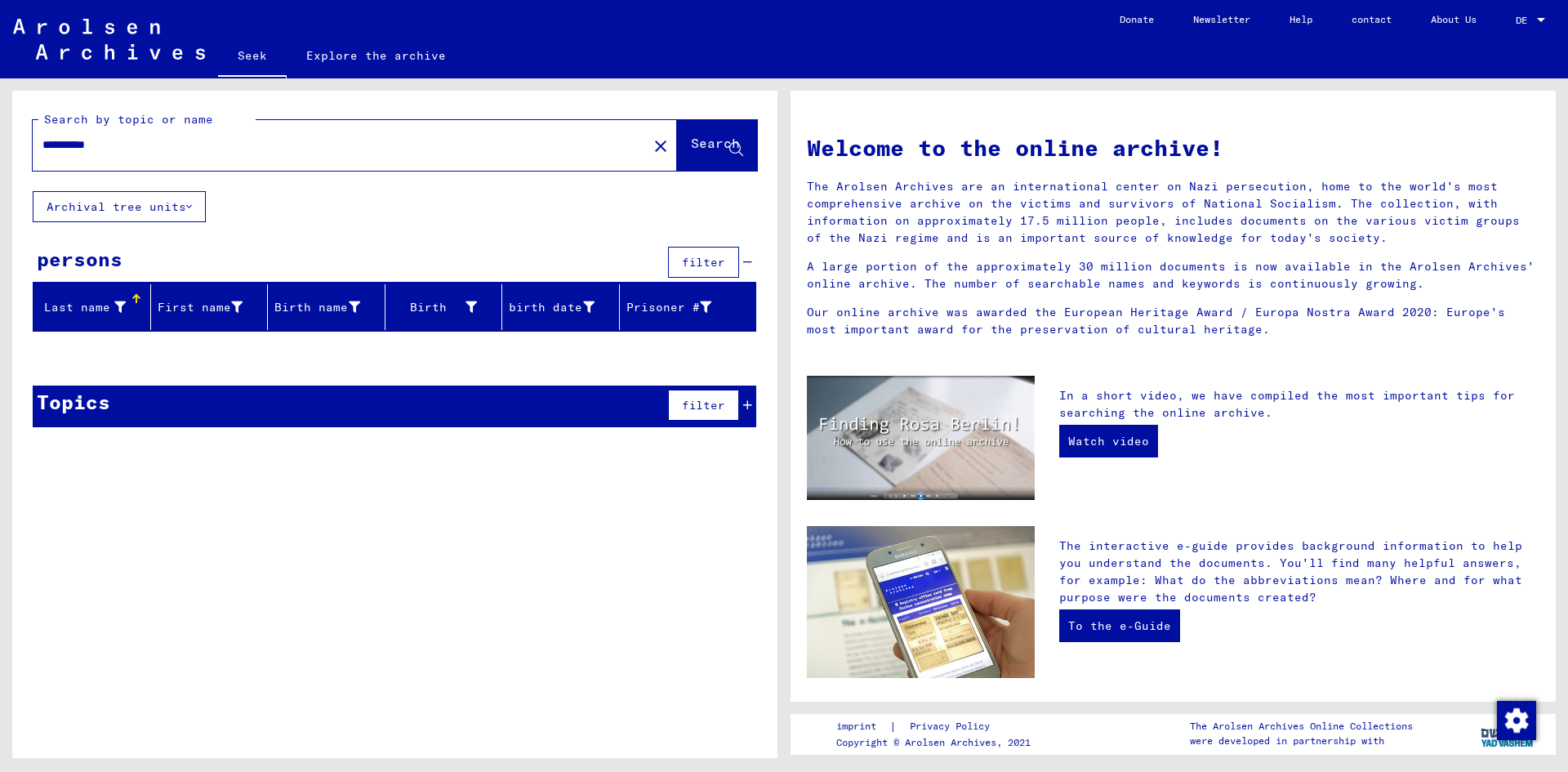 click on "**********" at bounding box center (335, 145) 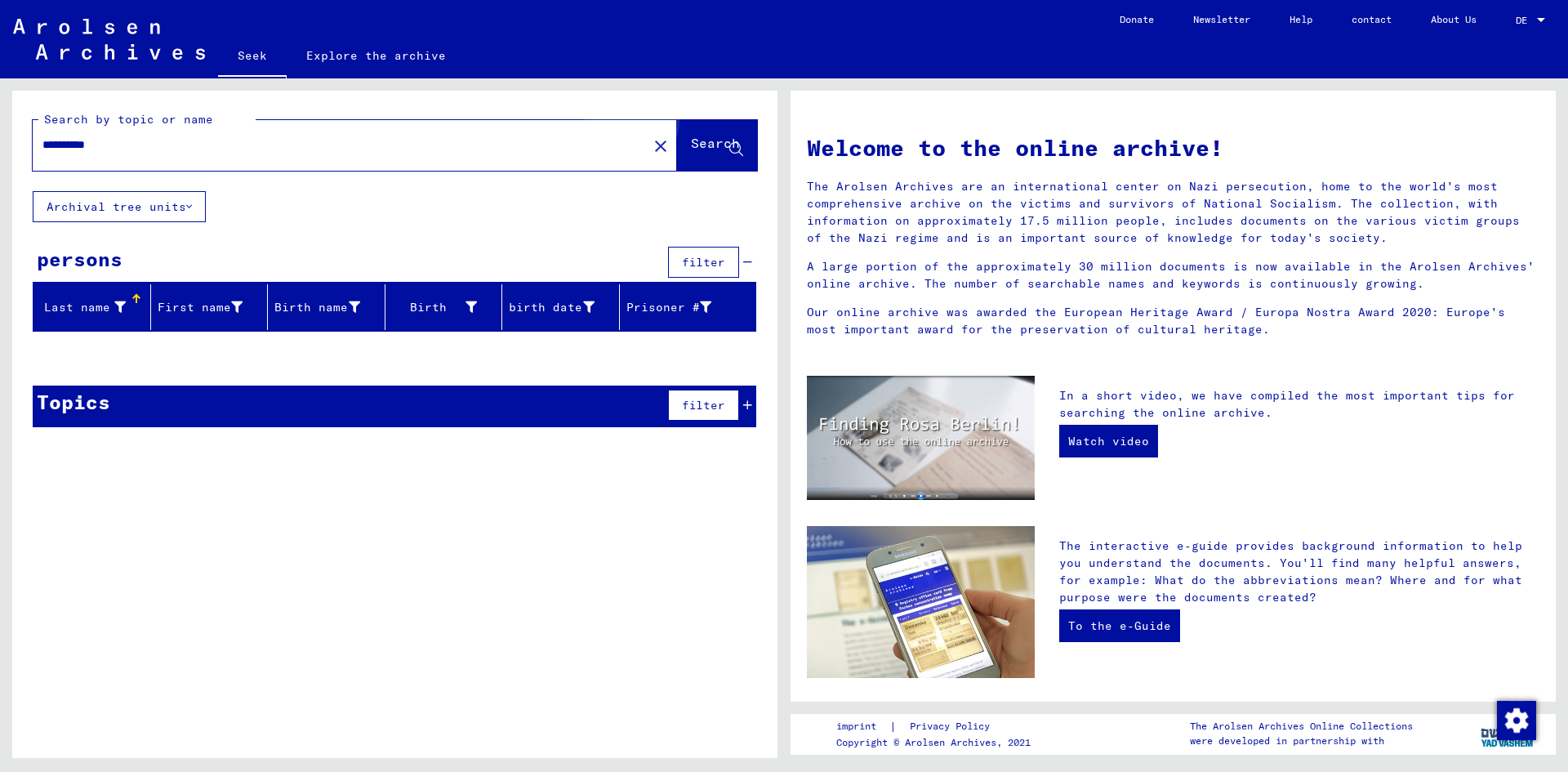 click on "Search" 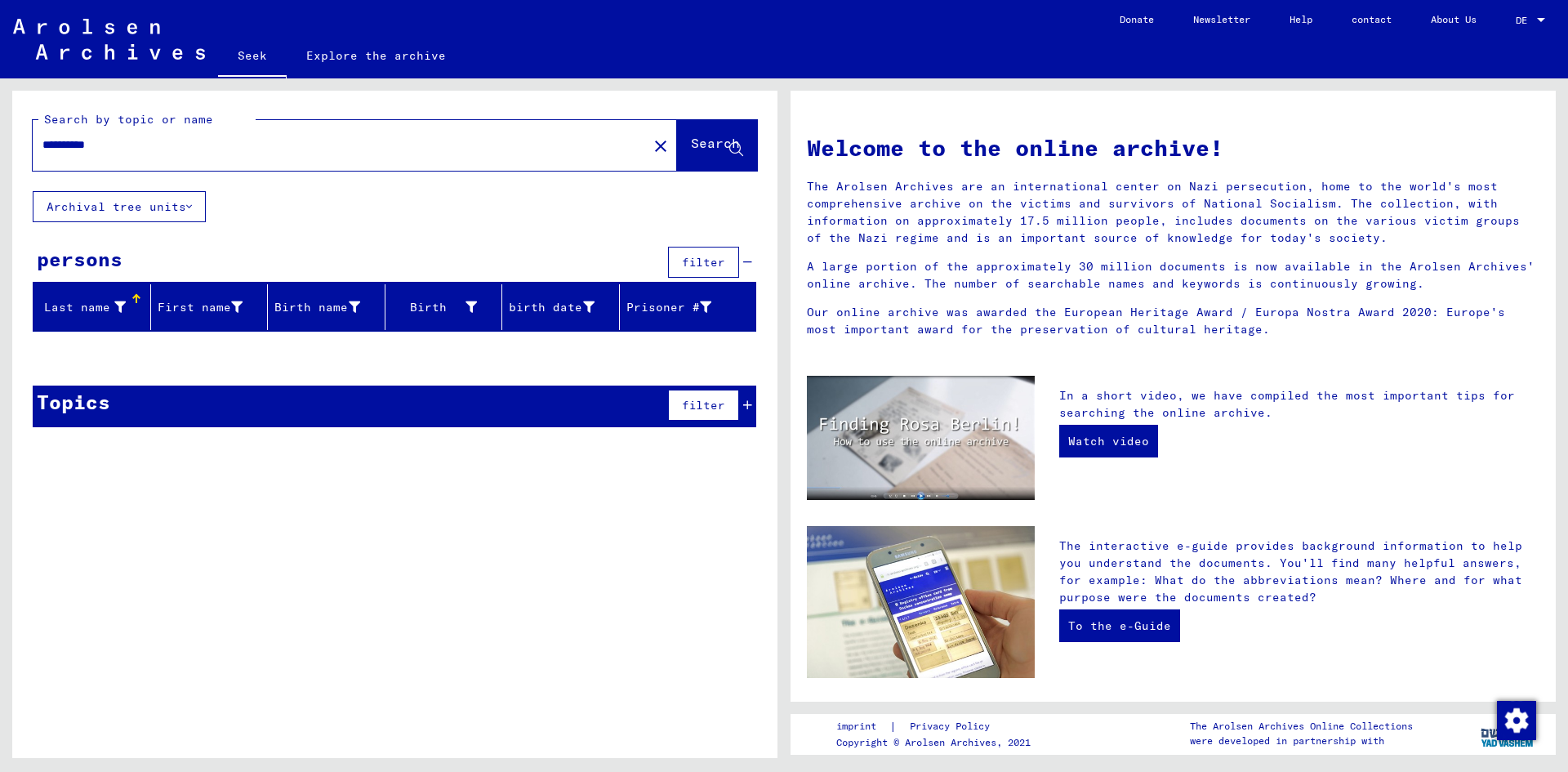 click on "**********" at bounding box center (335, 145) 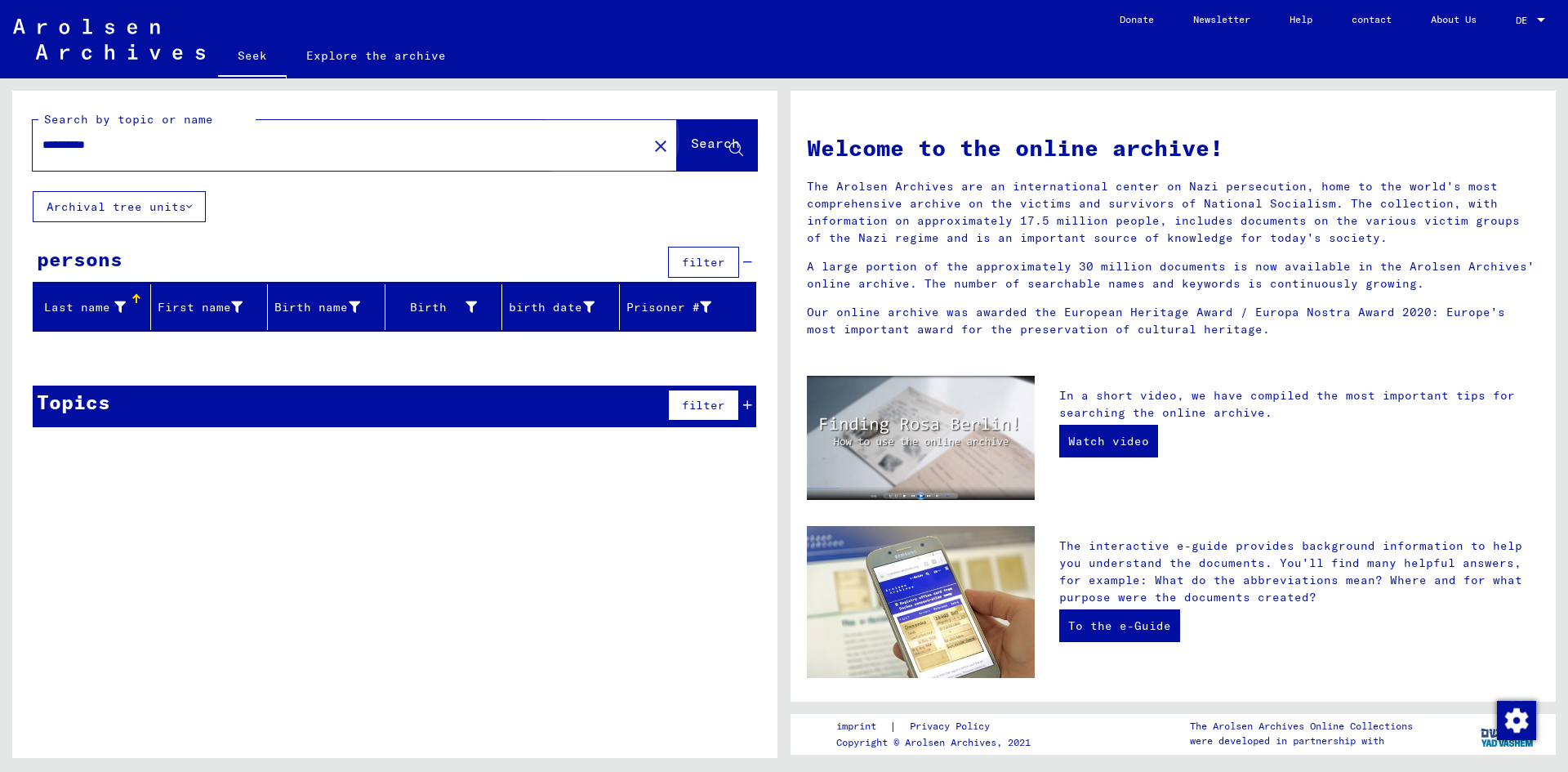 click on "Search" 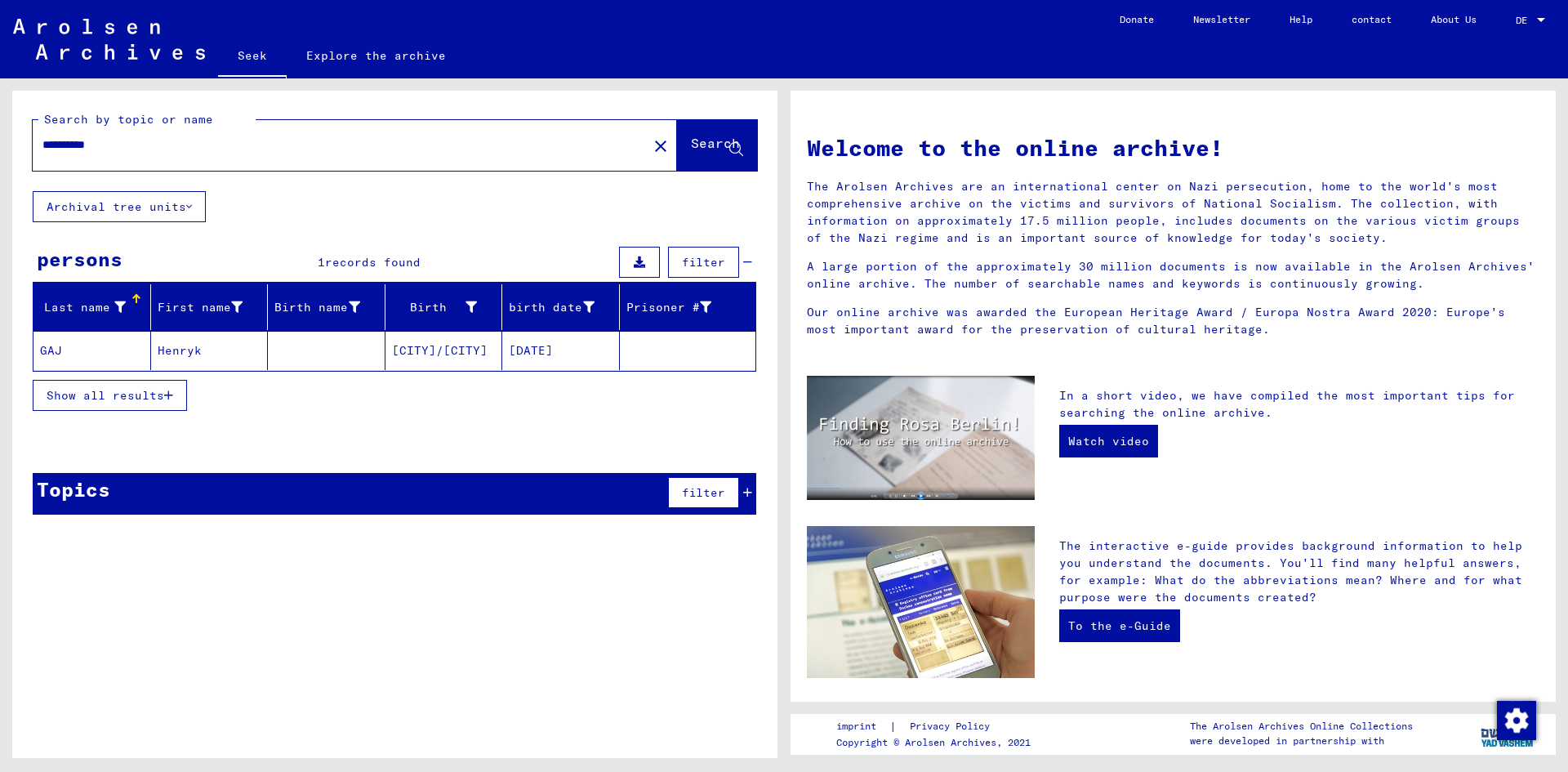 click on "Henryk" 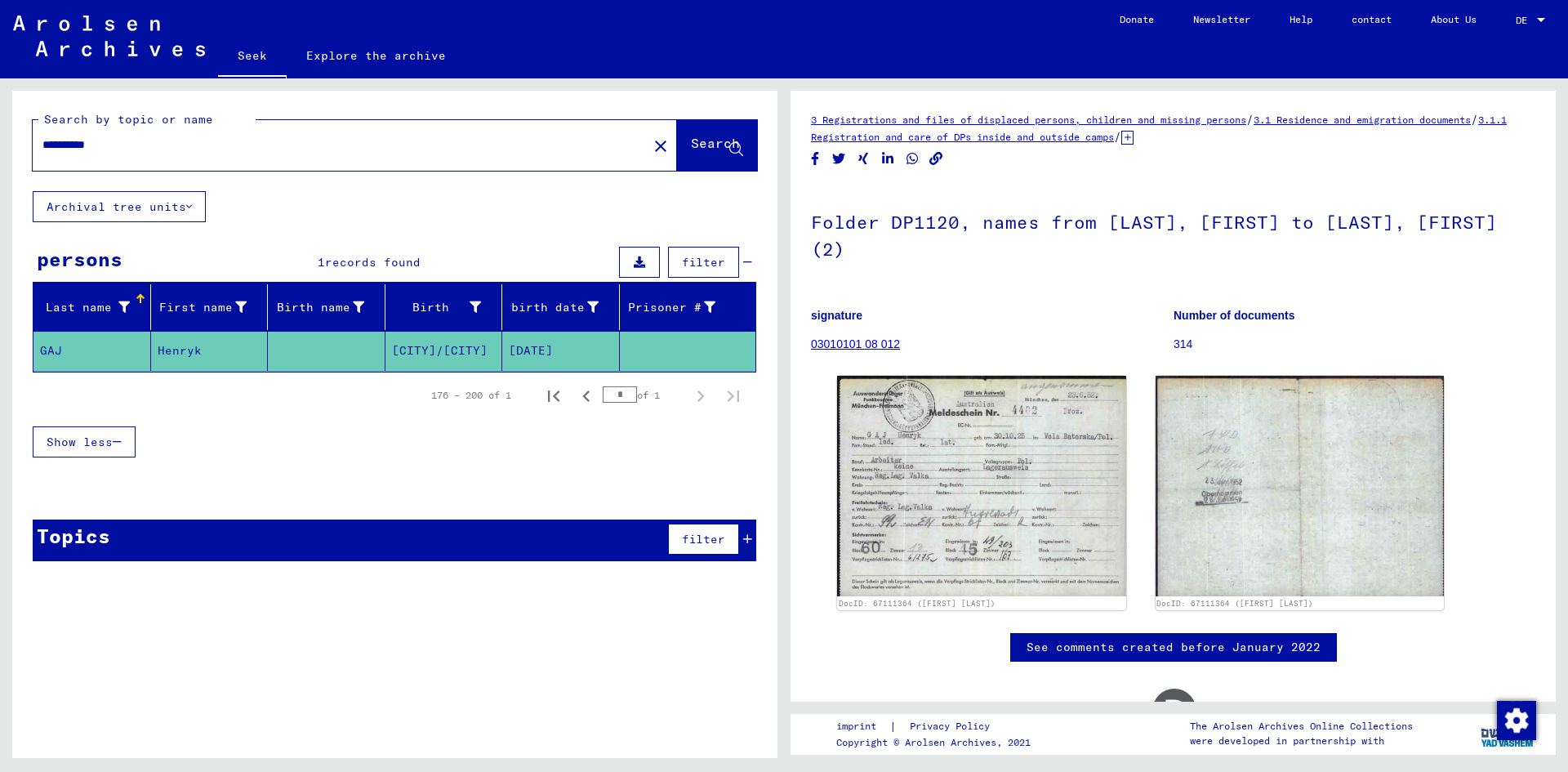 click on "**********" at bounding box center (340, 145) 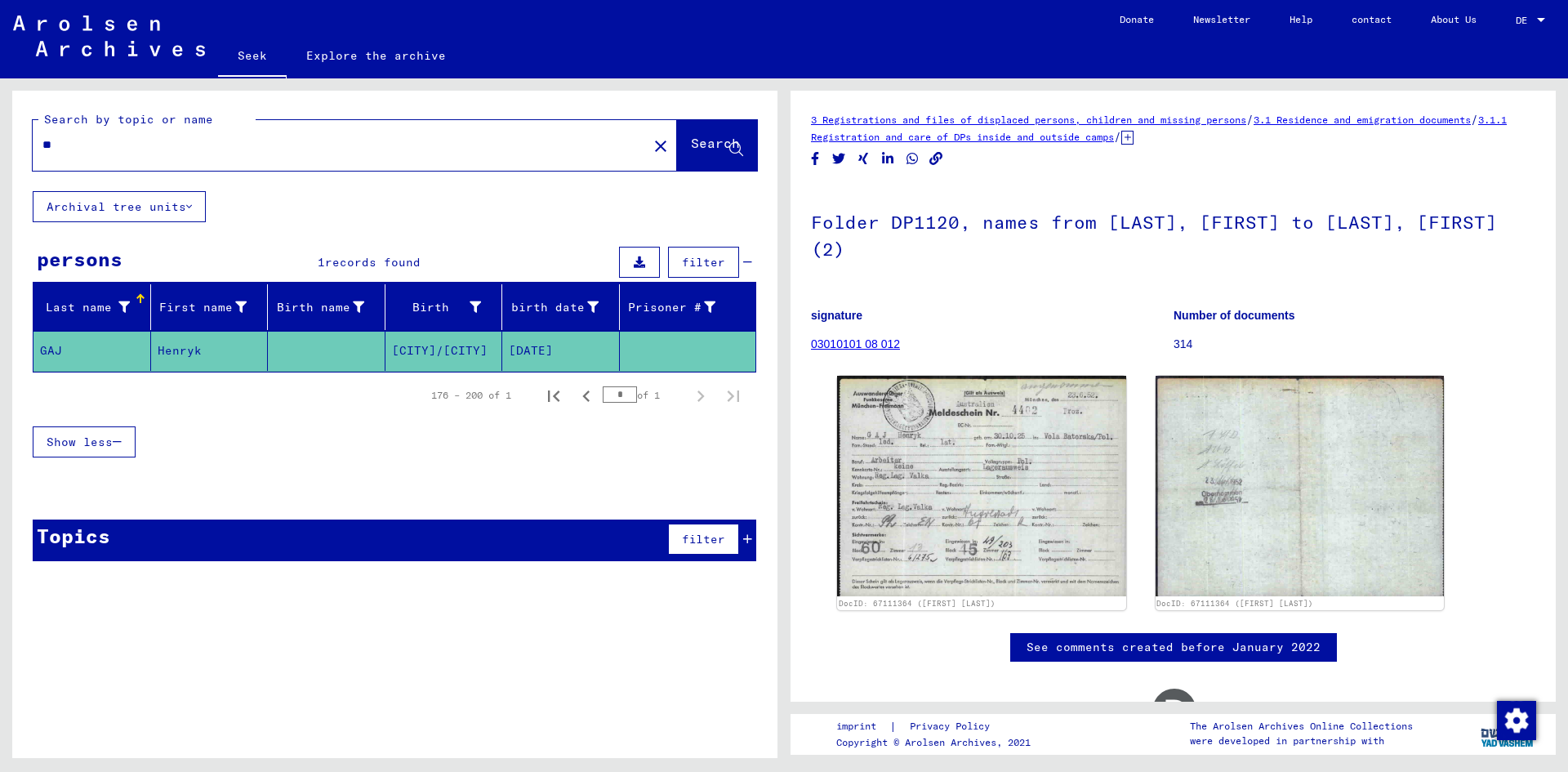 type on "*" 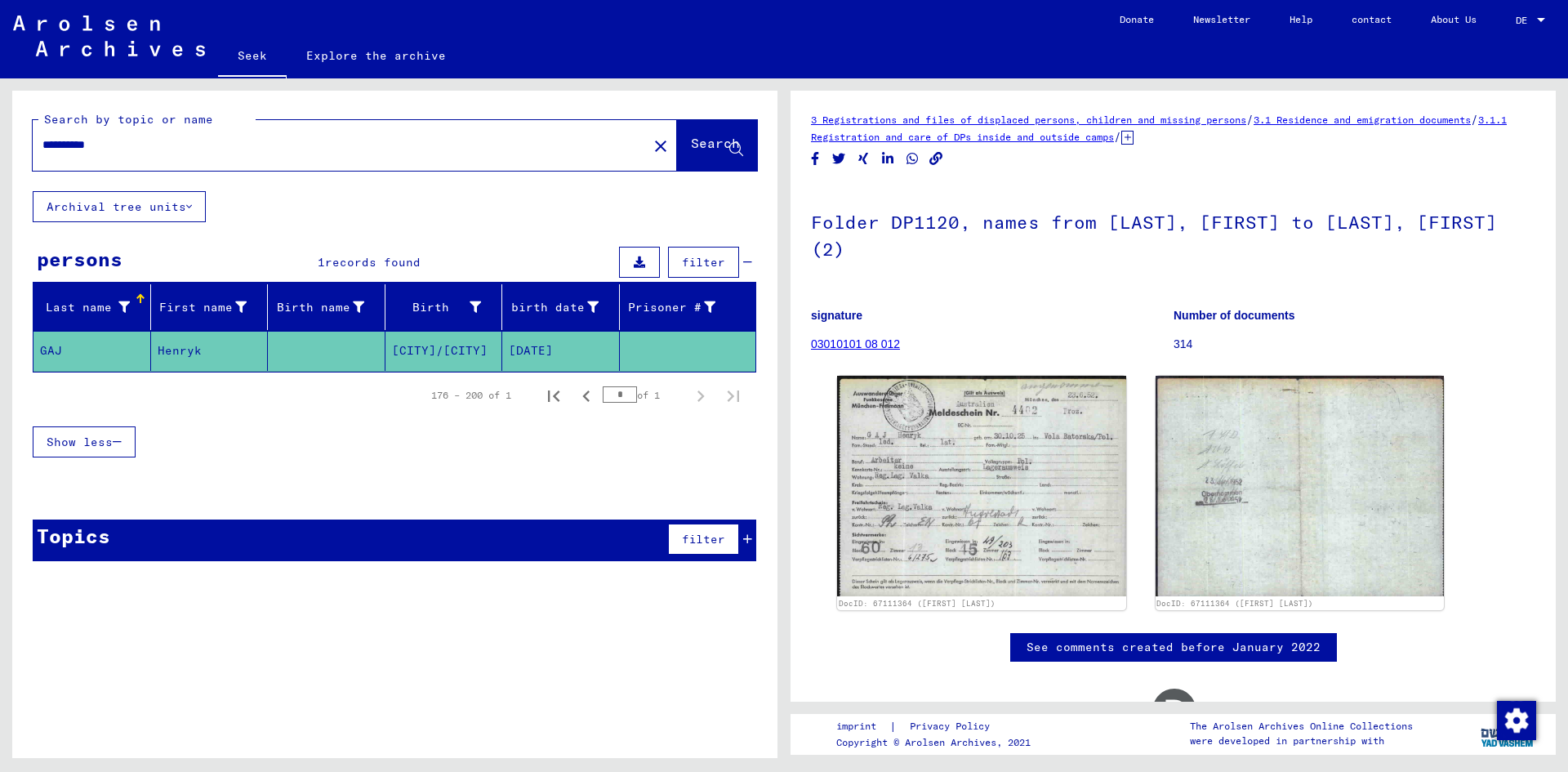 type on "**********" 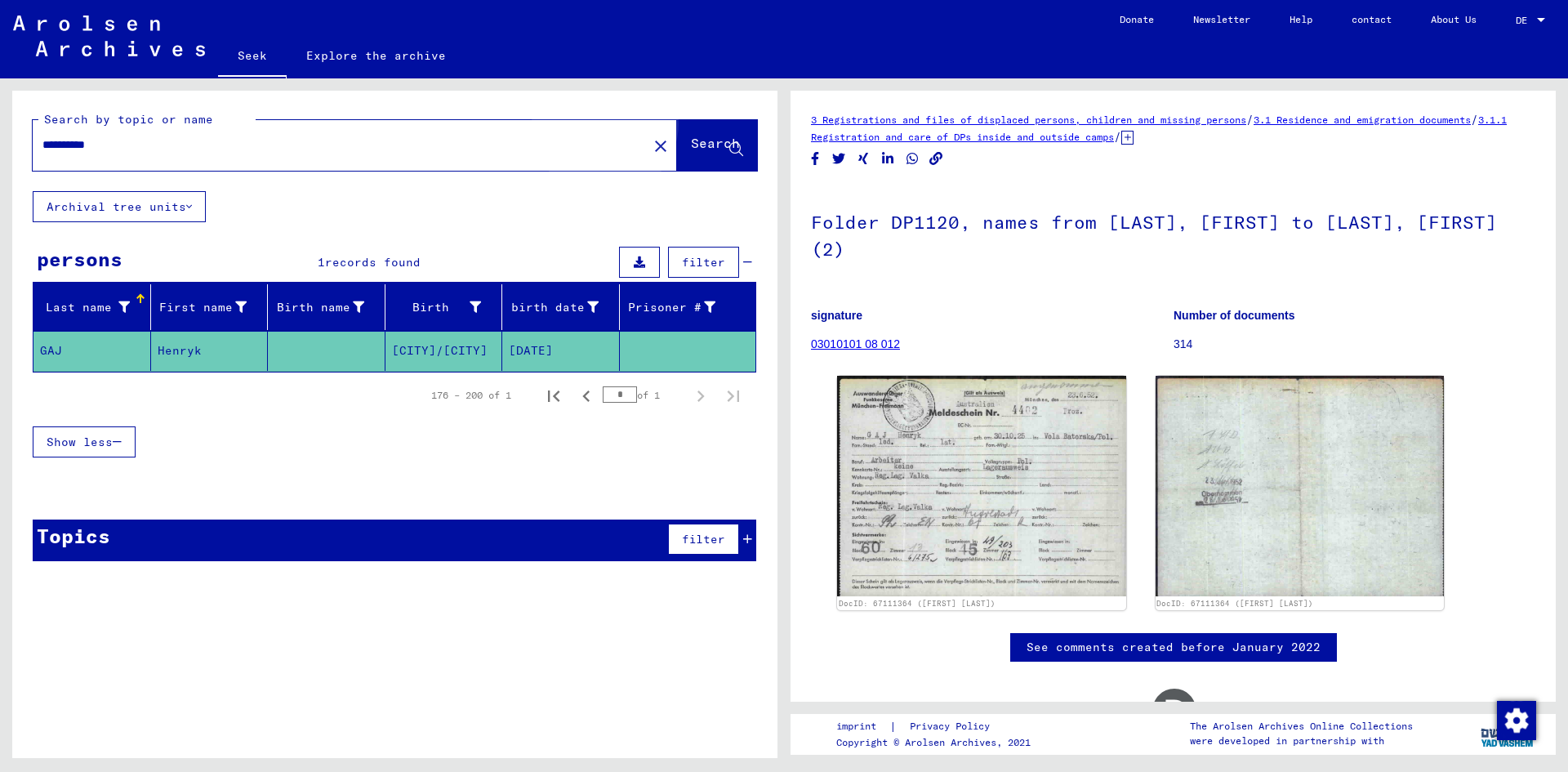 click on "Search" 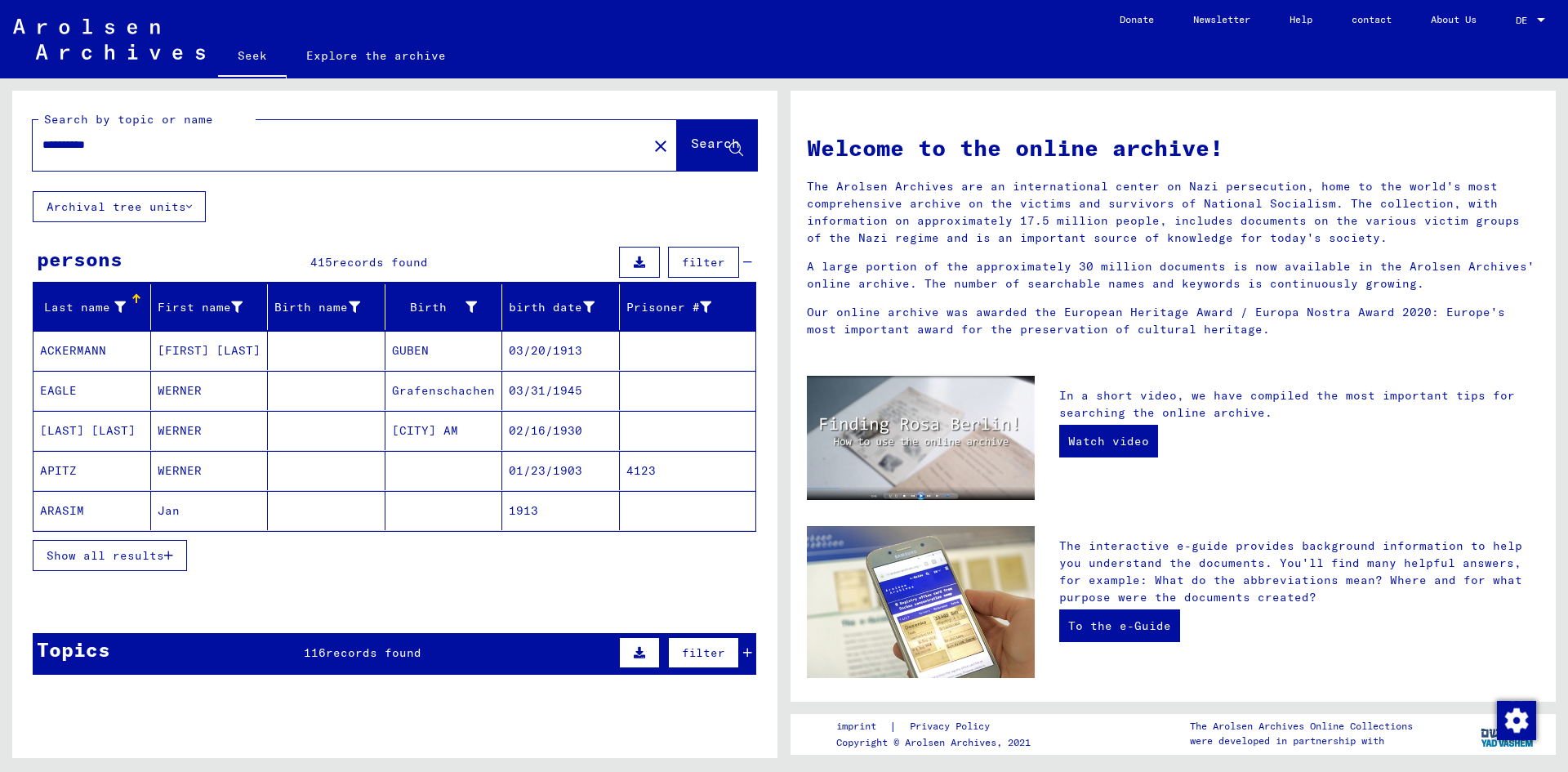 click on "Show all results" at bounding box center [105, 556] 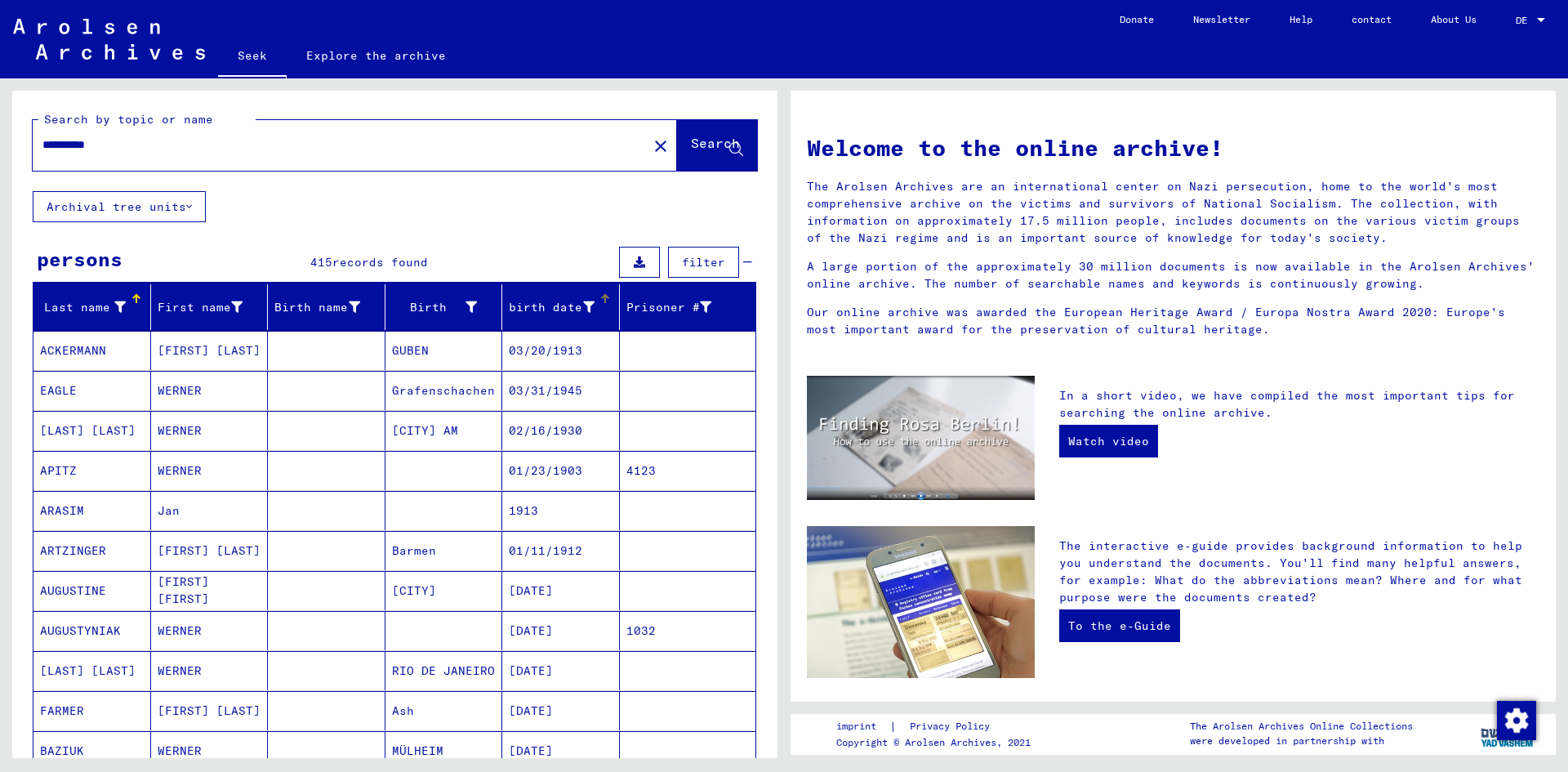 click on "birth date" at bounding box center (546, 307) 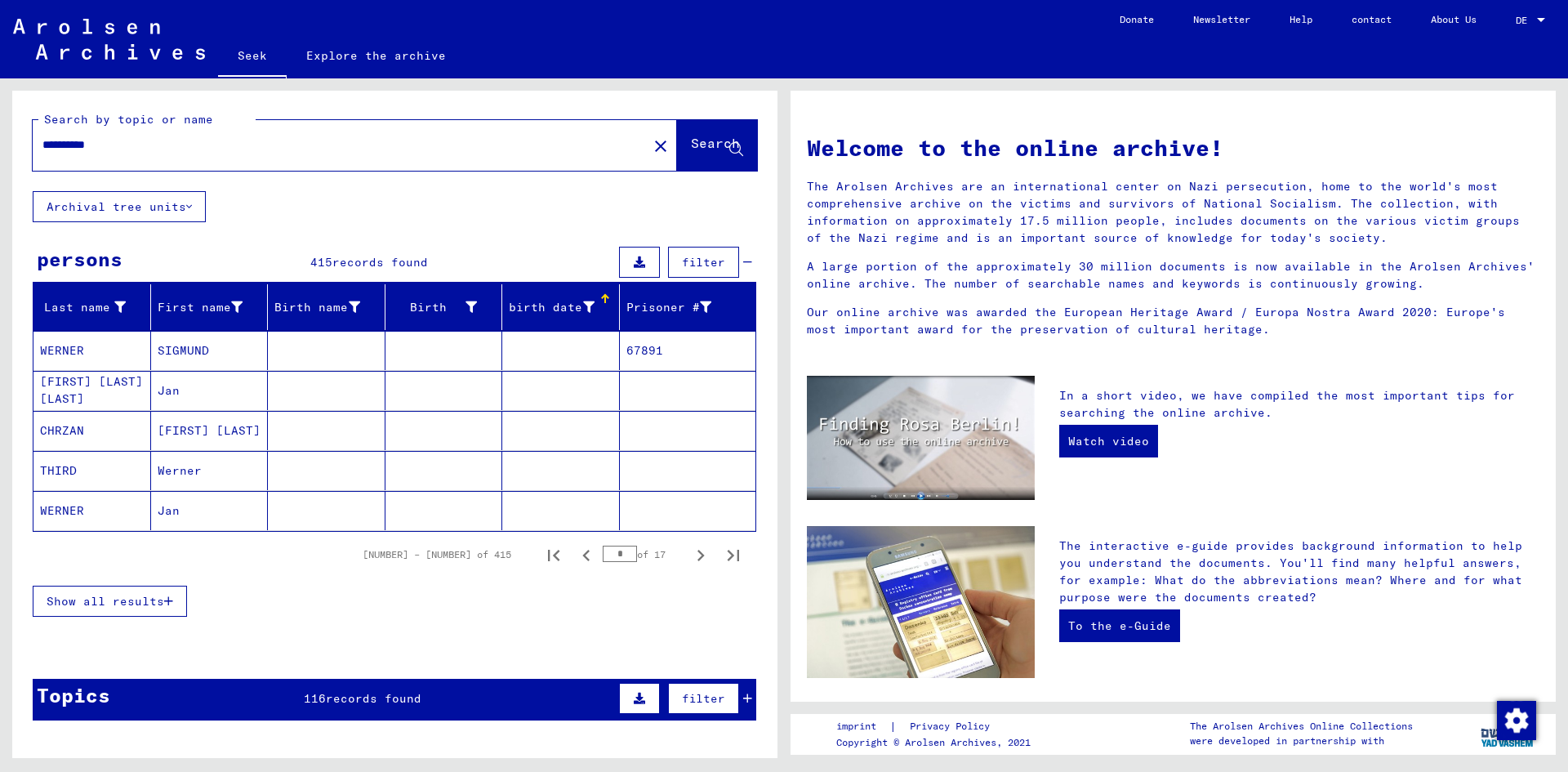 click on "Jan" 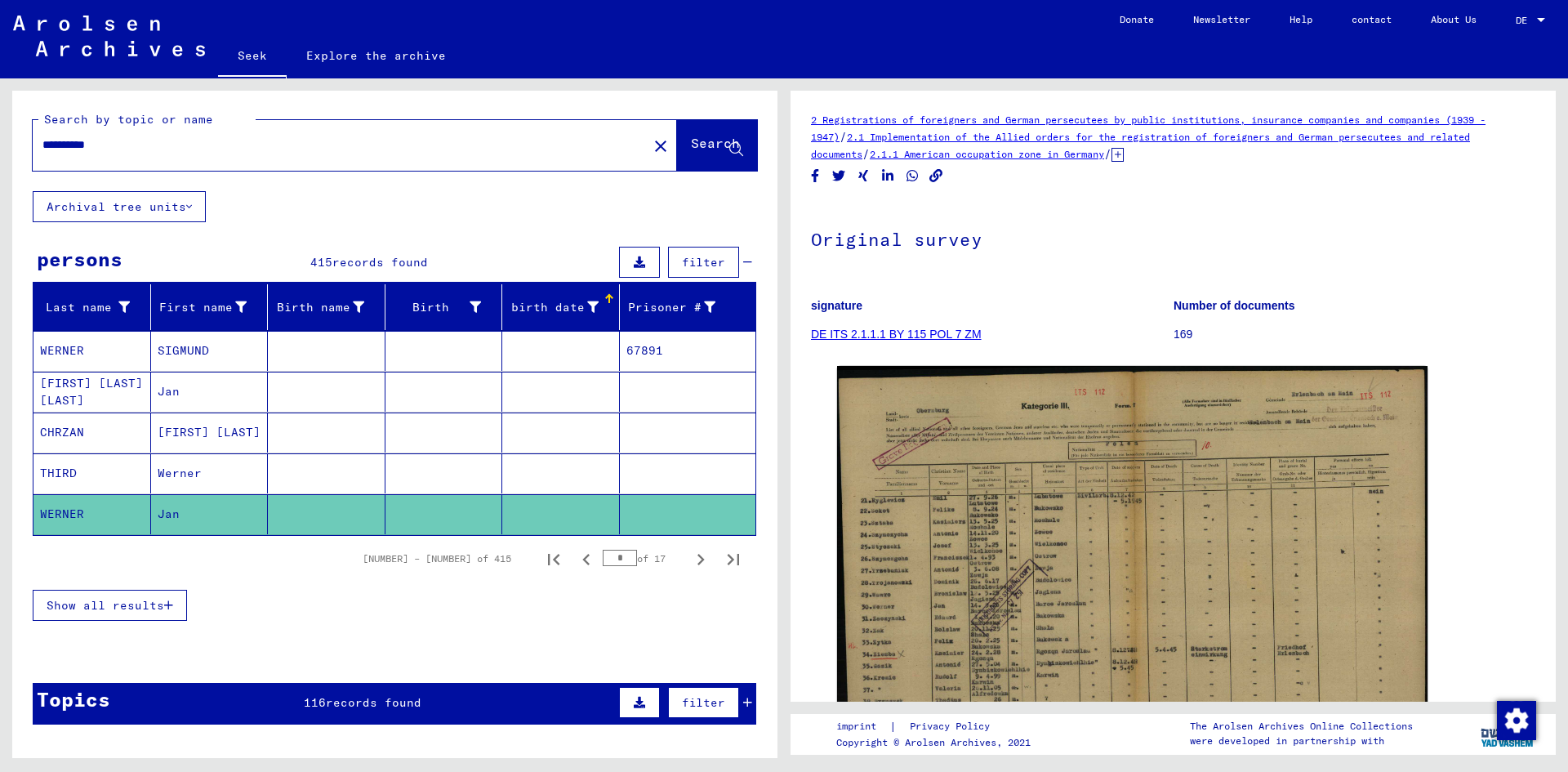 click on "THIRD" at bounding box center (92, 514) 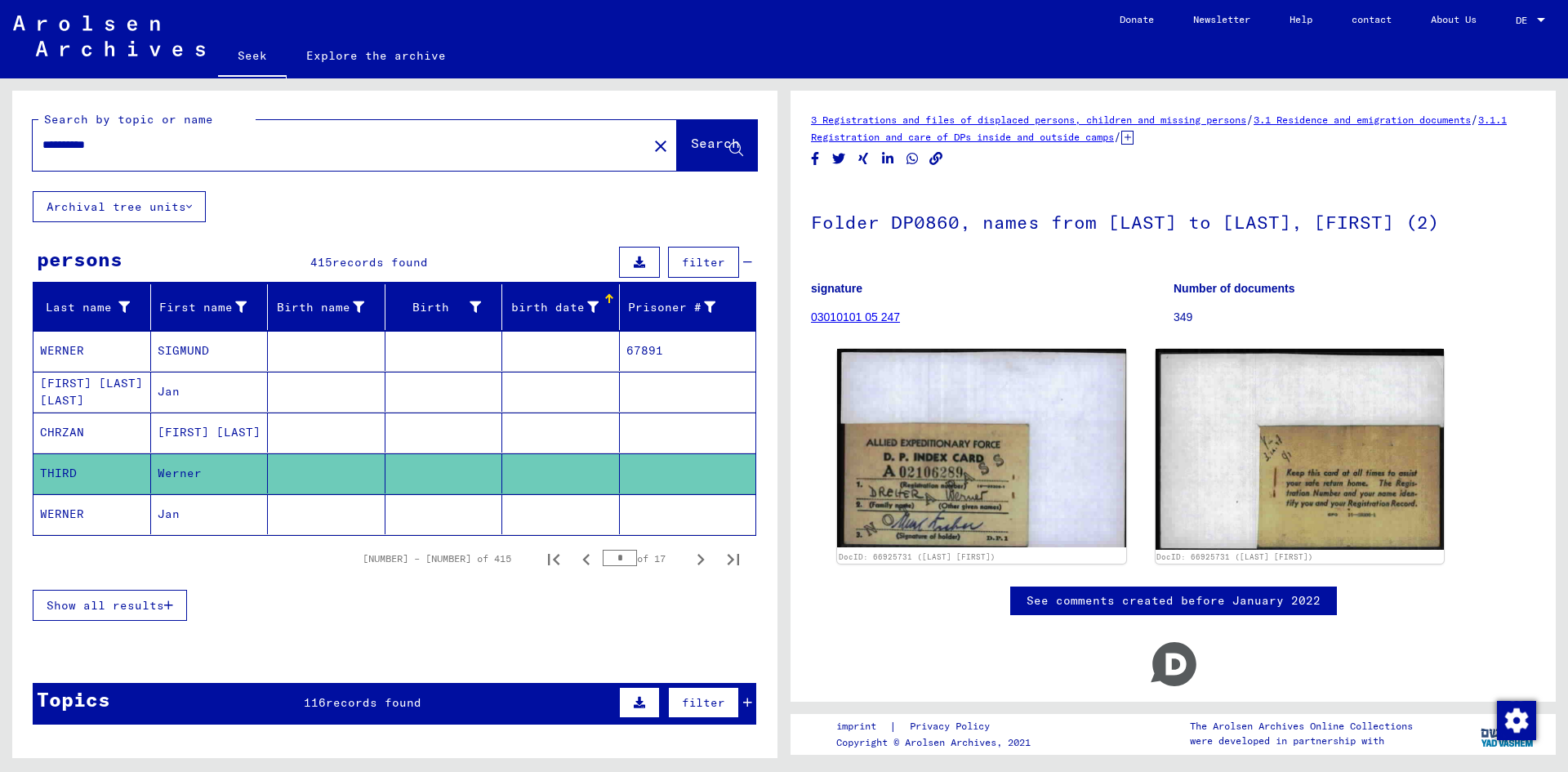 click on "WERNER" 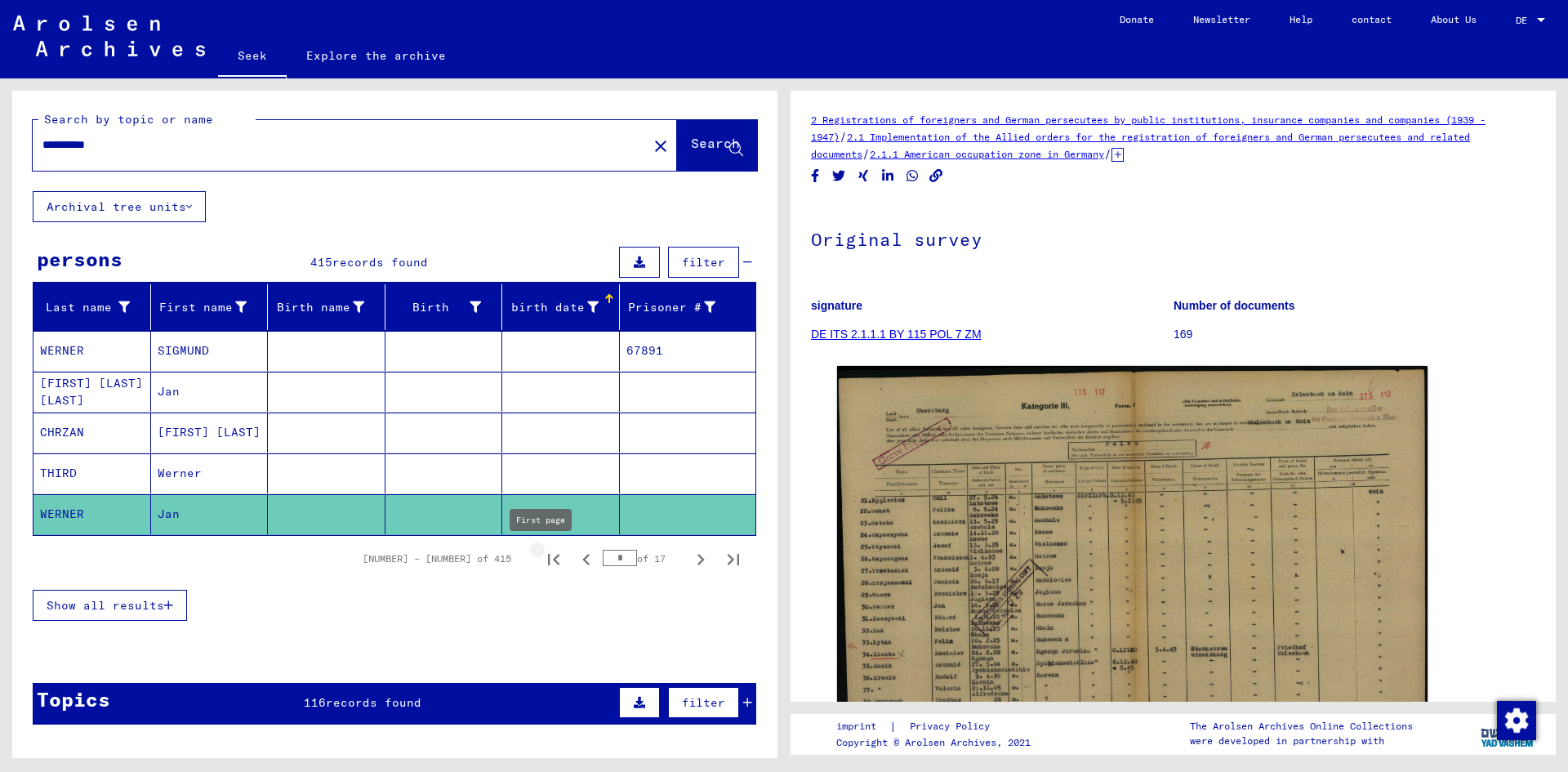 click 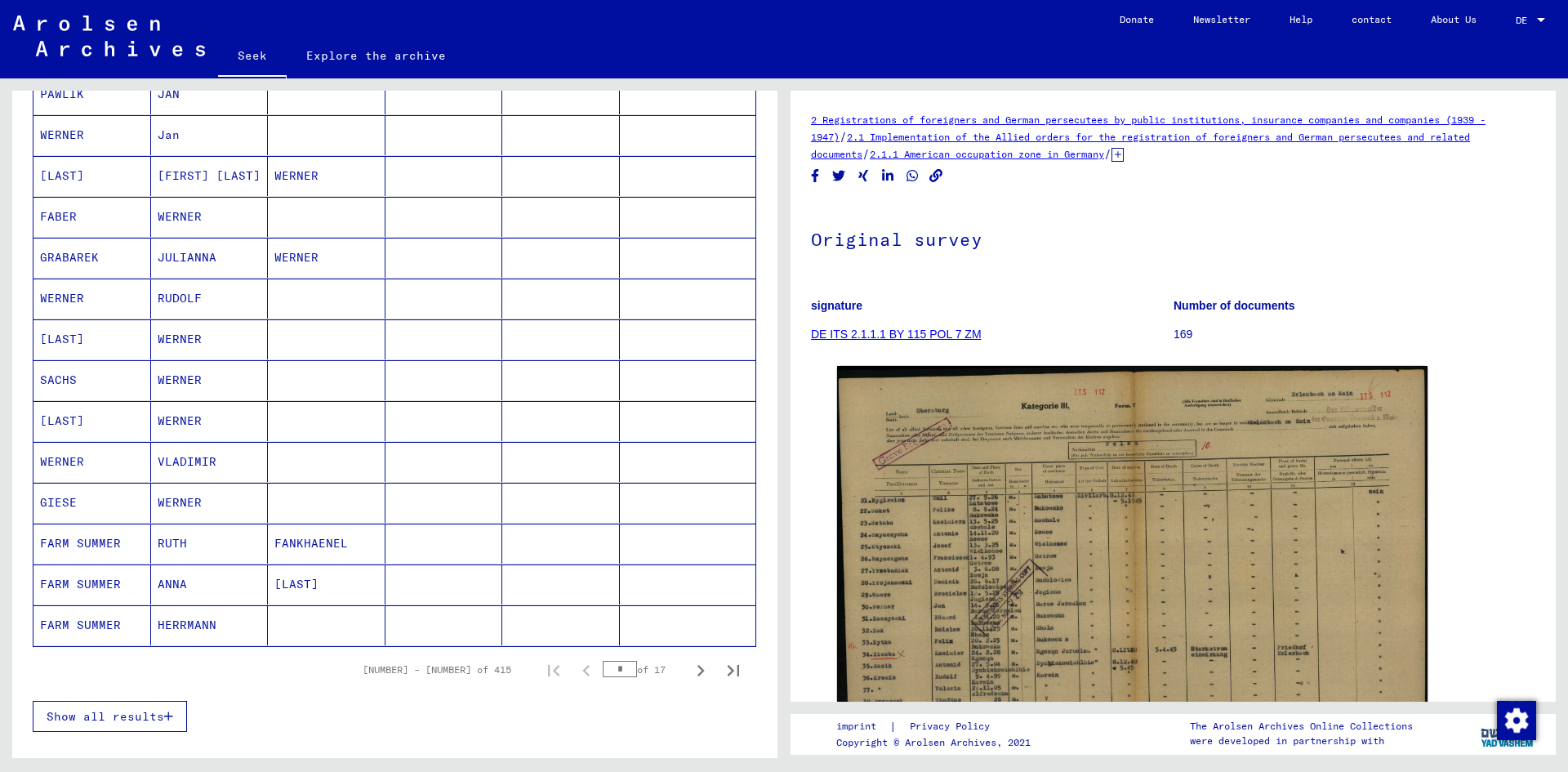 scroll, scrollTop: 899, scrollLeft: 0, axis: vertical 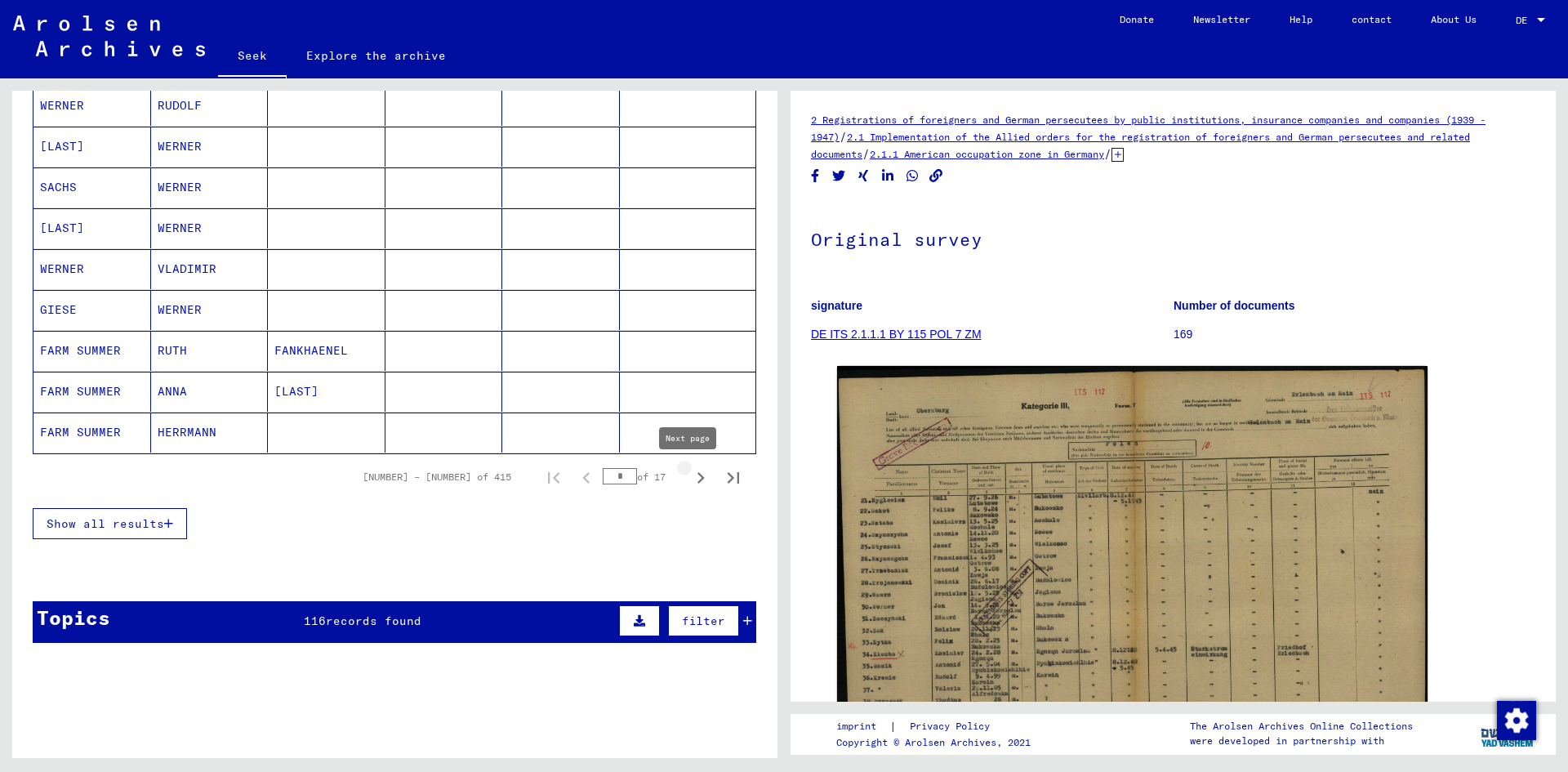 click 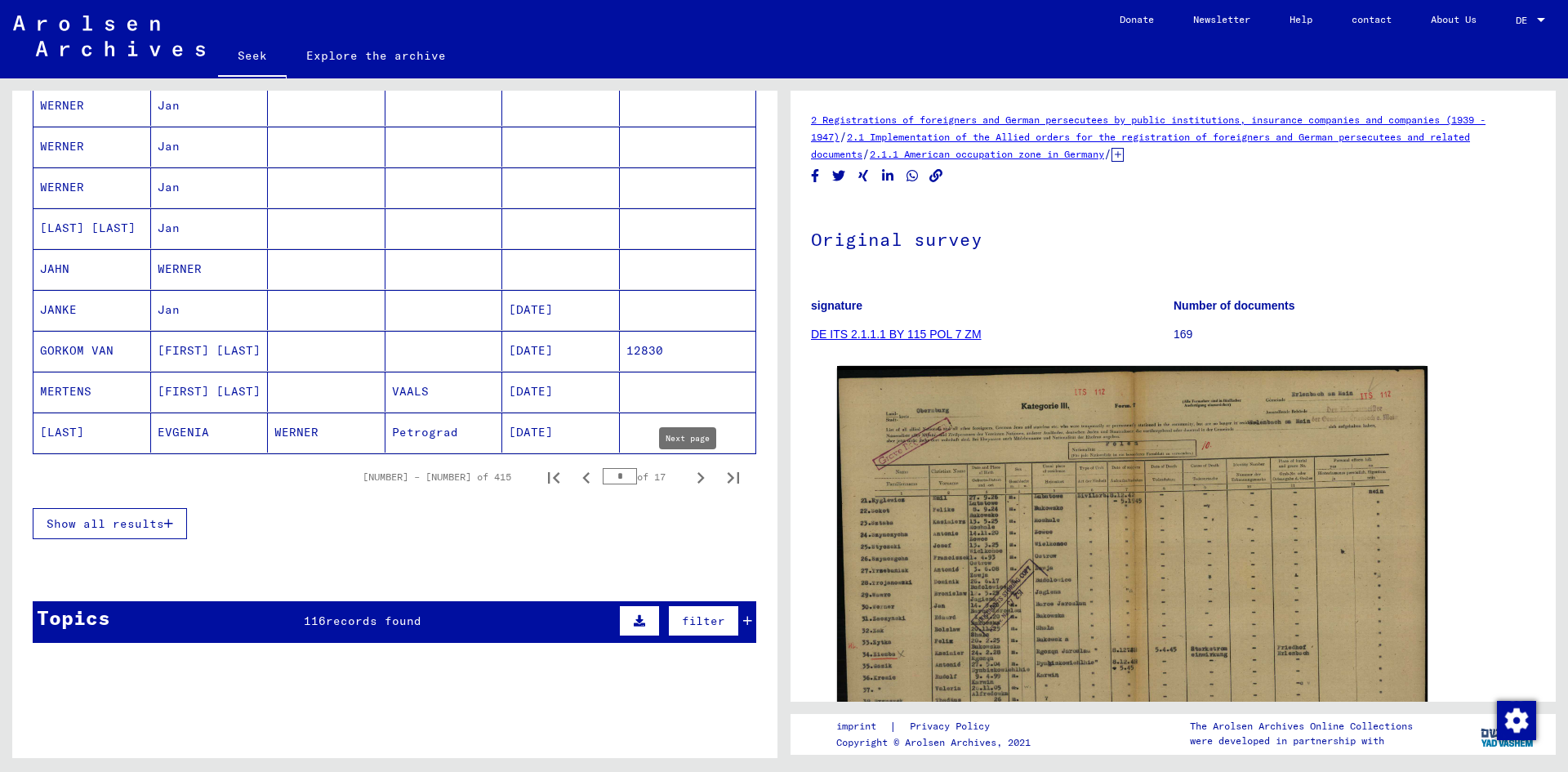 click 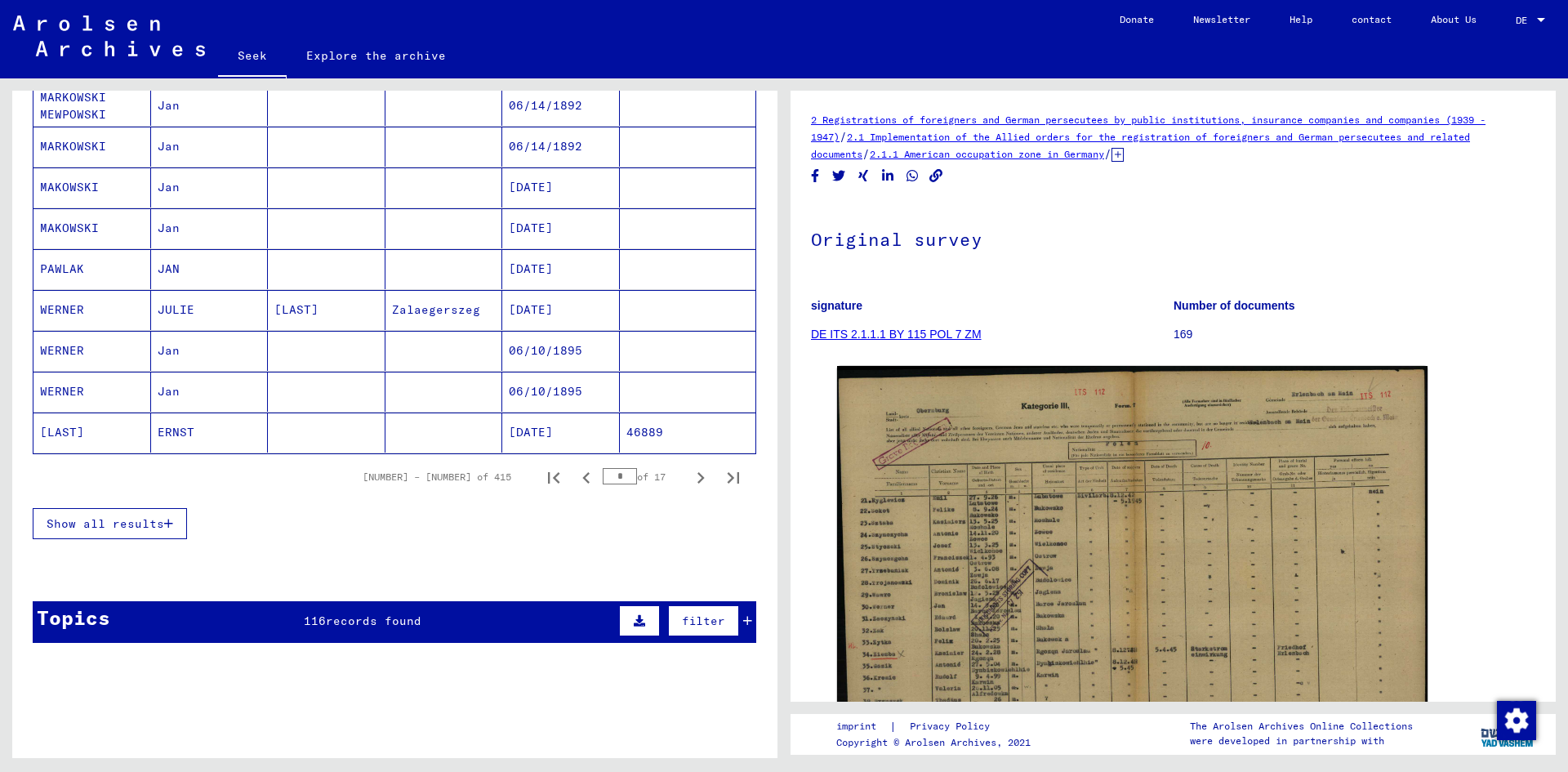 click 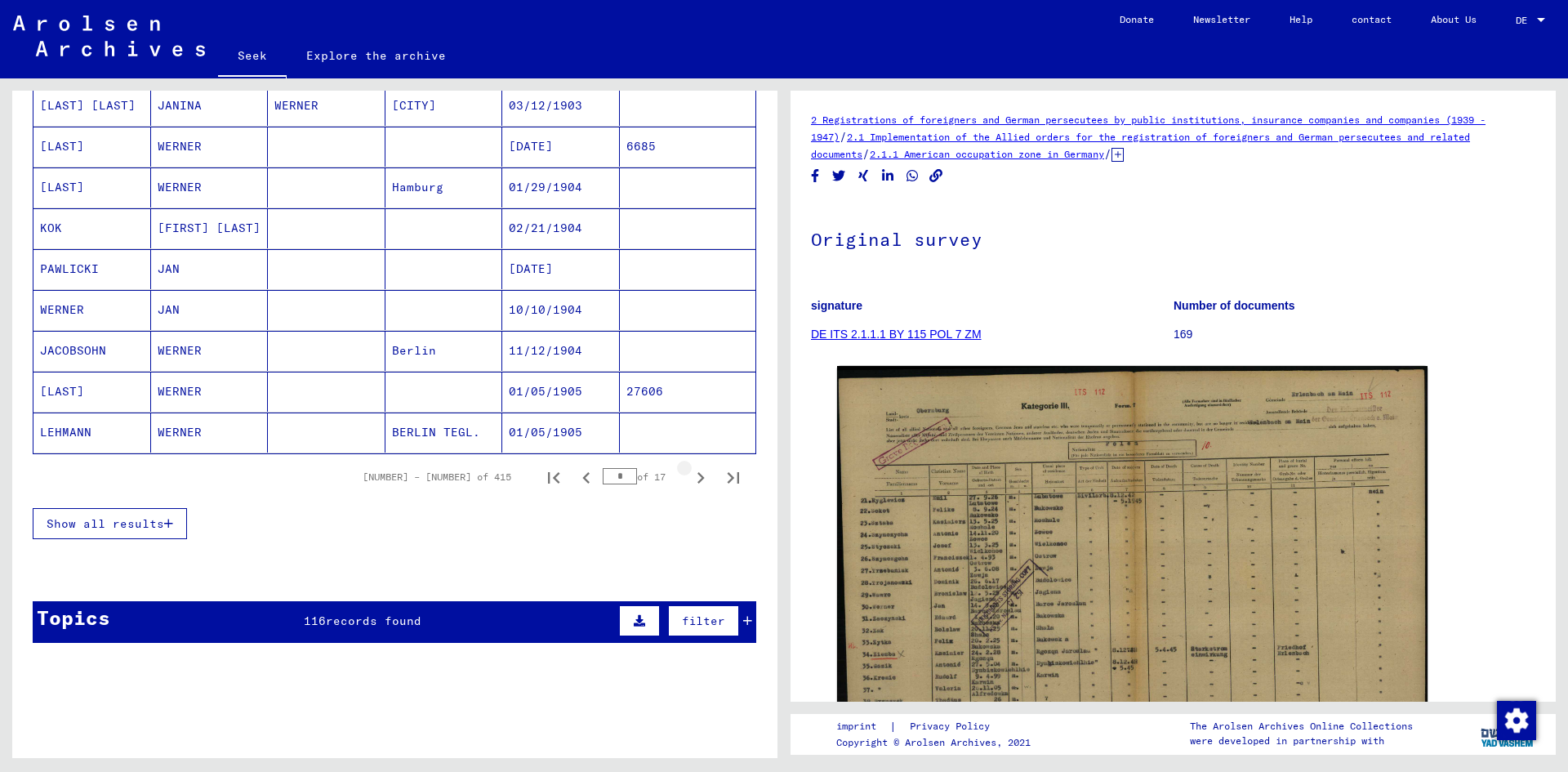 type on "*" 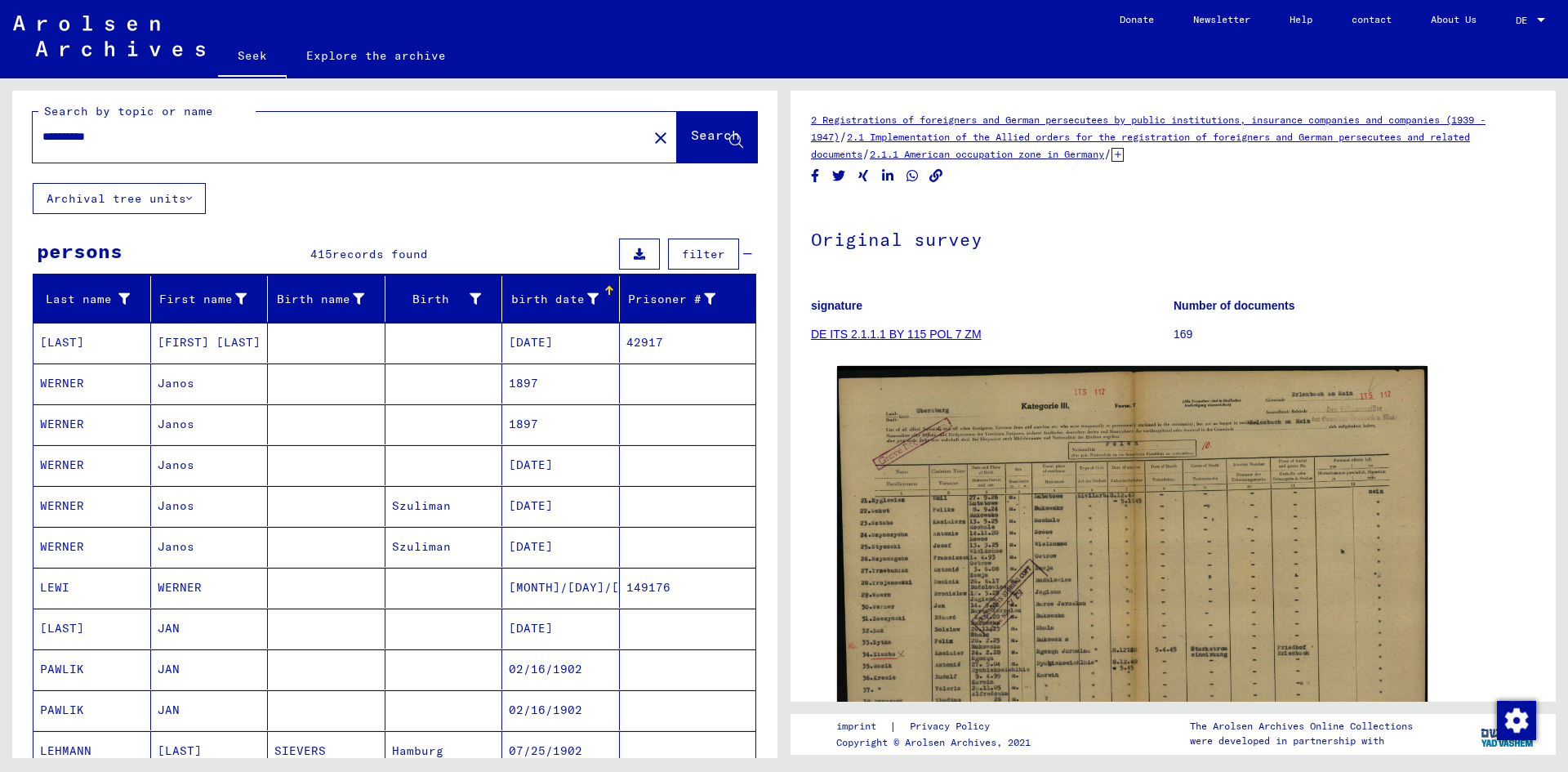 scroll, scrollTop: 0, scrollLeft: 0, axis: both 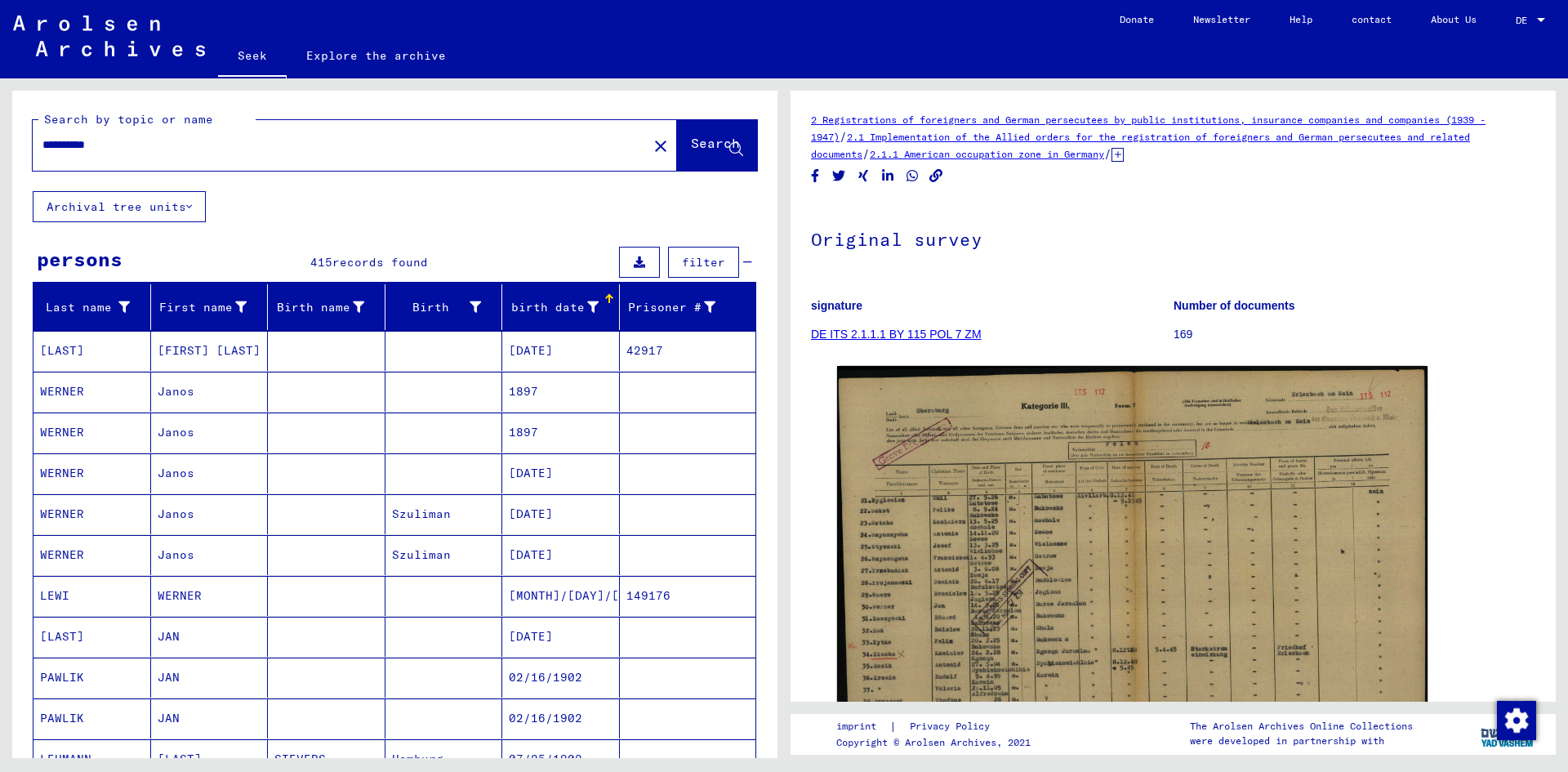 click on "**********" at bounding box center (340, 145) 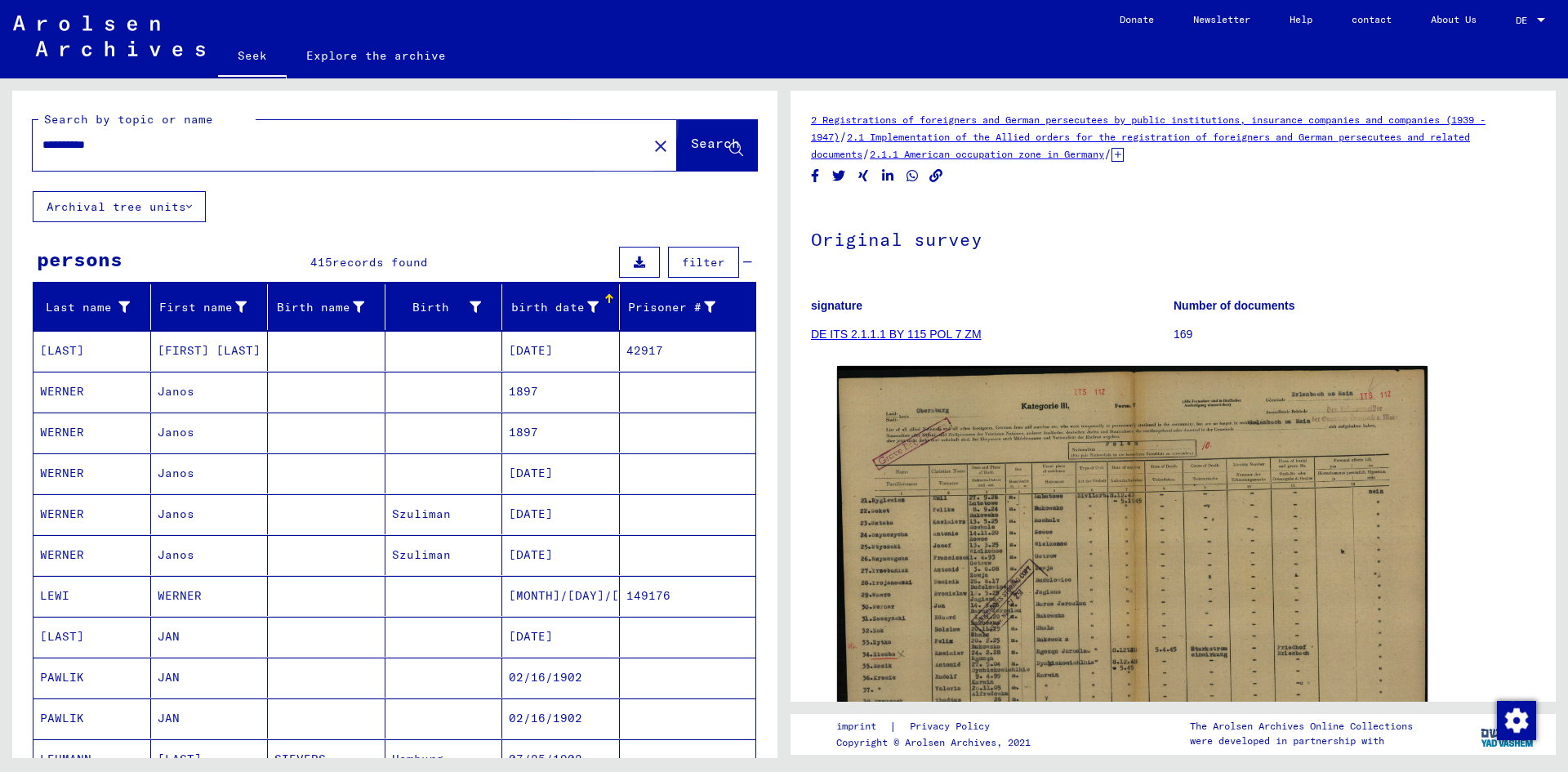 click on "Search" 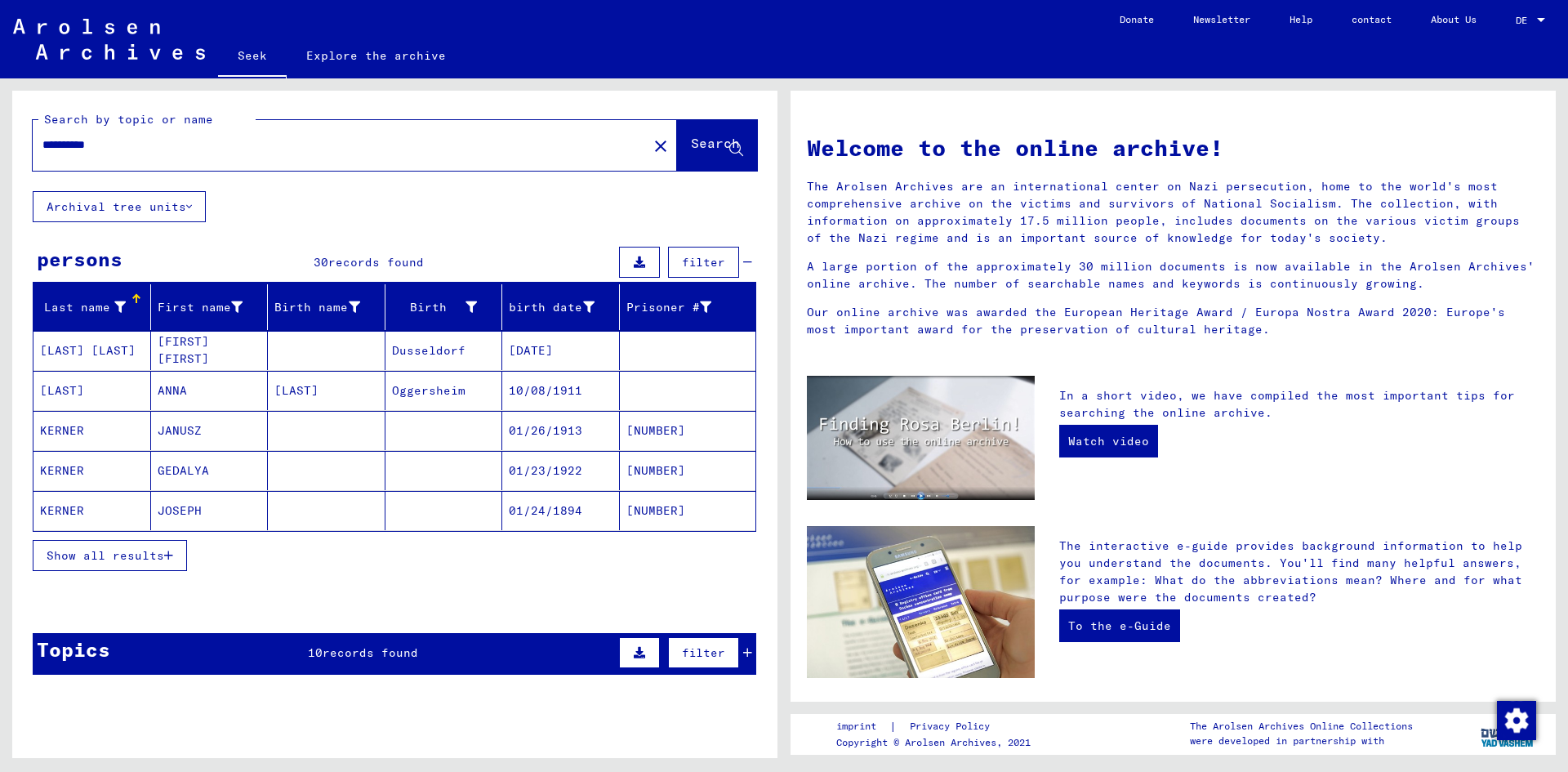 click on "Show all results" at bounding box center [105, 556] 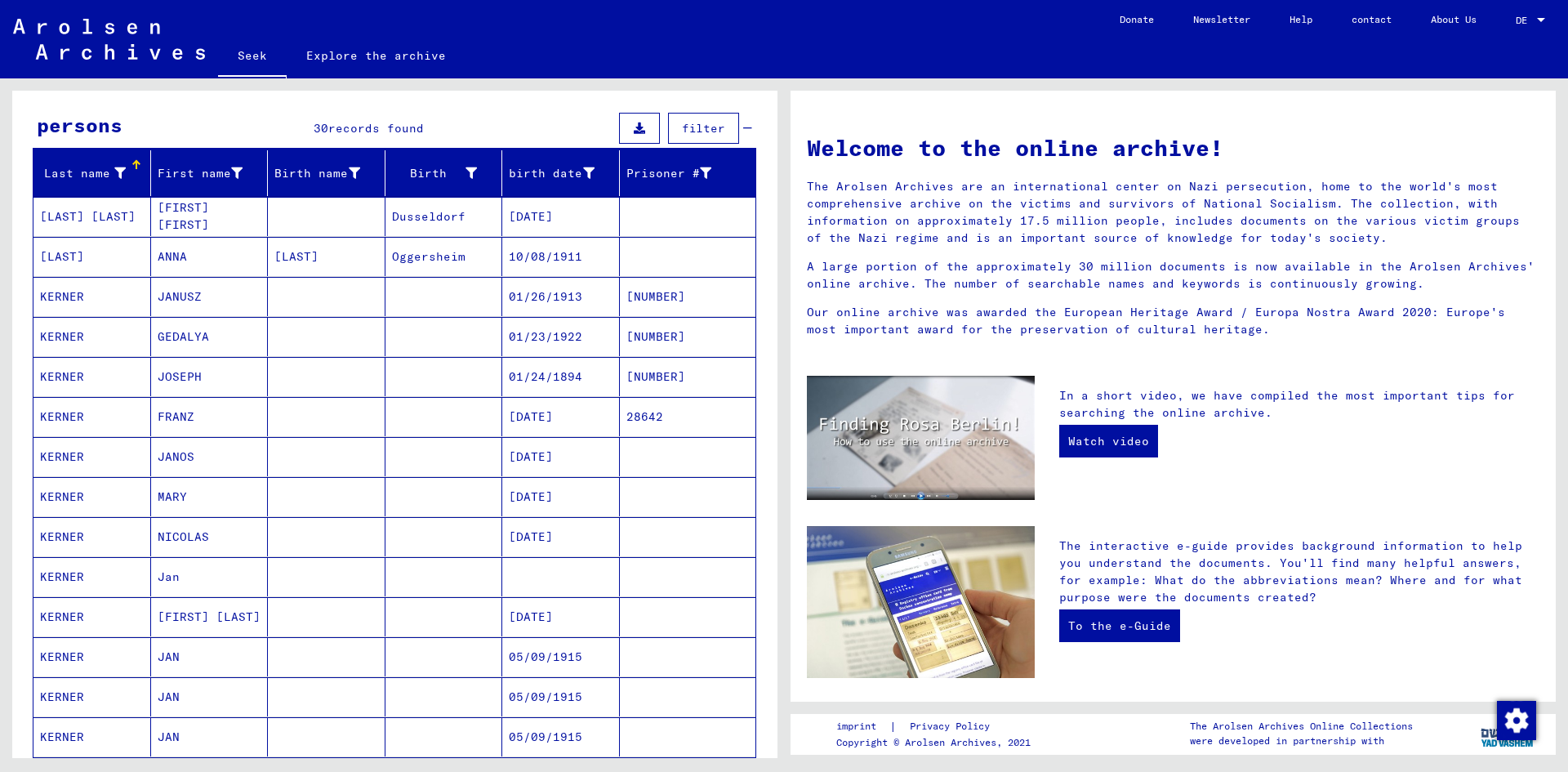 scroll, scrollTop: 163, scrollLeft: 0, axis: vertical 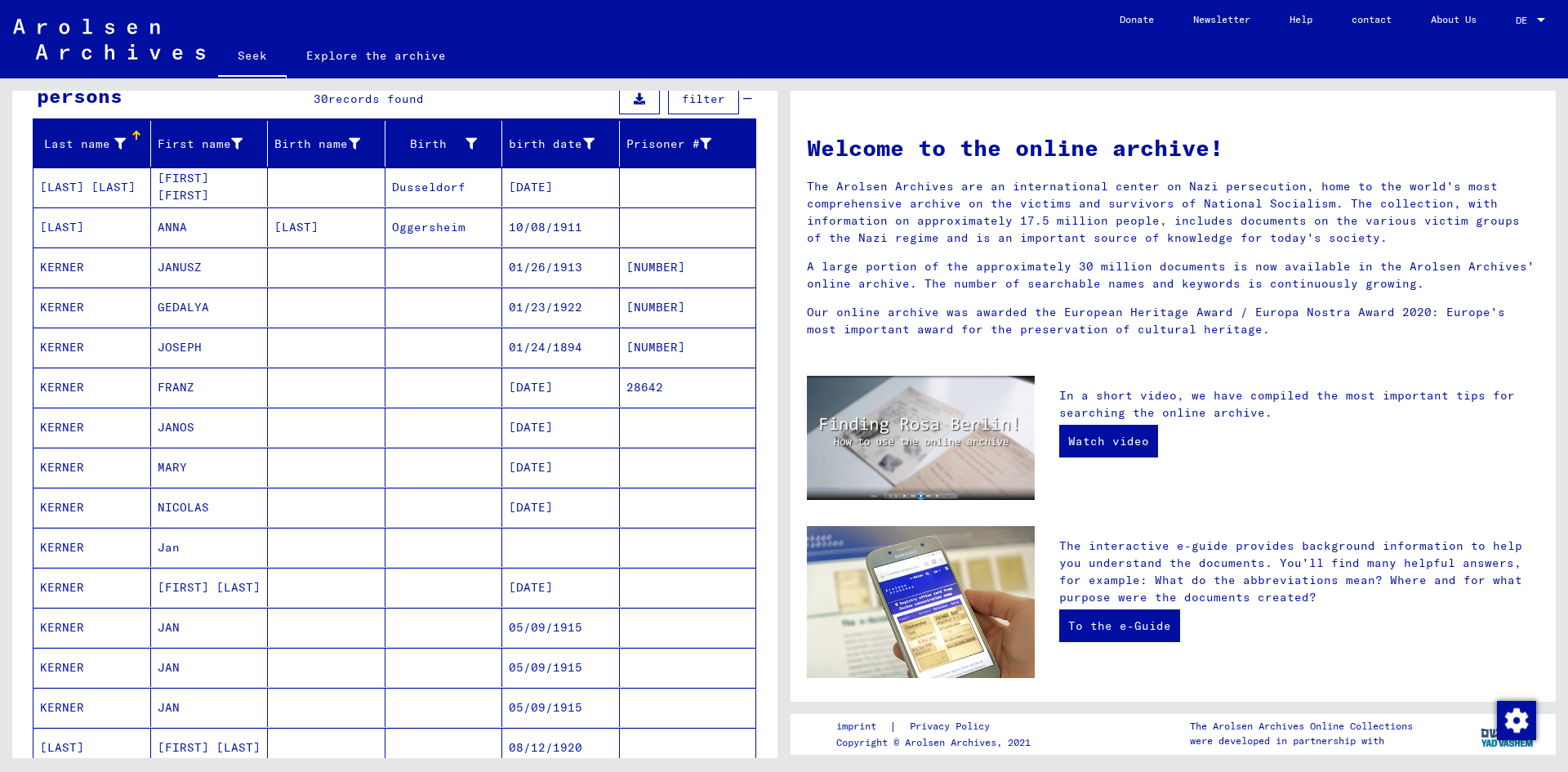 click on "KERNER" at bounding box center (92, 587) 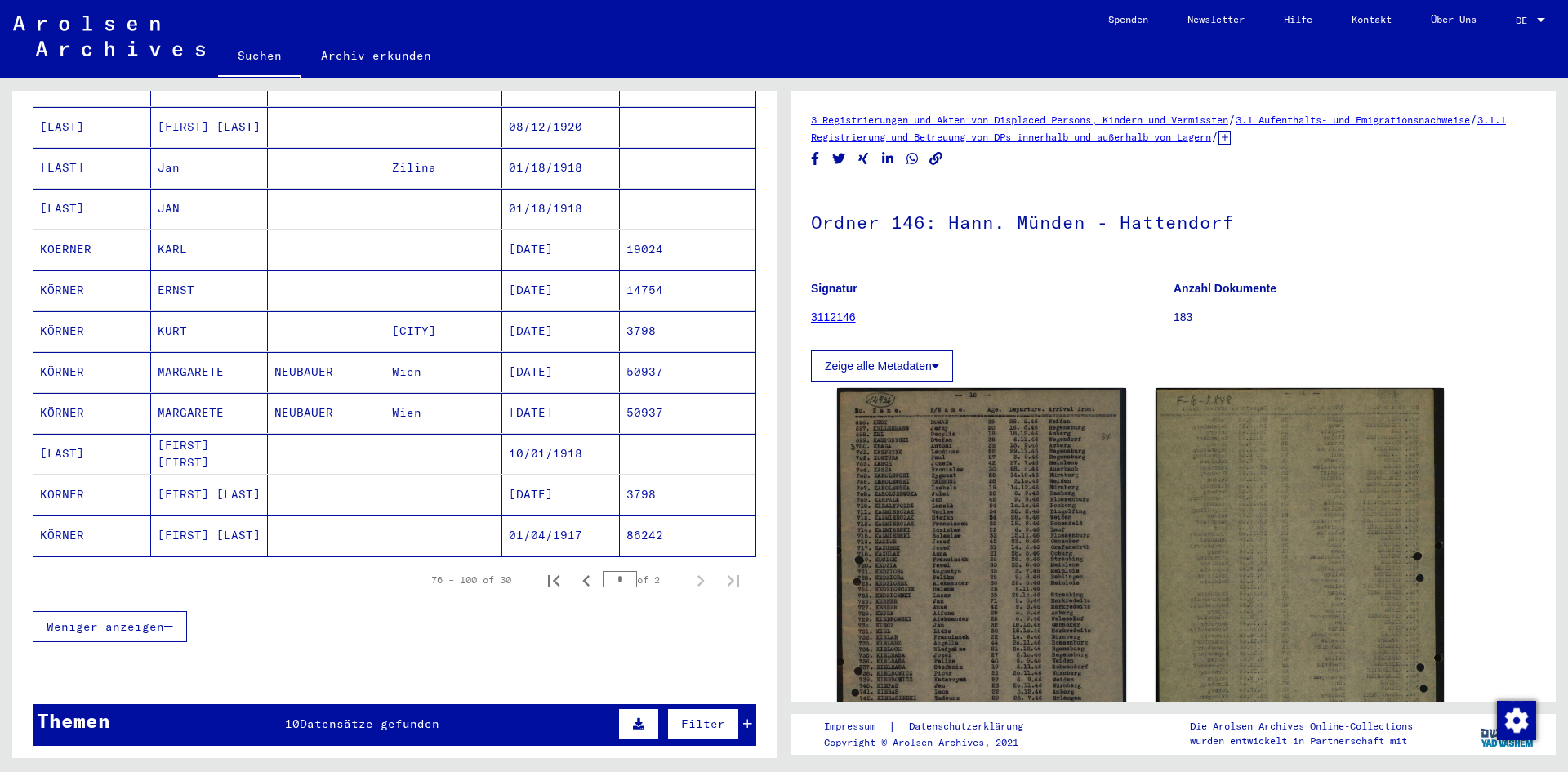 scroll, scrollTop: 817, scrollLeft: 0, axis: vertical 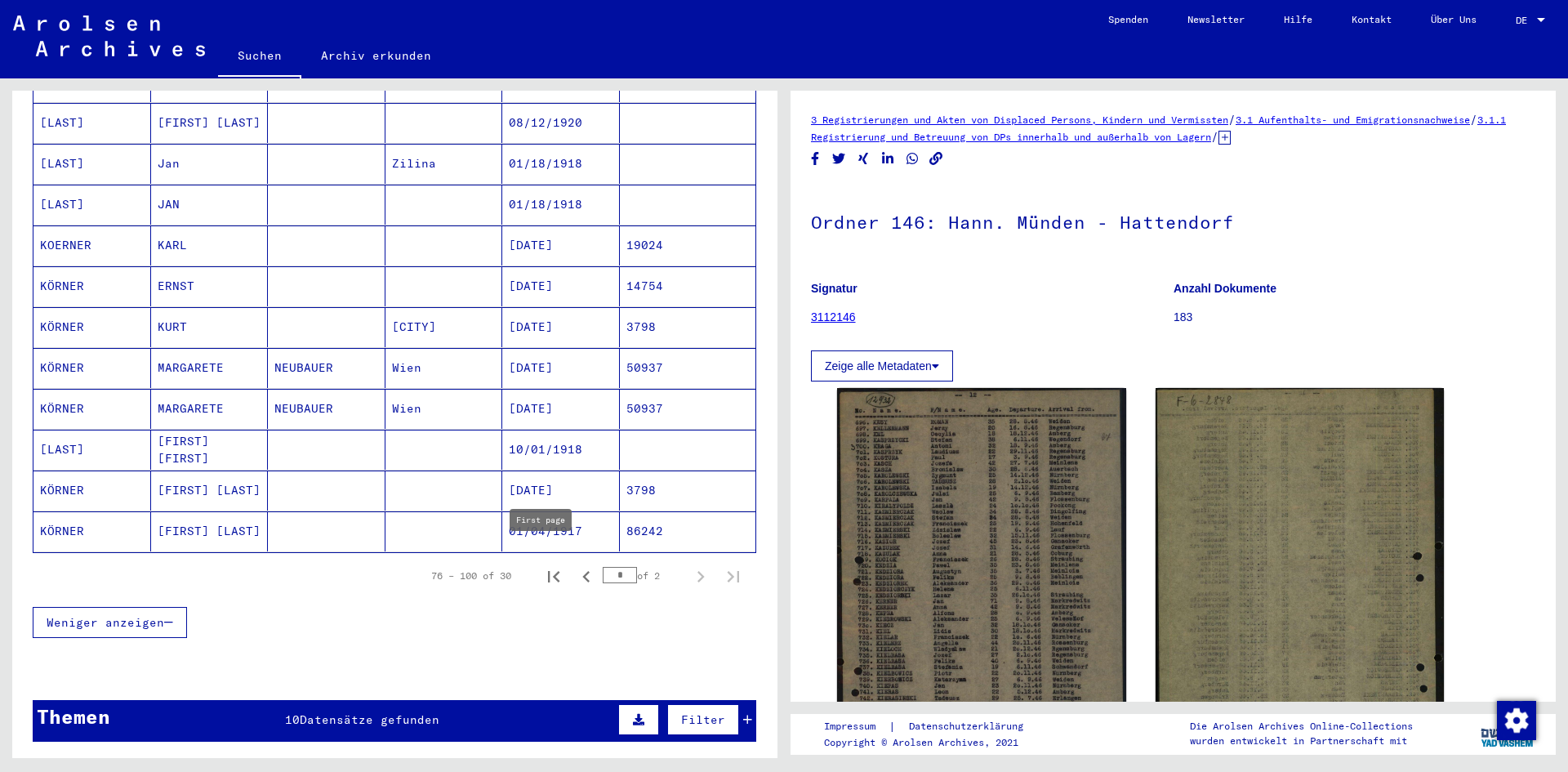 click 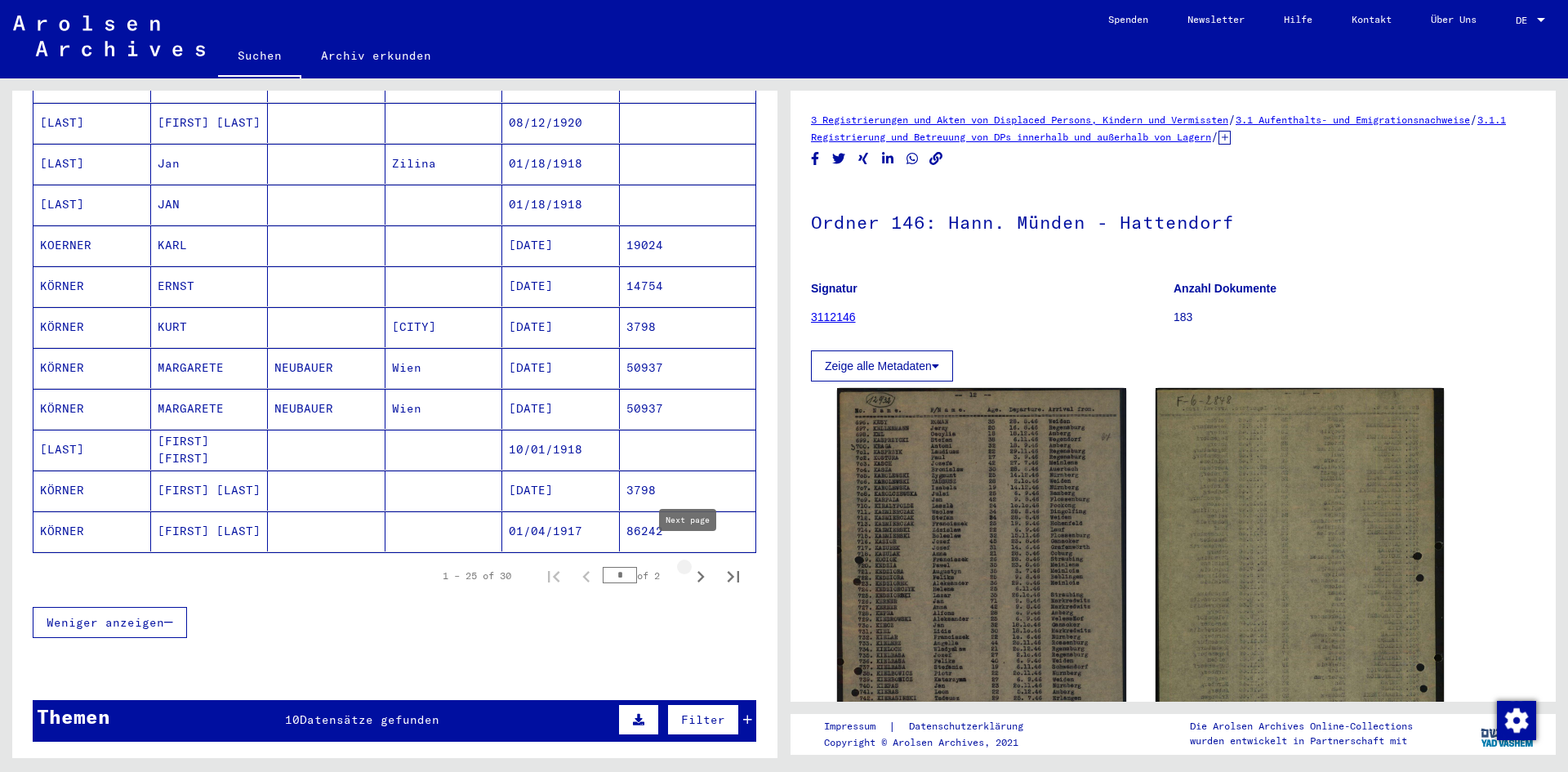 click 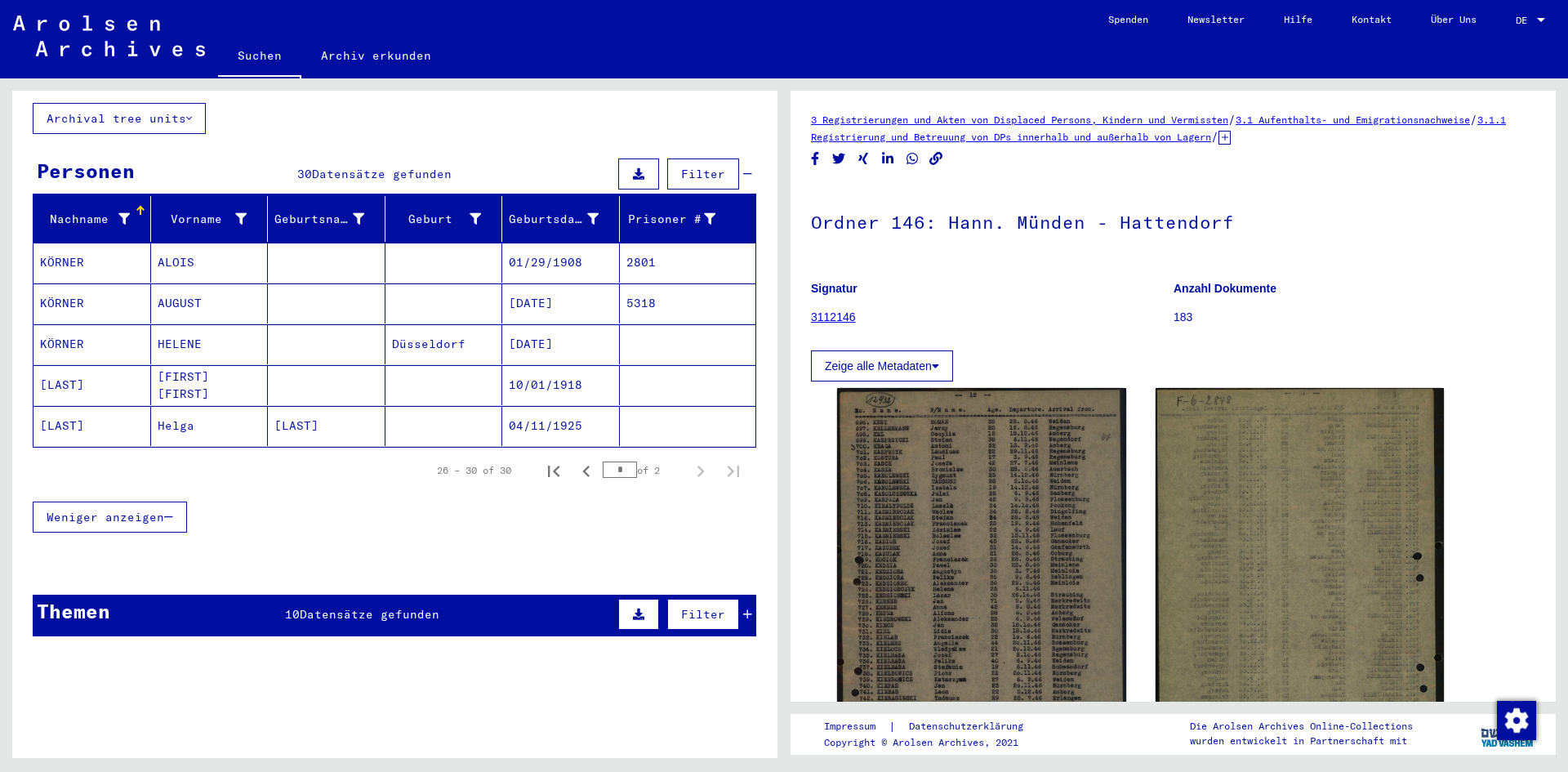 scroll, scrollTop: 81, scrollLeft: 0, axis: vertical 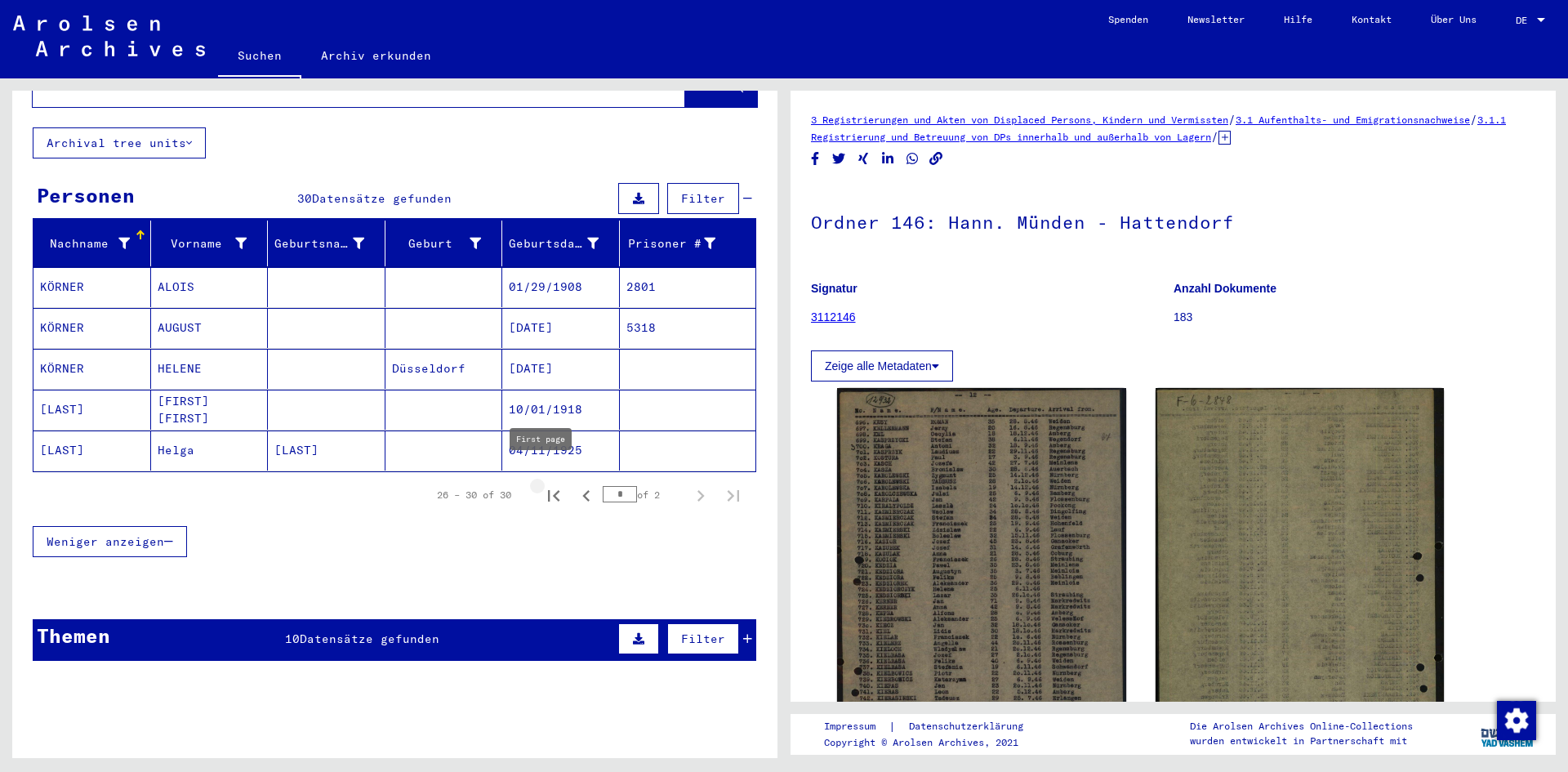 click 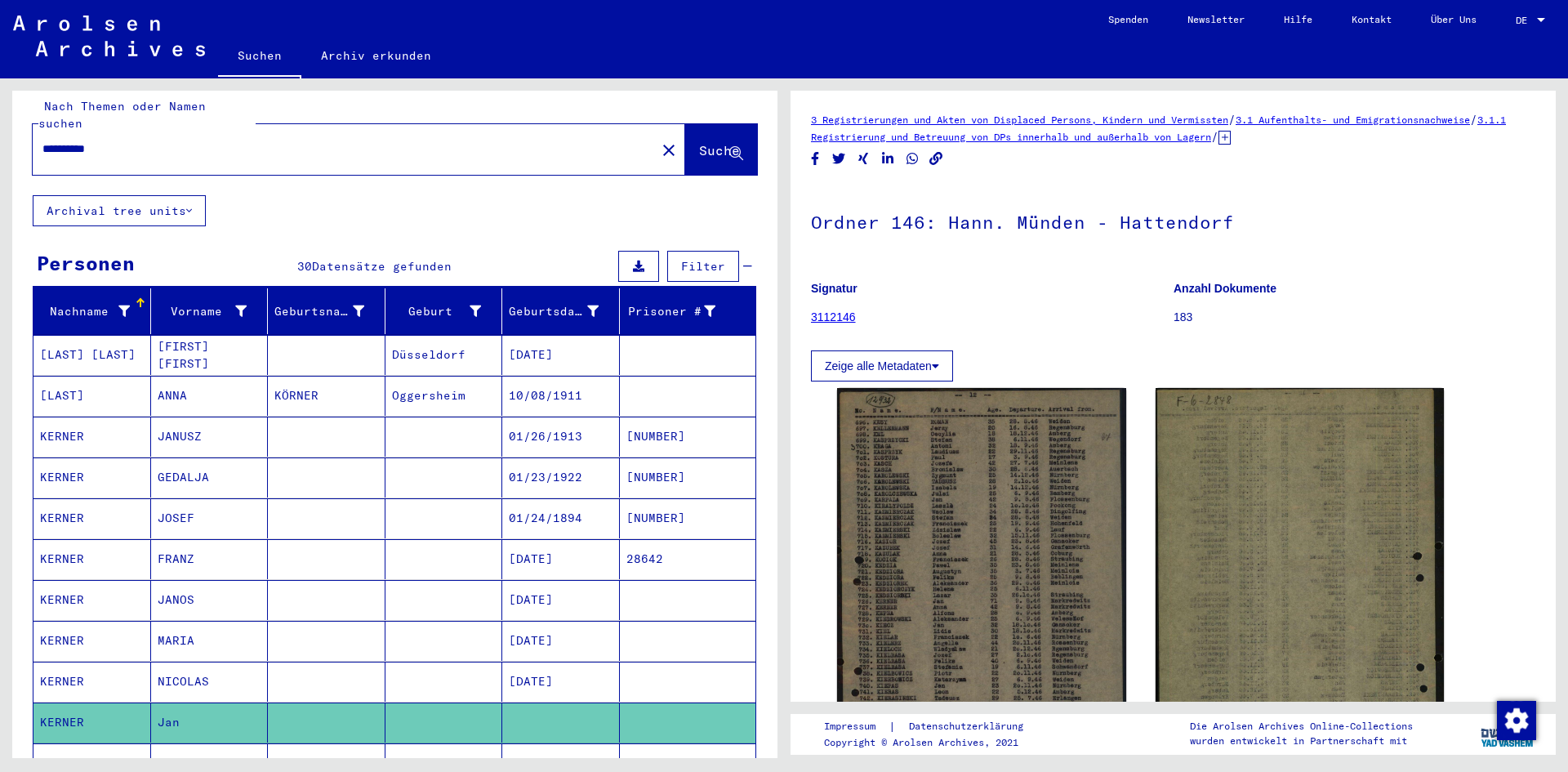 scroll, scrollTop: 0, scrollLeft: 0, axis: both 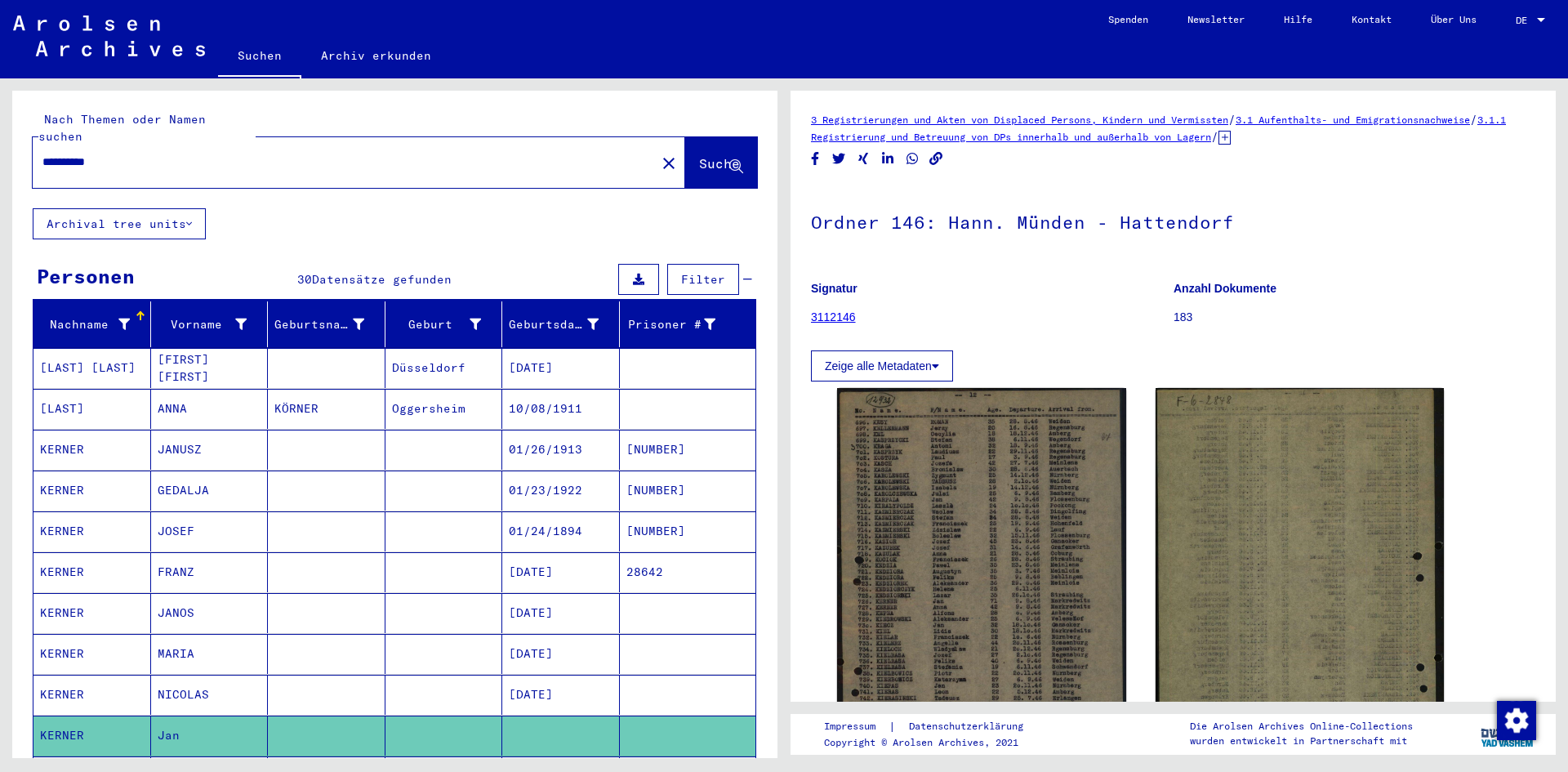 click on "**********" 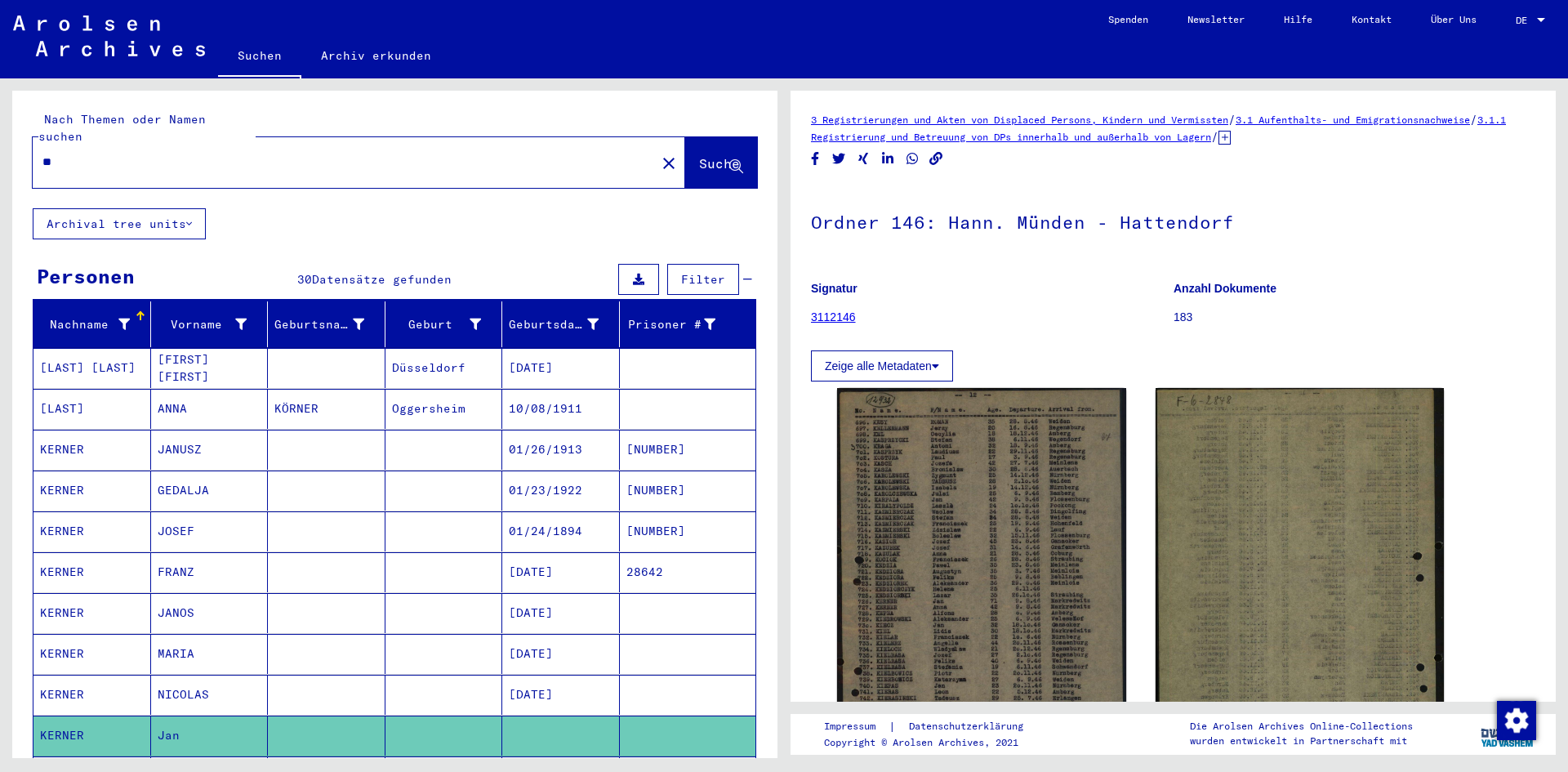 type on "*" 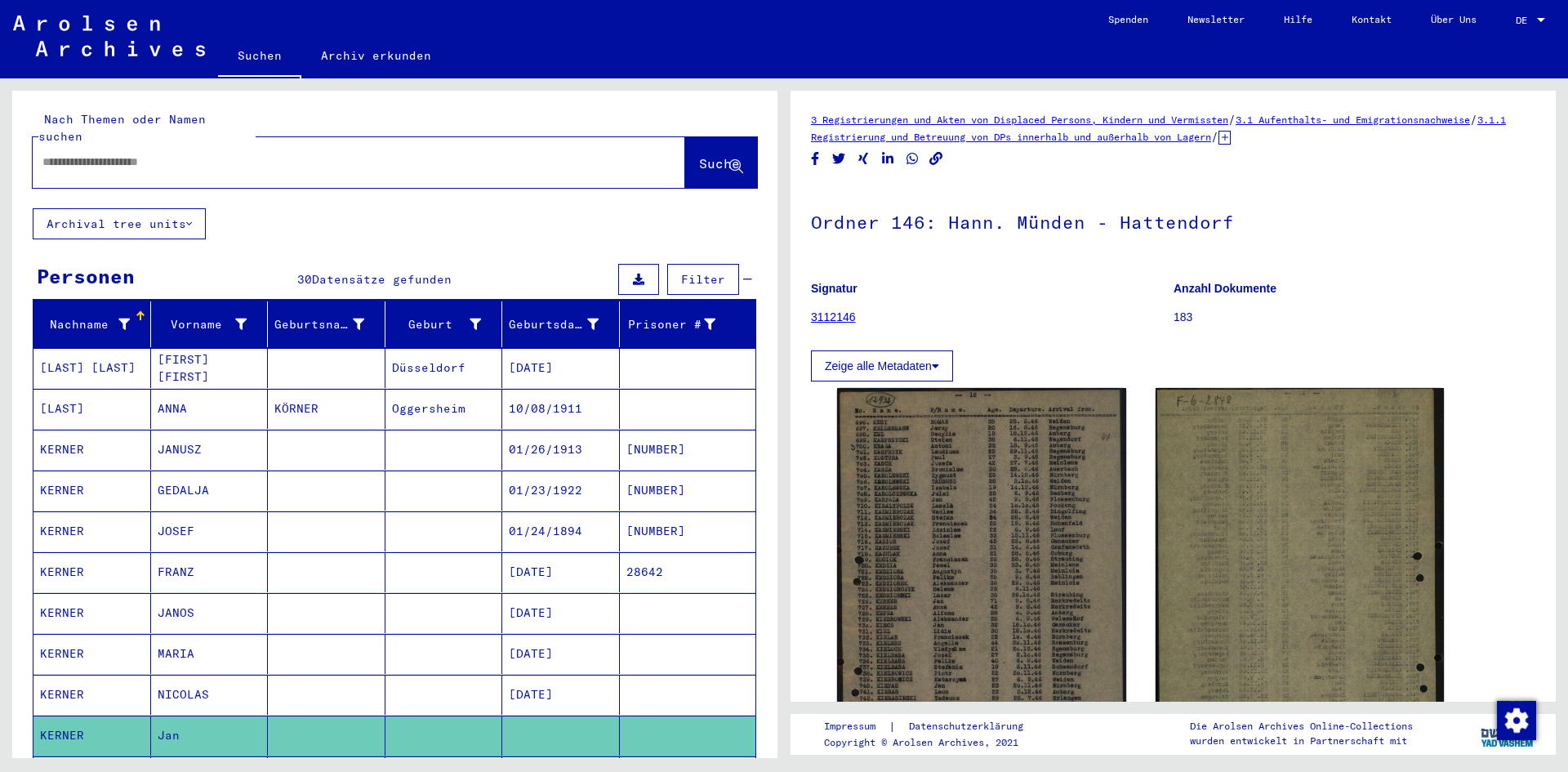 paste on "**********" 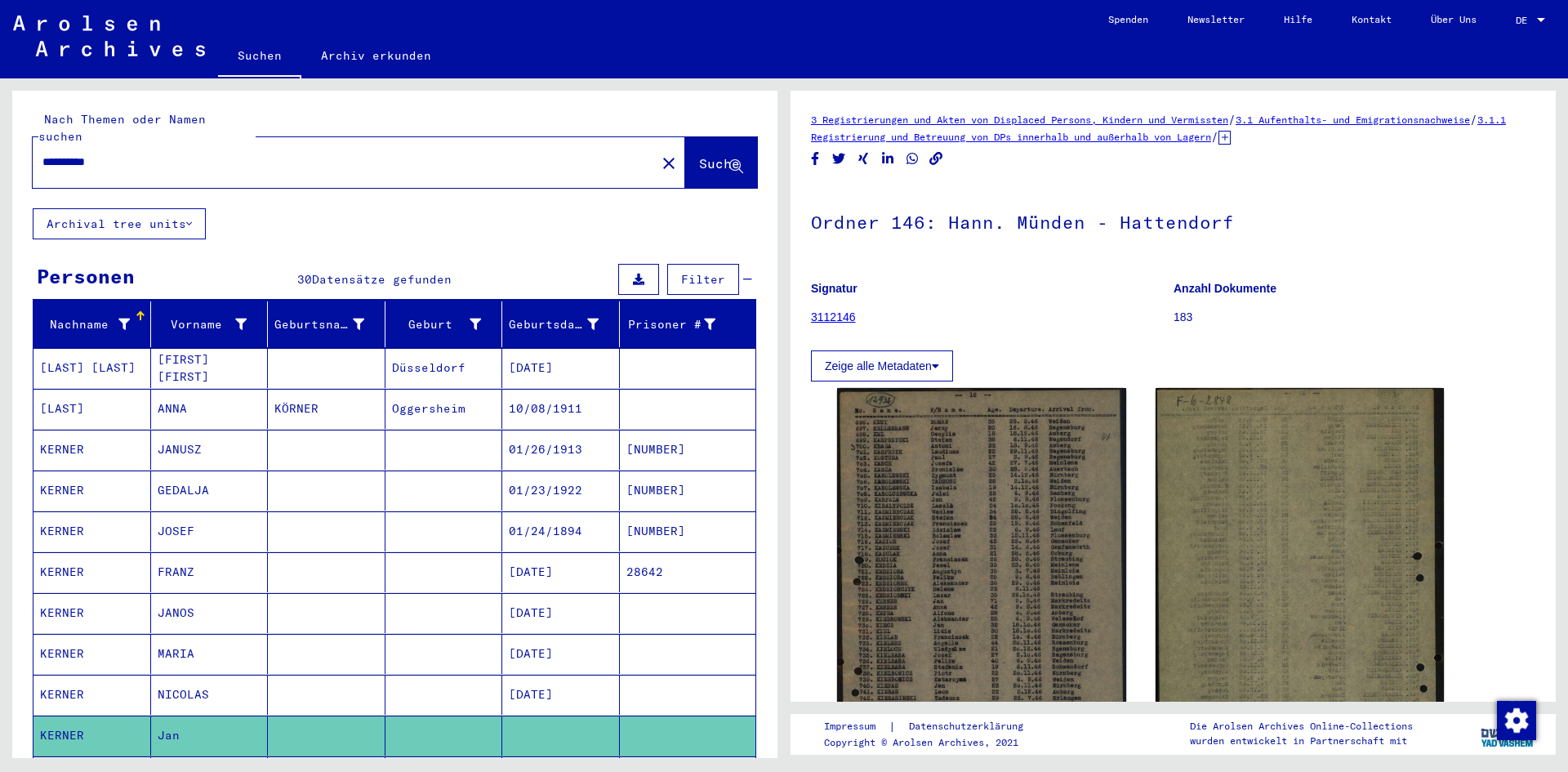 type on "**********" 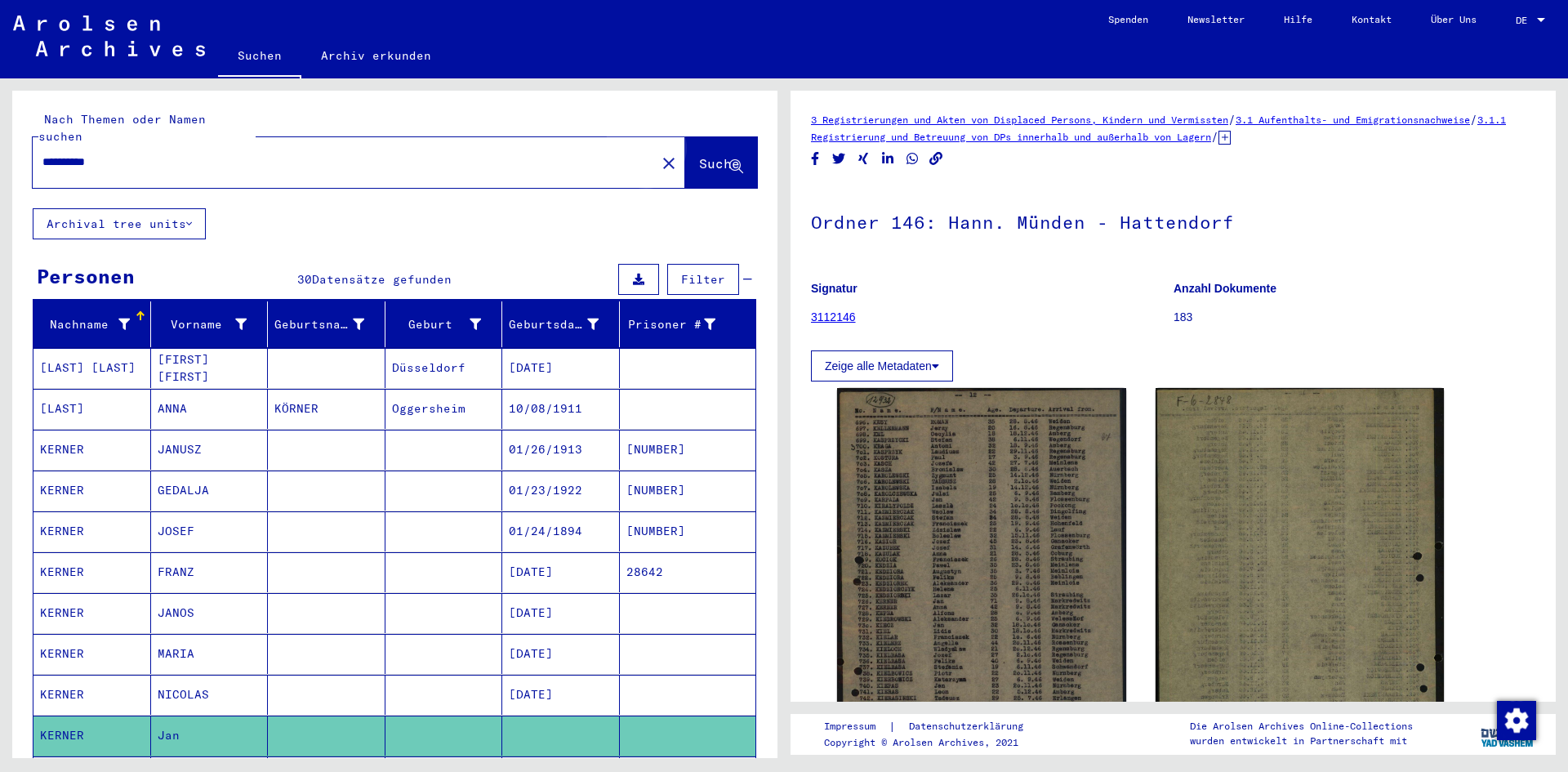 click on "Suche" 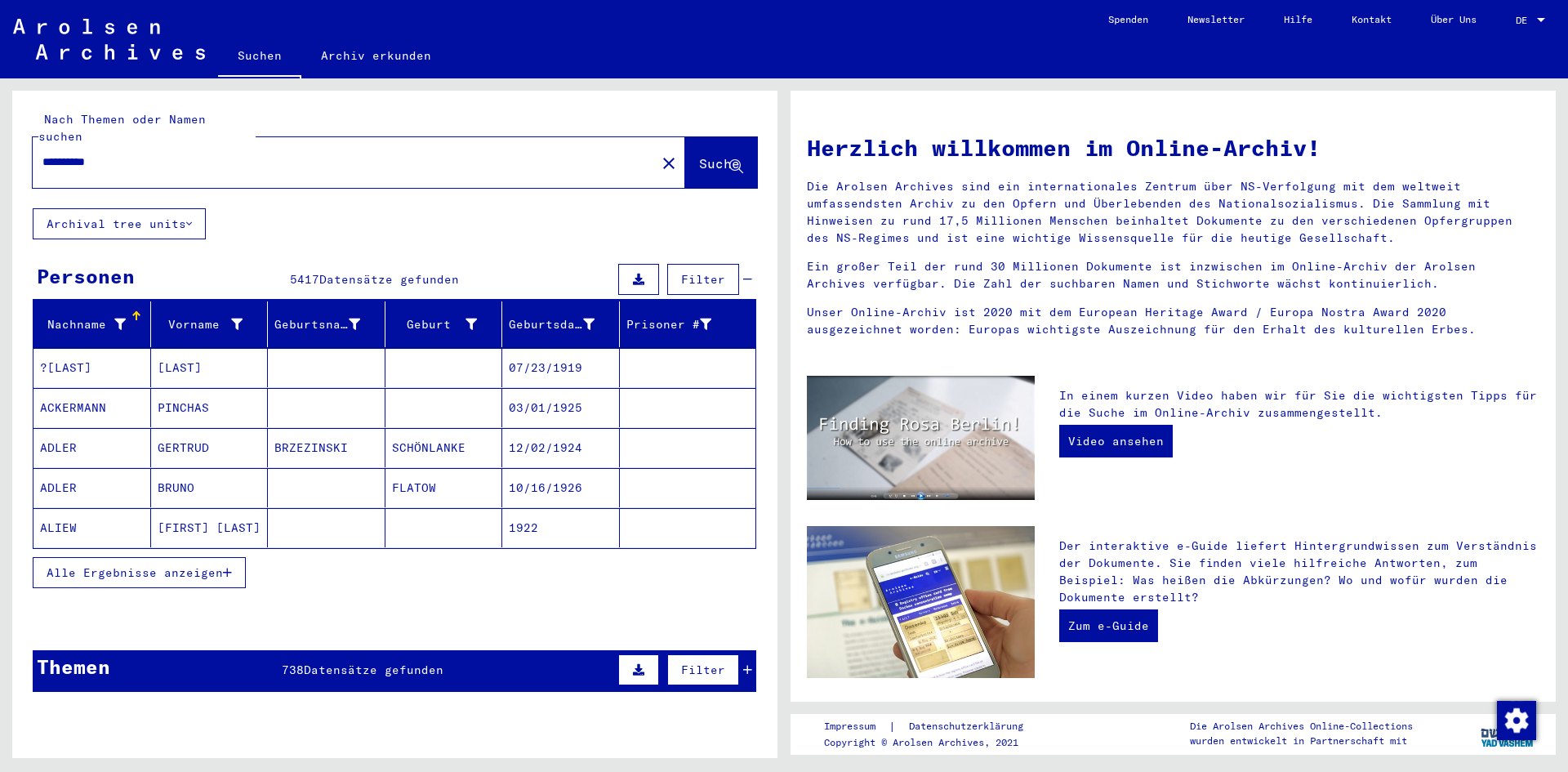 click on "Alle Ergebnisse anzeigen" at bounding box center [135, 573] 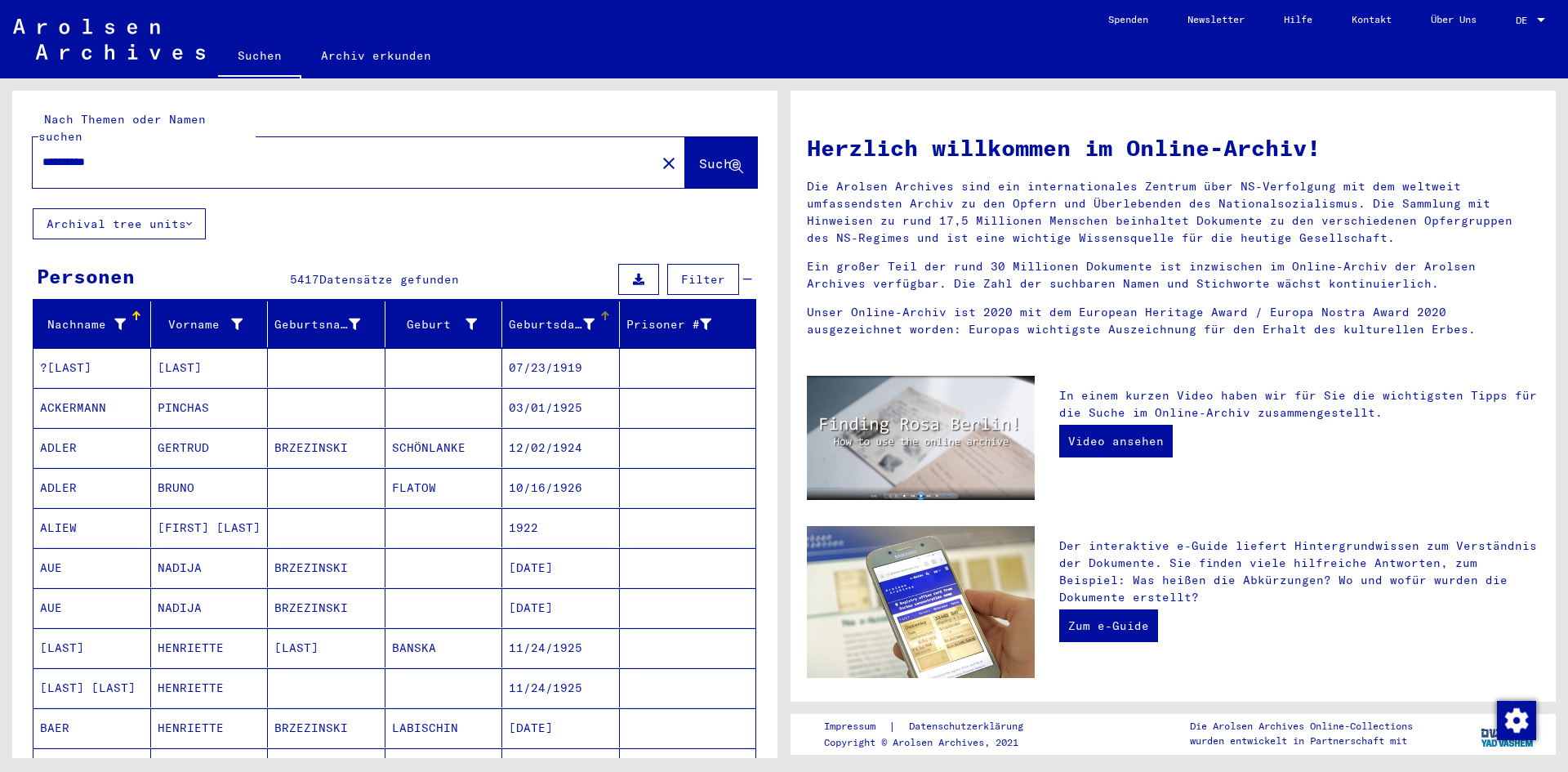 click on "Geburtsdatum" at bounding box center (551, 324) 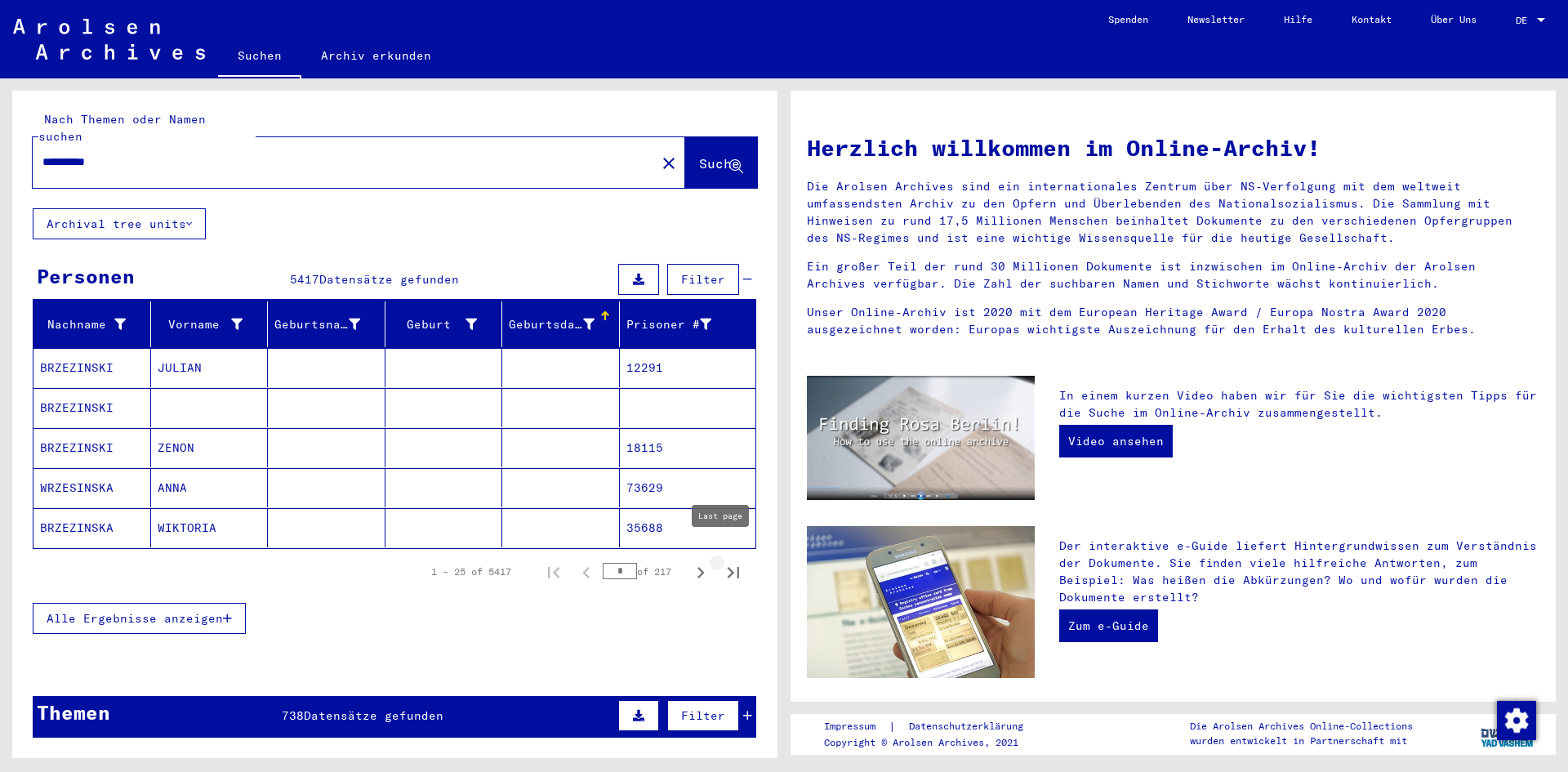 click 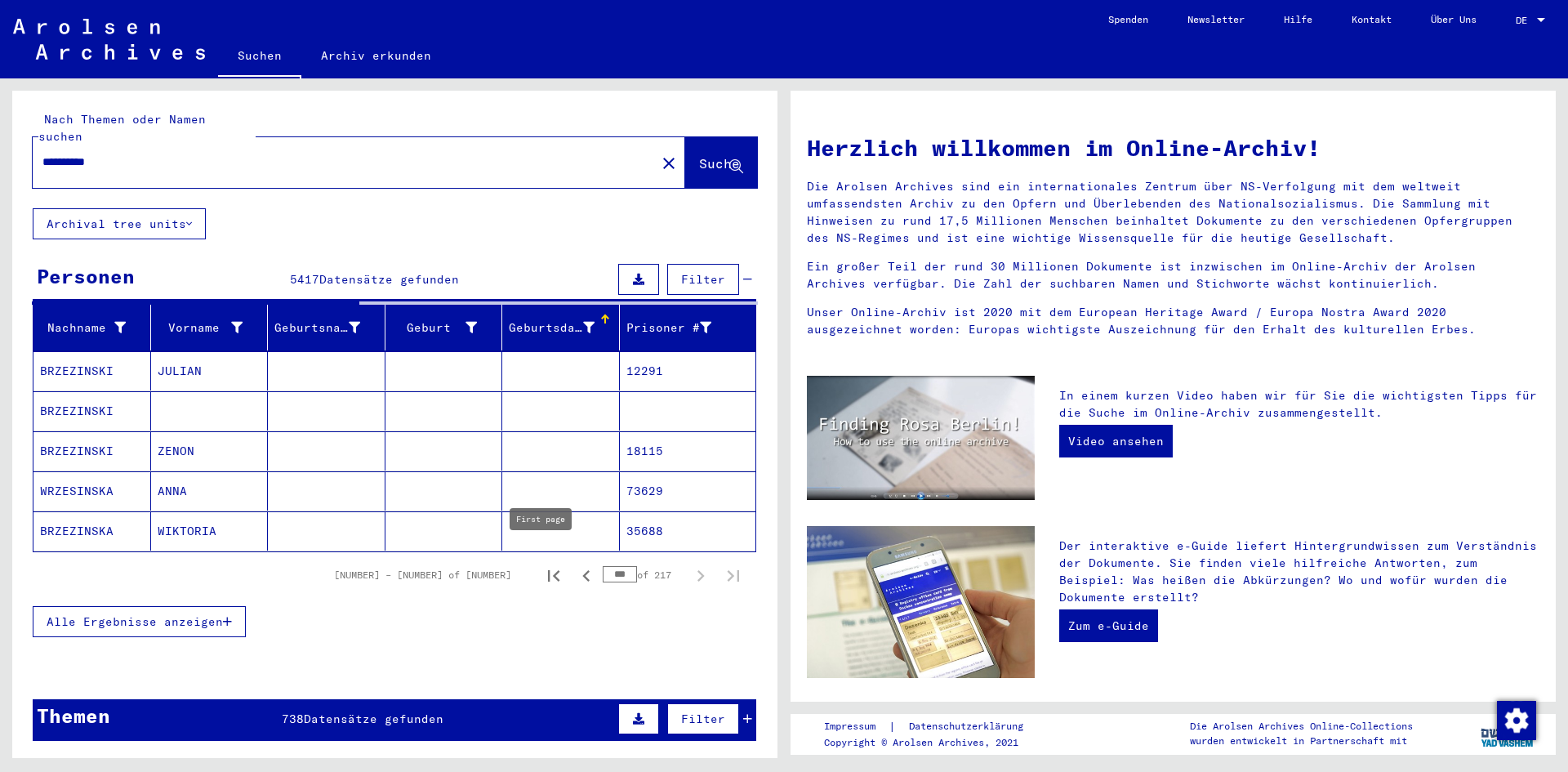 click 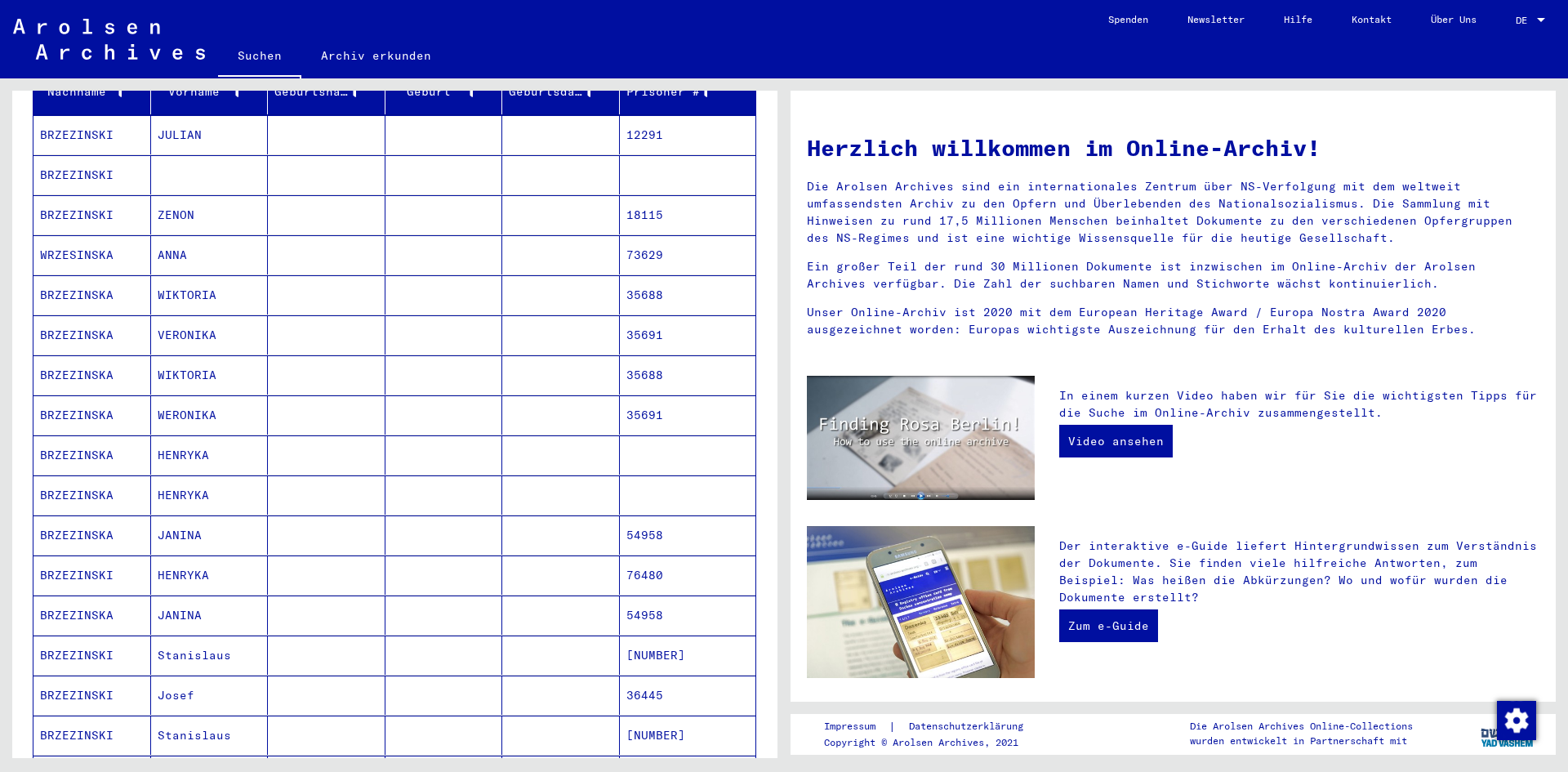 scroll, scrollTop: 245, scrollLeft: 0, axis: vertical 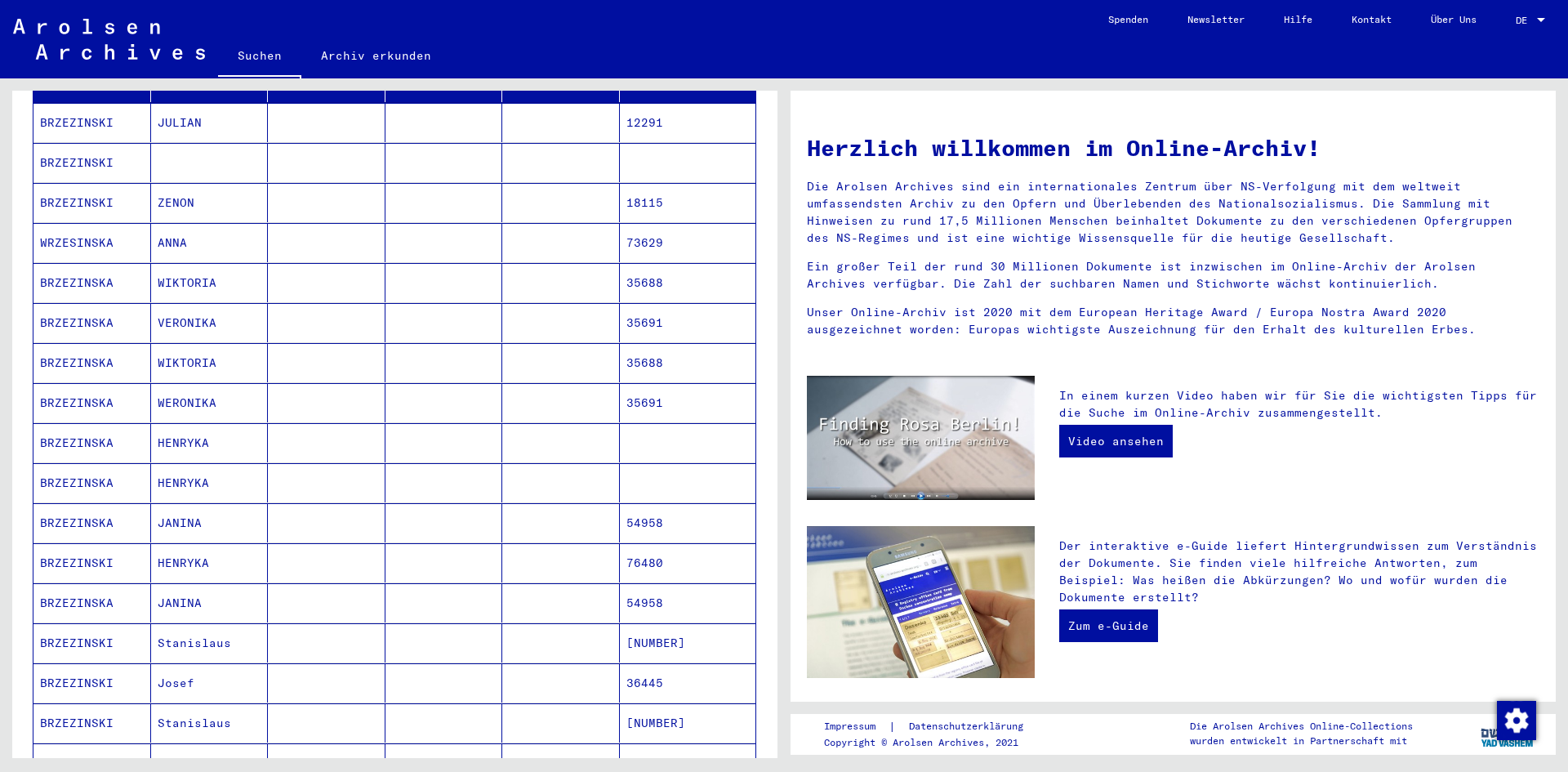 click at bounding box center [444, 603] 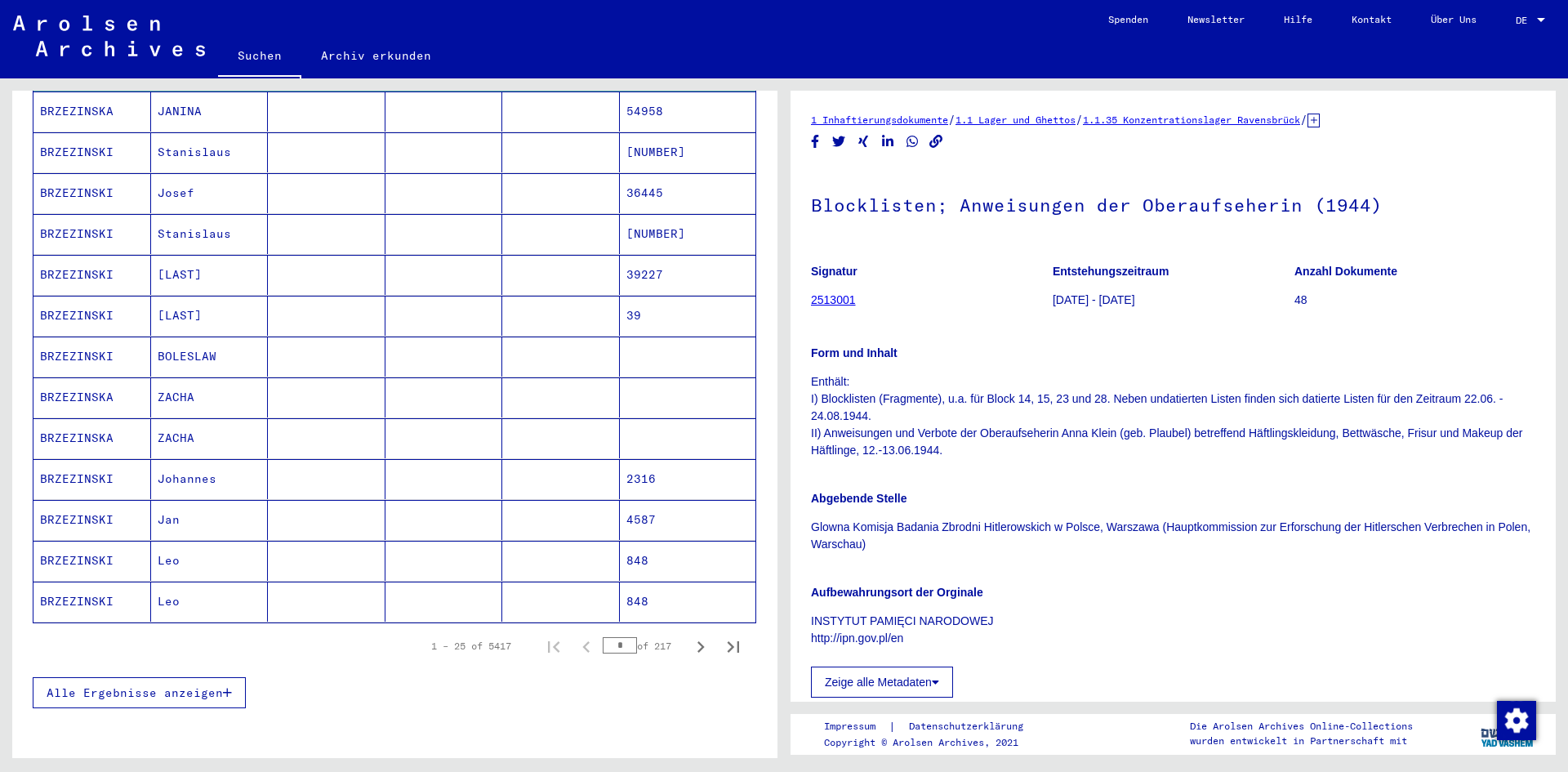 scroll, scrollTop: 817, scrollLeft: 0, axis: vertical 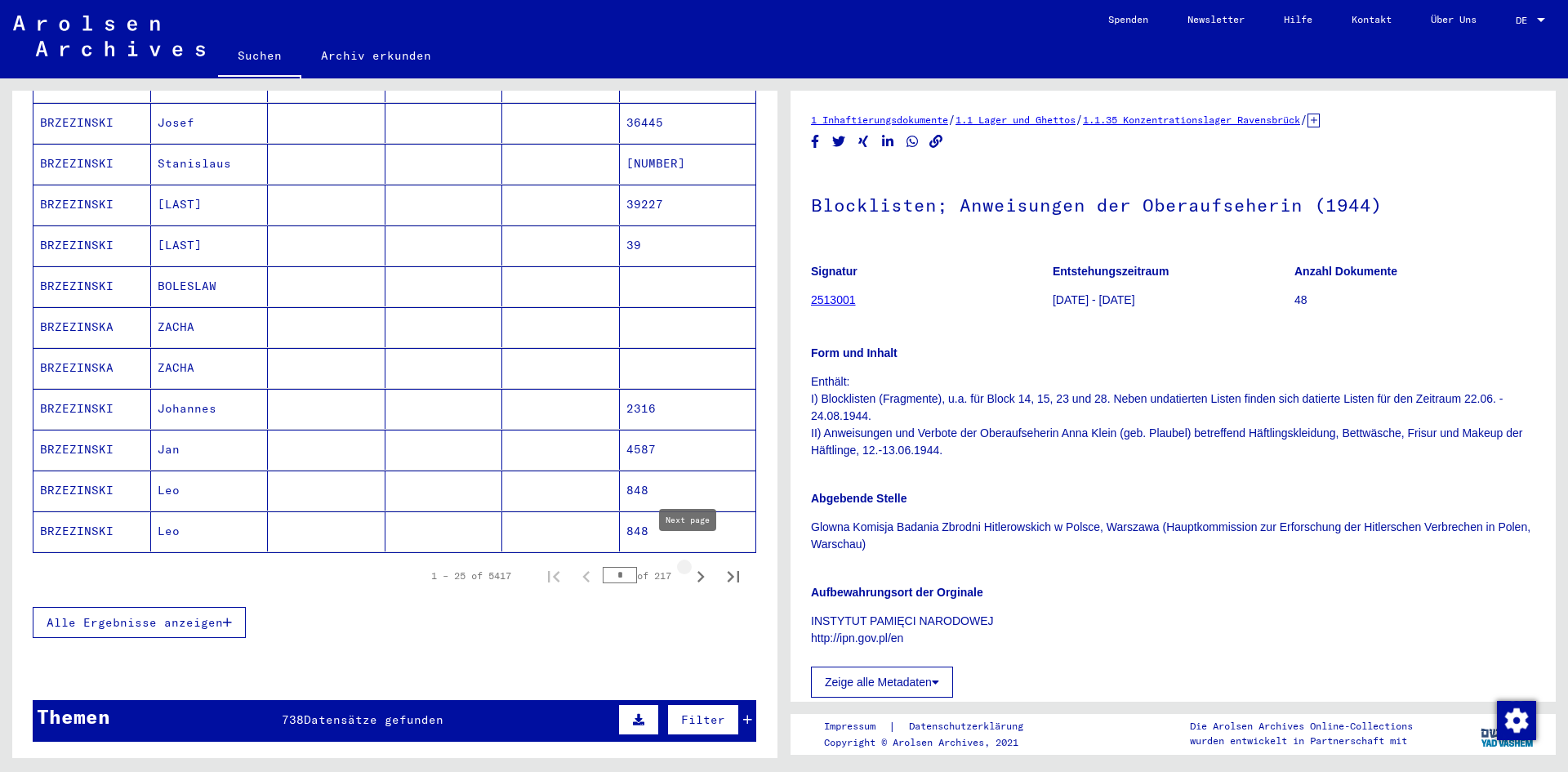 click 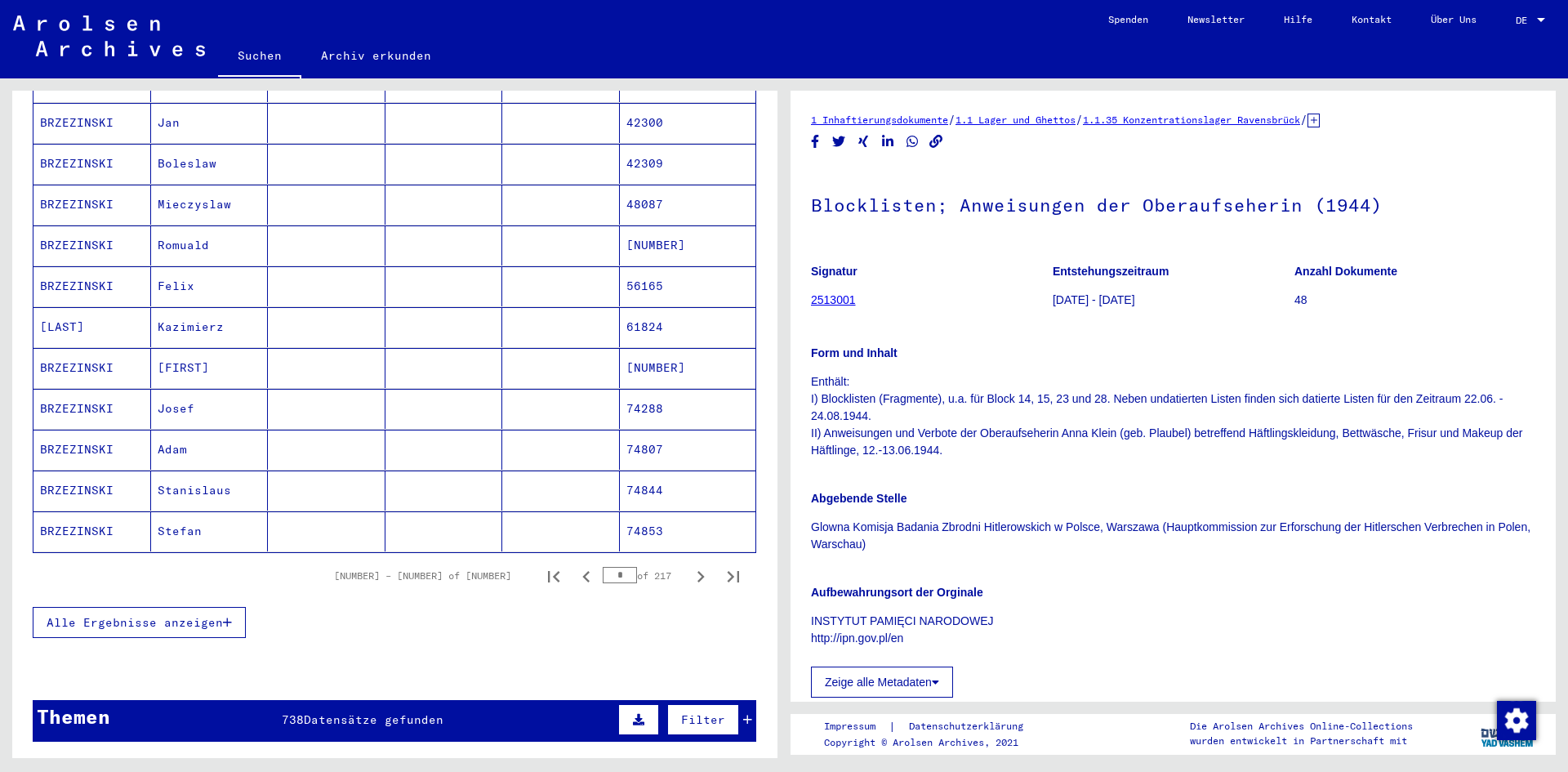 click 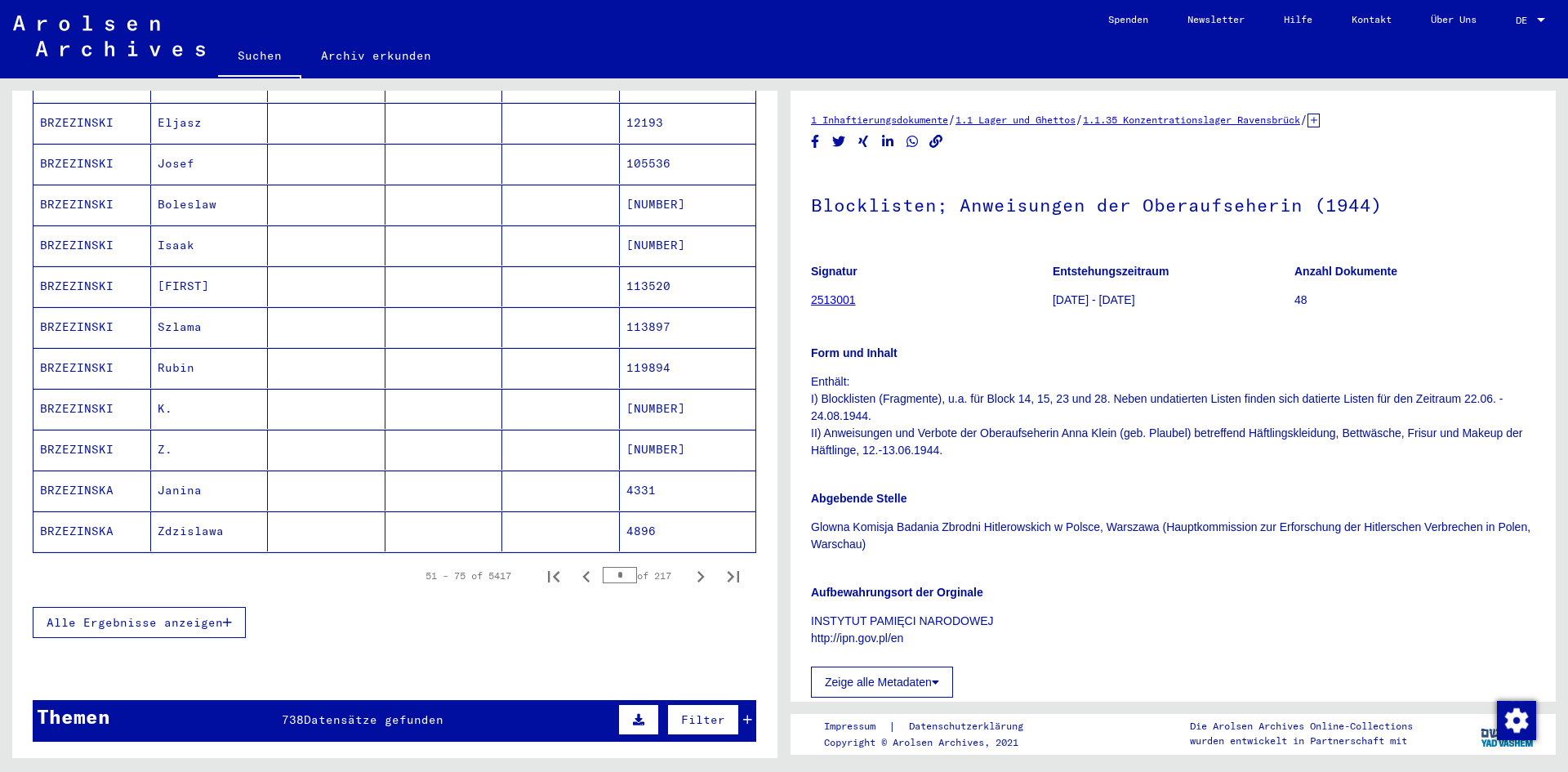 click 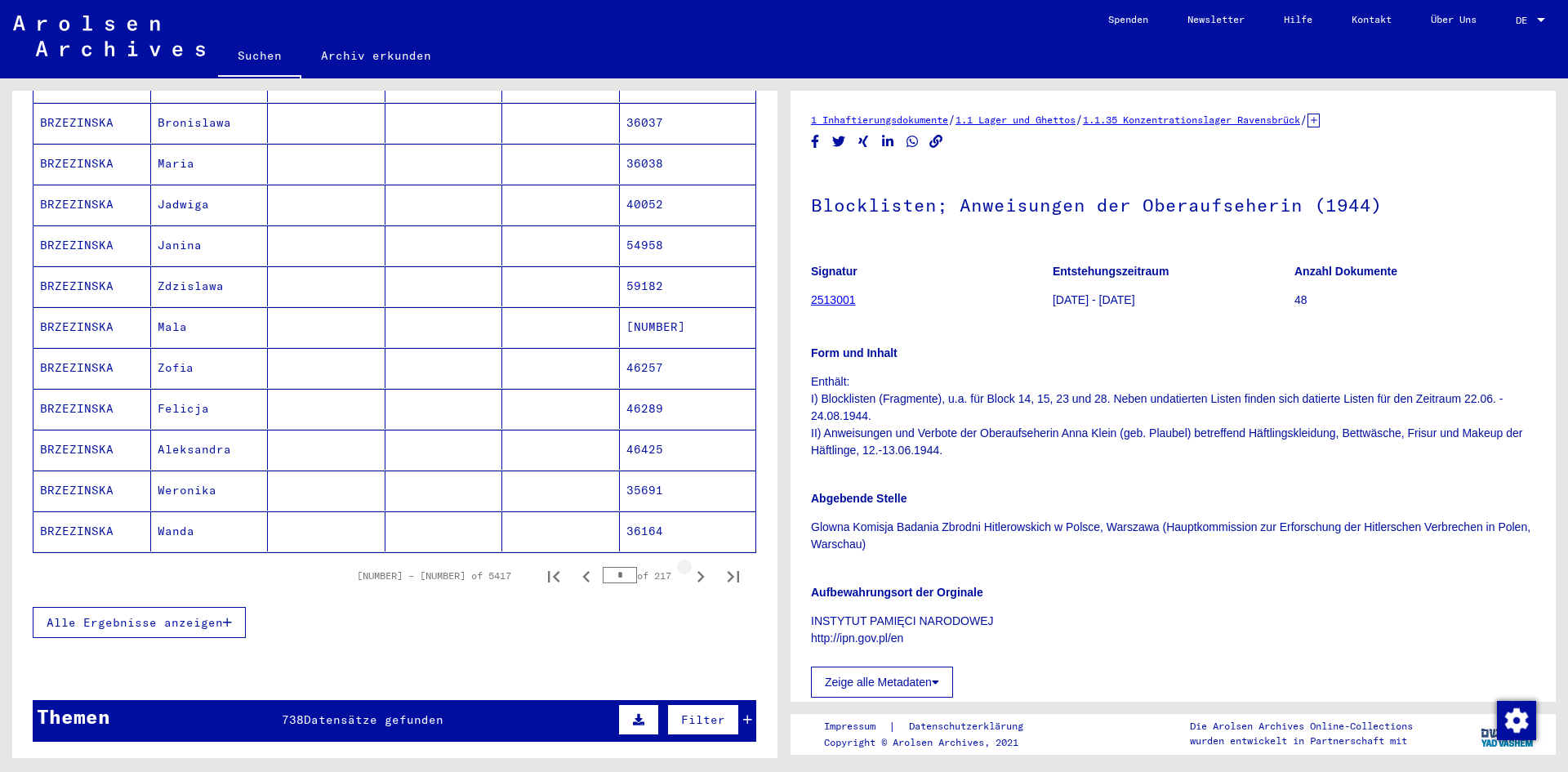click 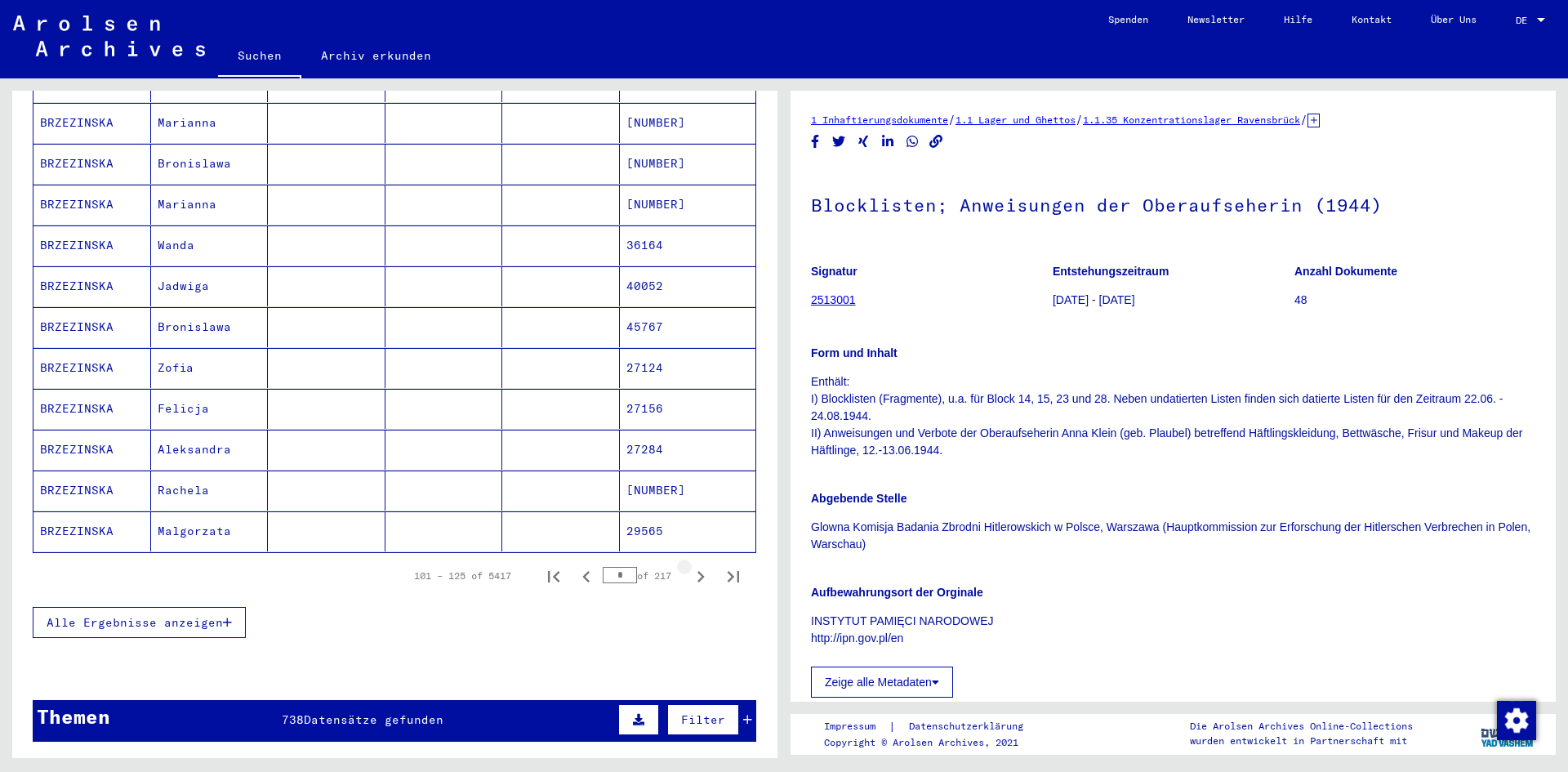 click 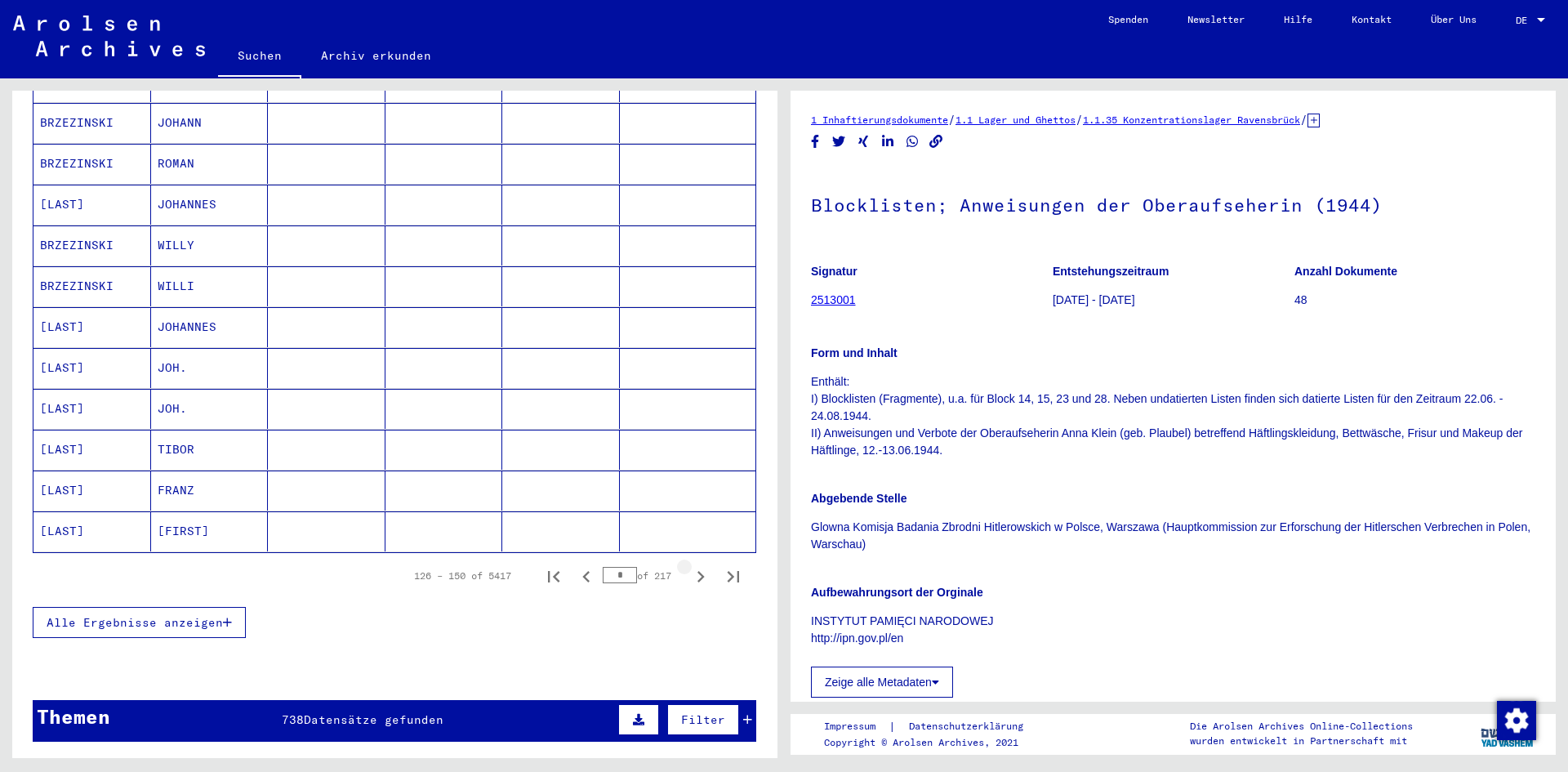 click 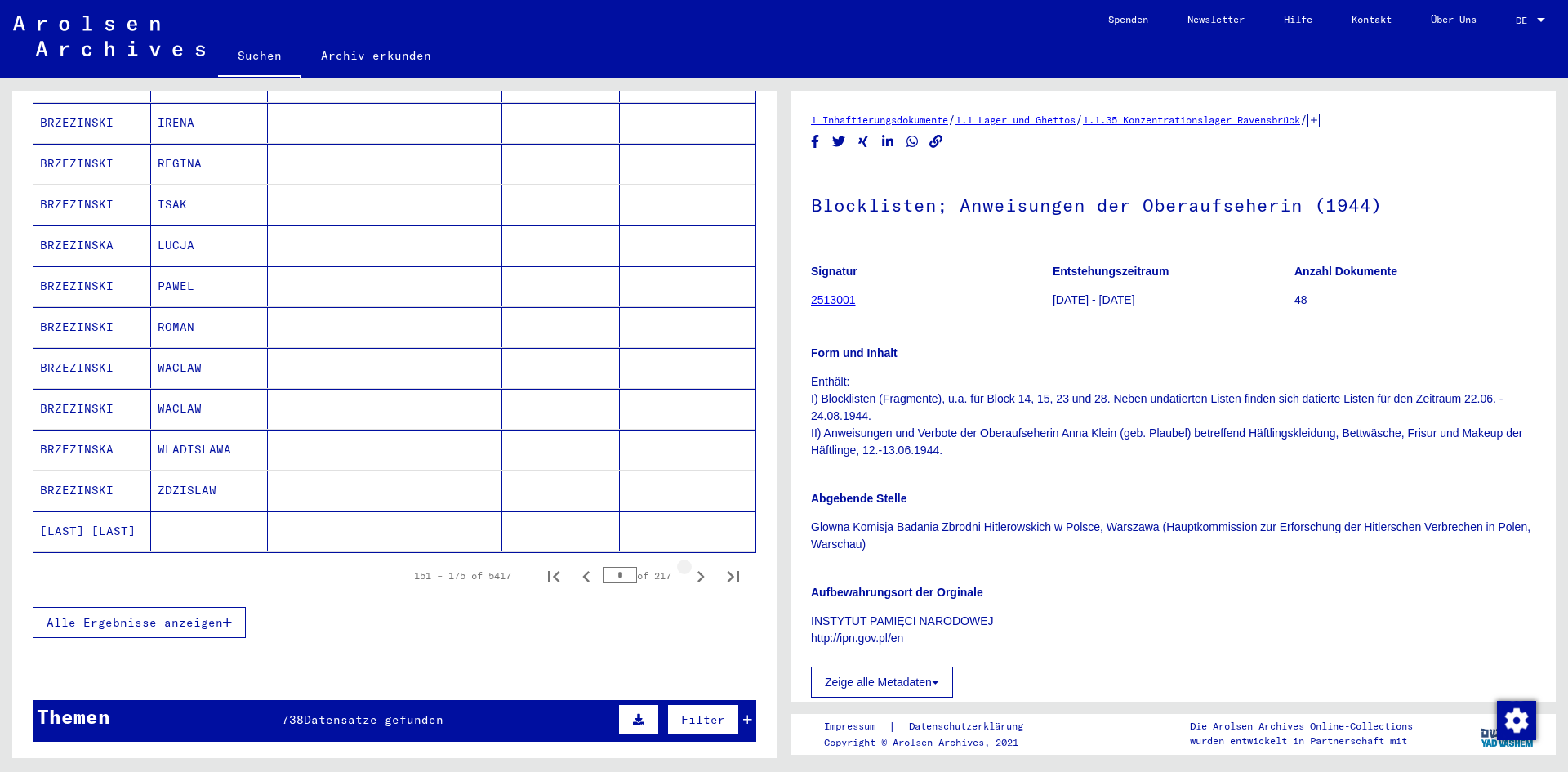 click 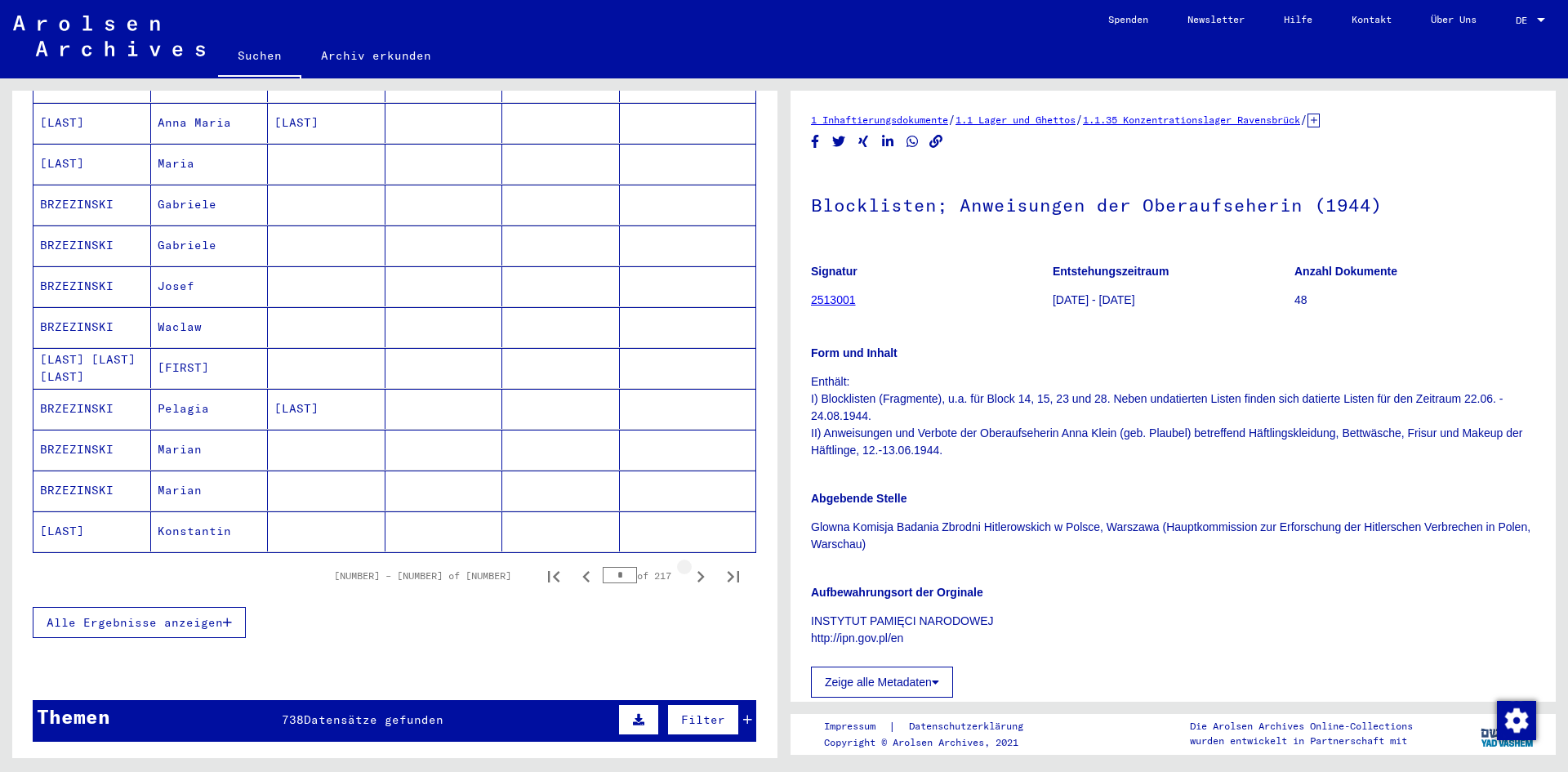 click 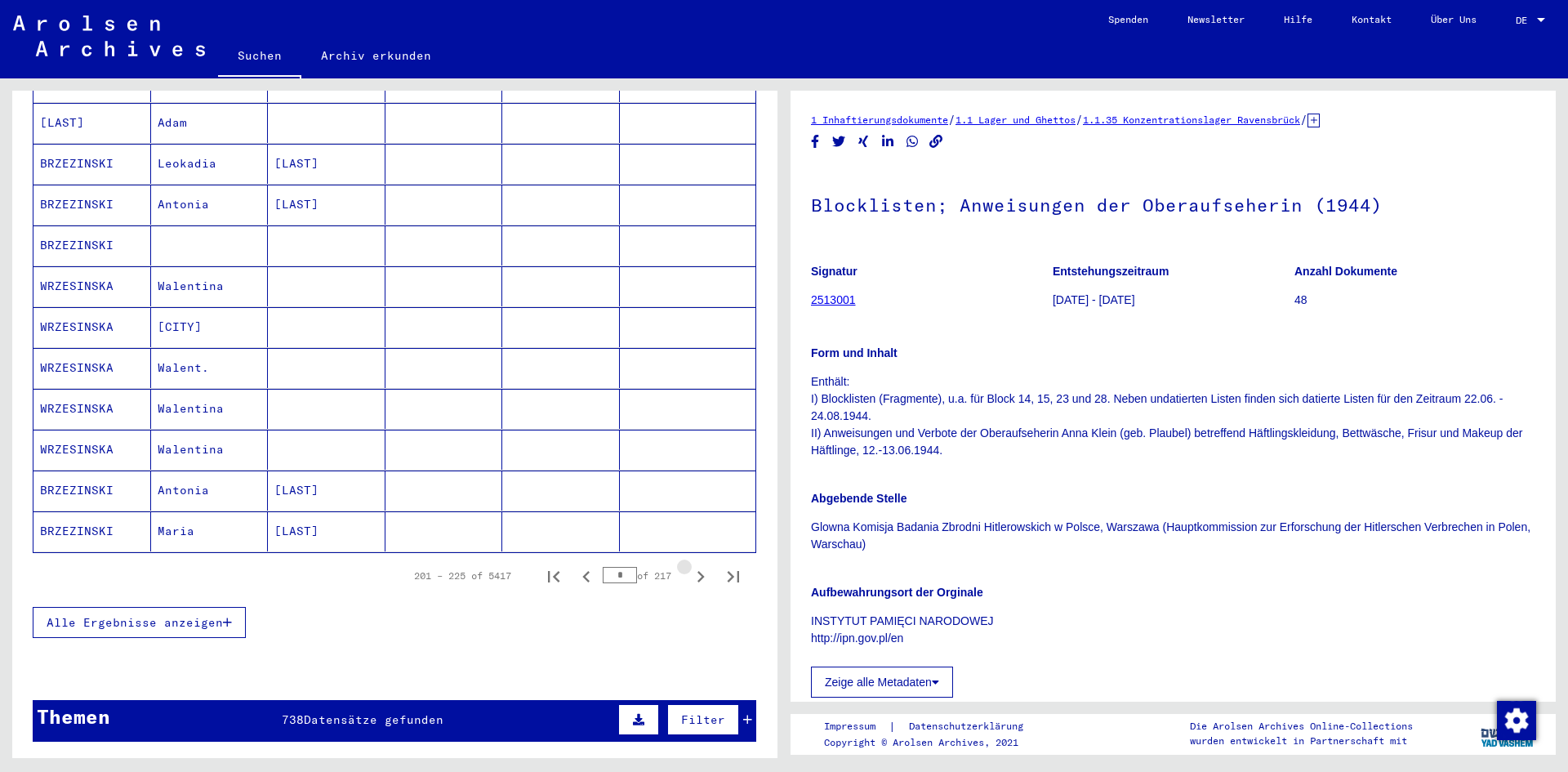 click 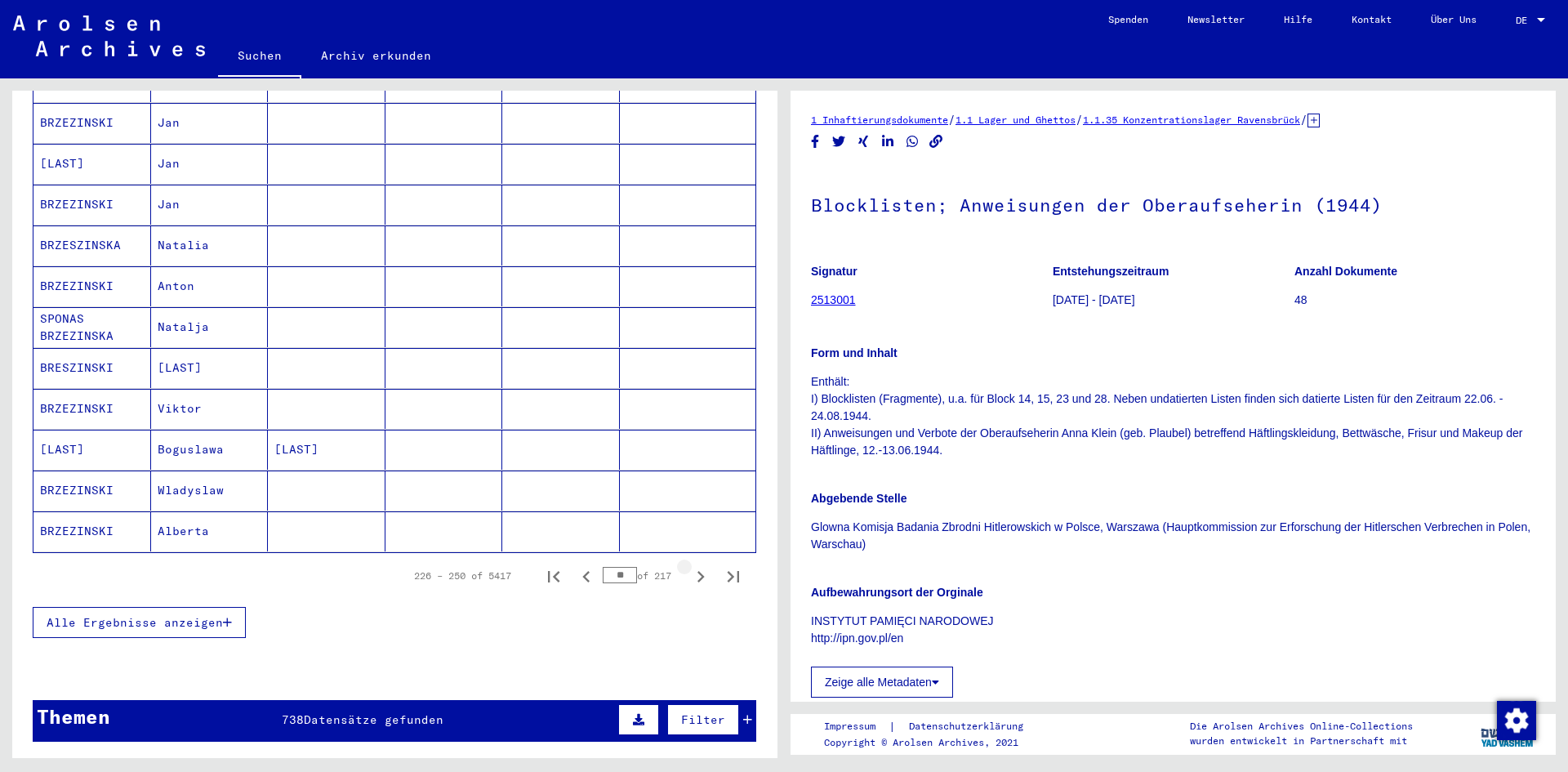click 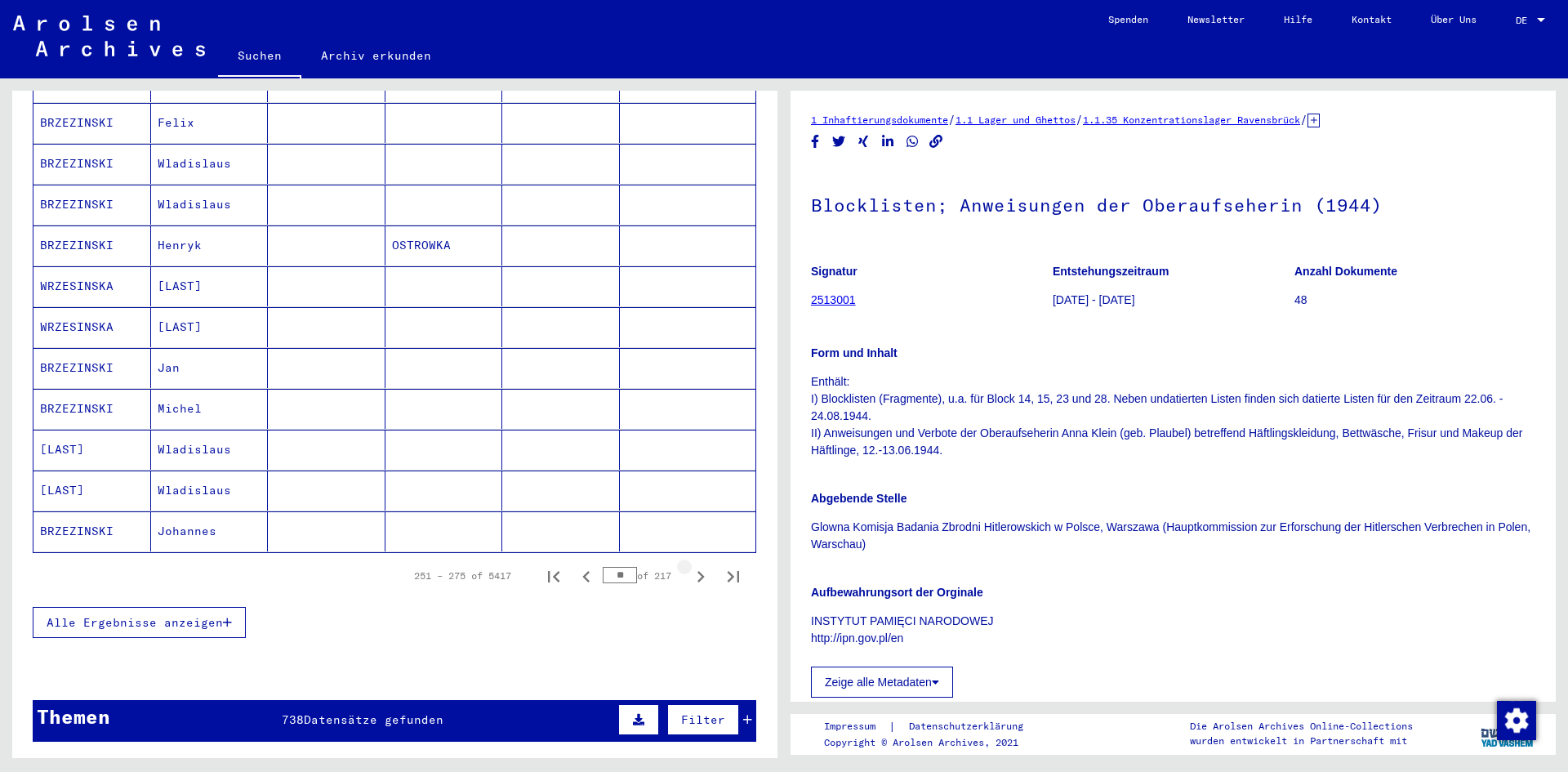 click 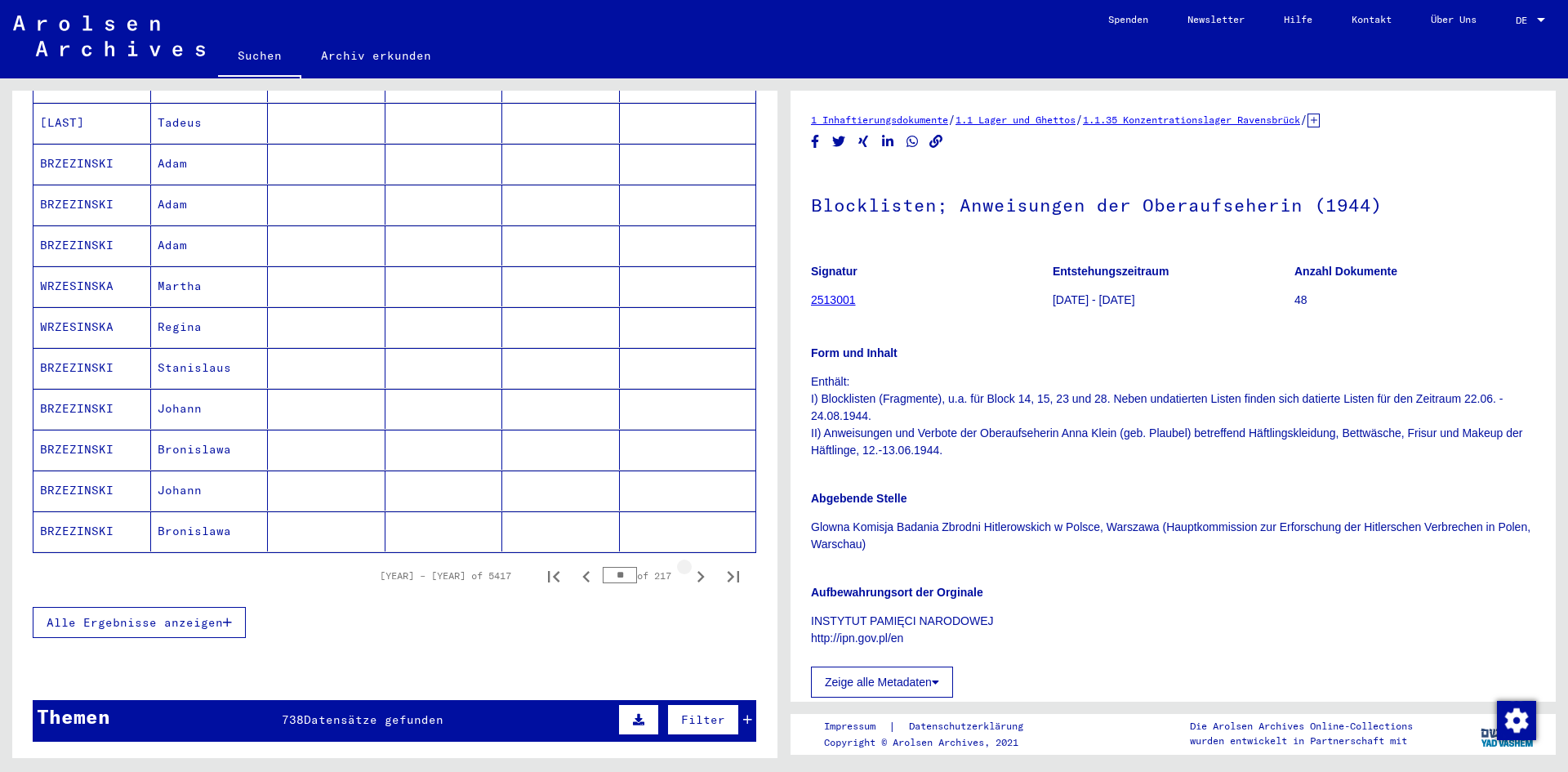 click 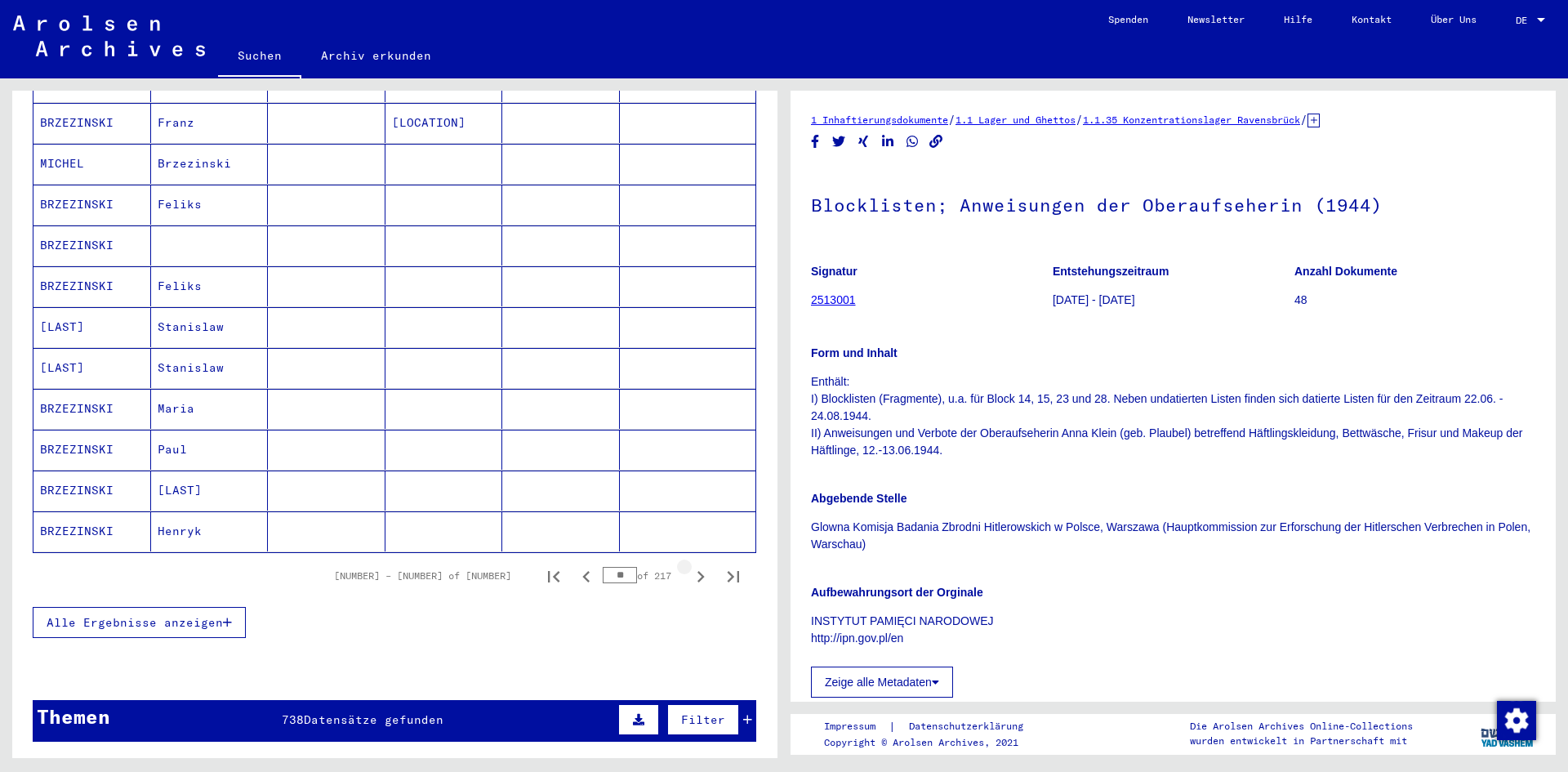 click 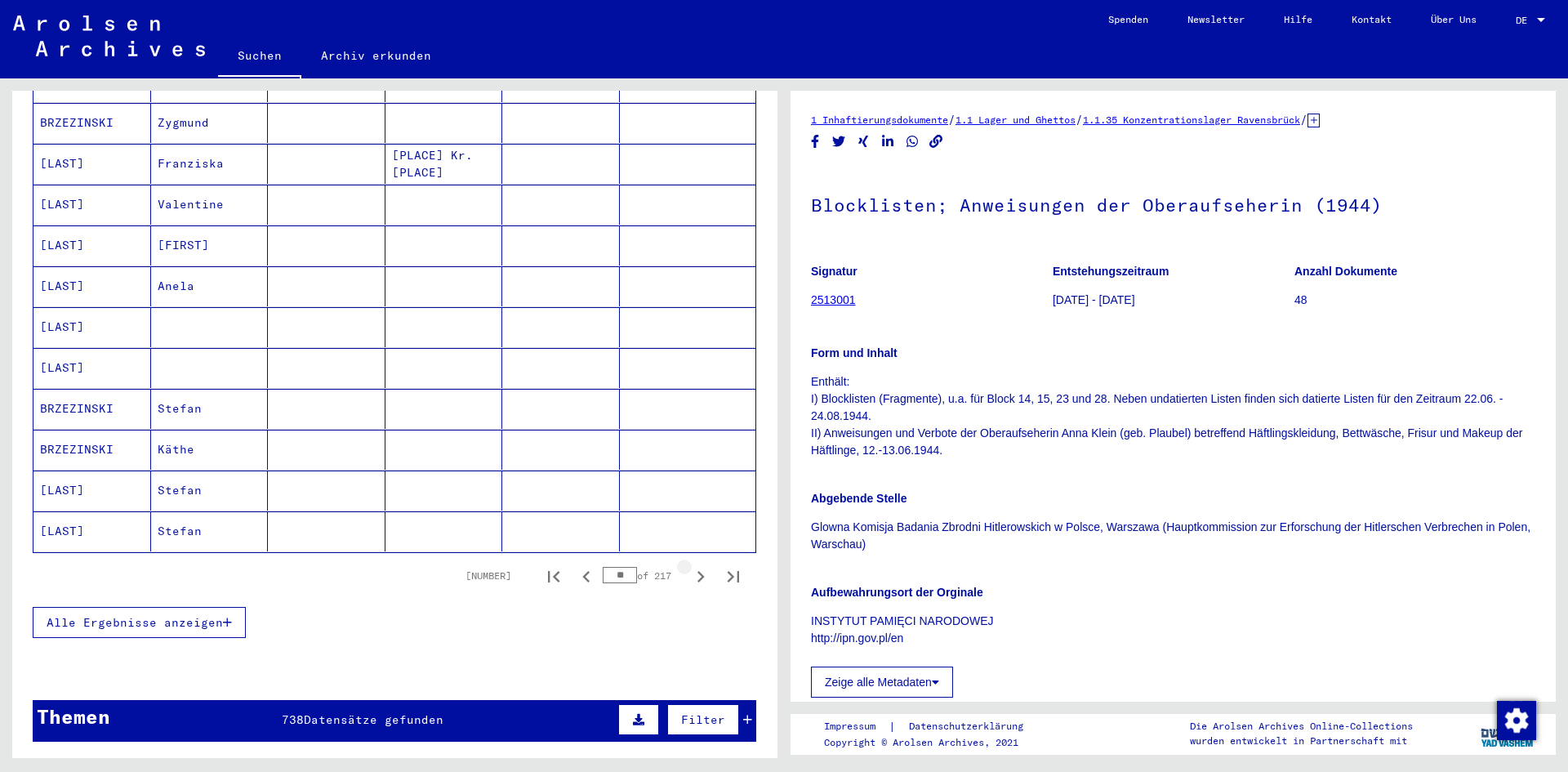 click 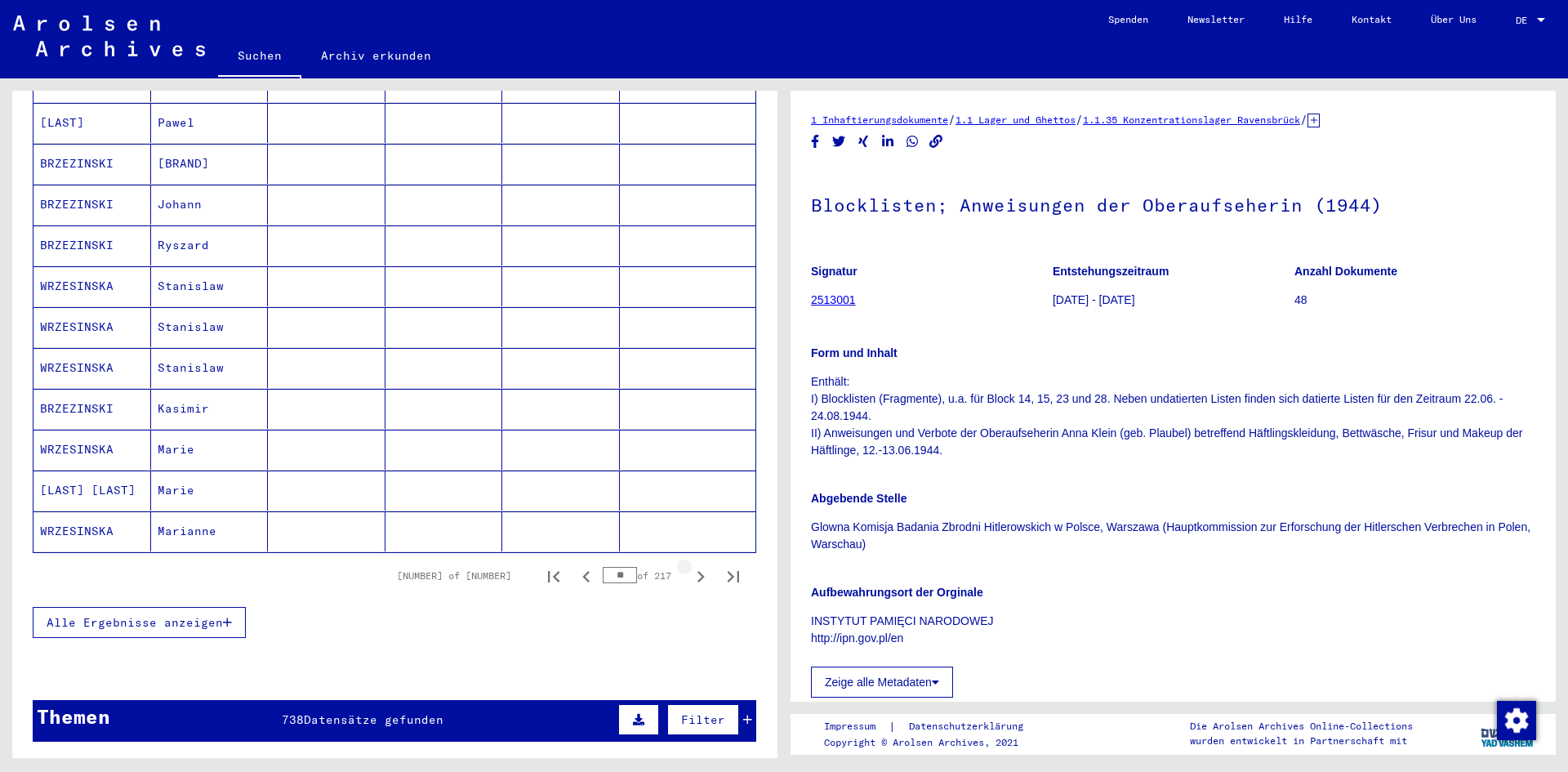 click 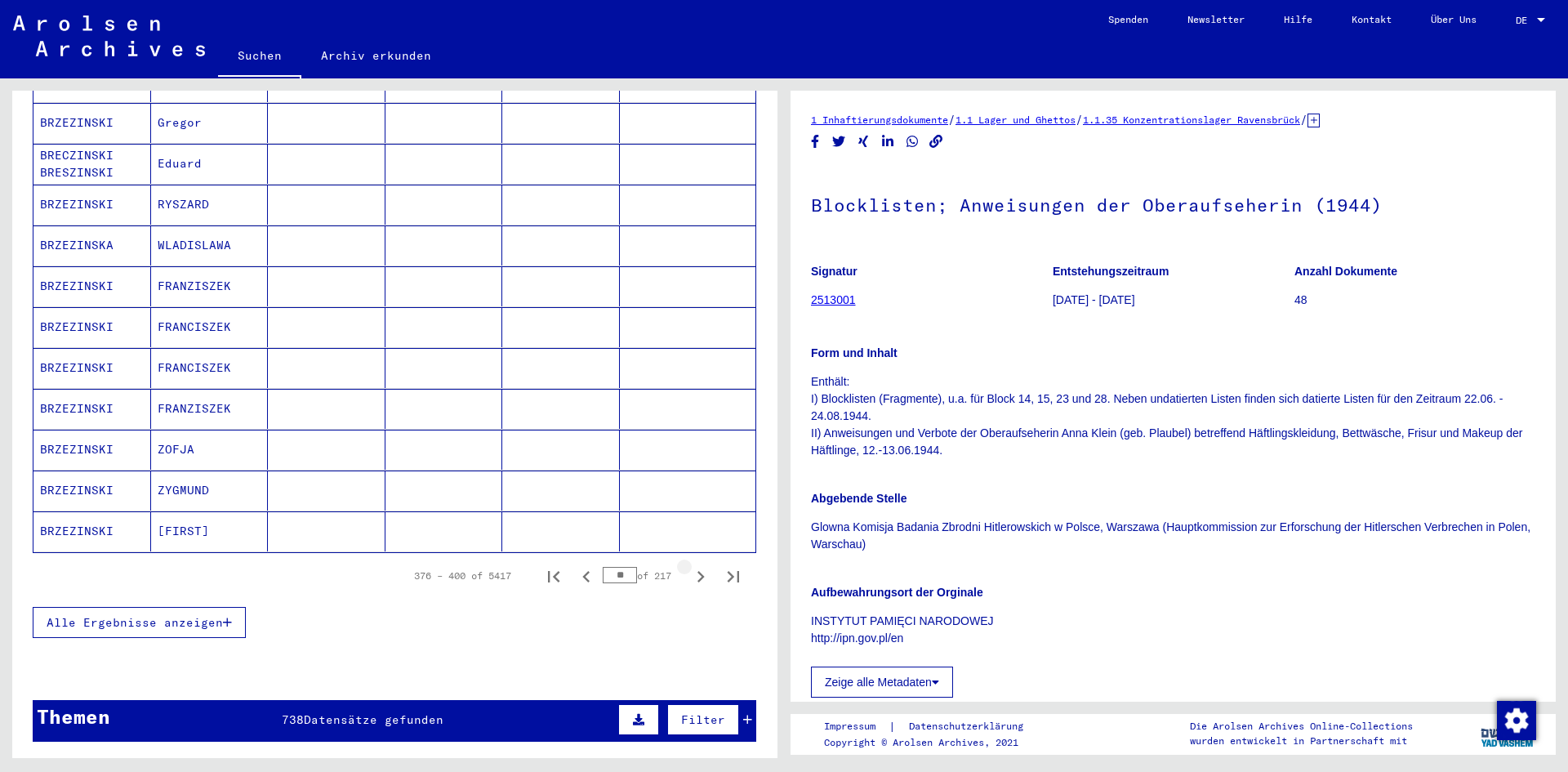 click 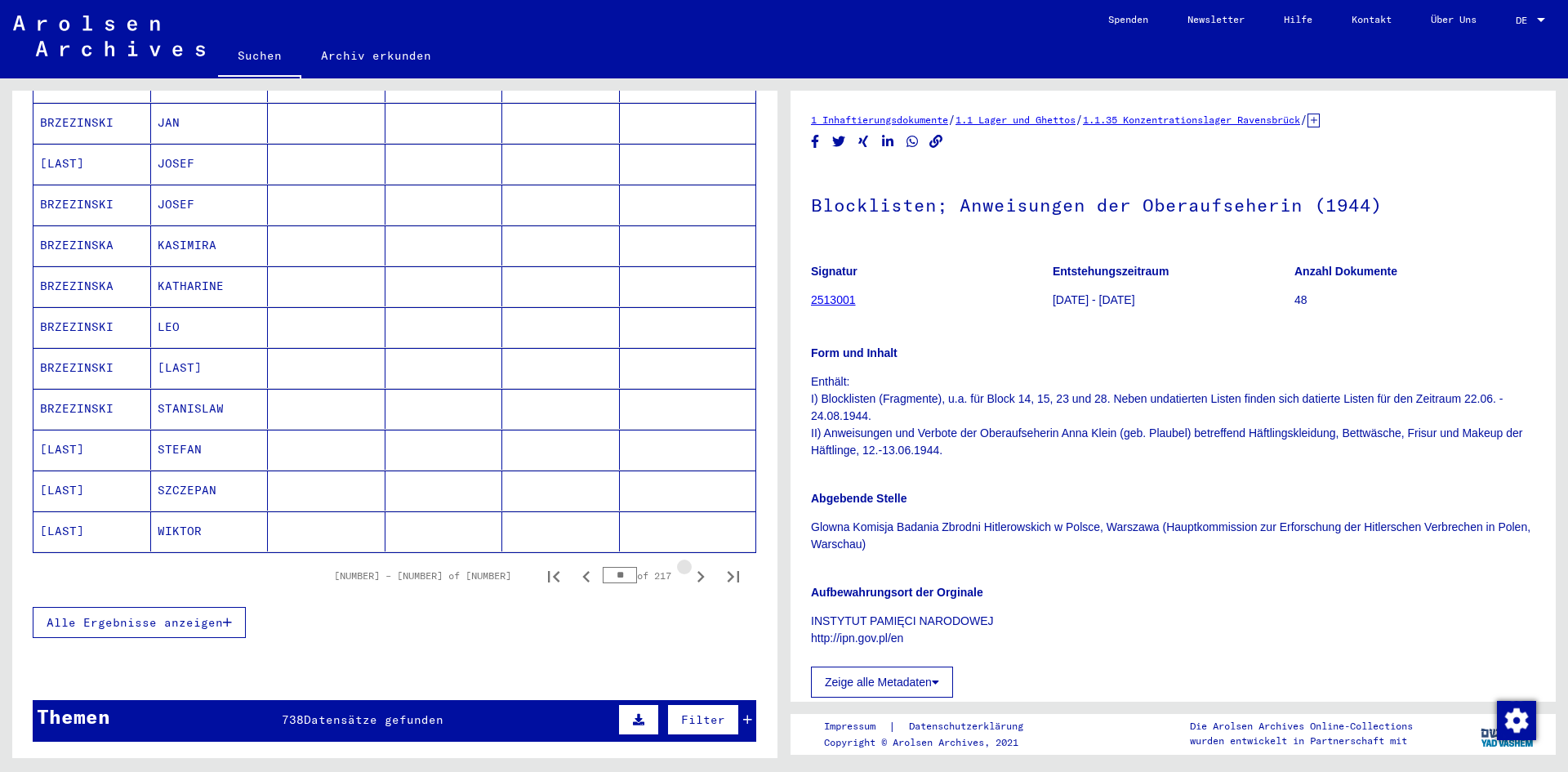 click 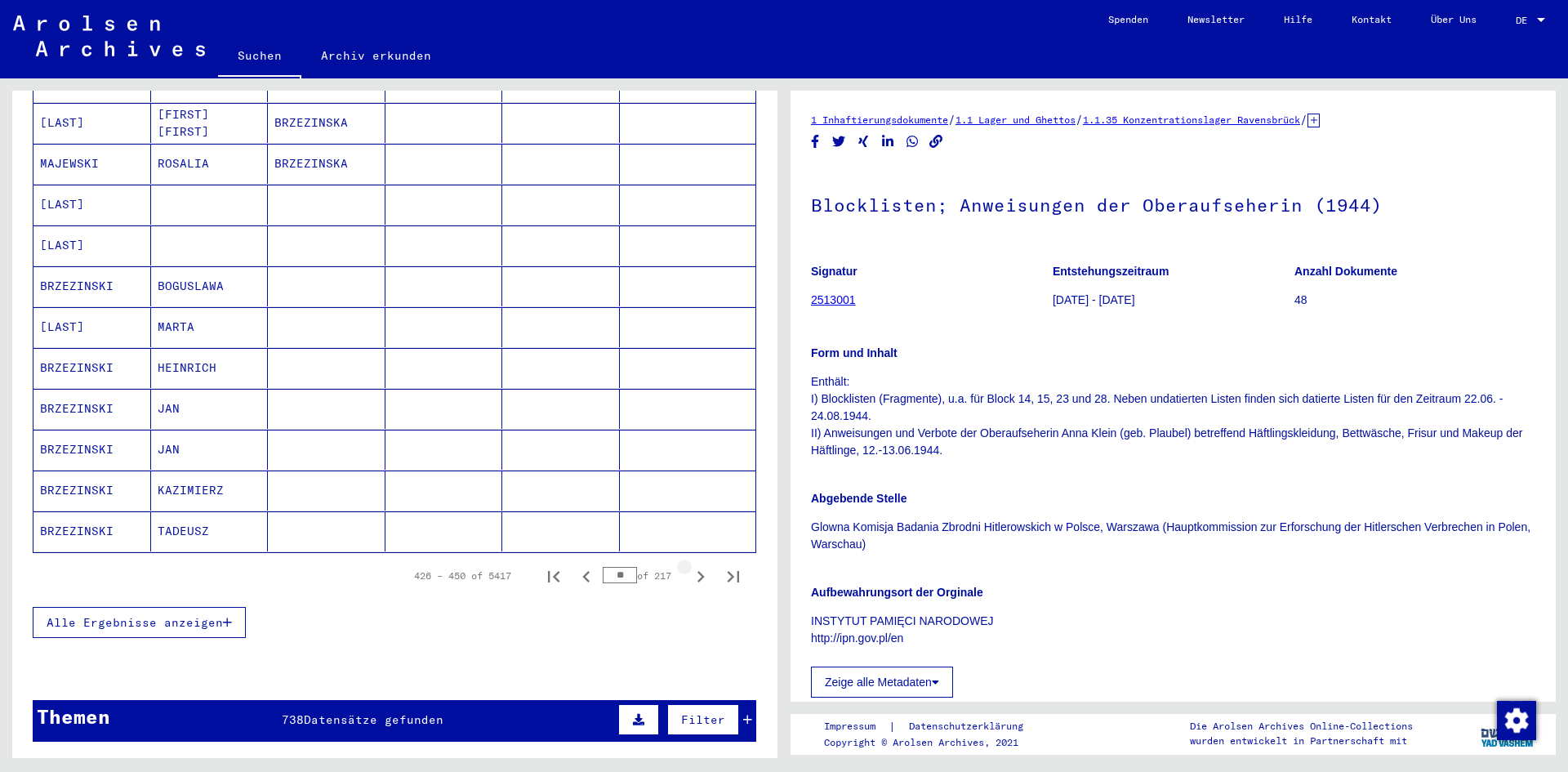 click 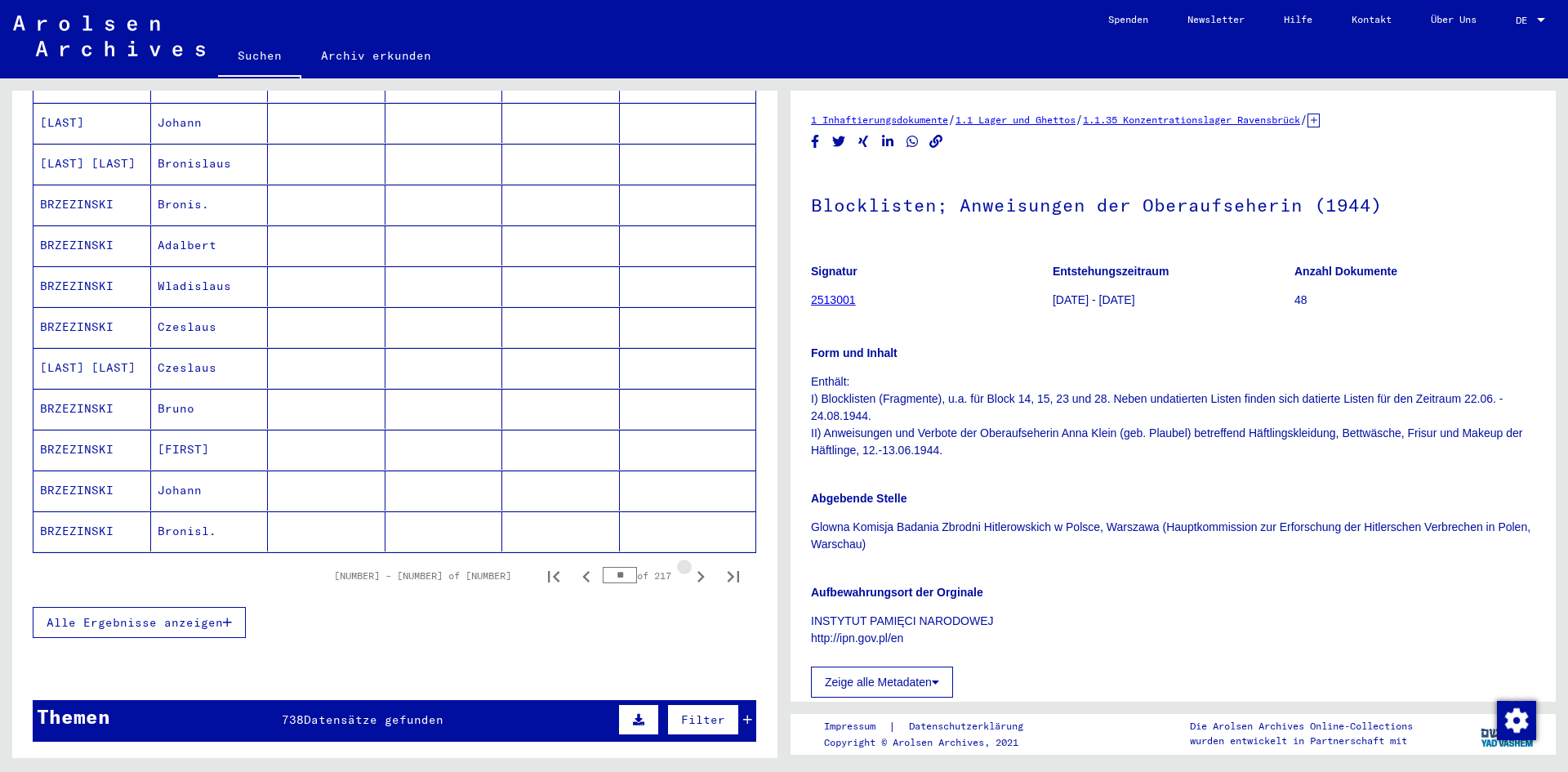 click 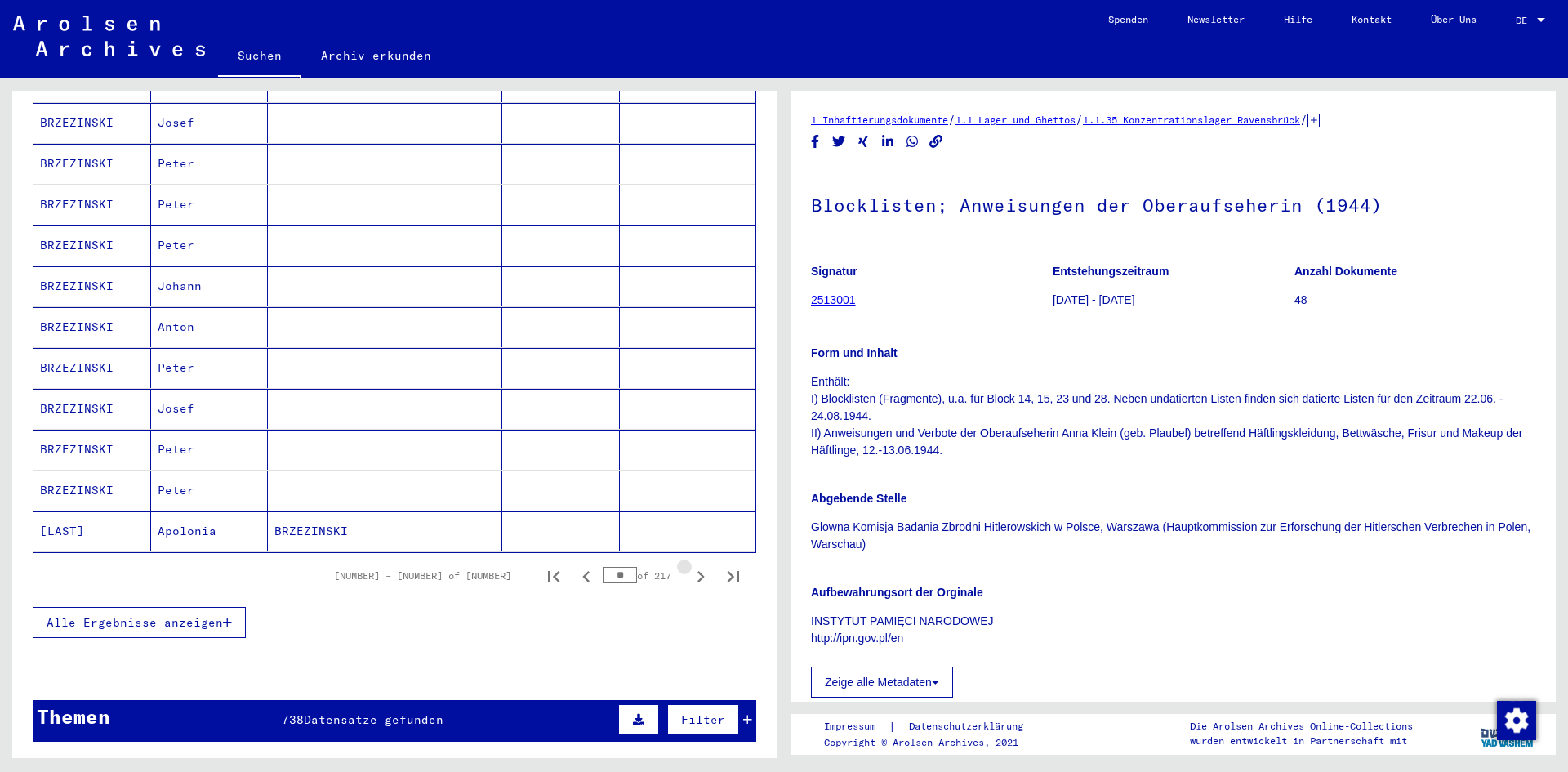 click 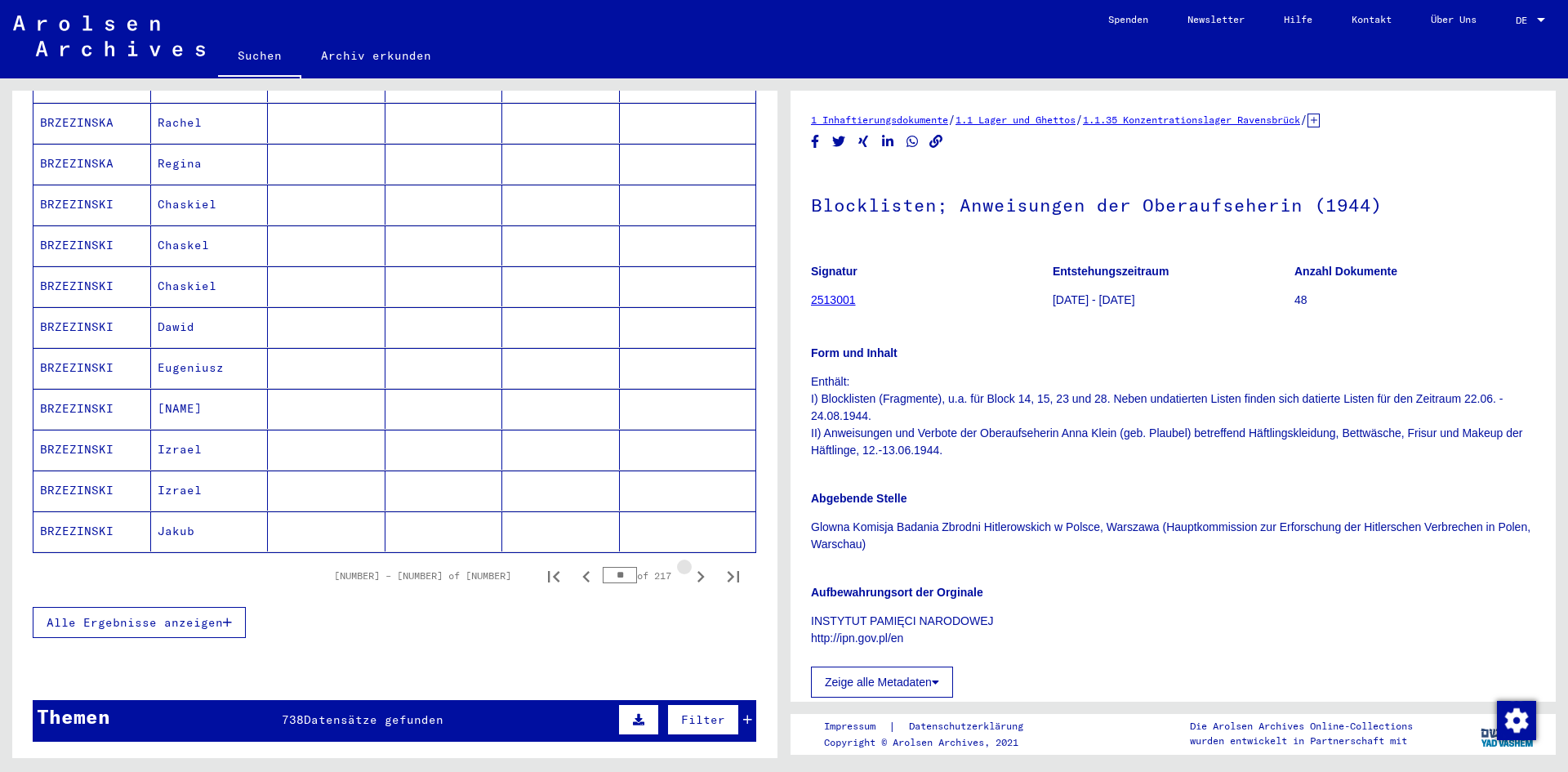 click 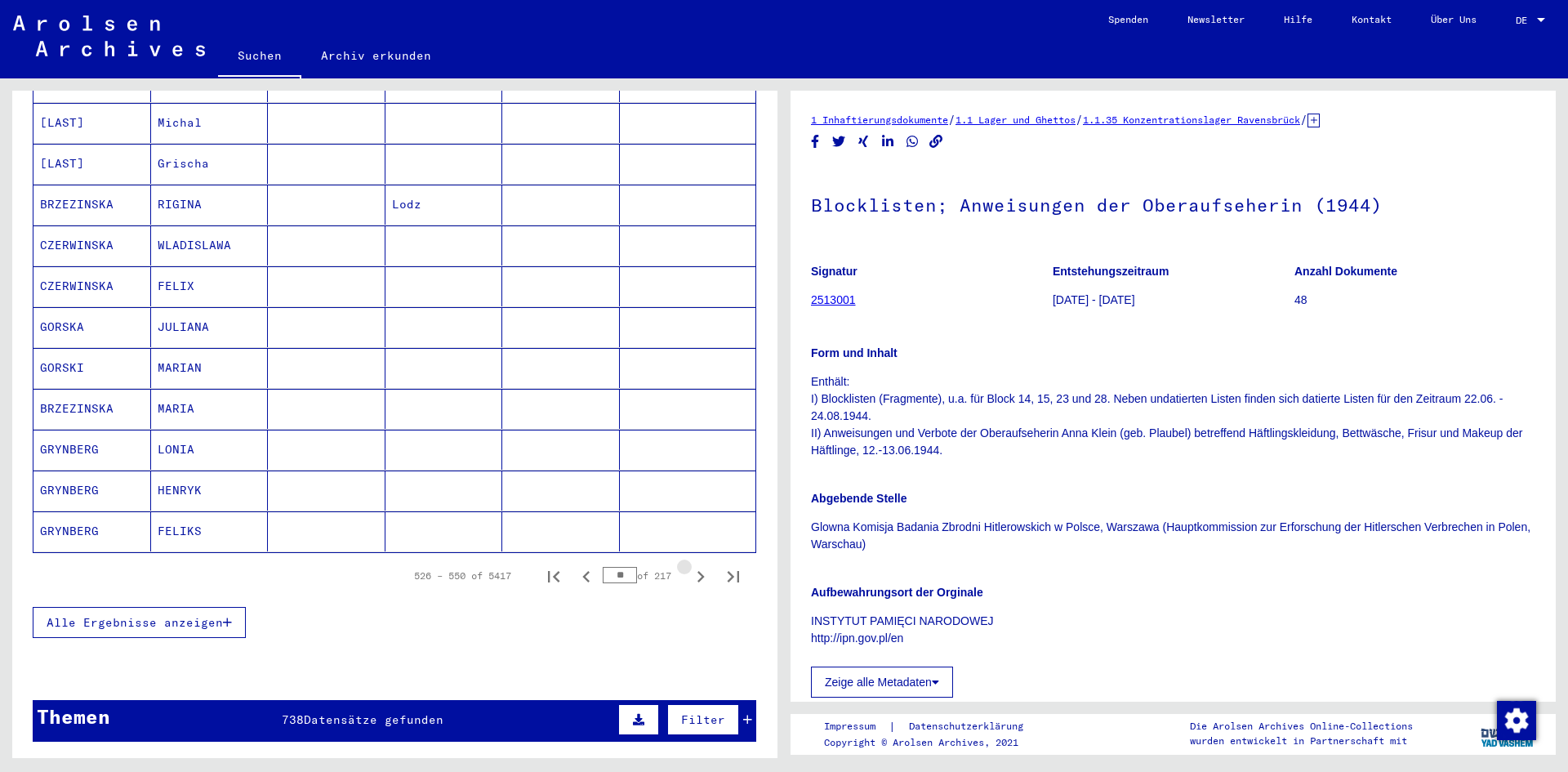 click 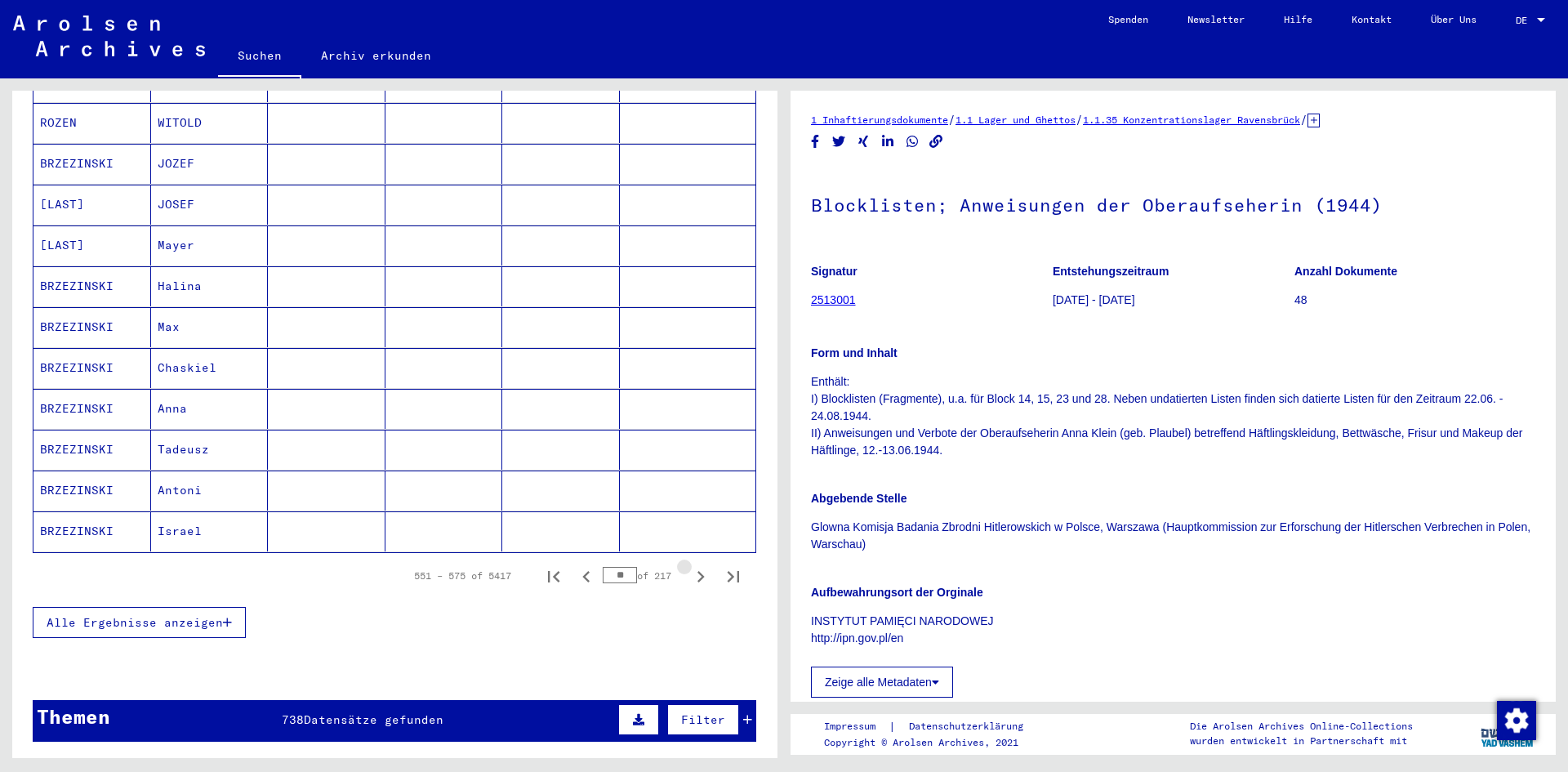 click 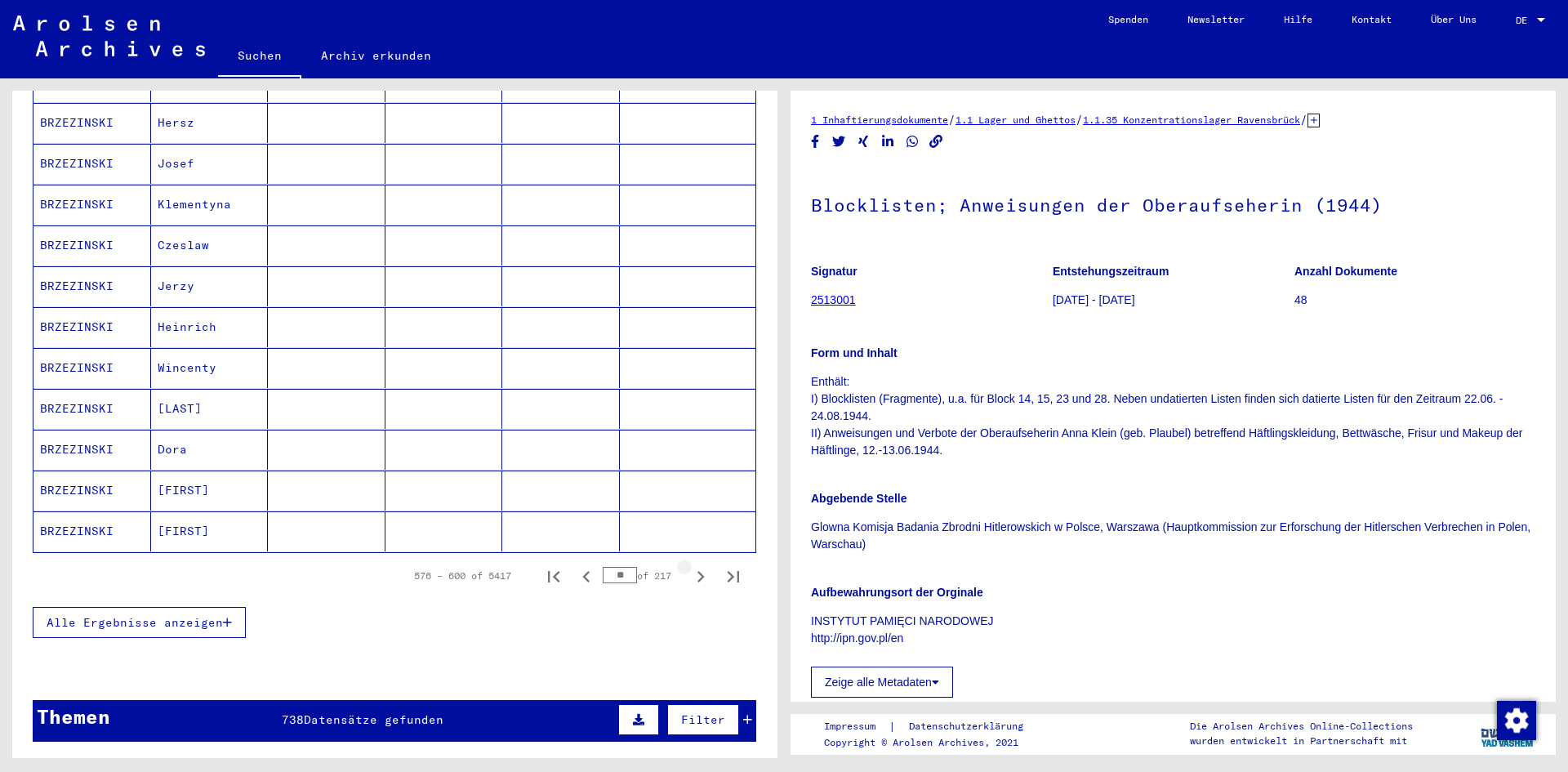 click 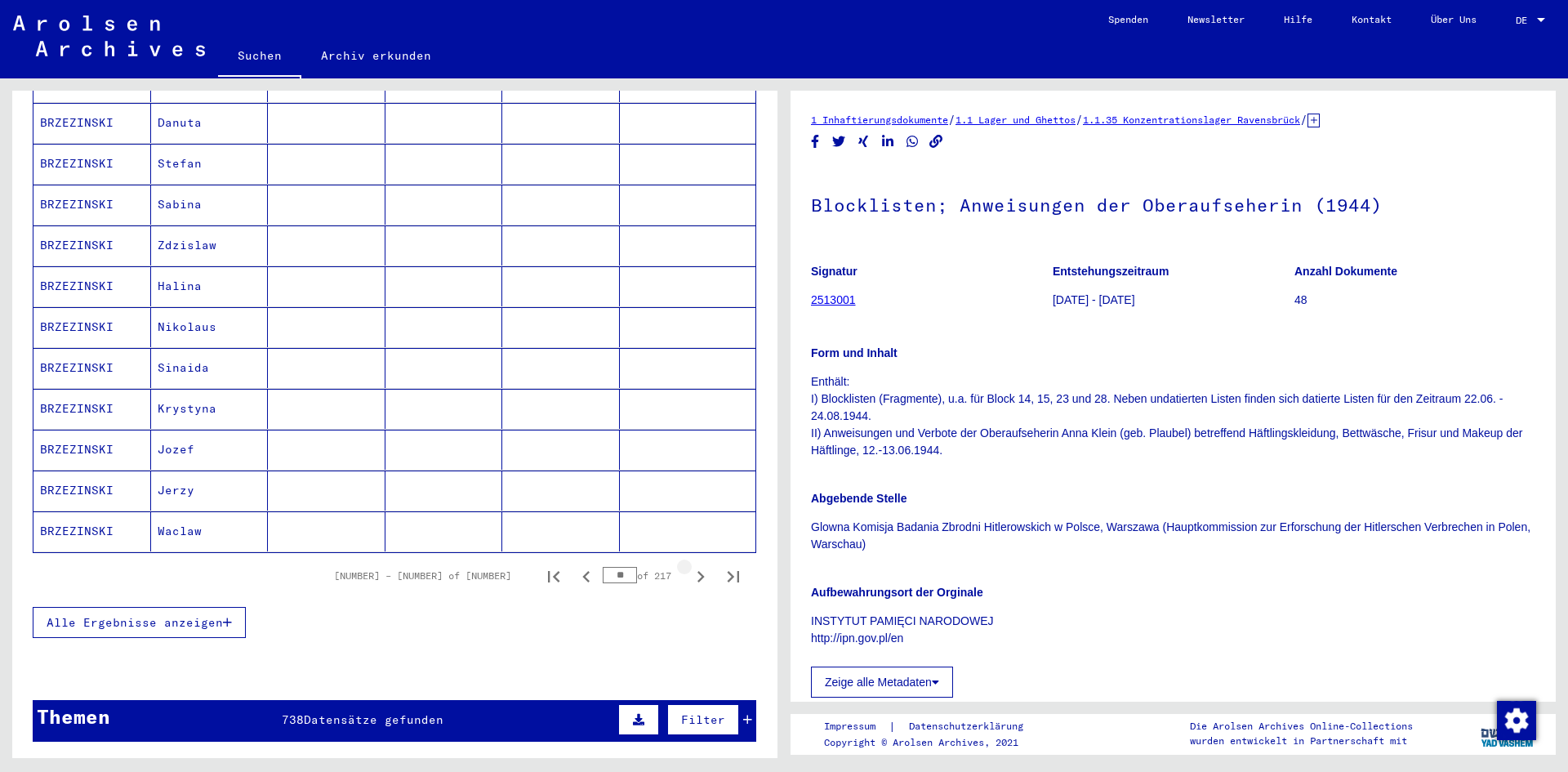 click 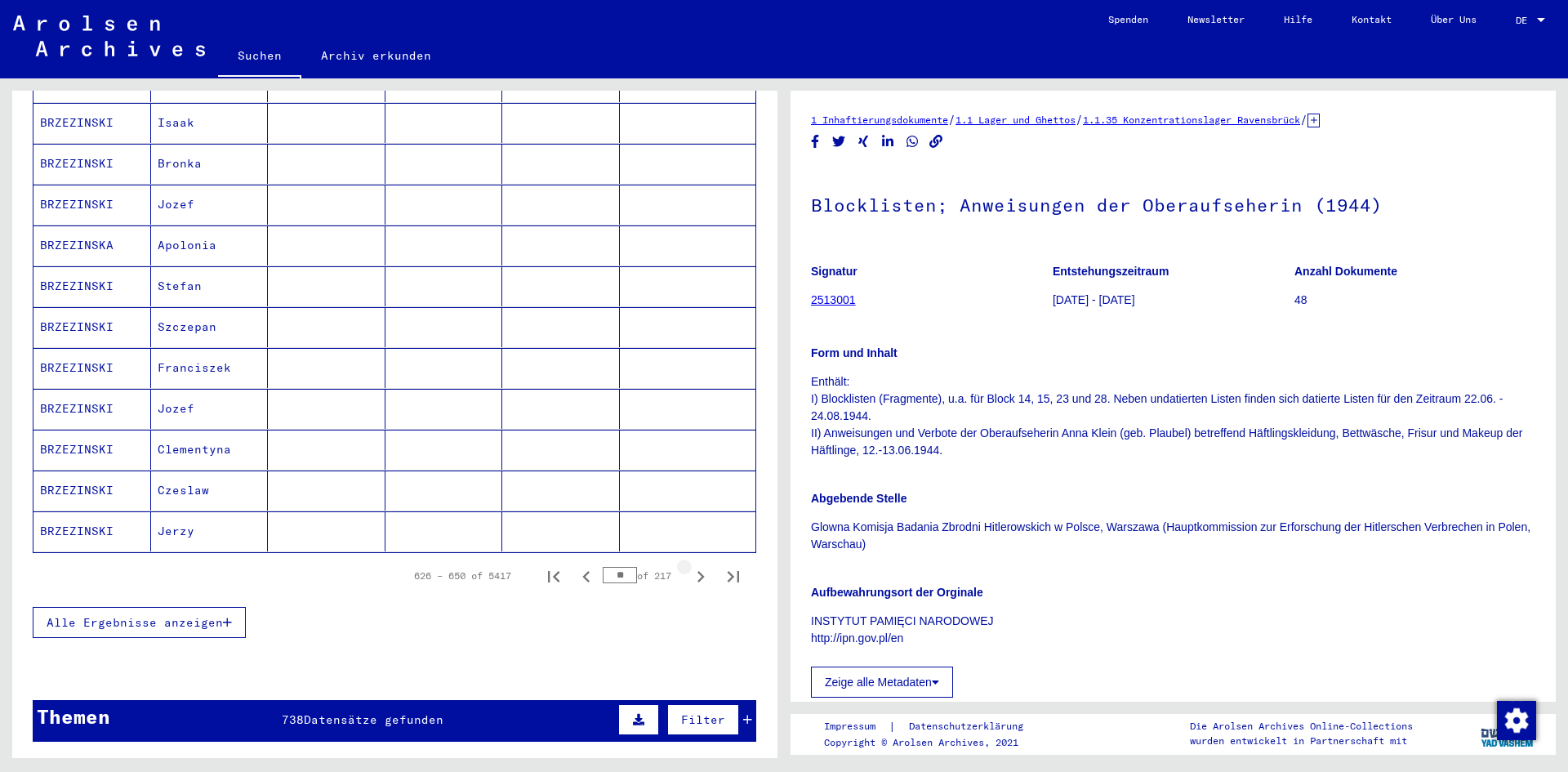 click 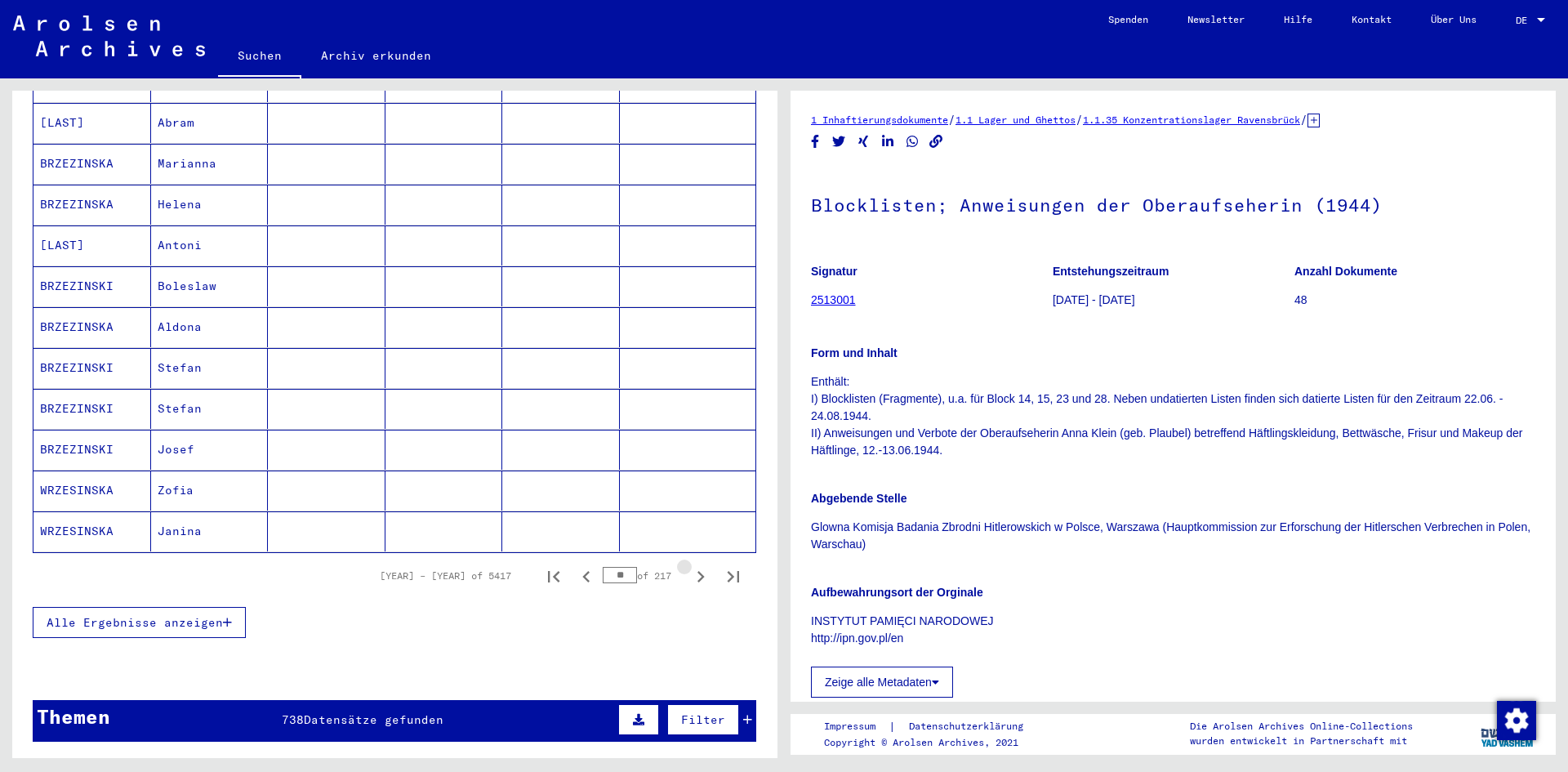click 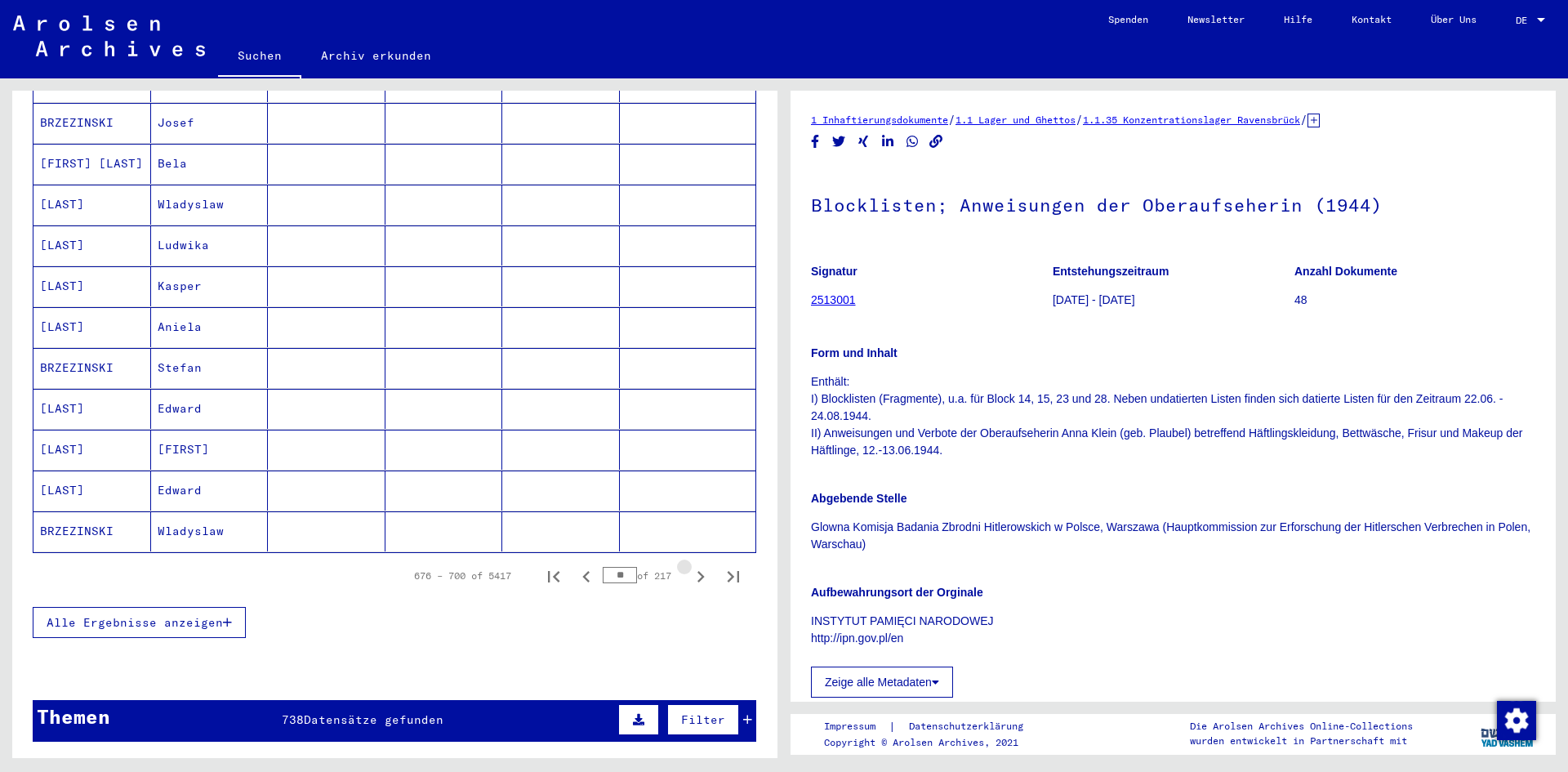 click 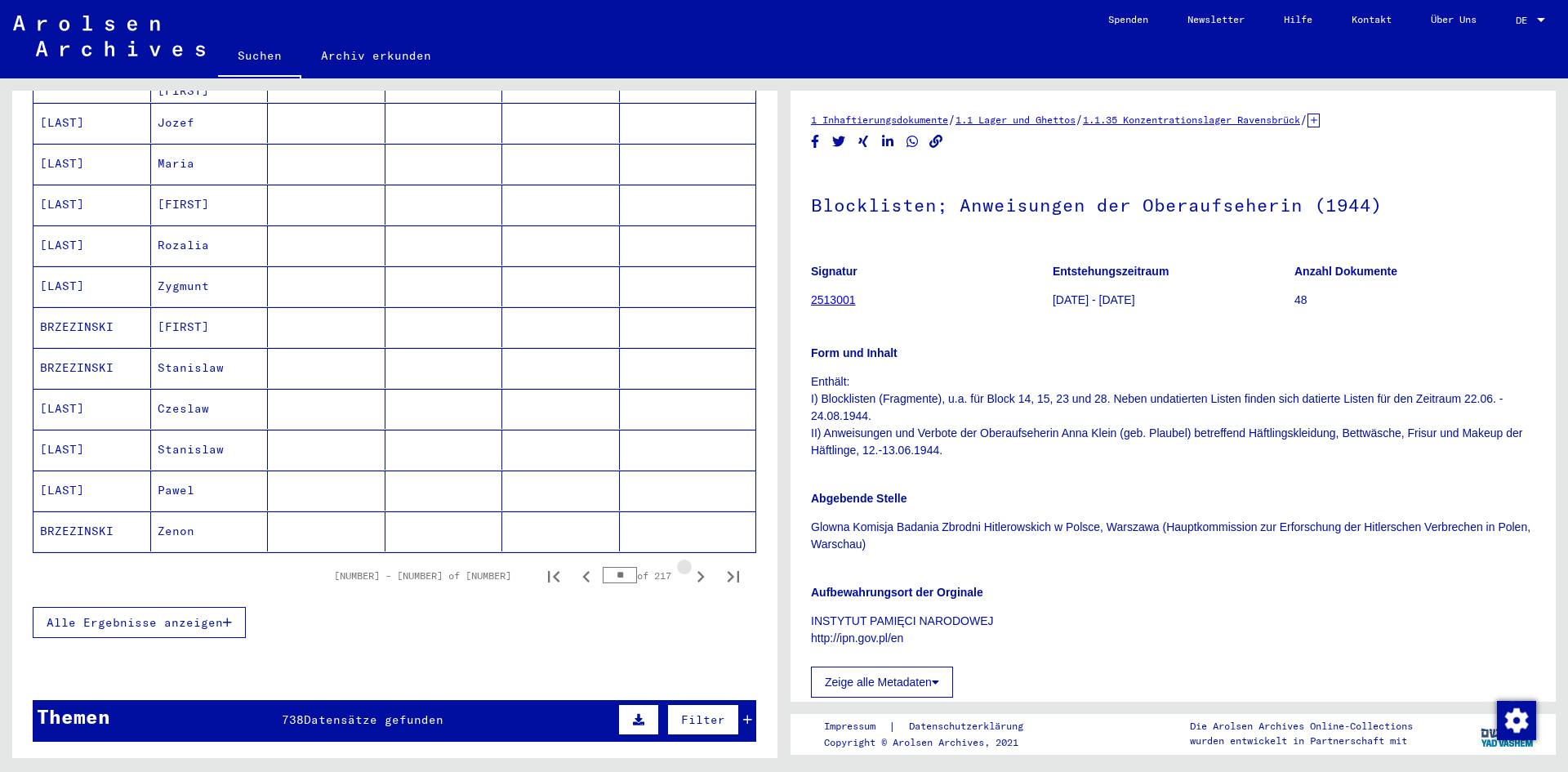 click 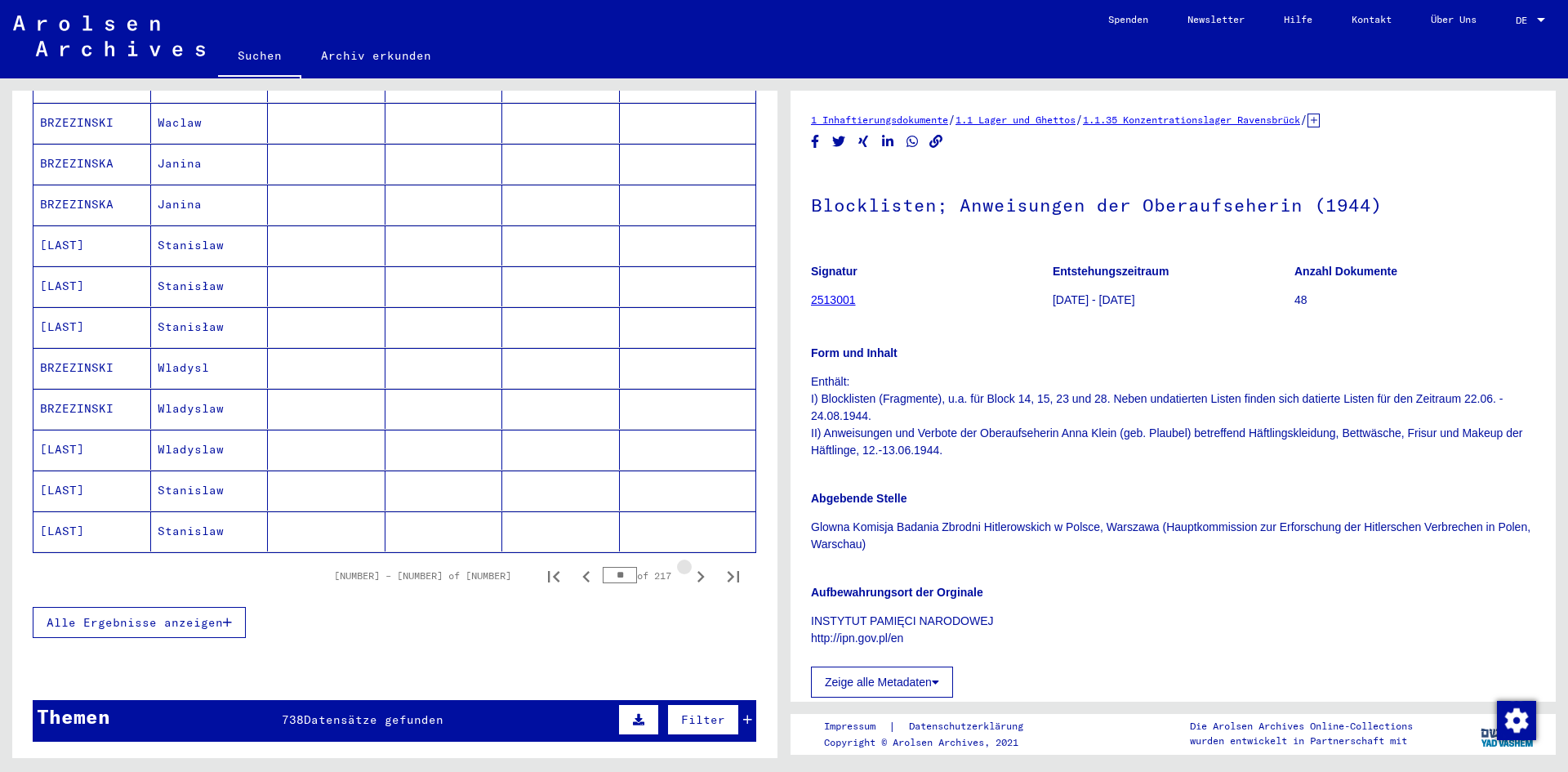 click 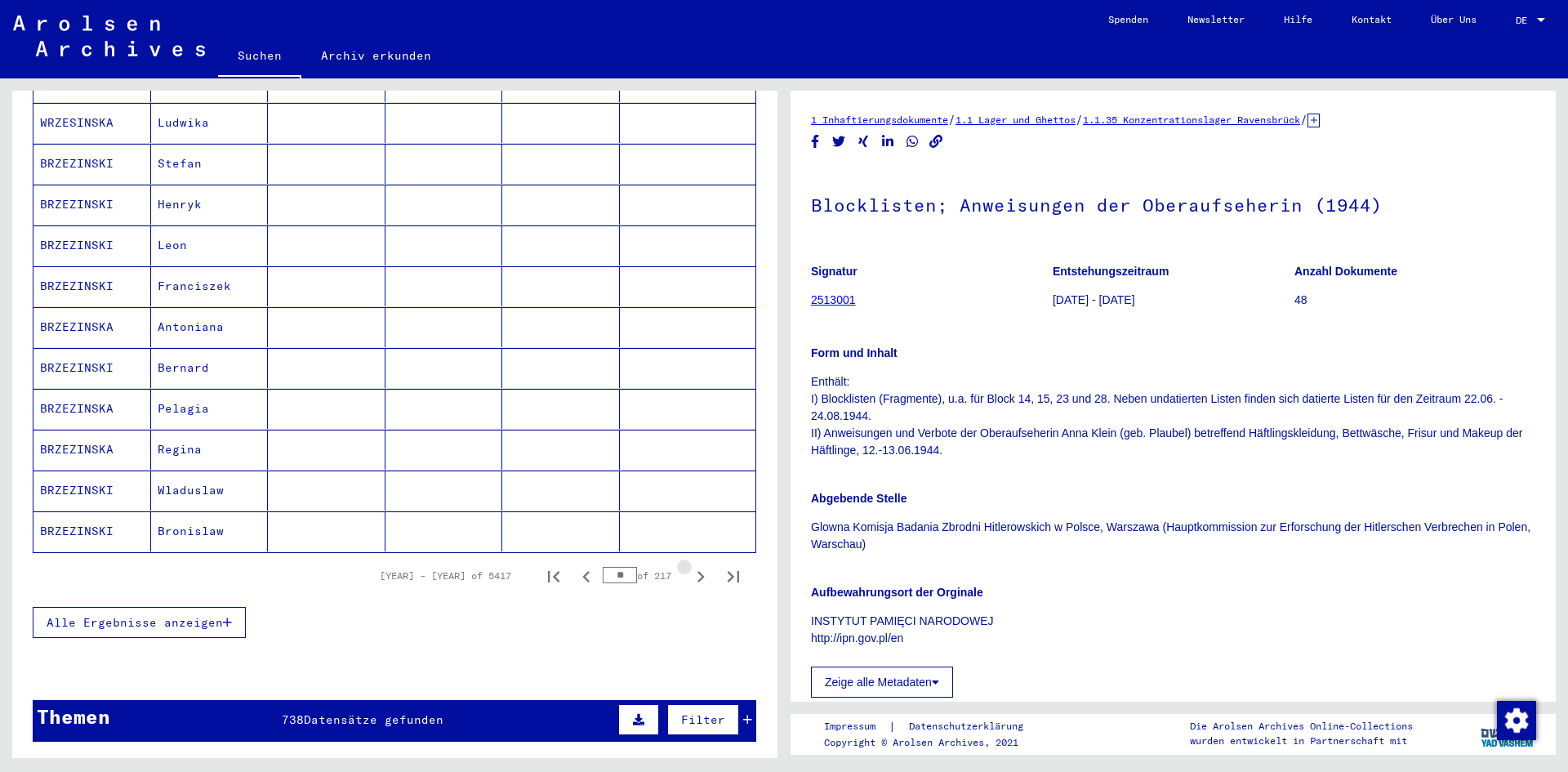 click 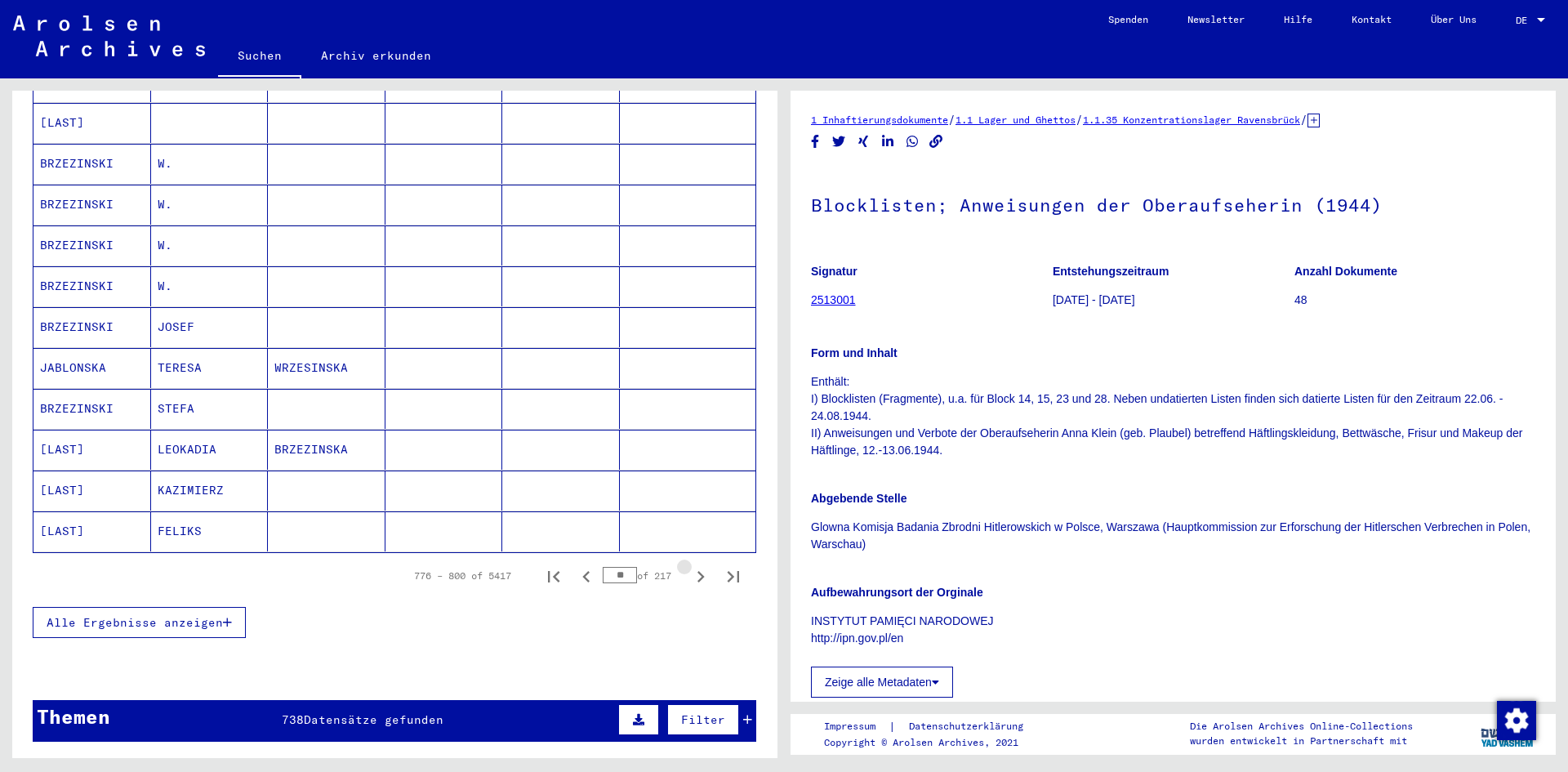 click 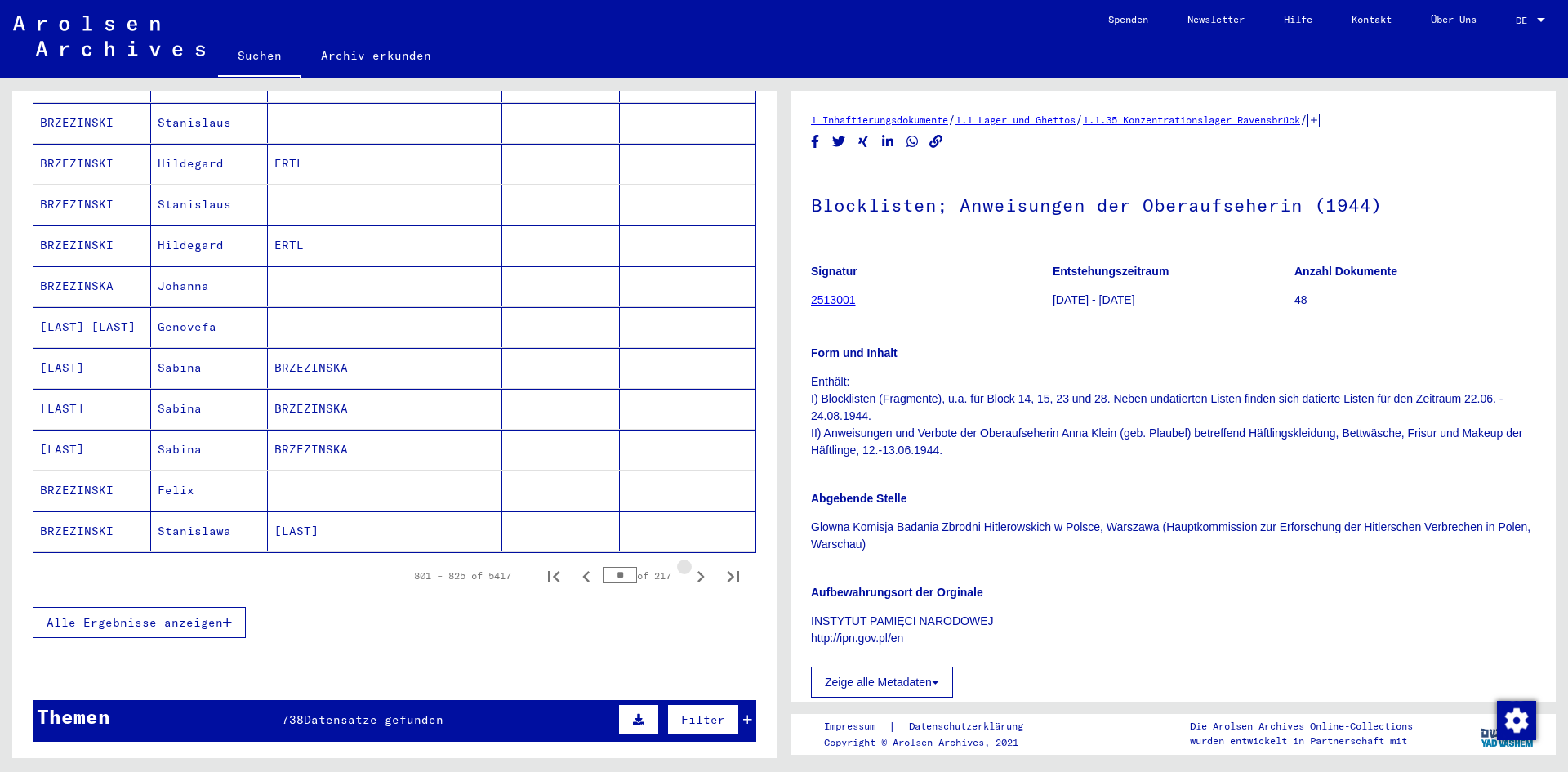 click 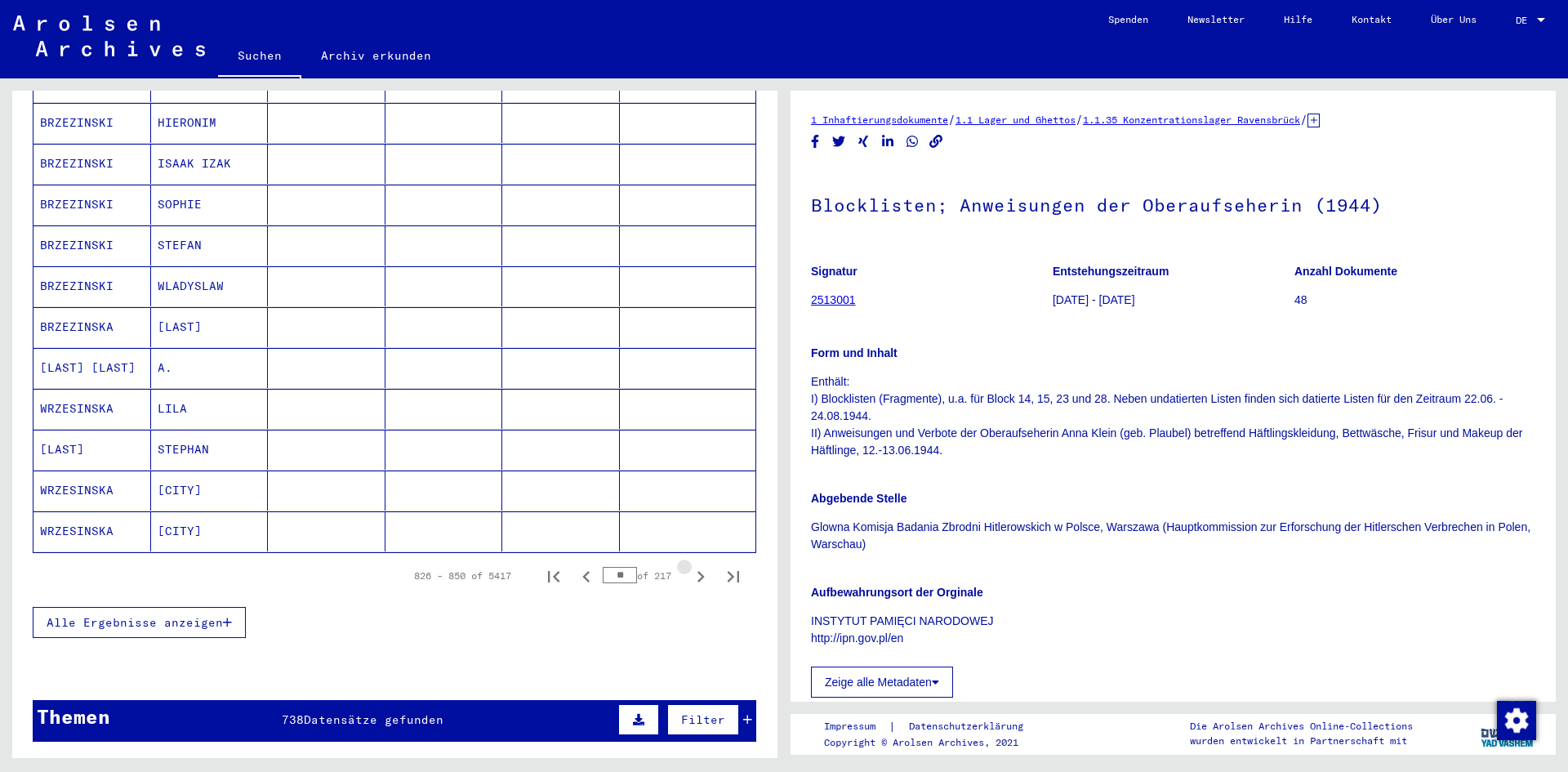 click 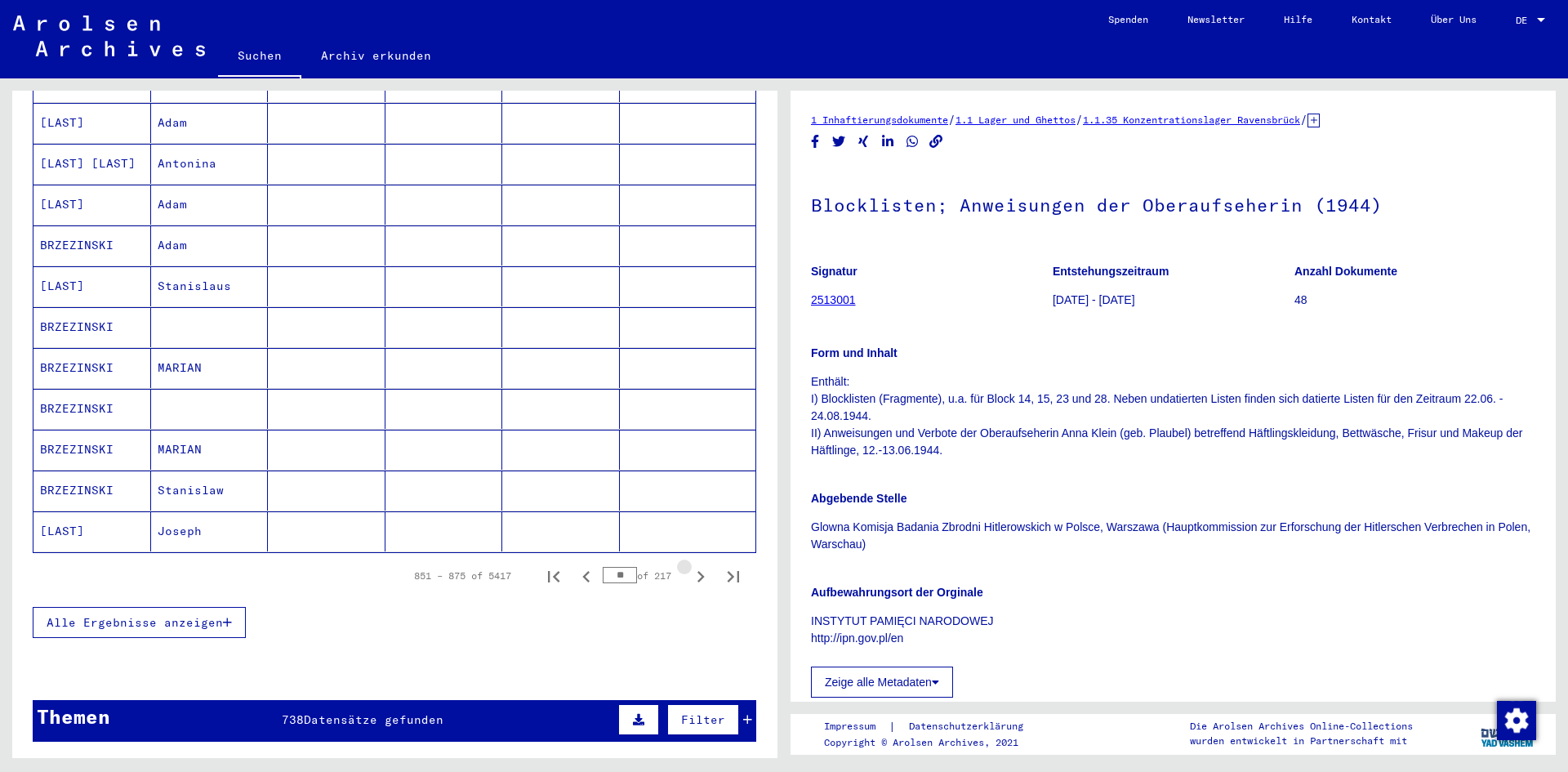 click 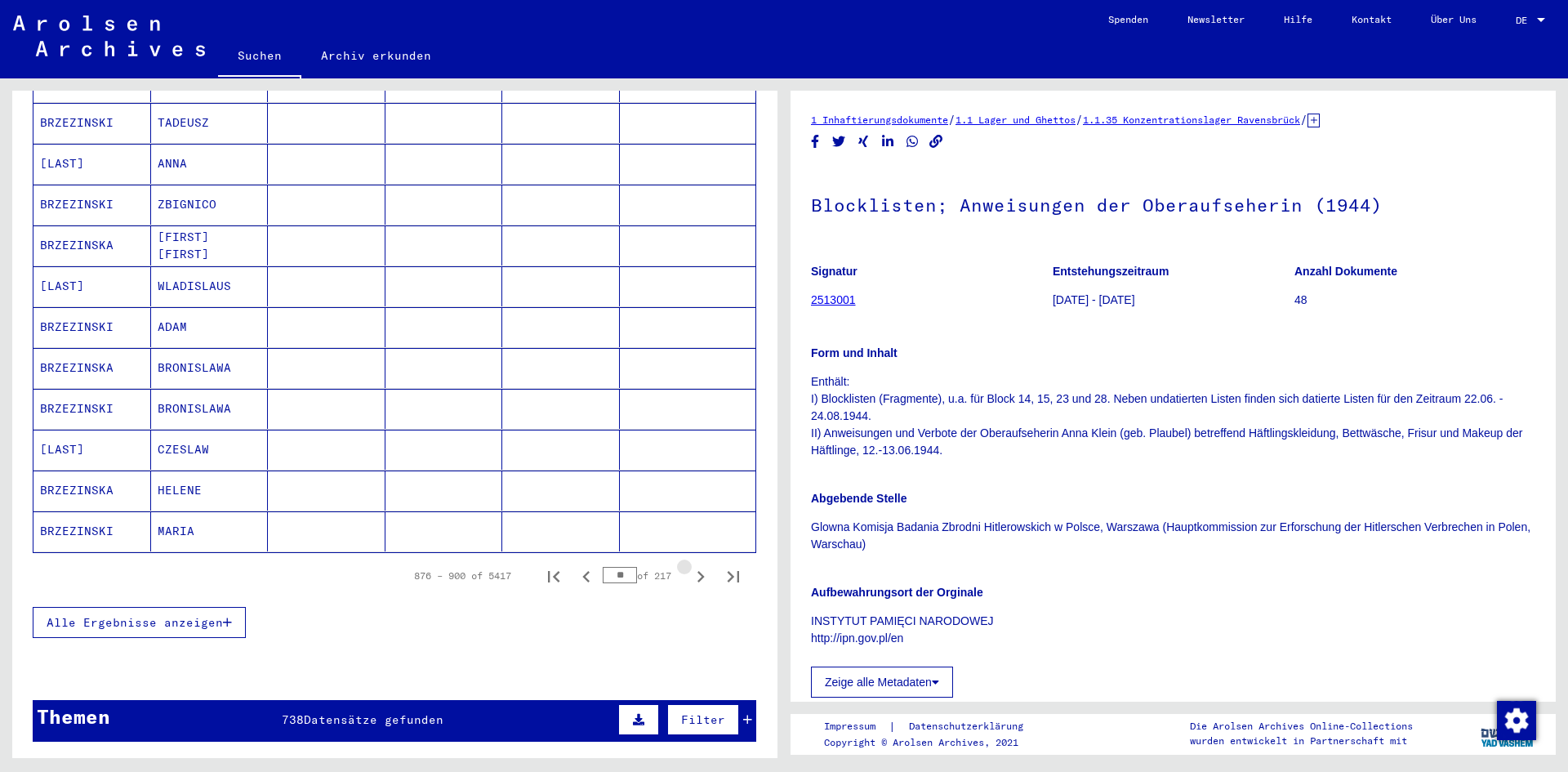 click 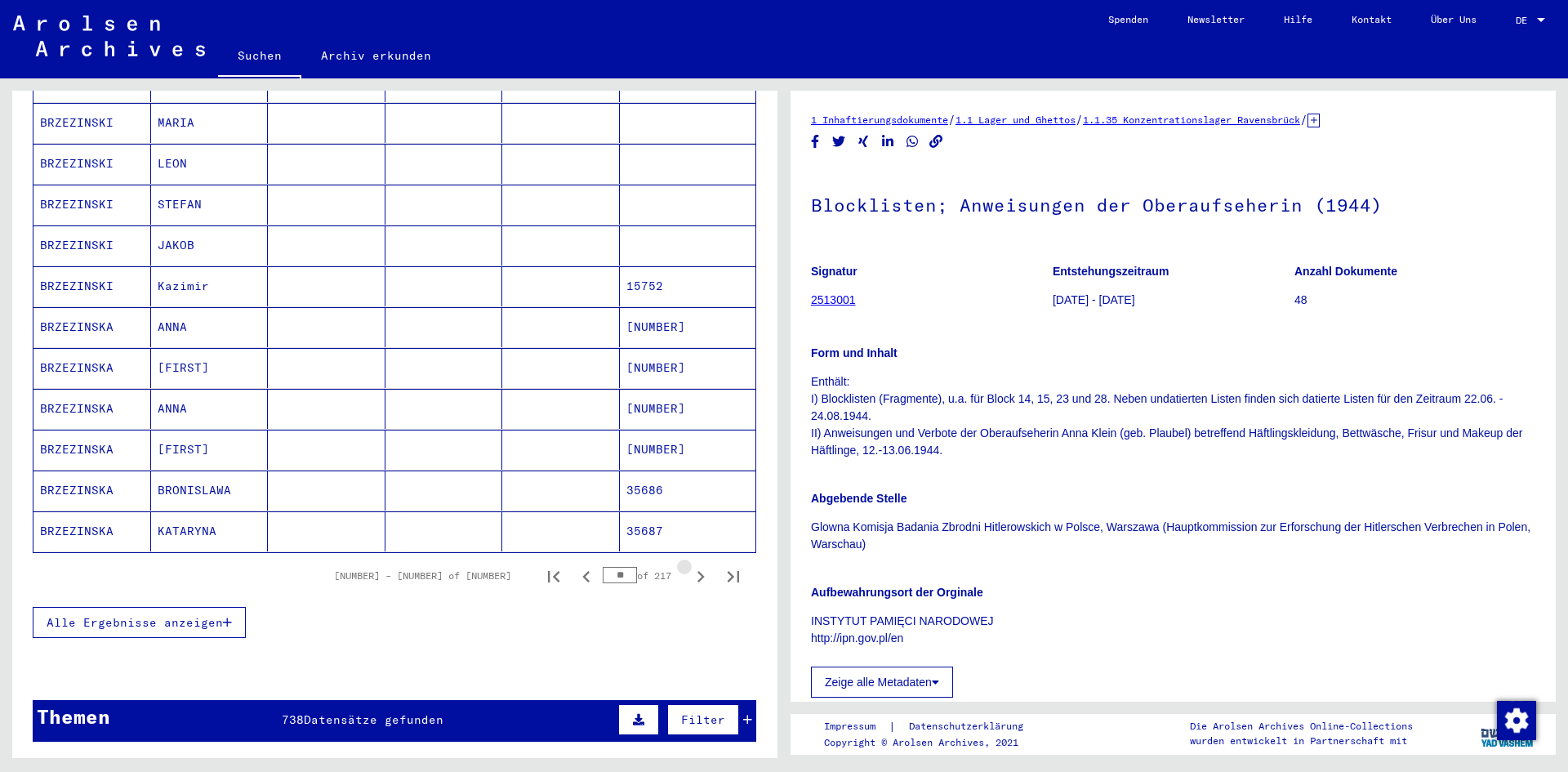 click 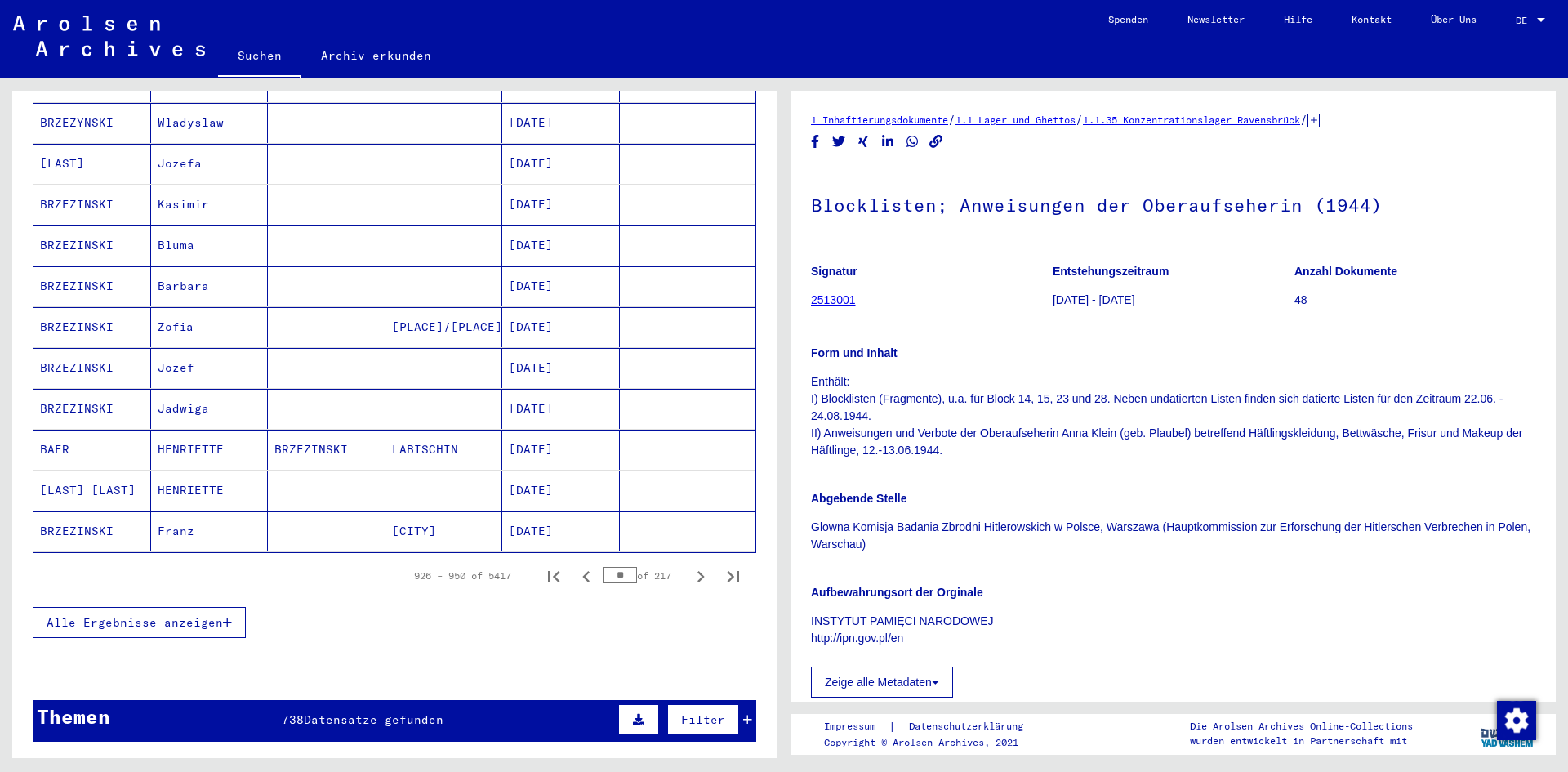click 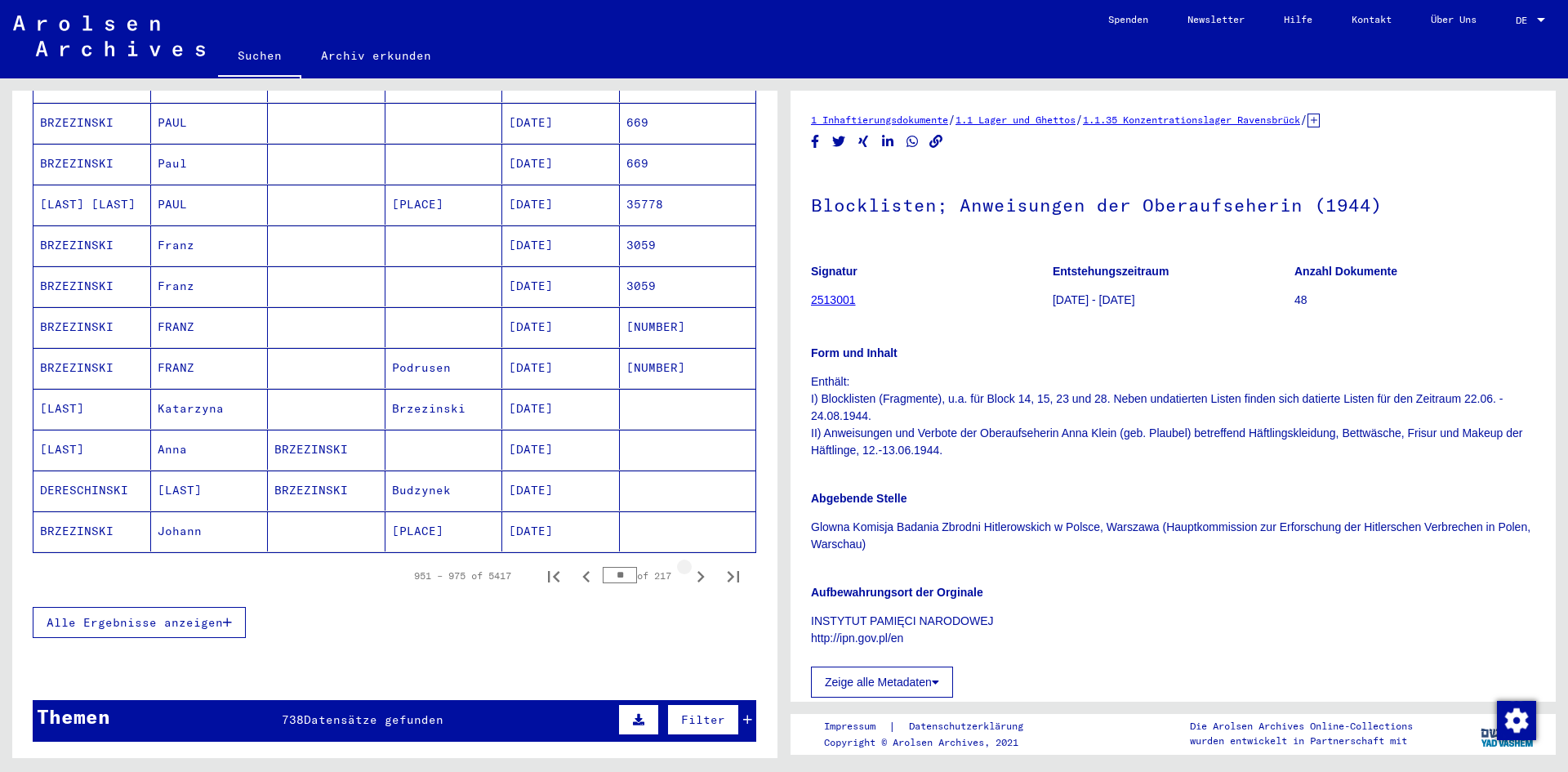click 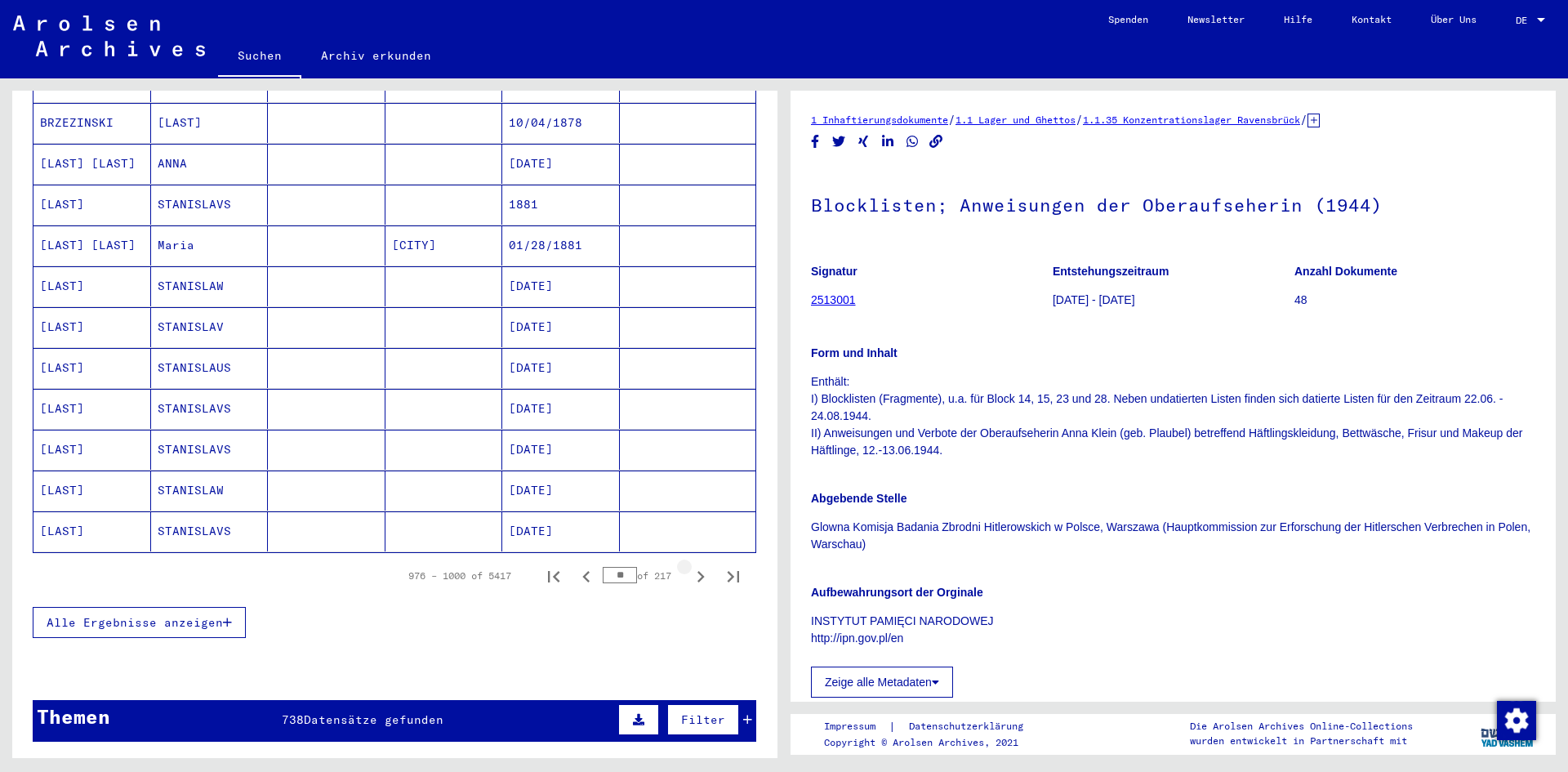 click 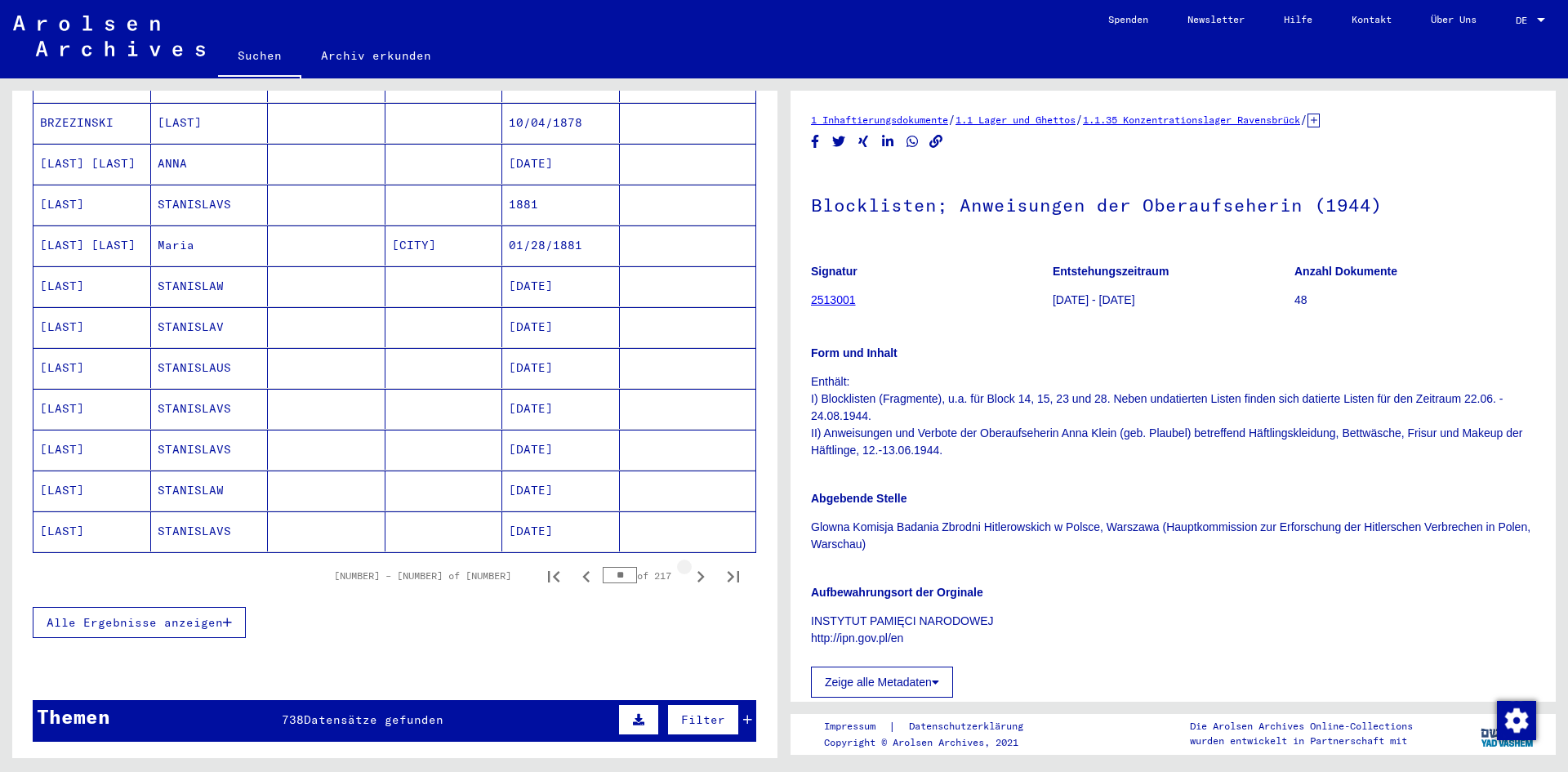 click 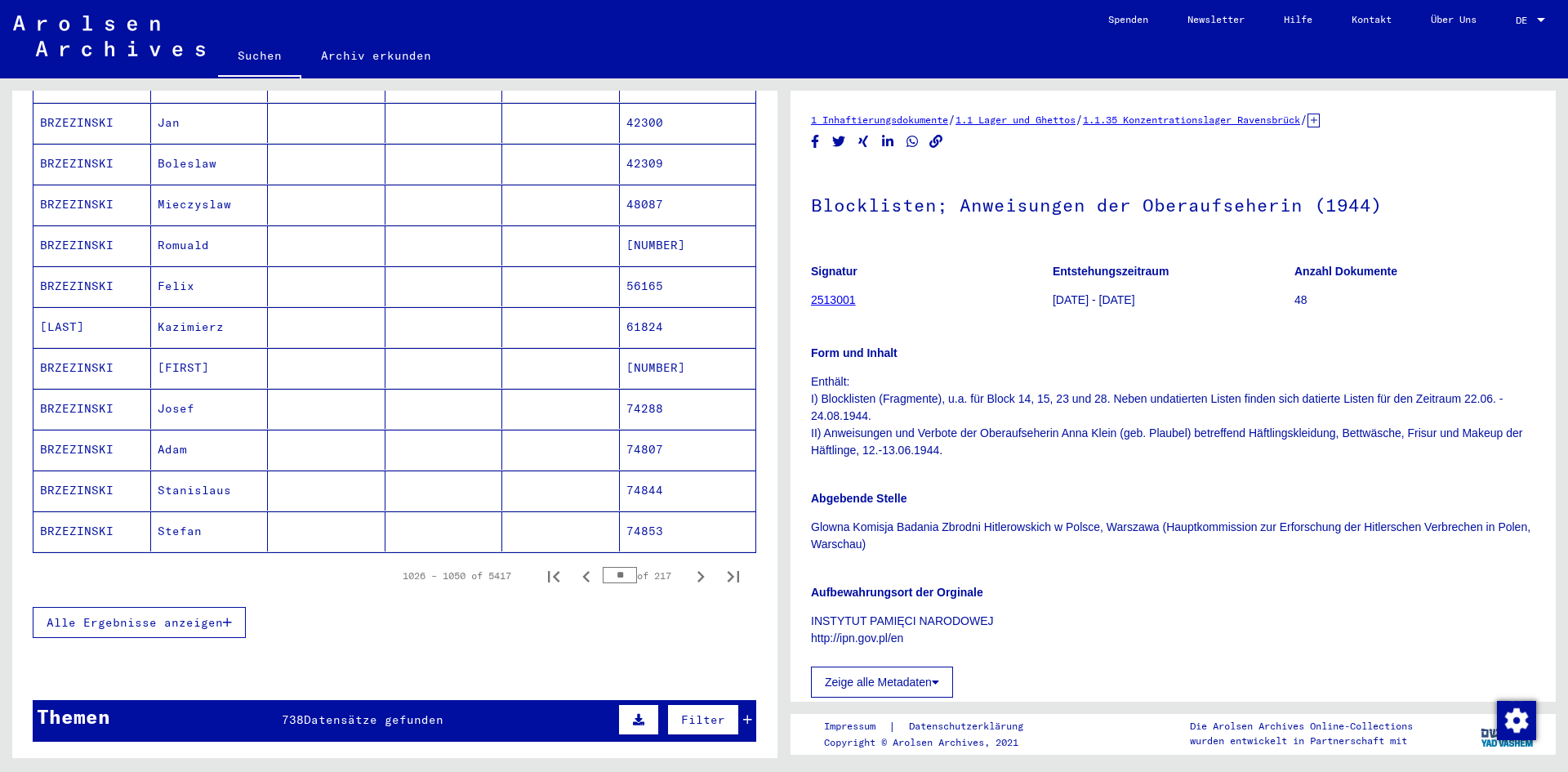 click 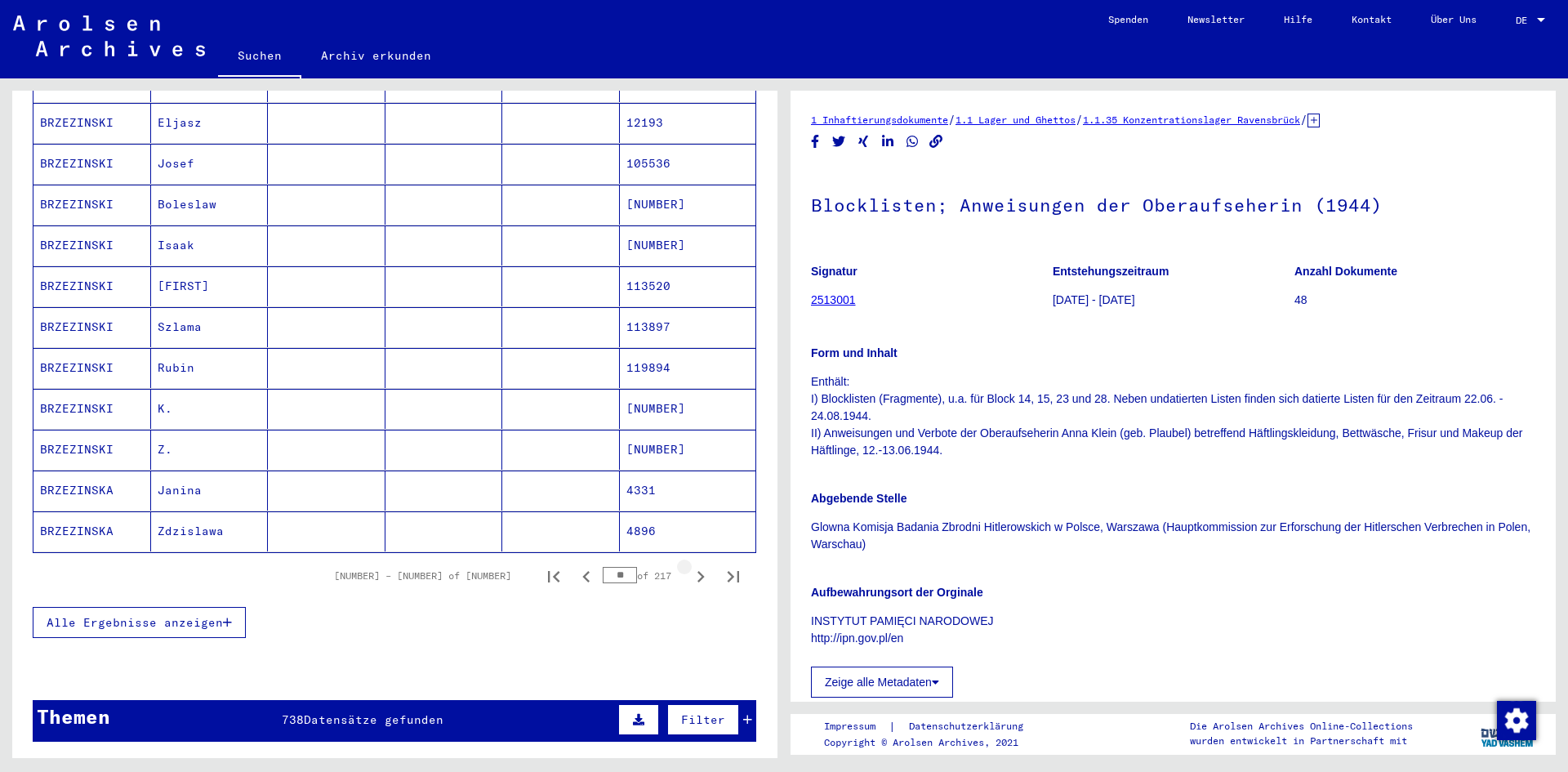 click 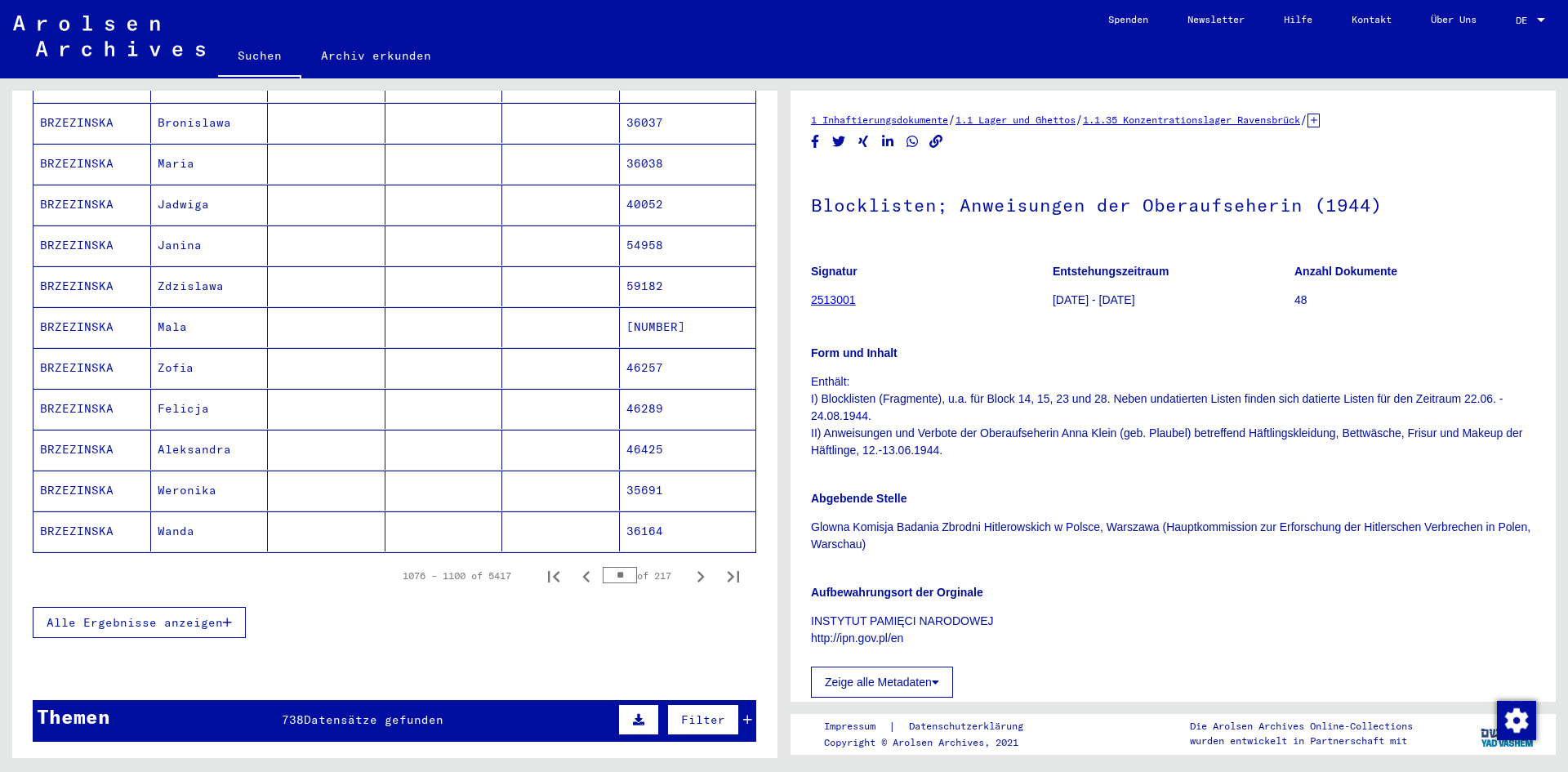 click 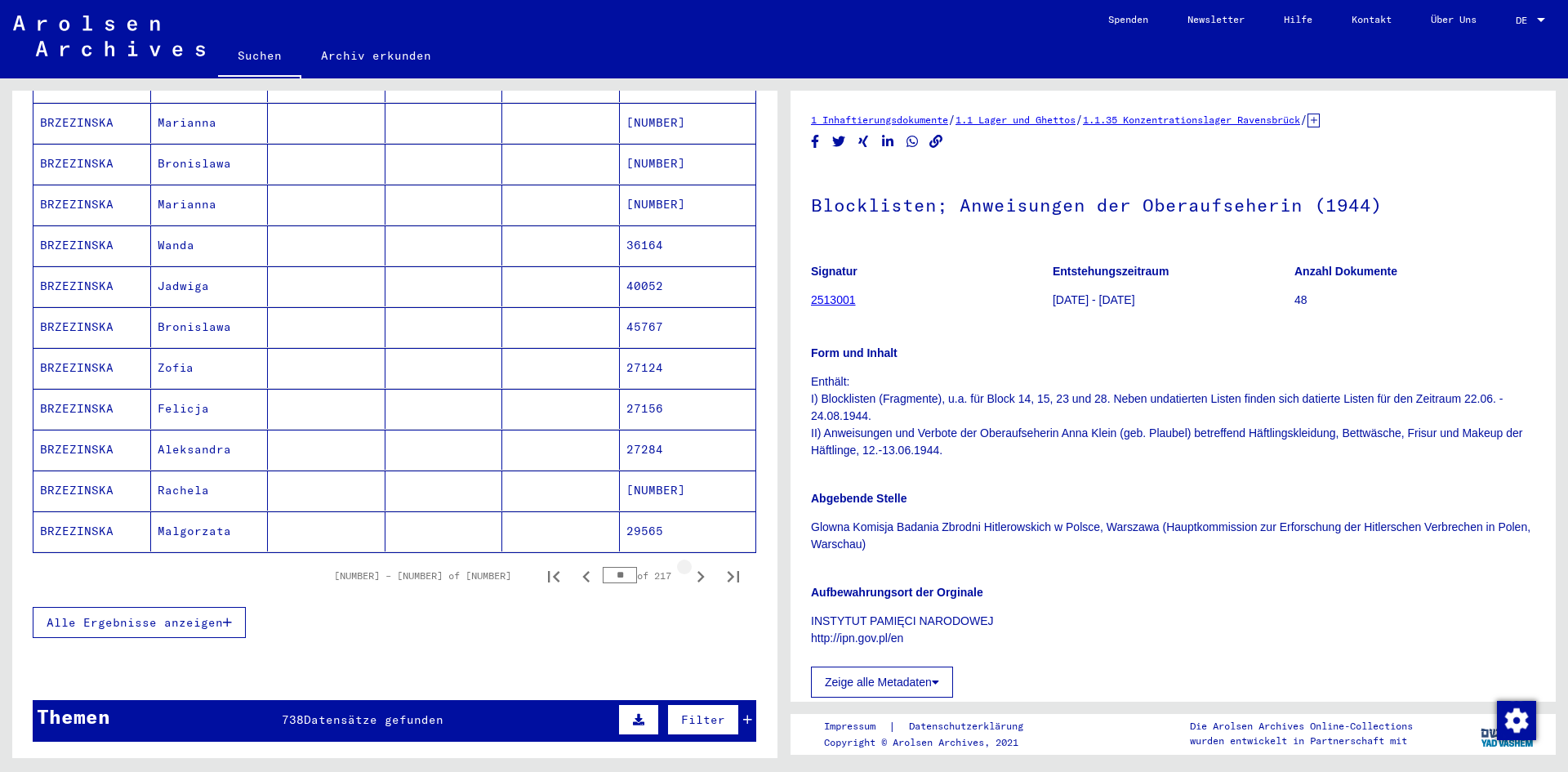 click 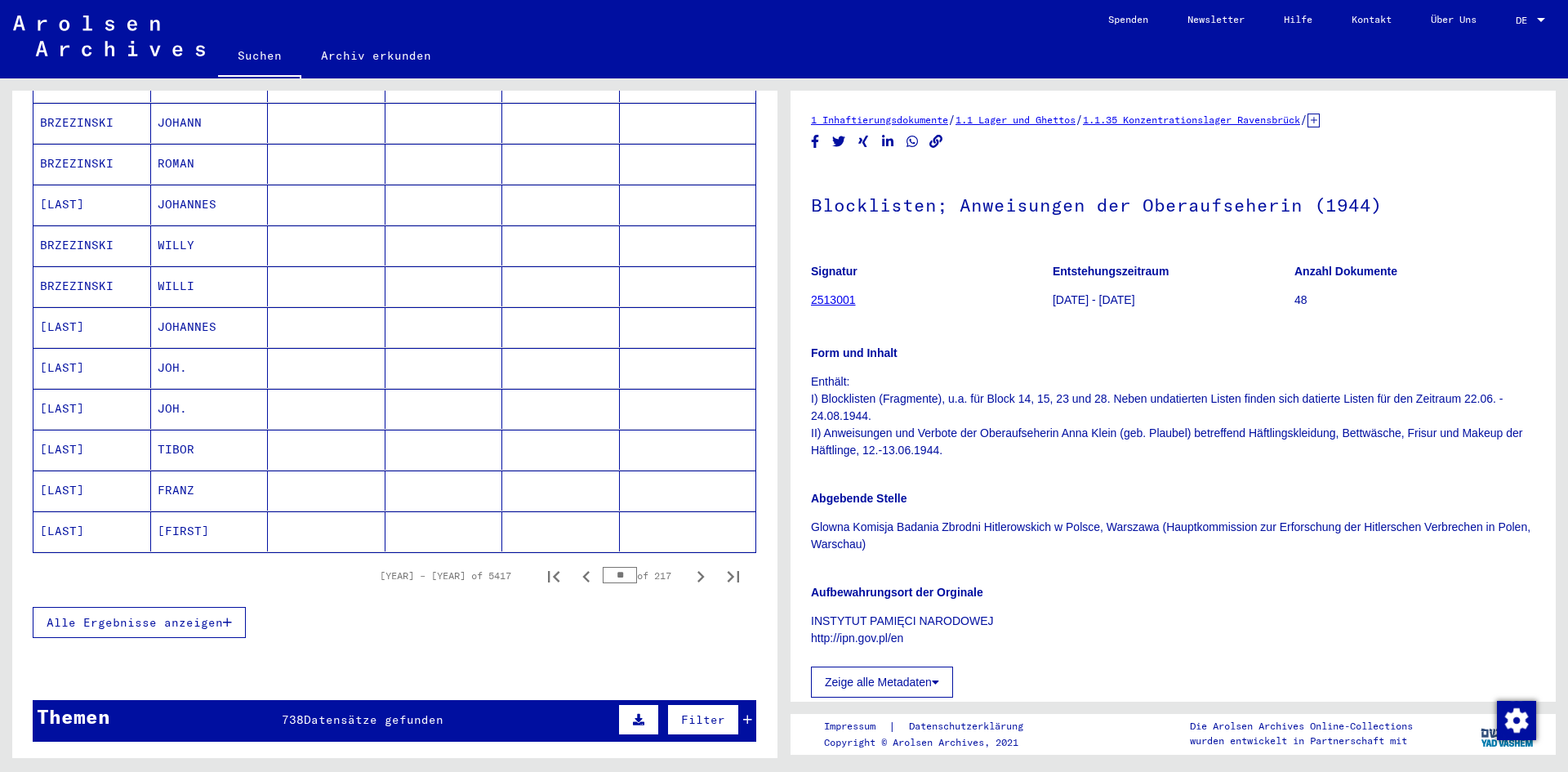 click 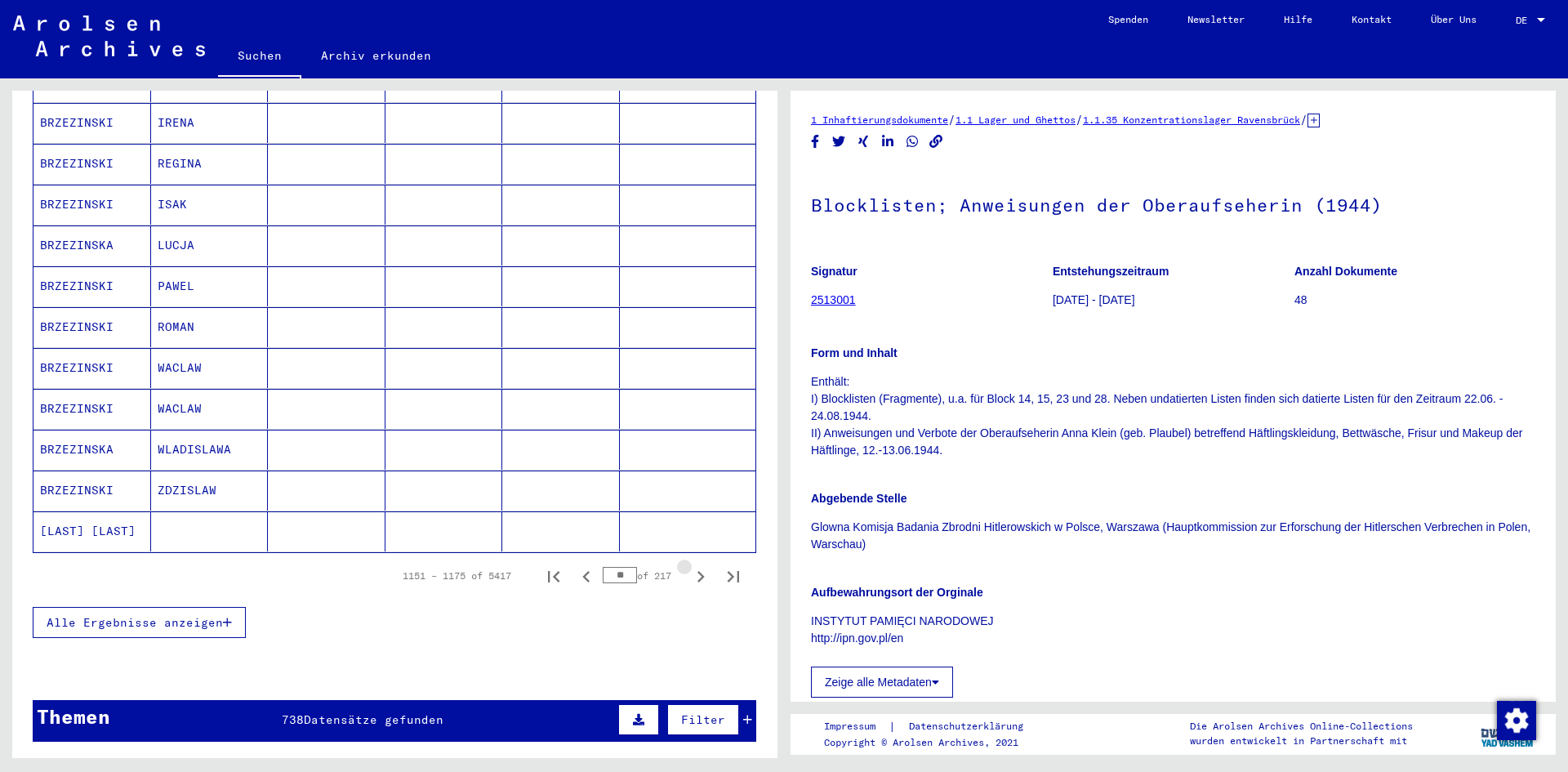 click 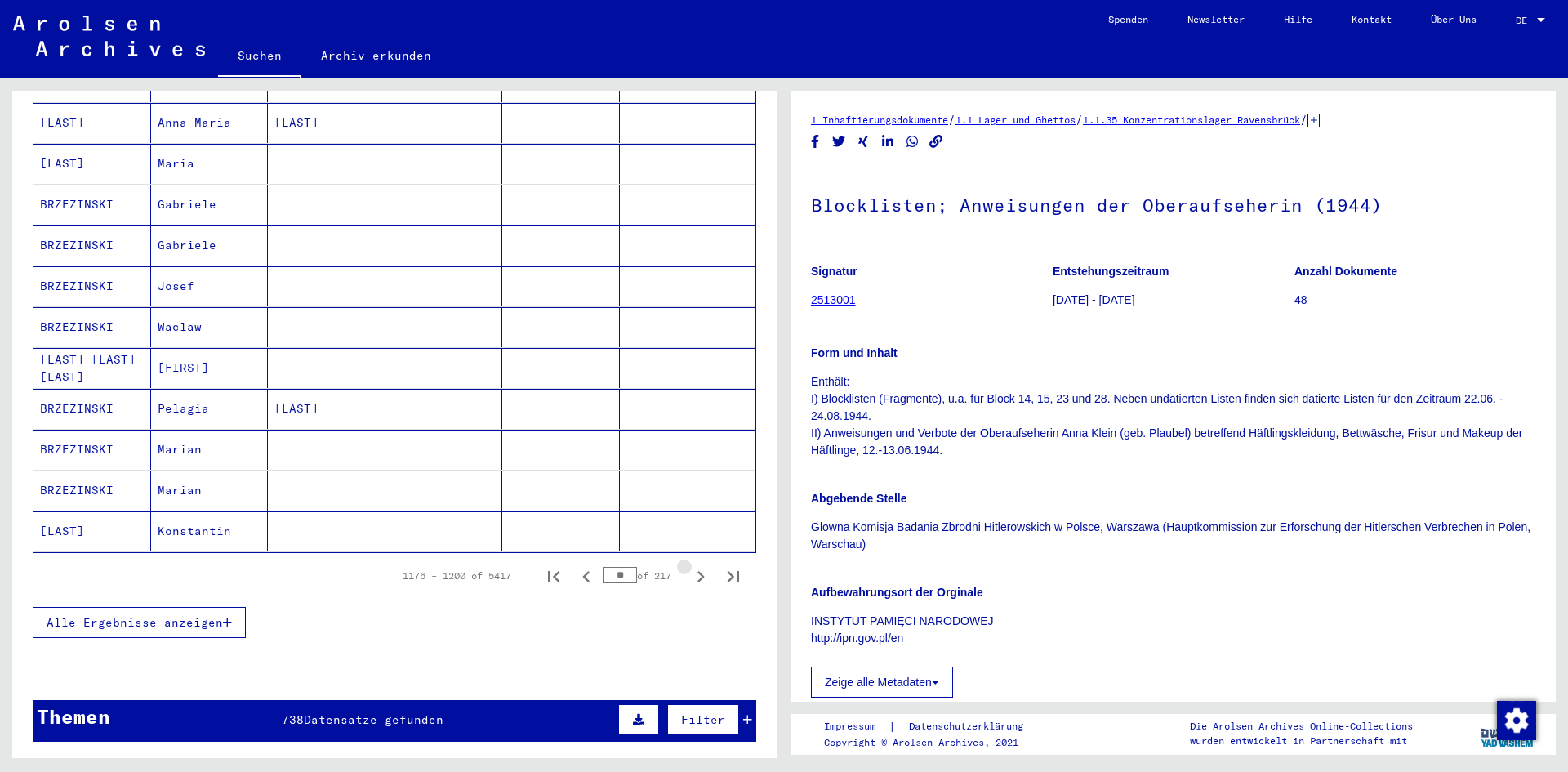 click 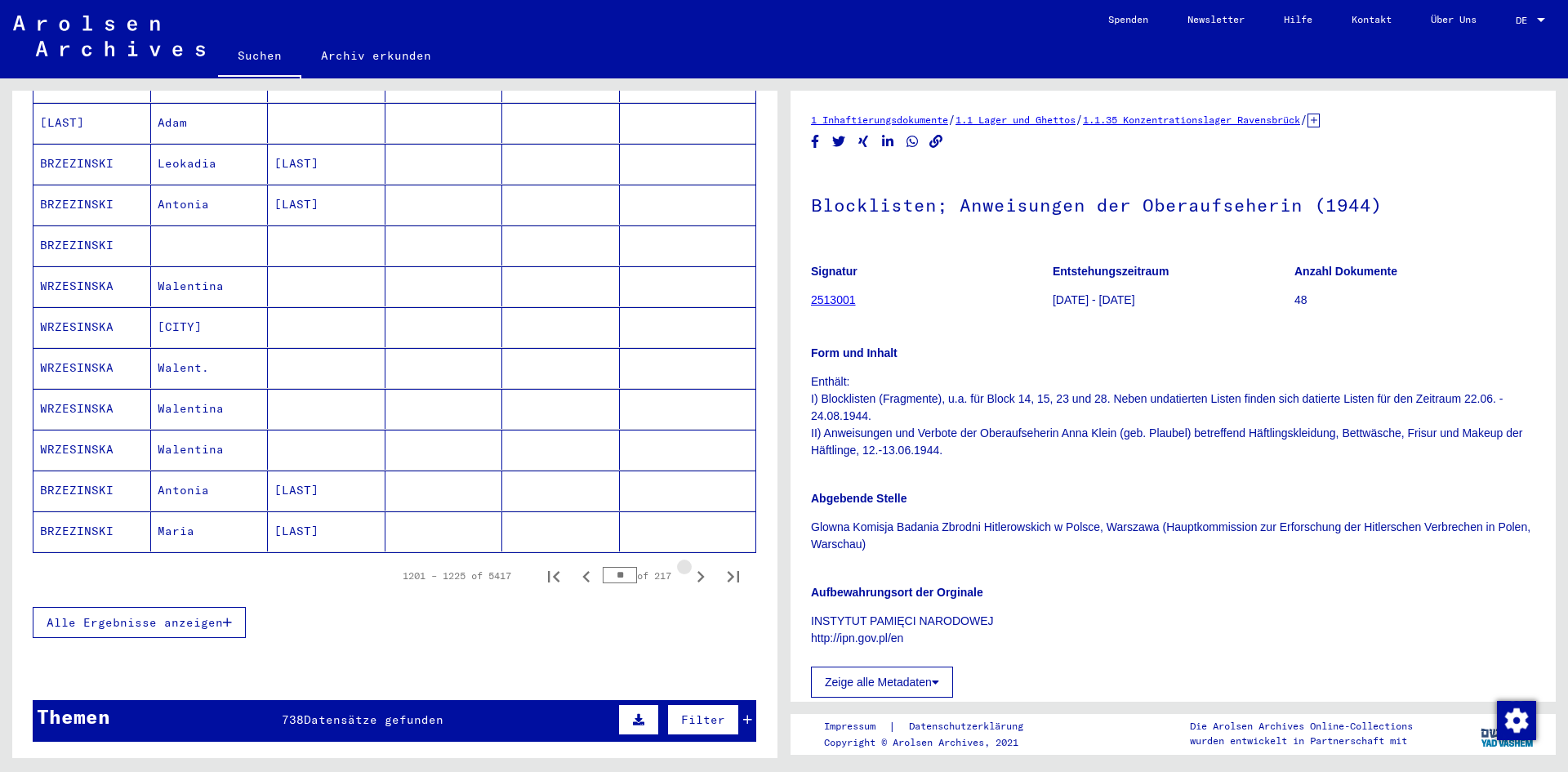 click 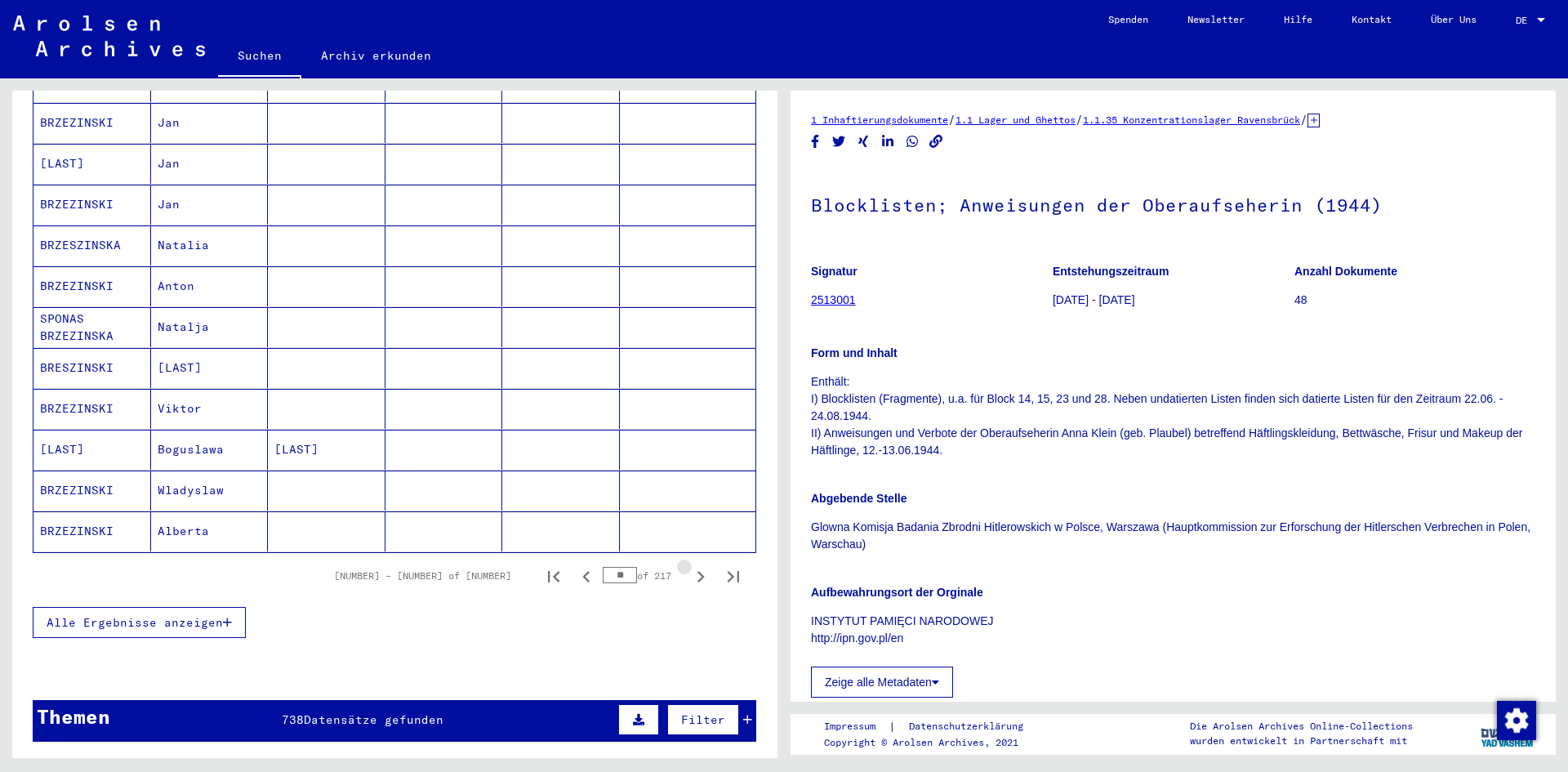 click 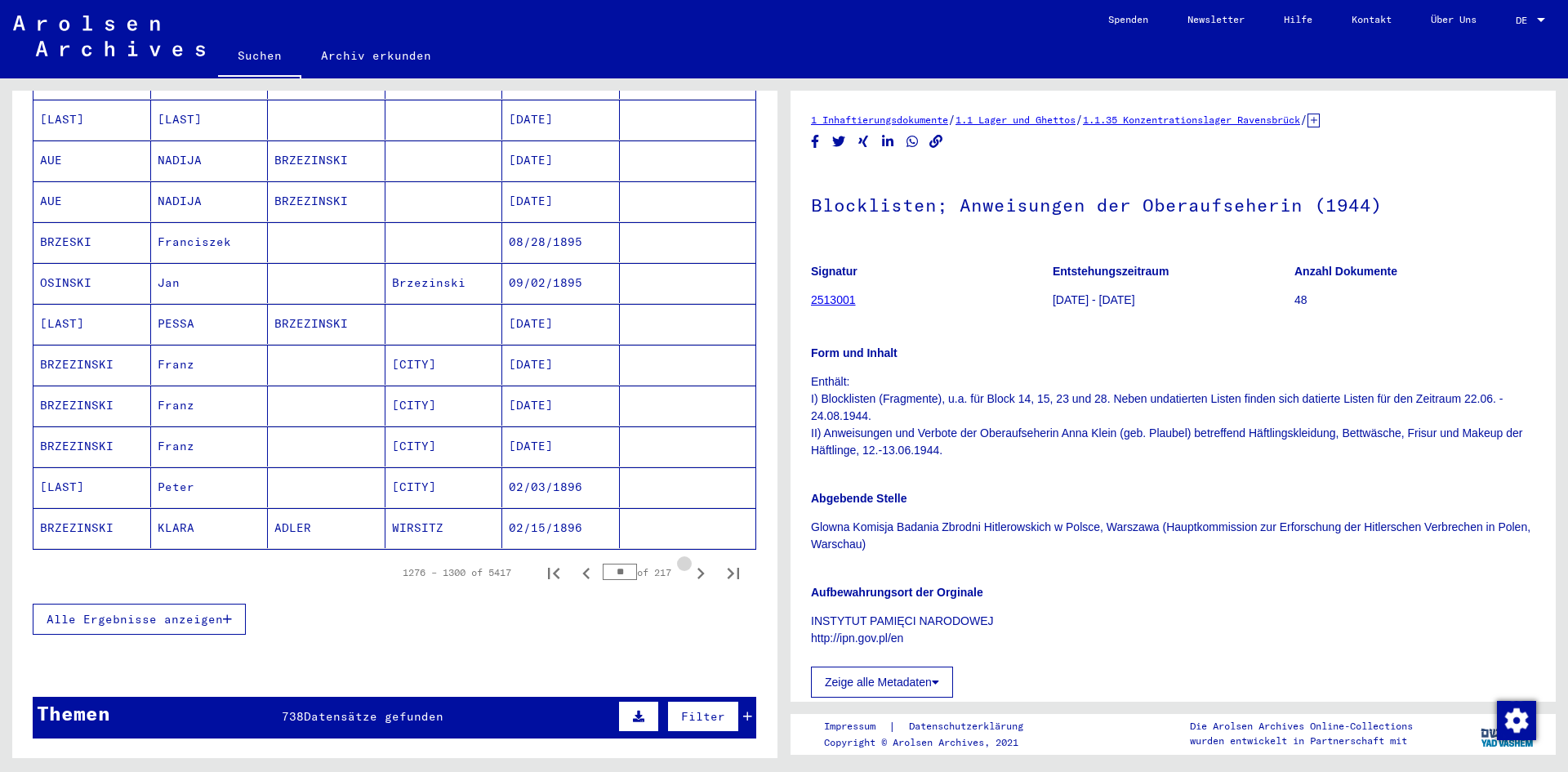 click 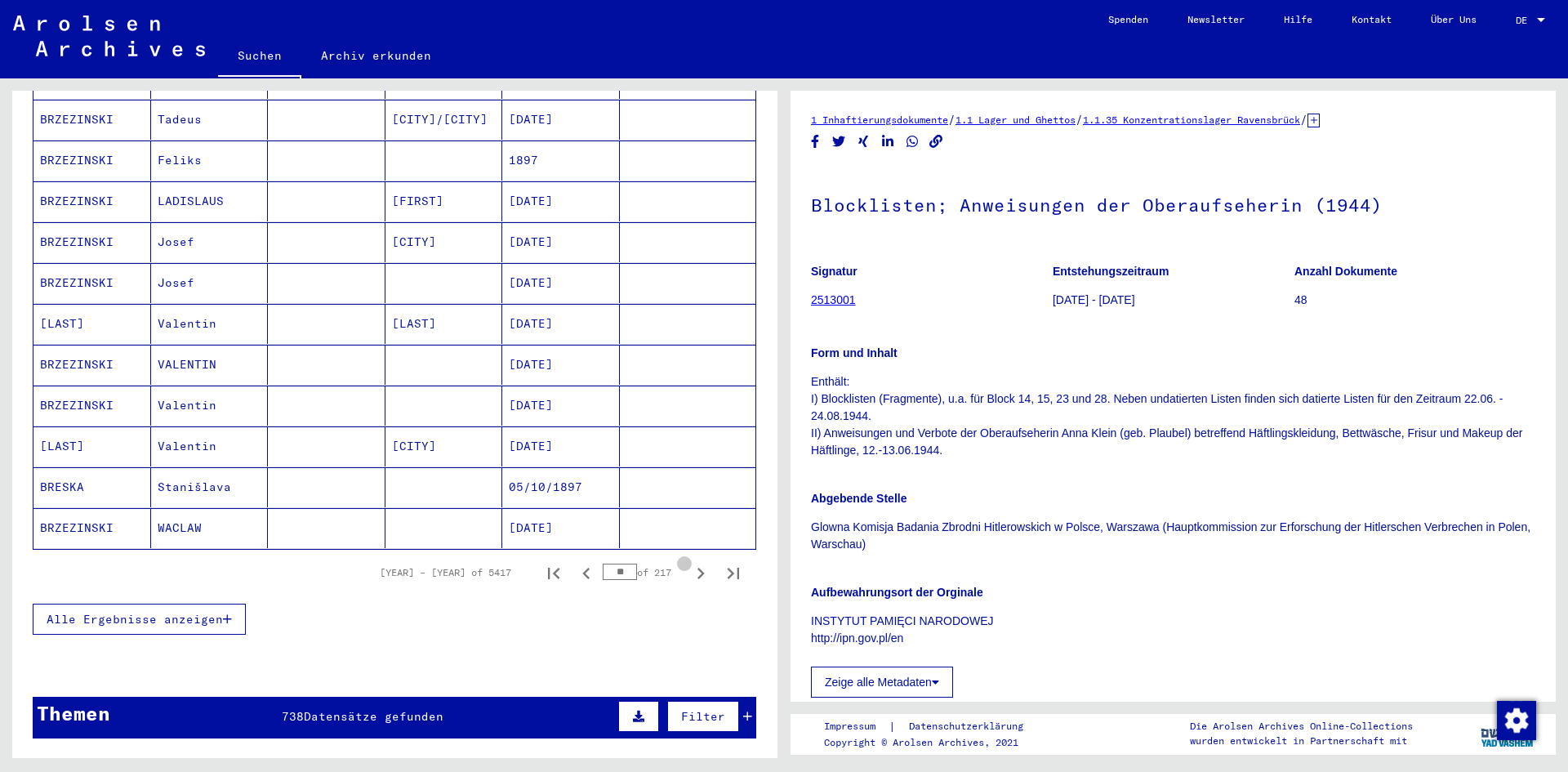 click 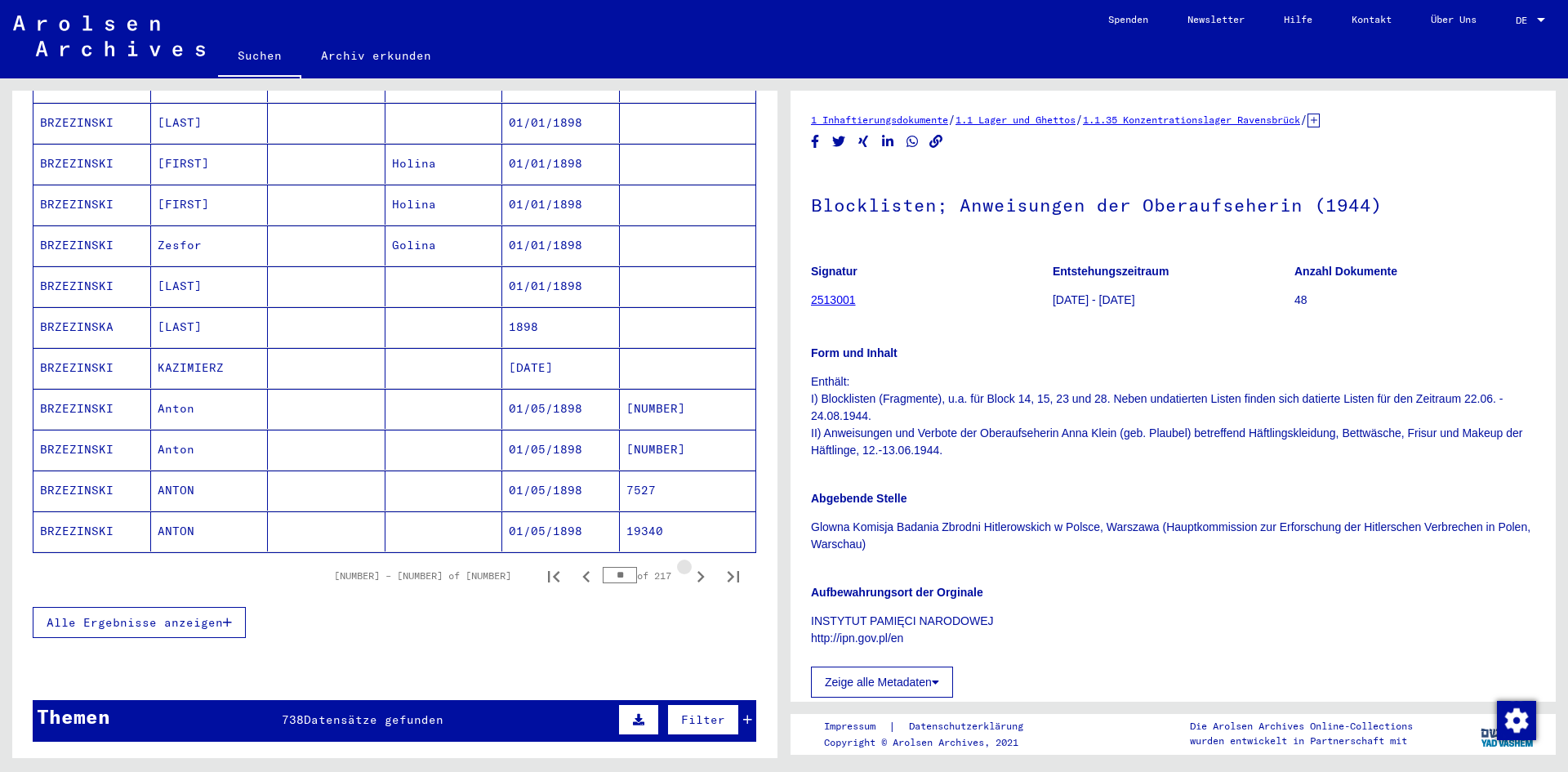 click 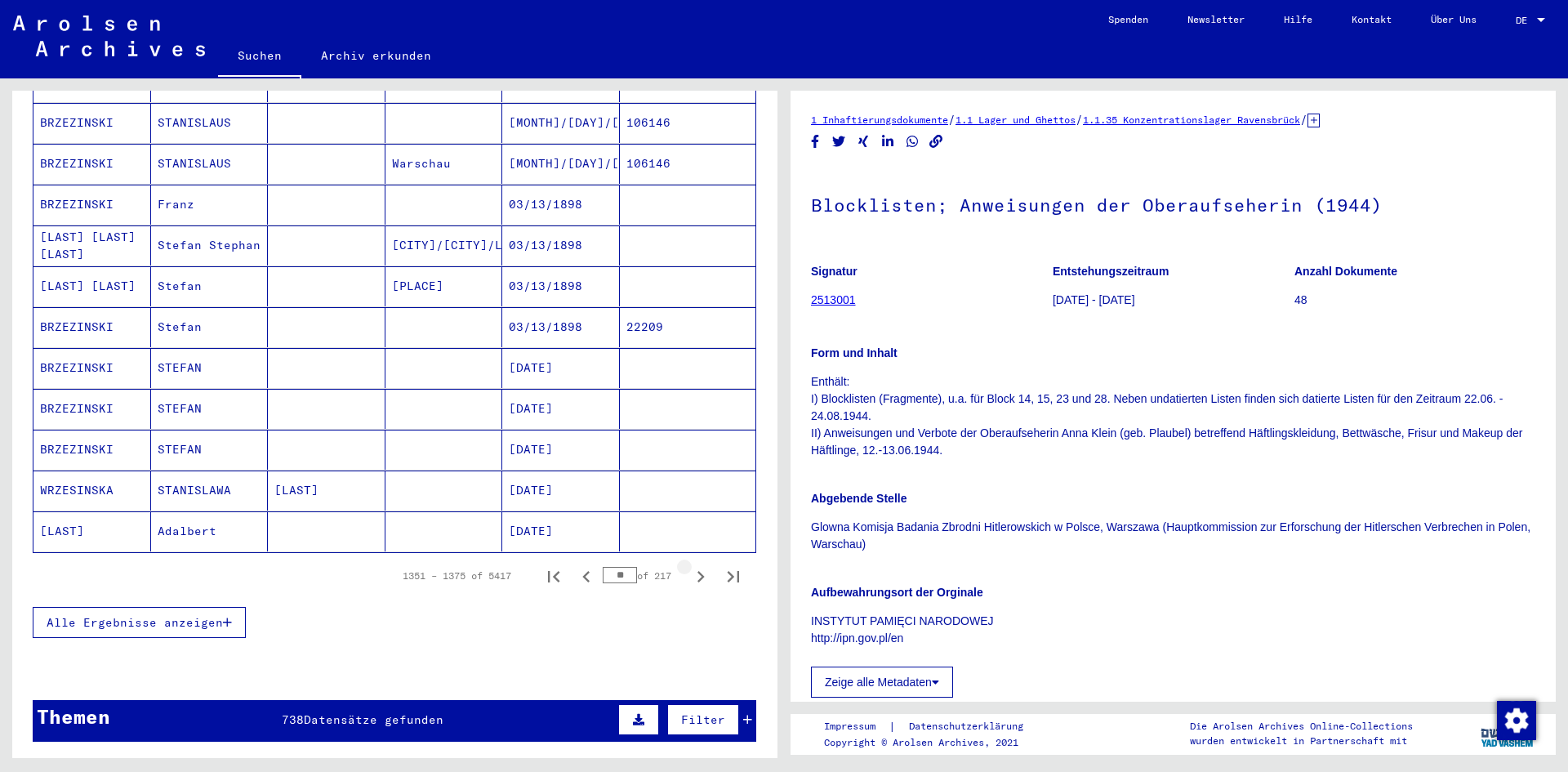 click 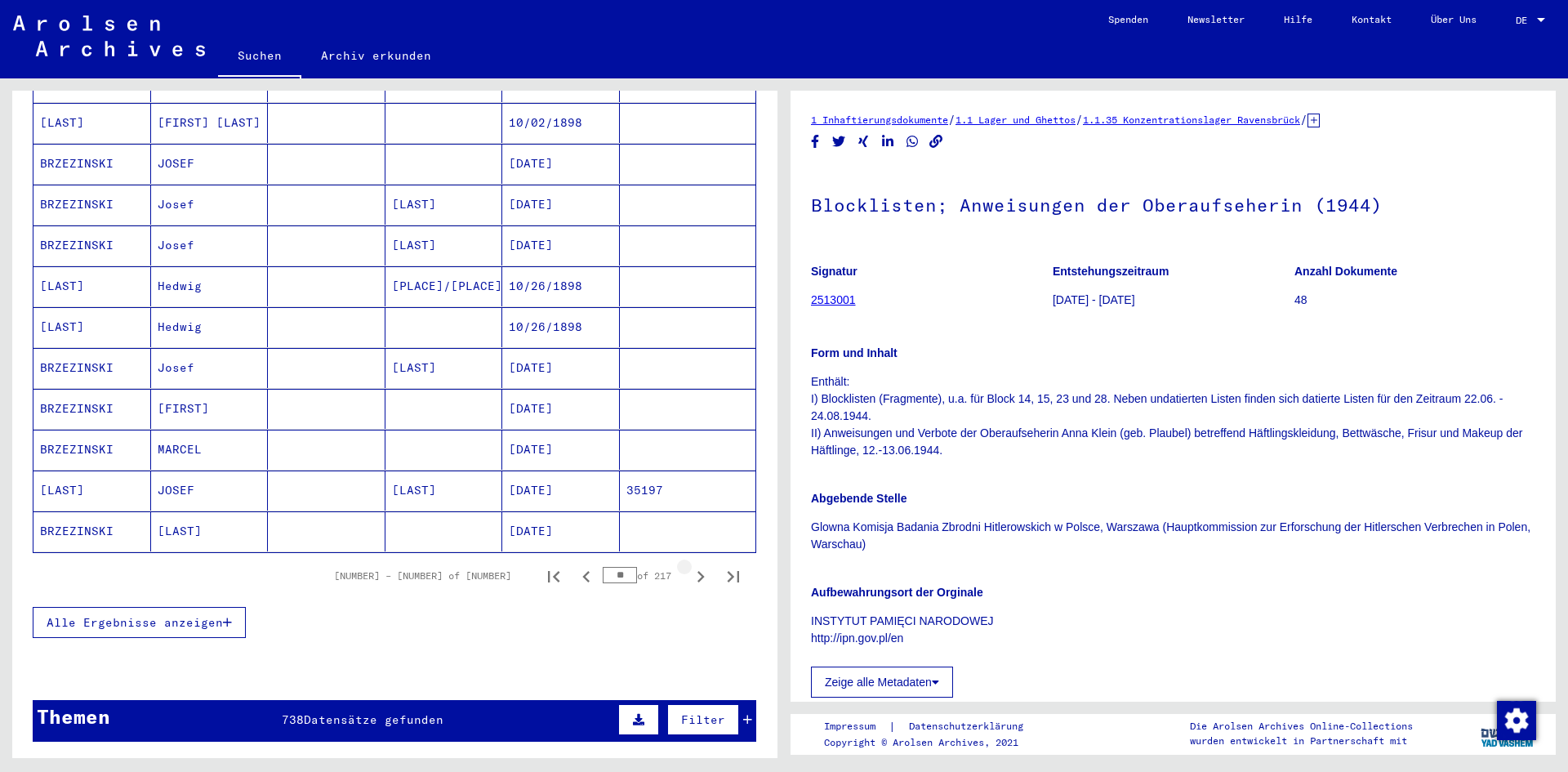 click 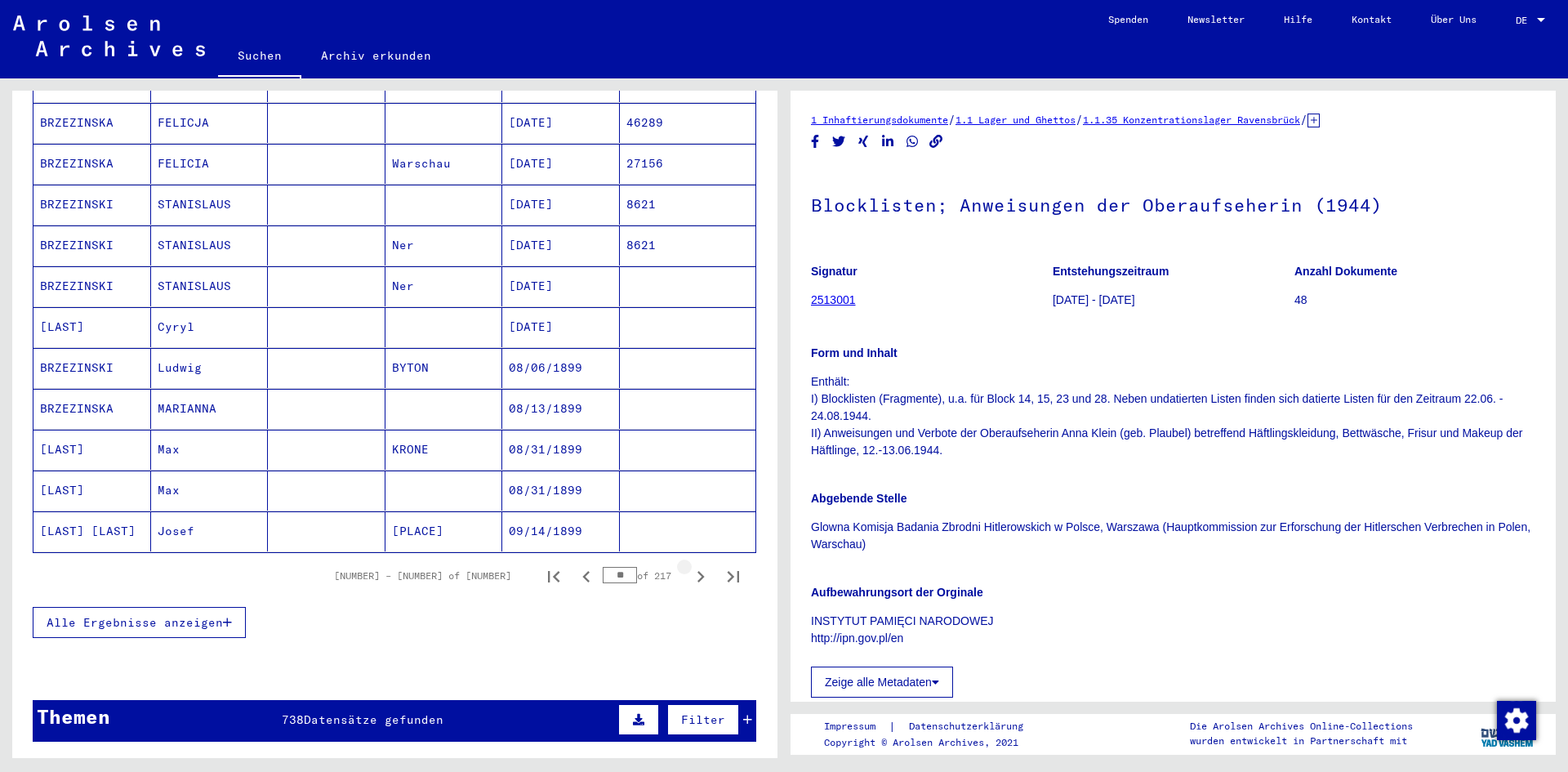 click 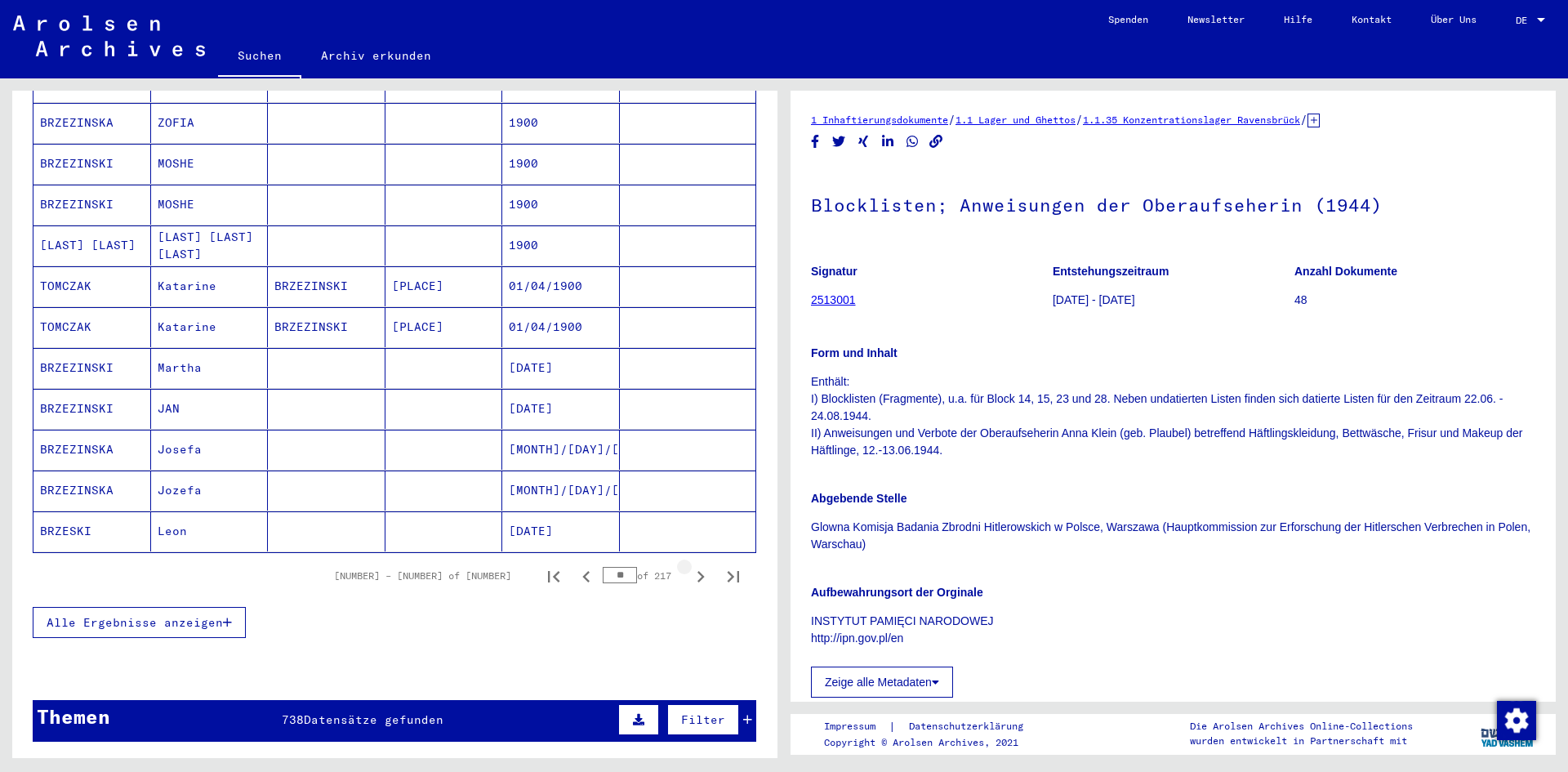 click 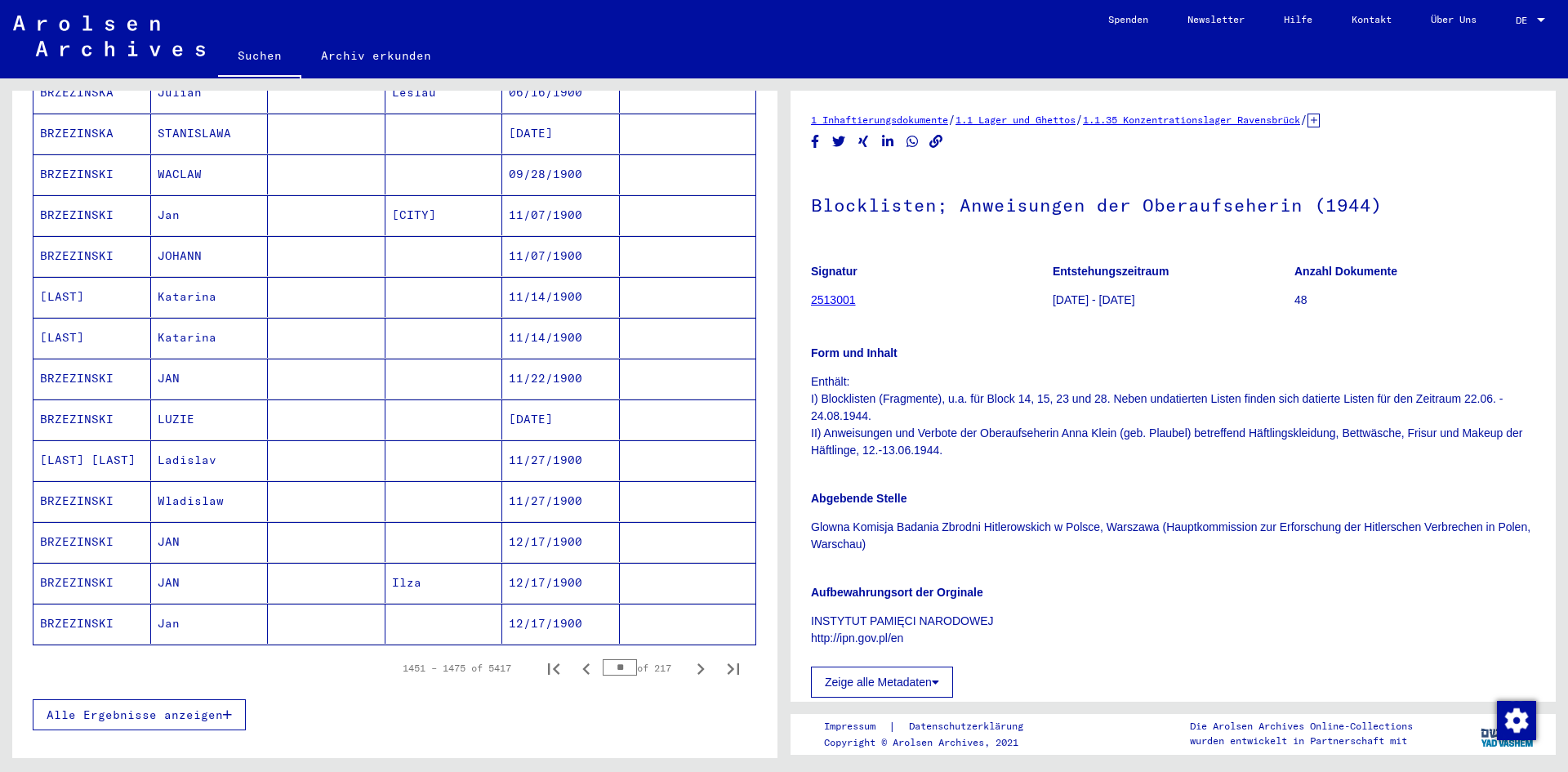 scroll, scrollTop: 899, scrollLeft: 0, axis: vertical 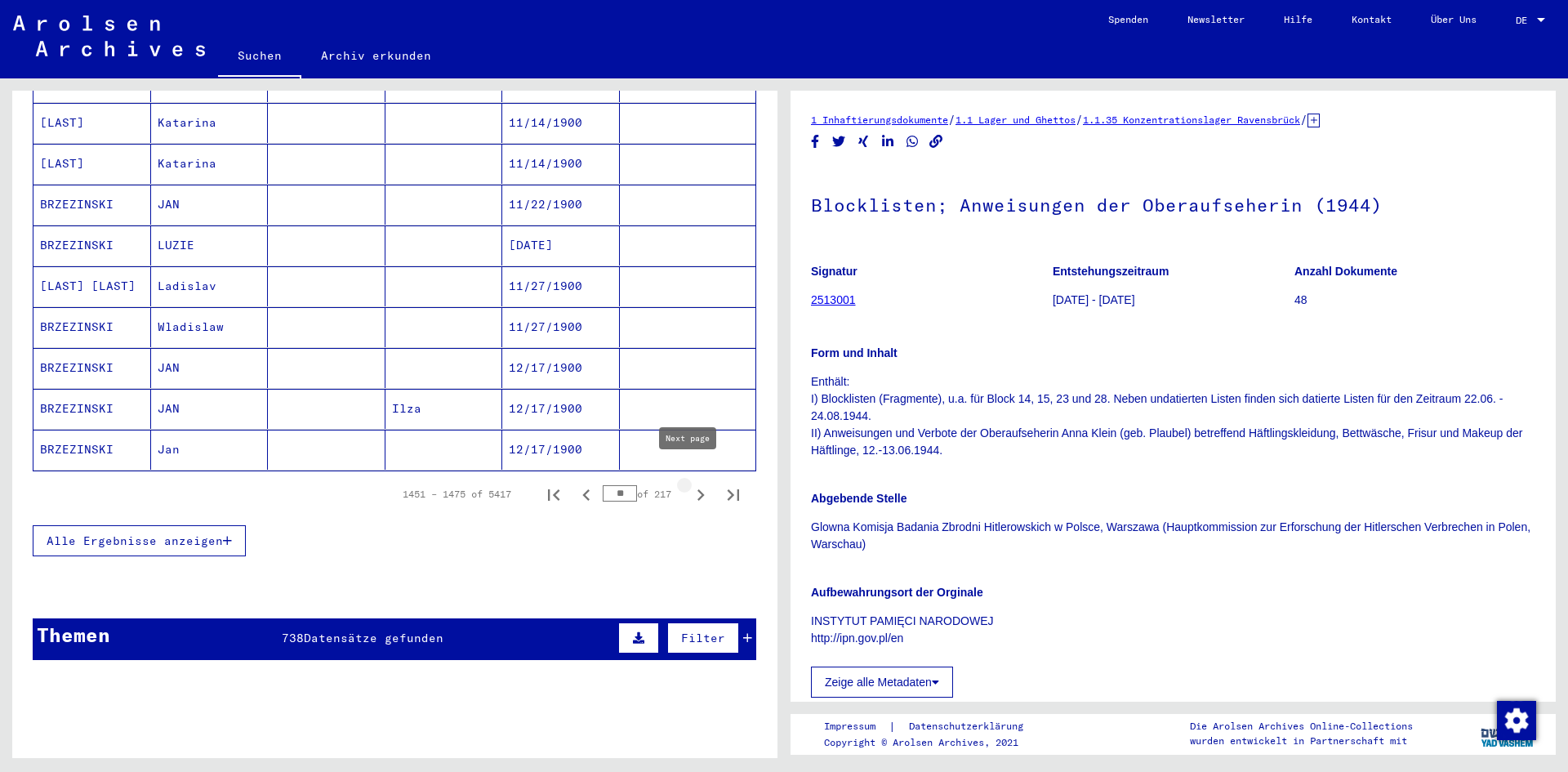 click 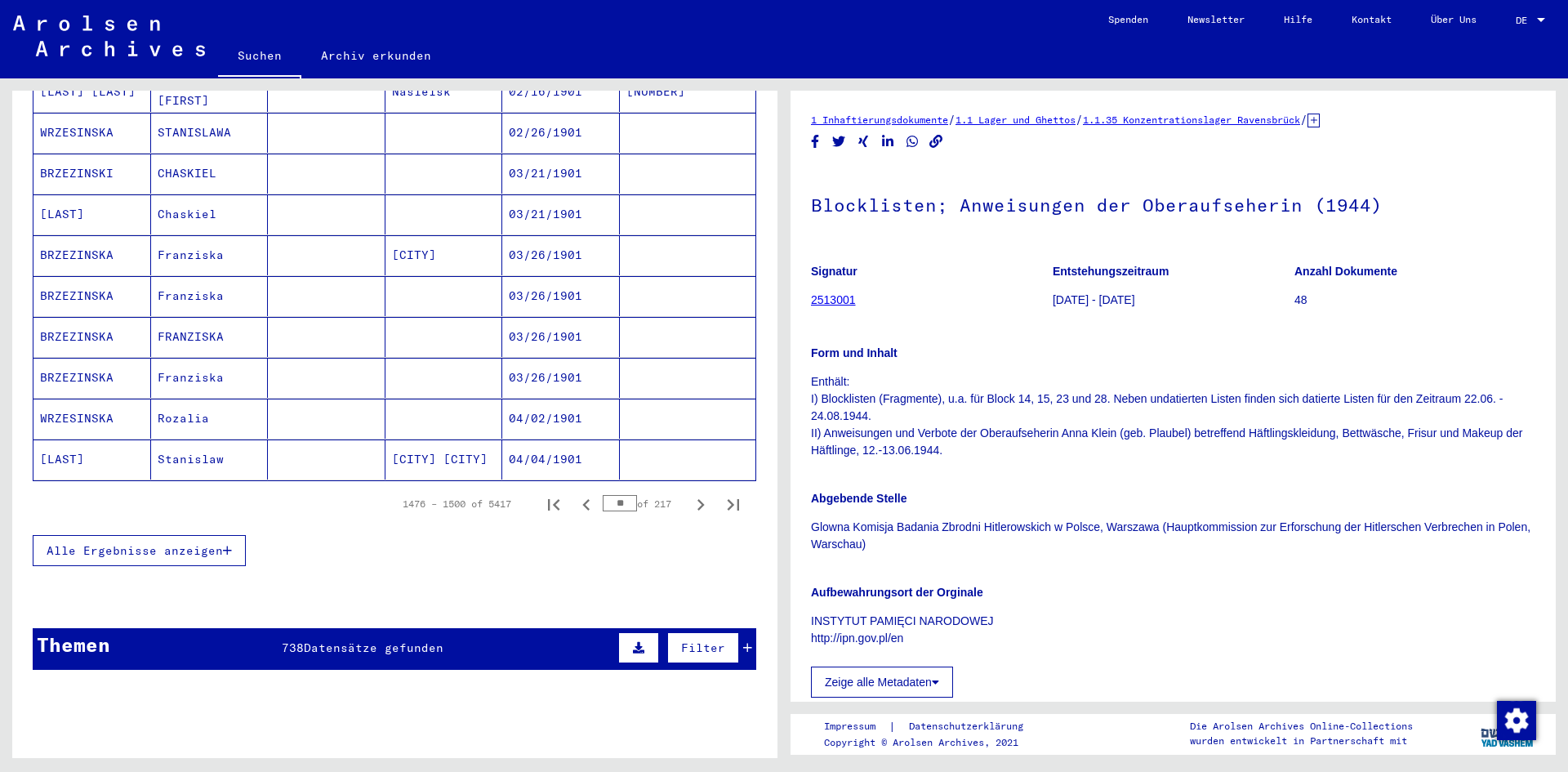 scroll, scrollTop: 899, scrollLeft: 0, axis: vertical 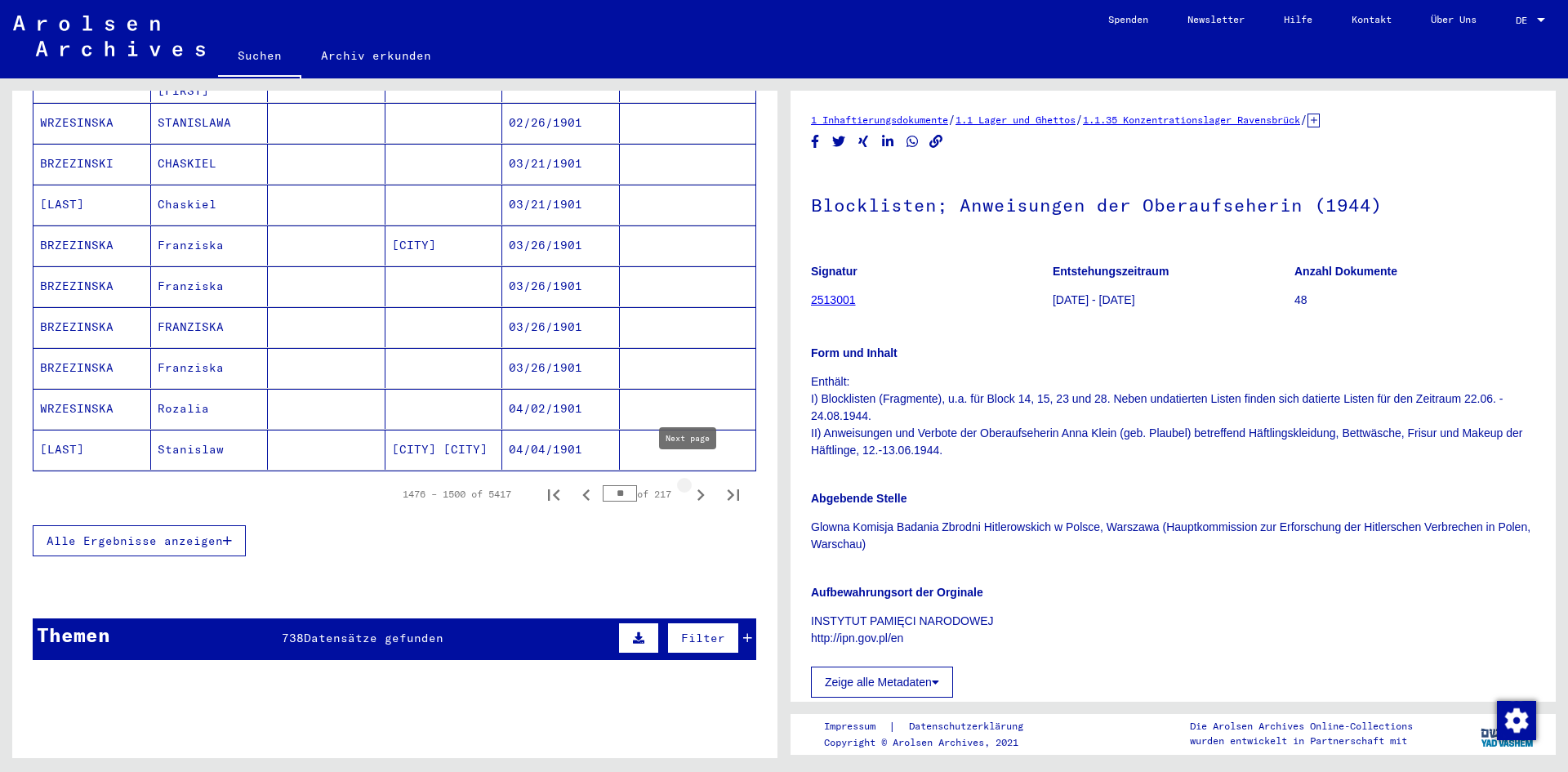 click 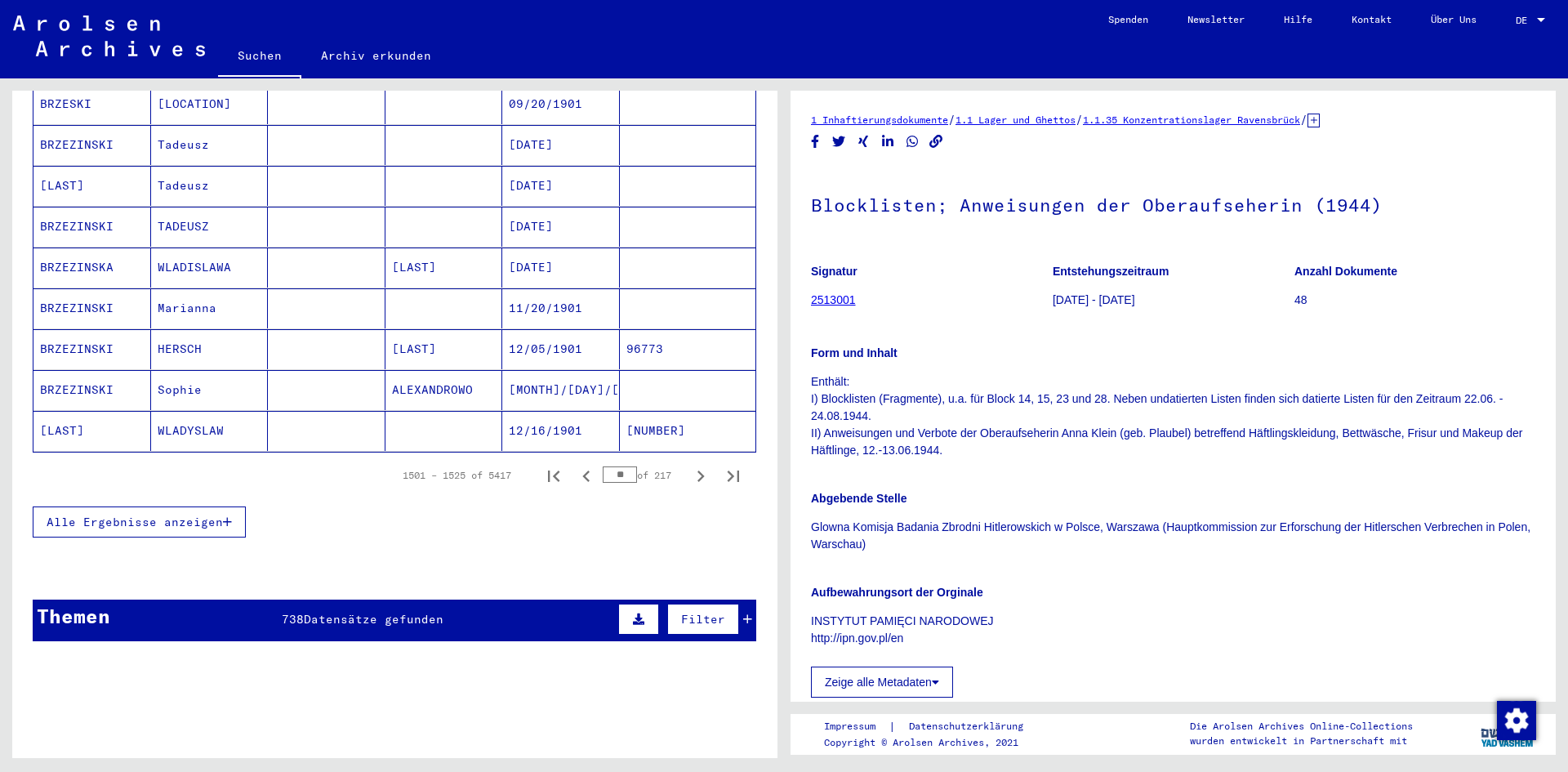scroll, scrollTop: 898, scrollLeft: 0, axis: vertical 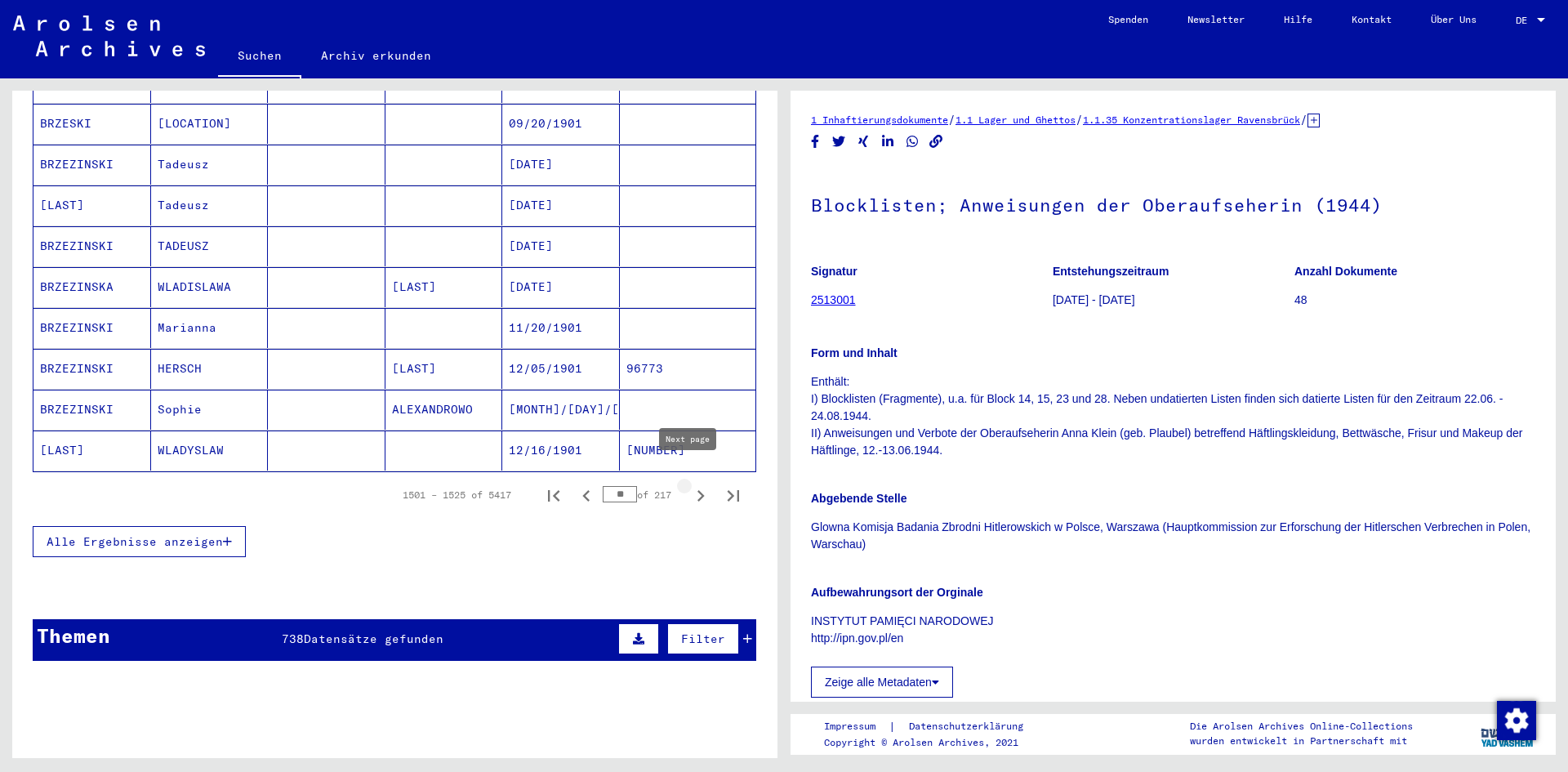 click 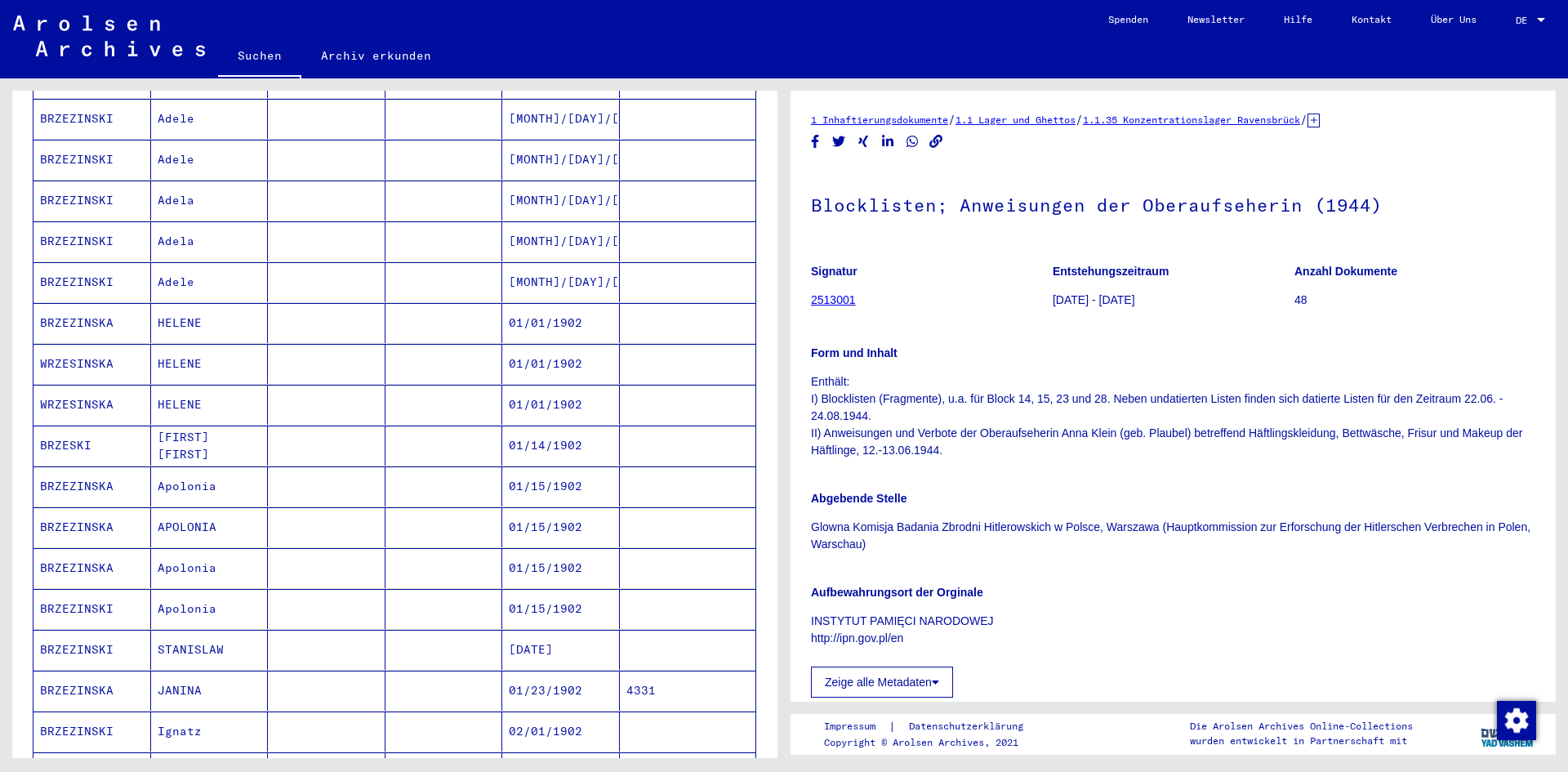 scroll, scrollTop: 654, scrollLeft: 0, axis: vertical 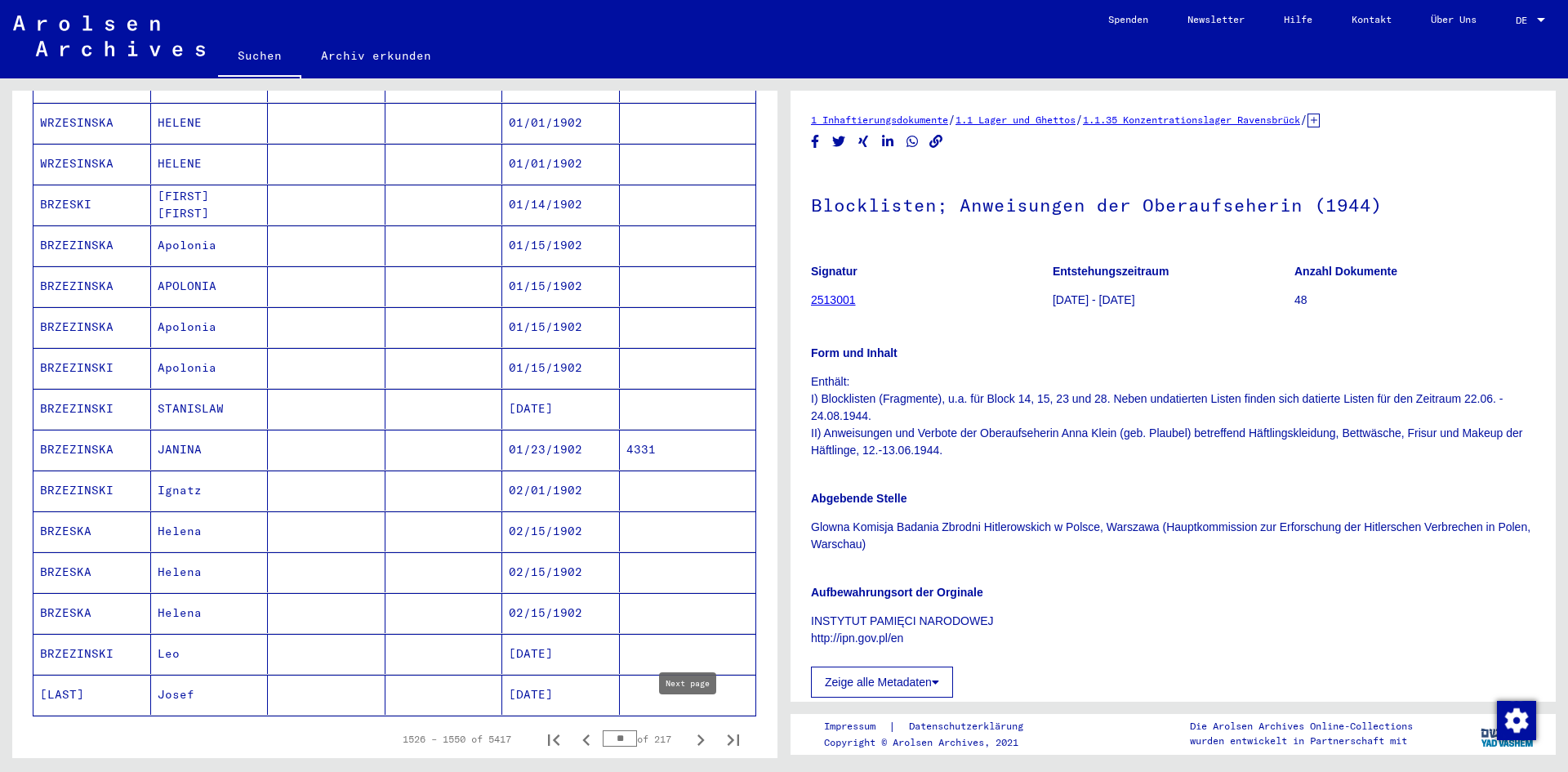 click 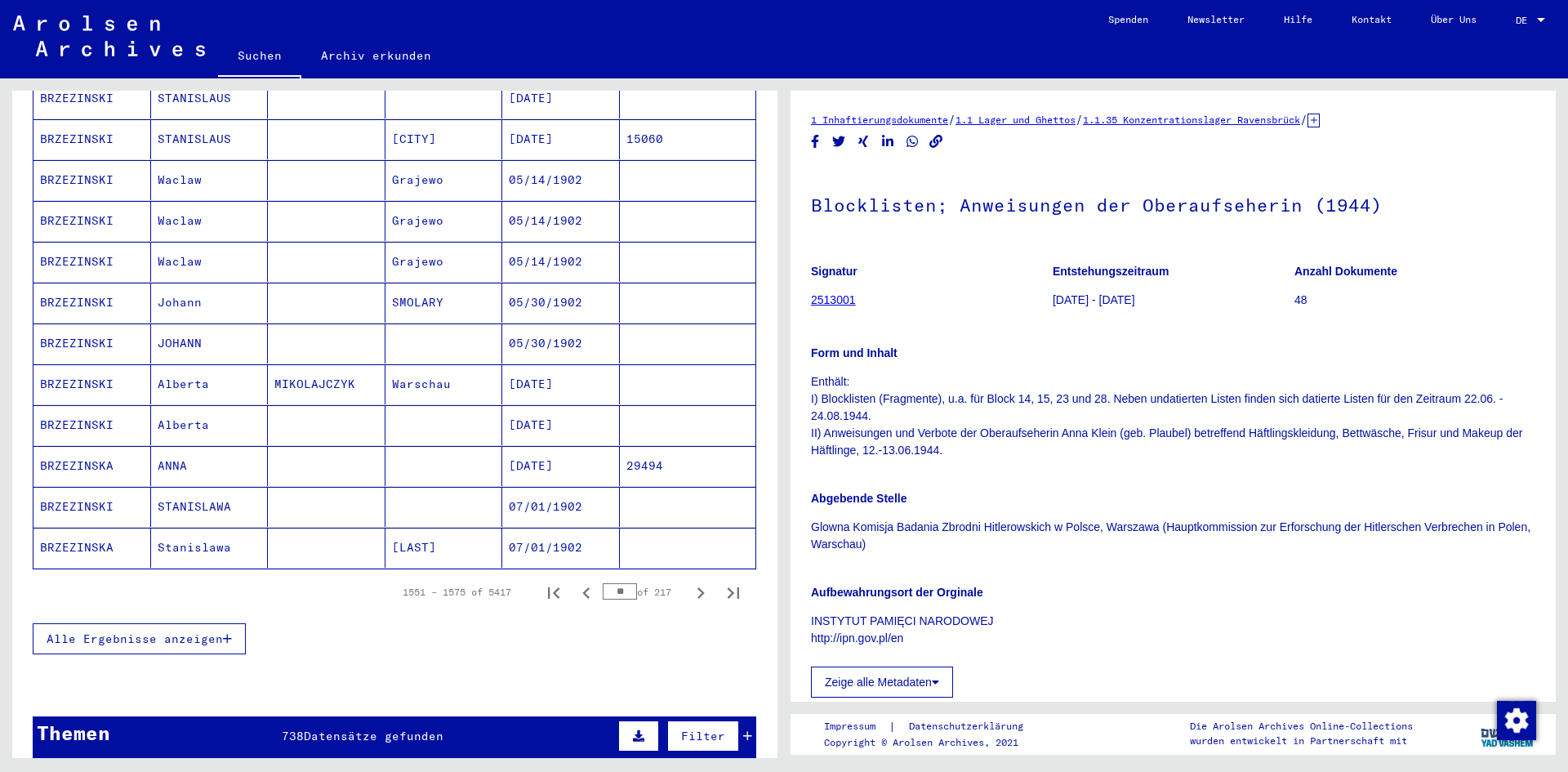 scroll, scrollTop: 817, scrollLeft: 0, axis: vertical 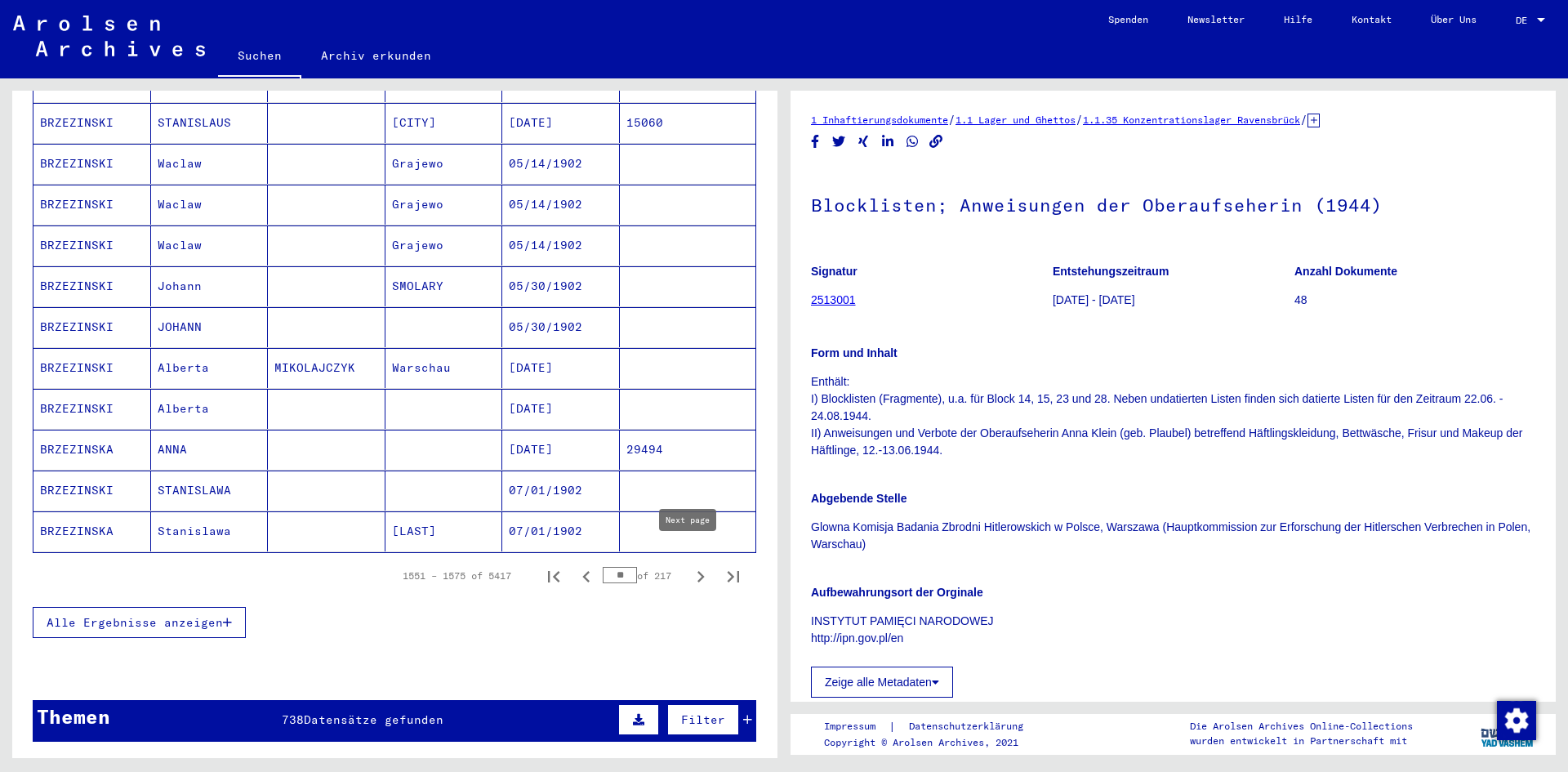 click 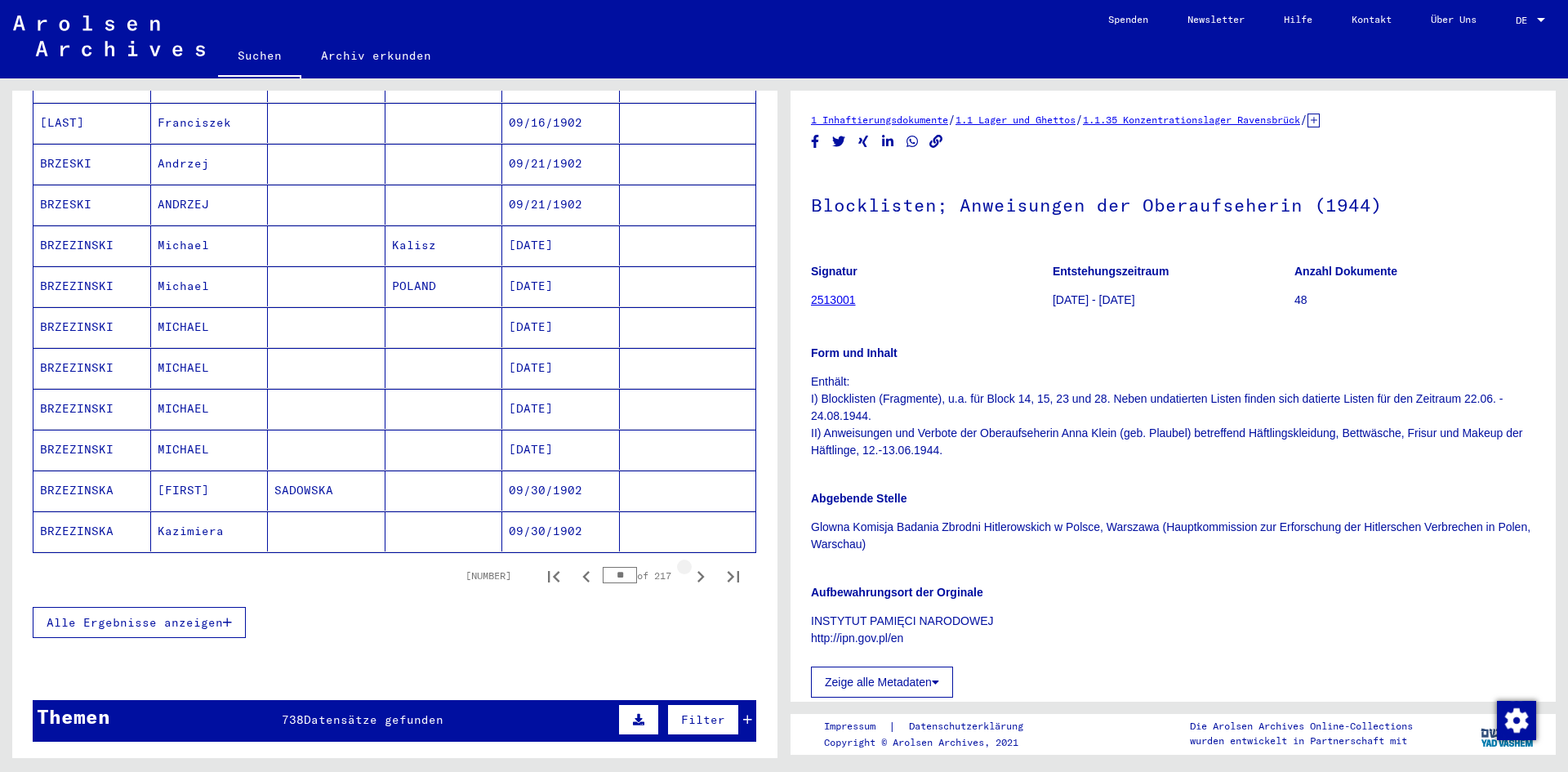 click 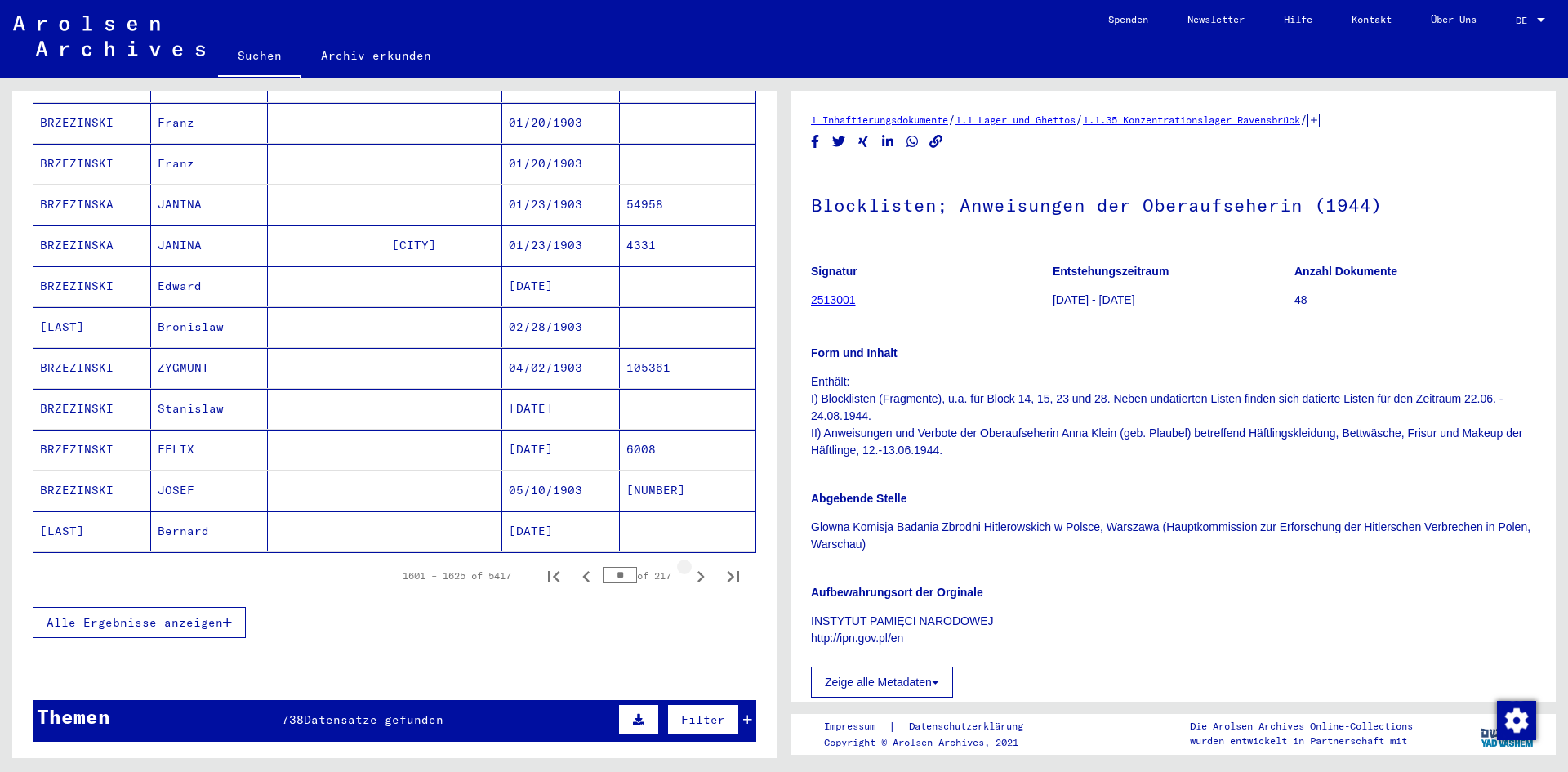 click 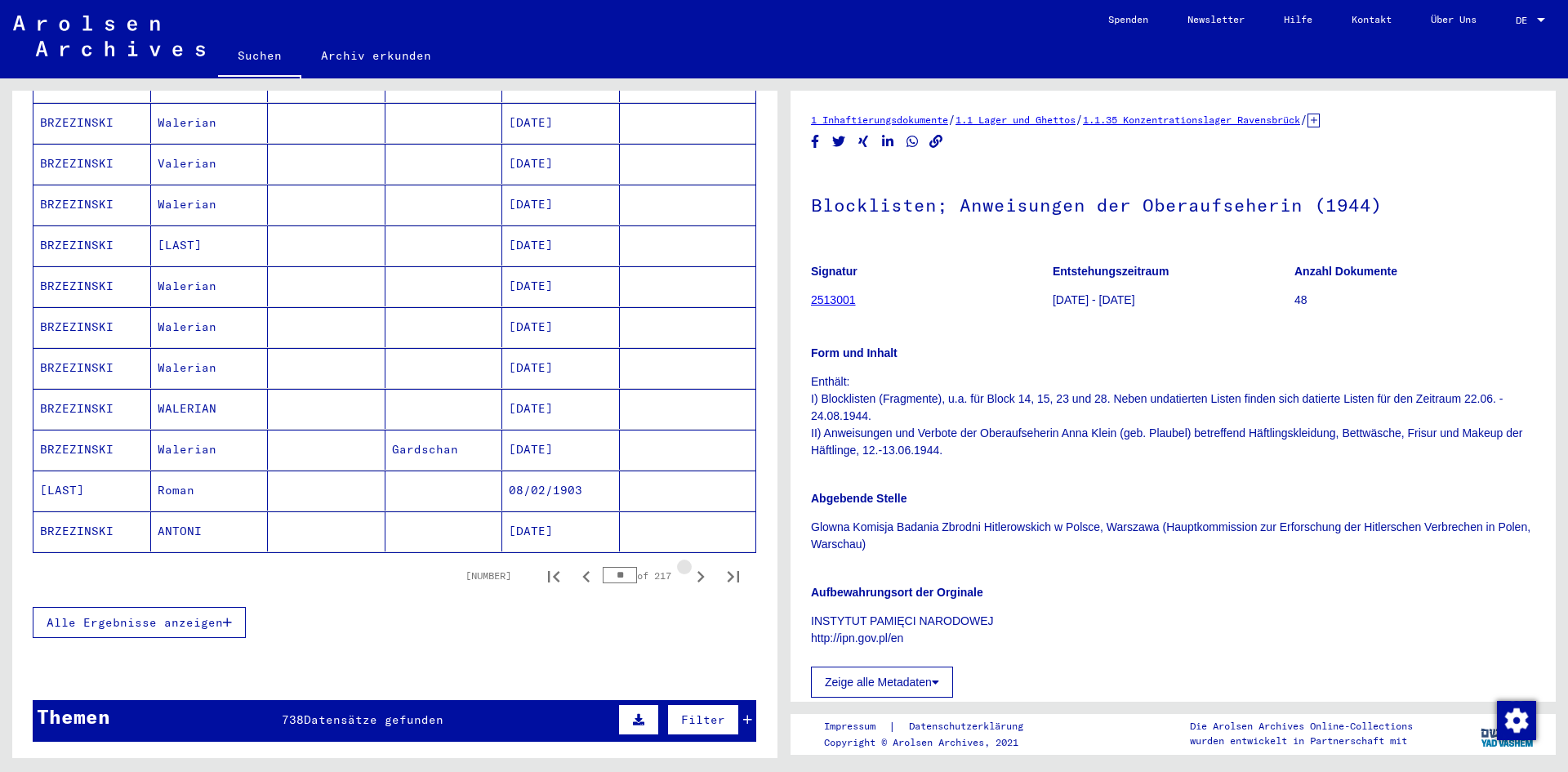 click 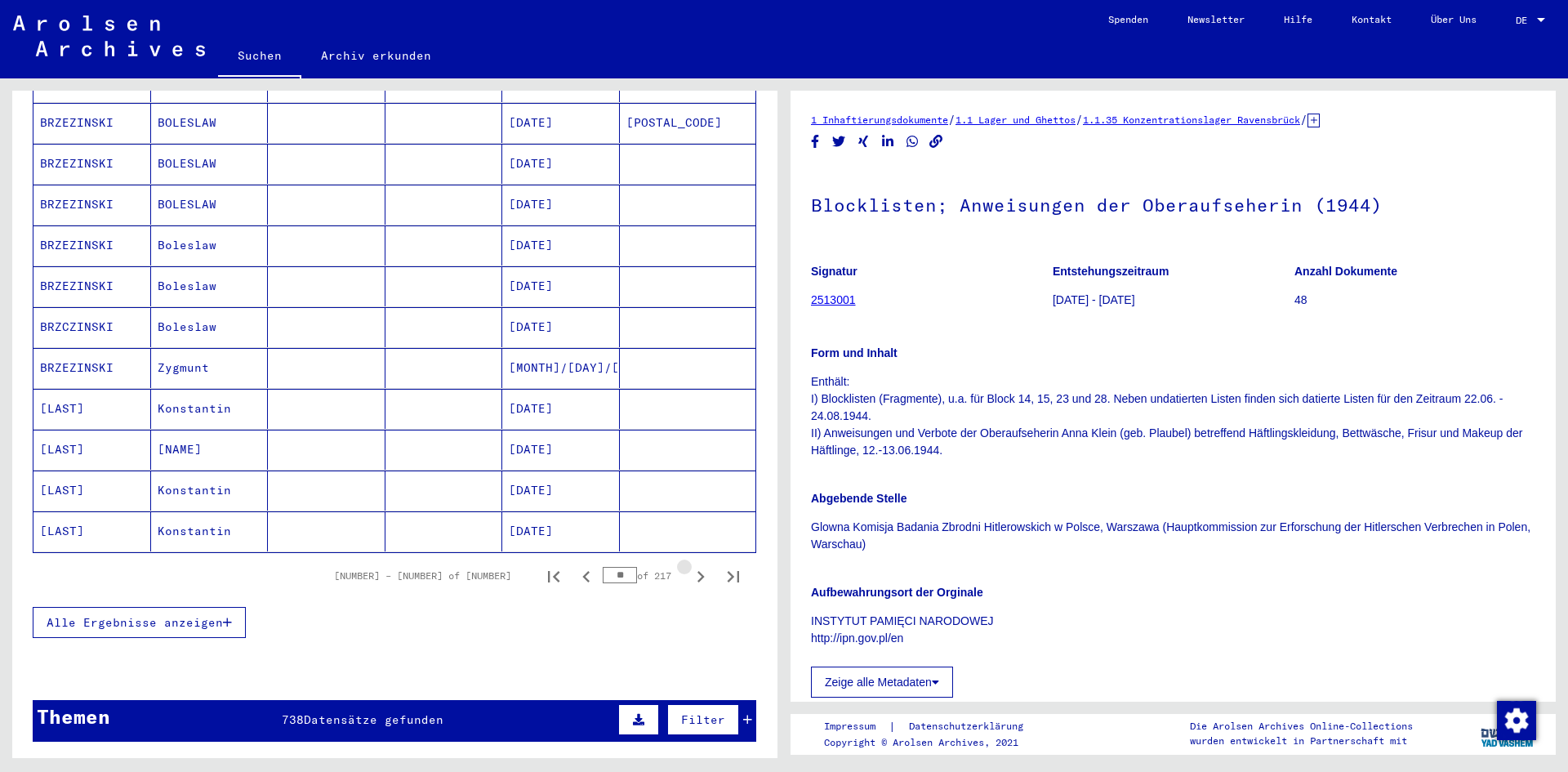 click 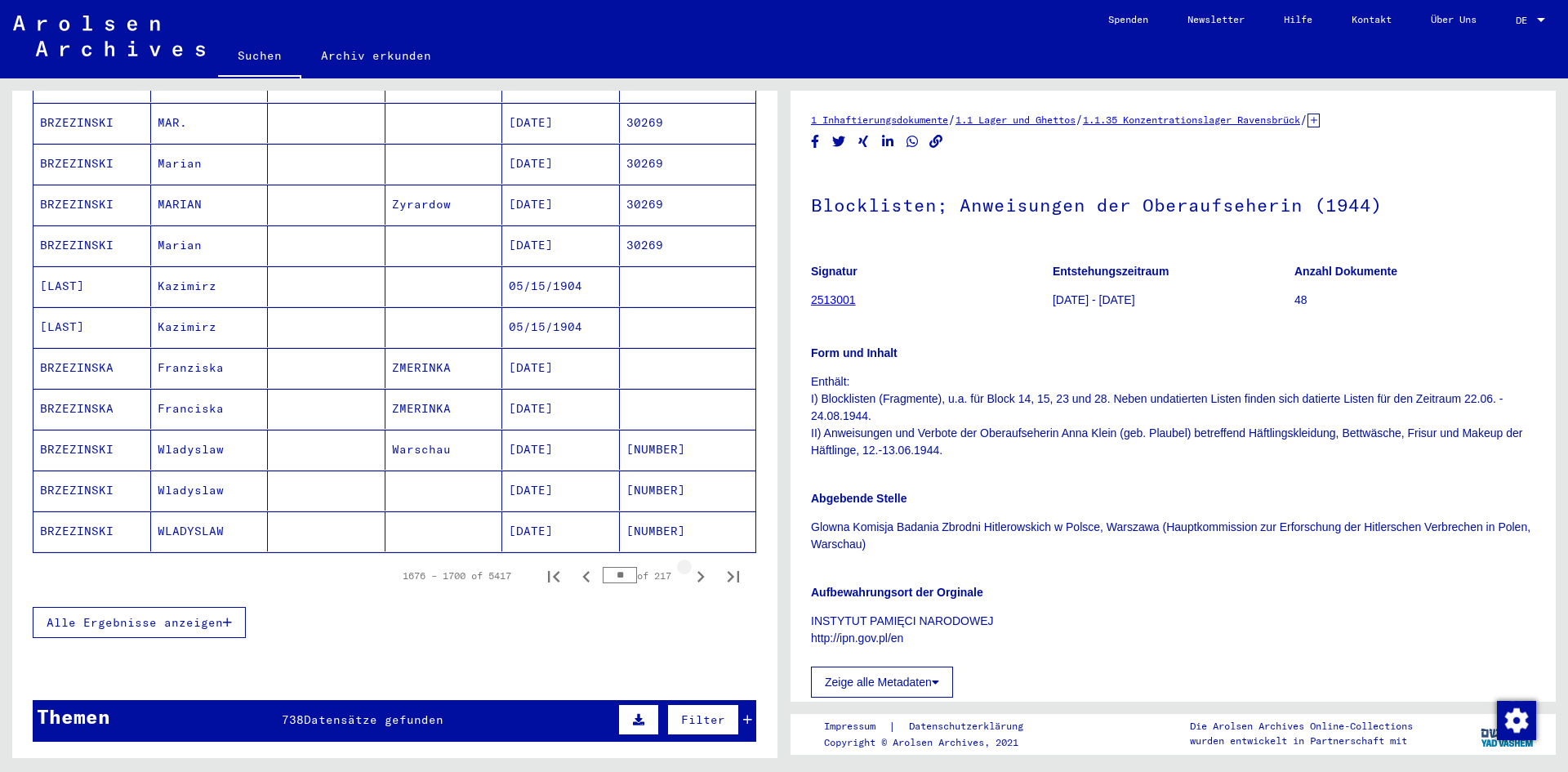 click 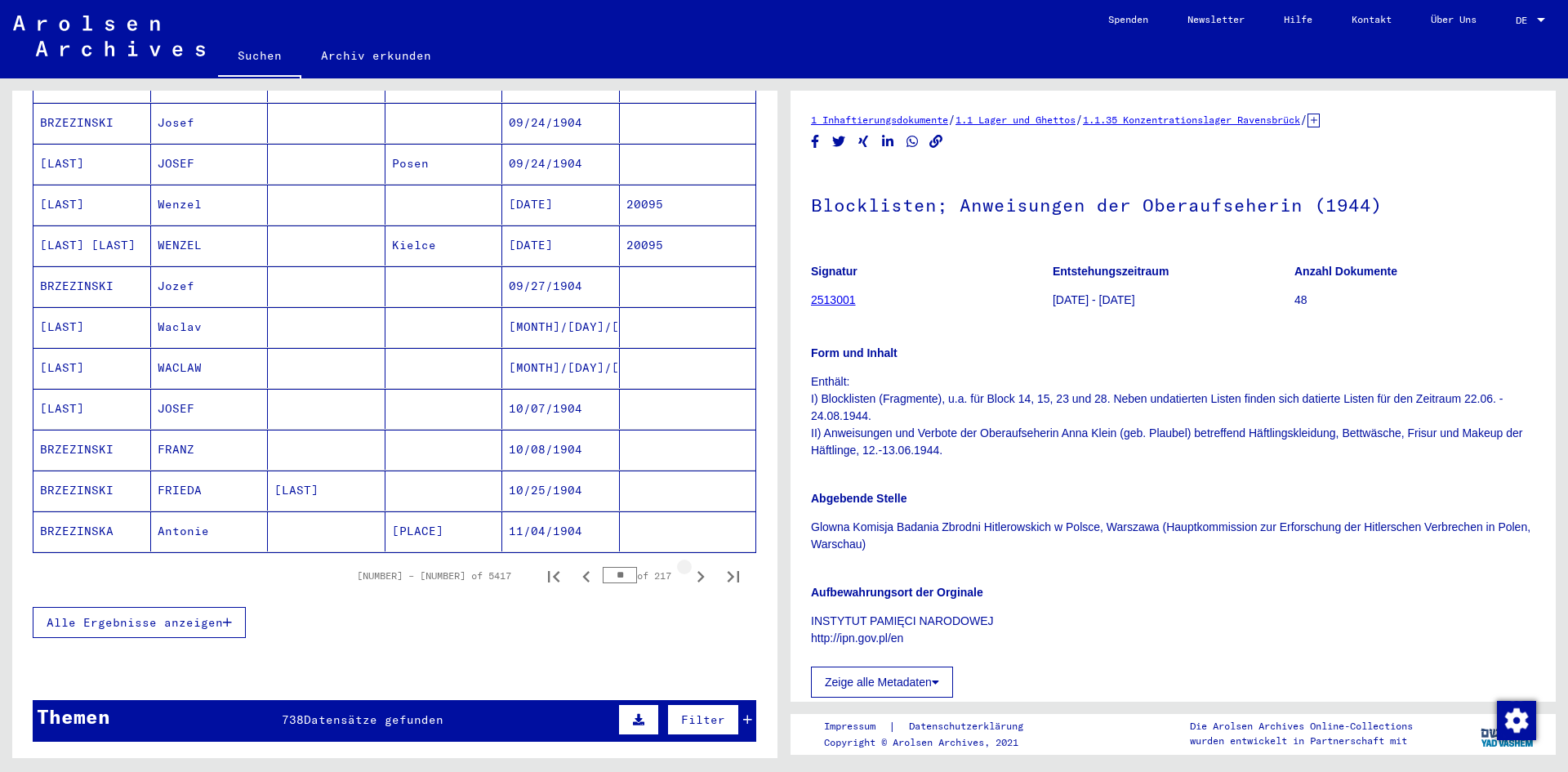 click 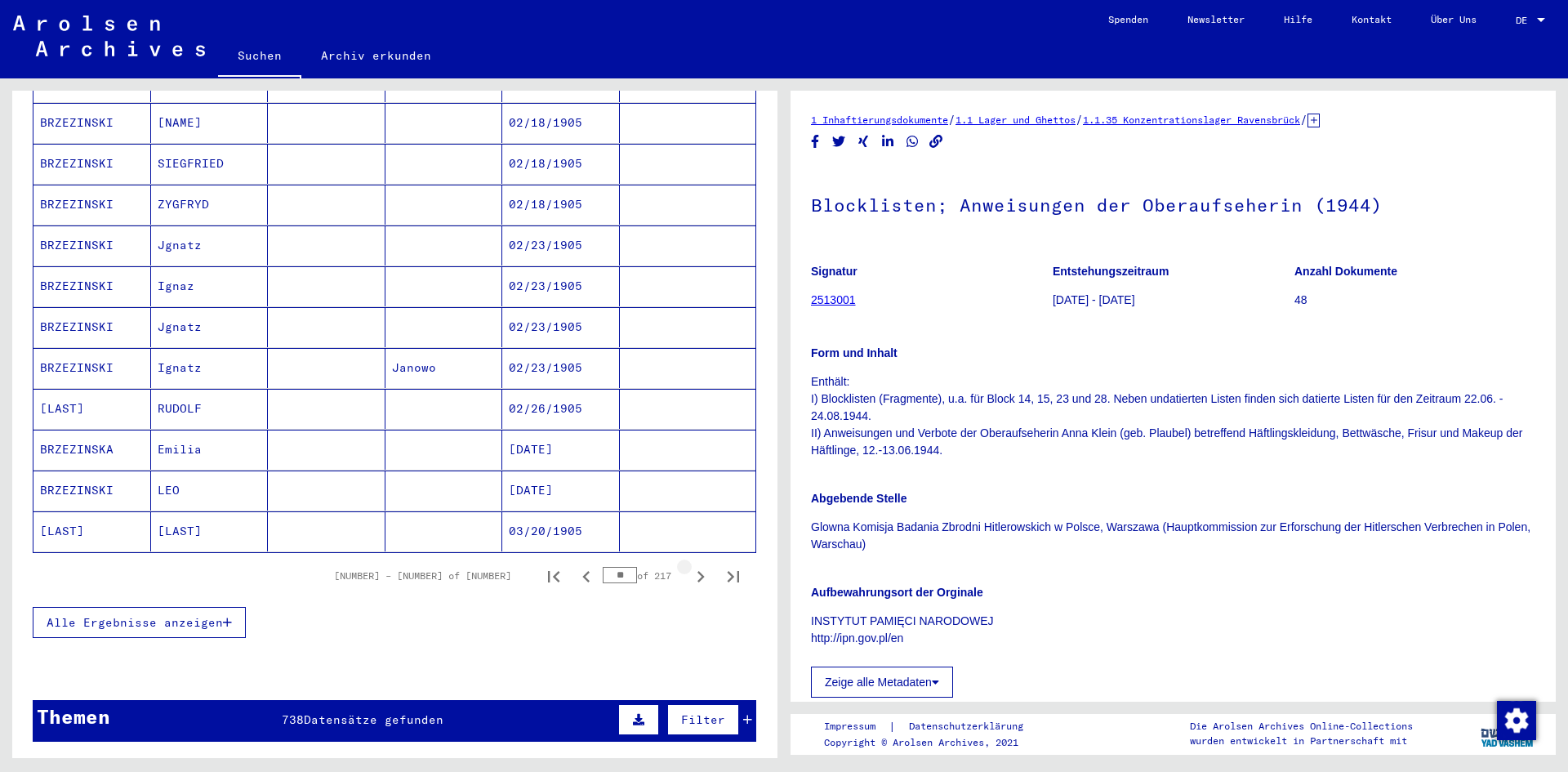 click 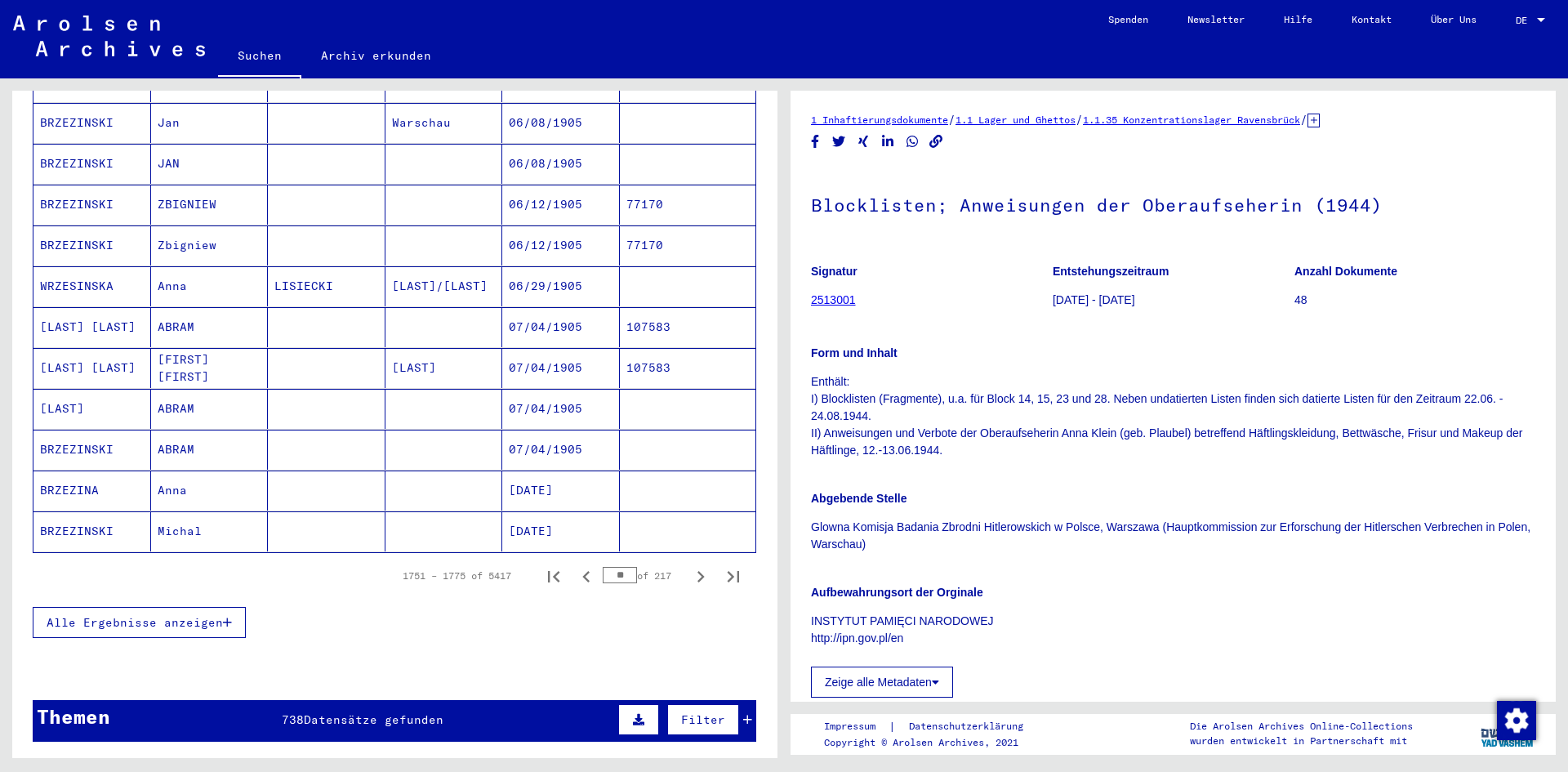 click 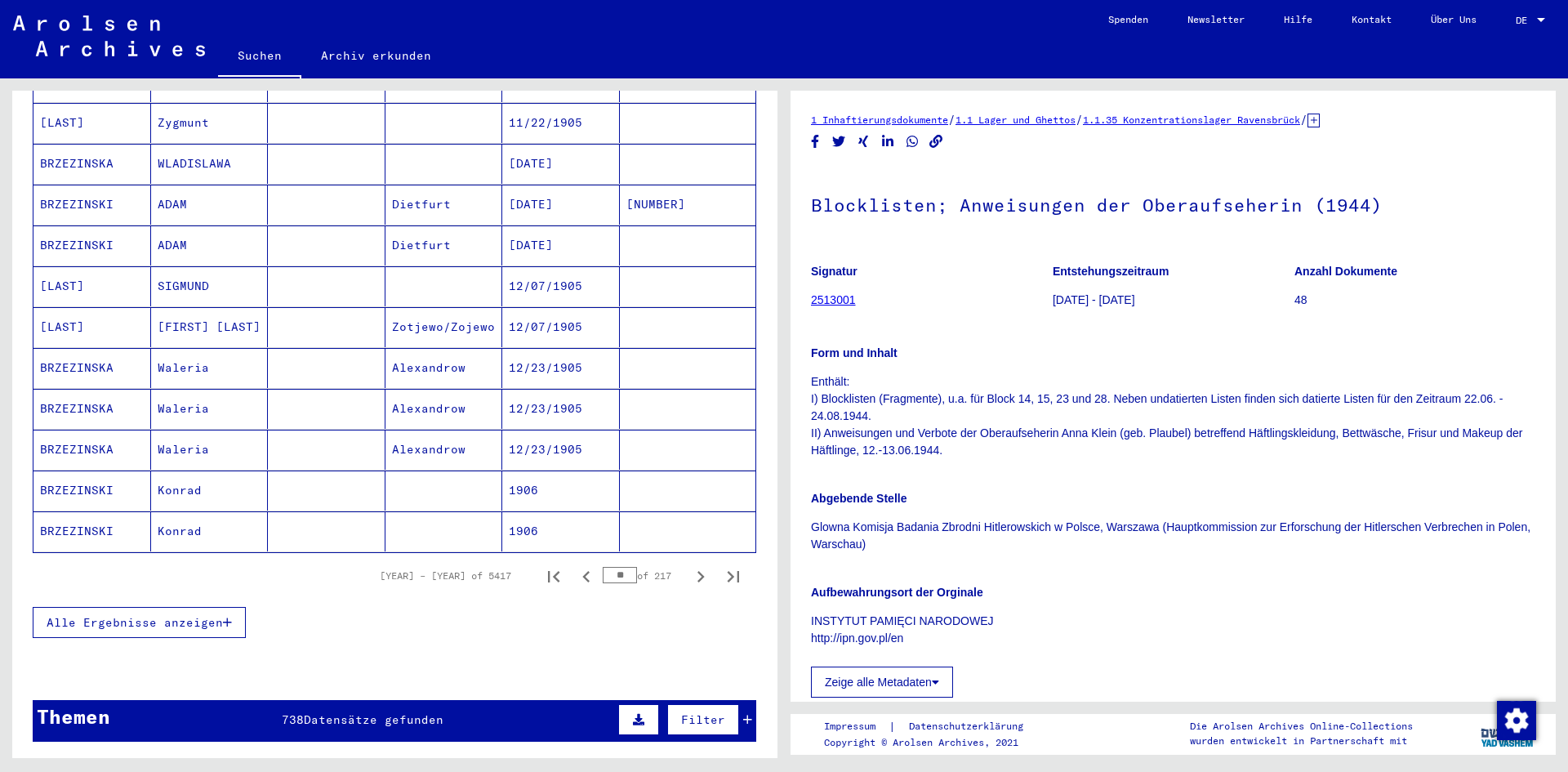 click 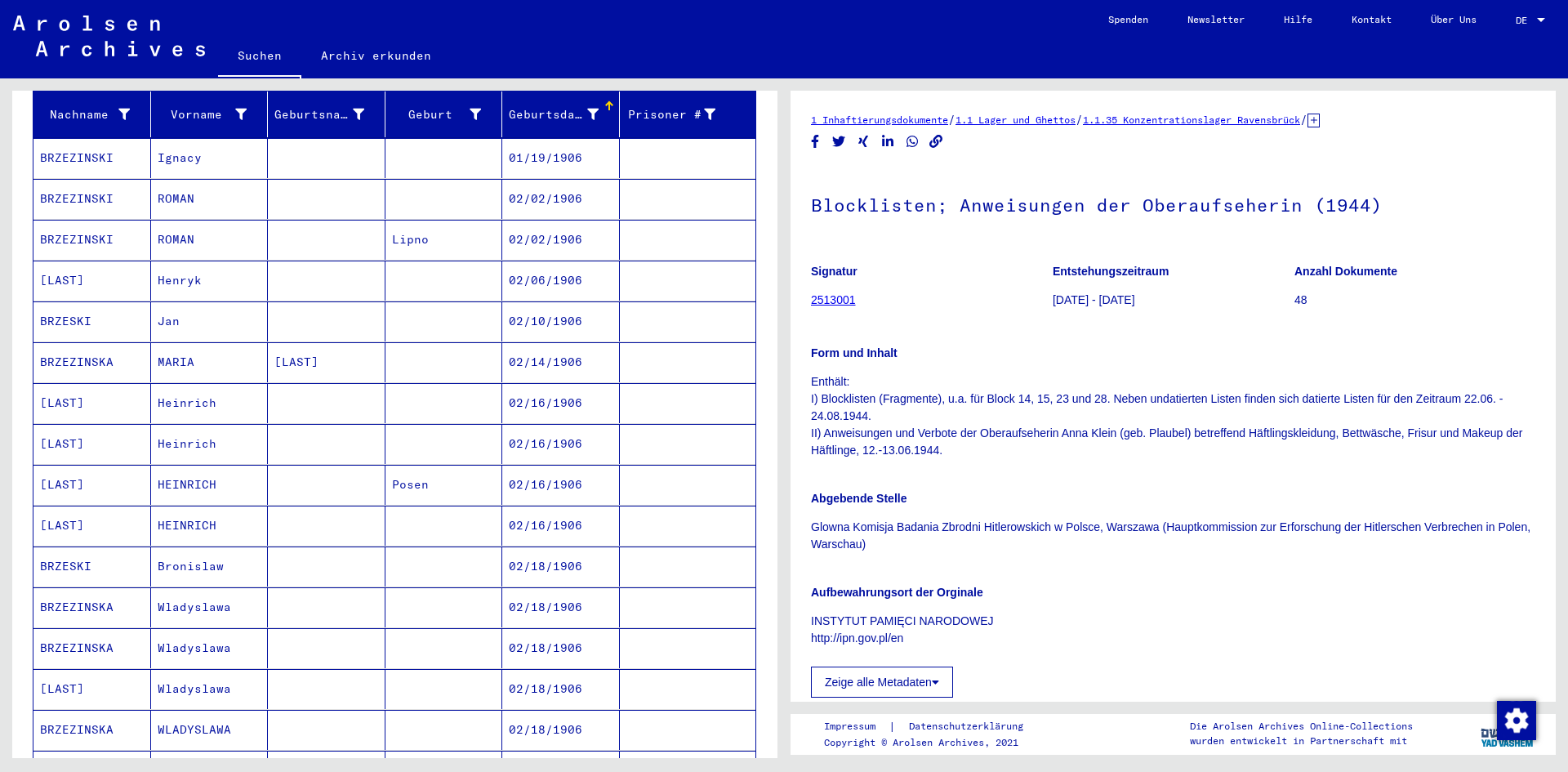 scroll, scrollTop: 163, scrollLeft: 0, axis: vertical 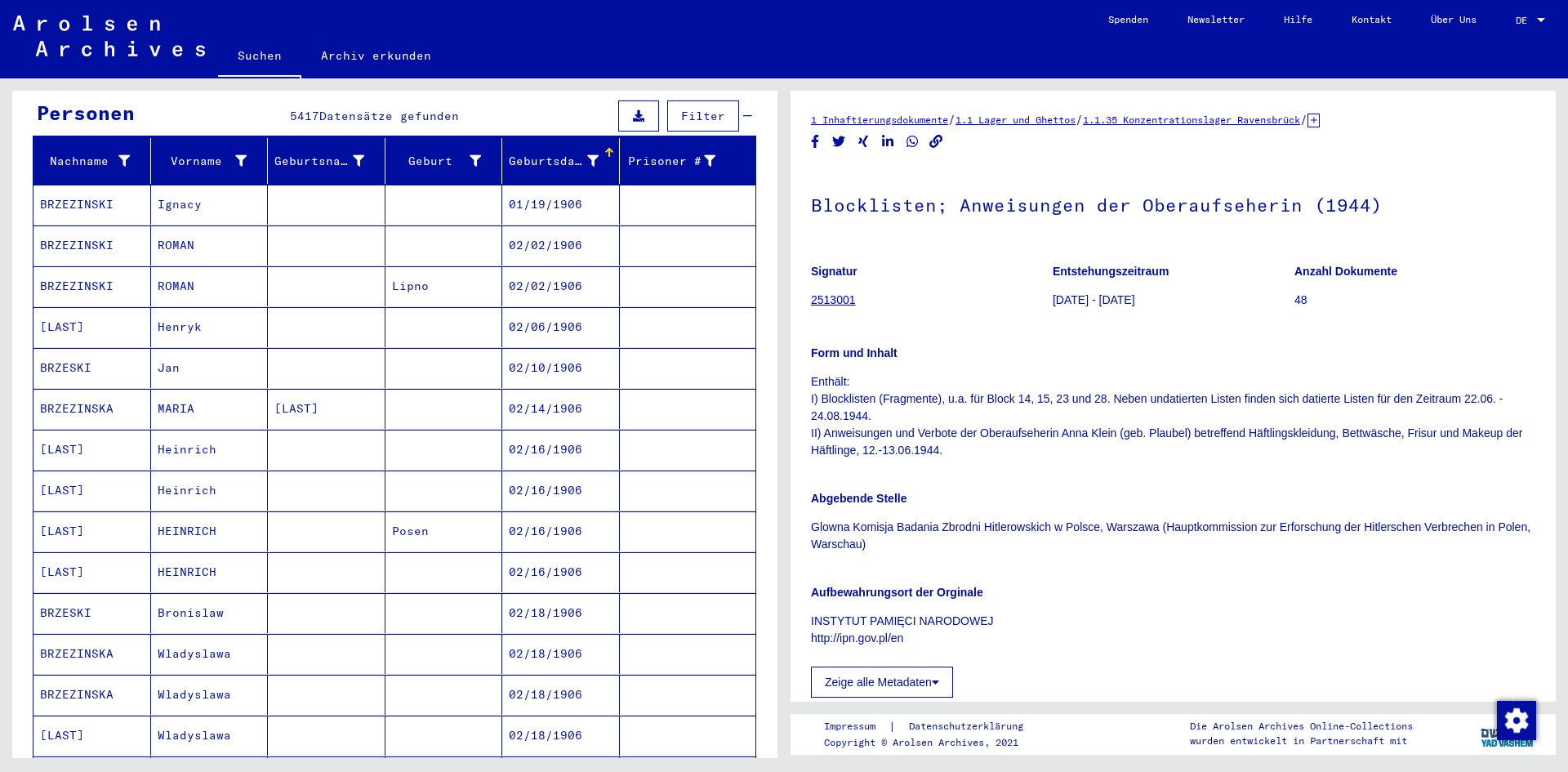 click on "[LAST]" at bounding box center [327, 449] 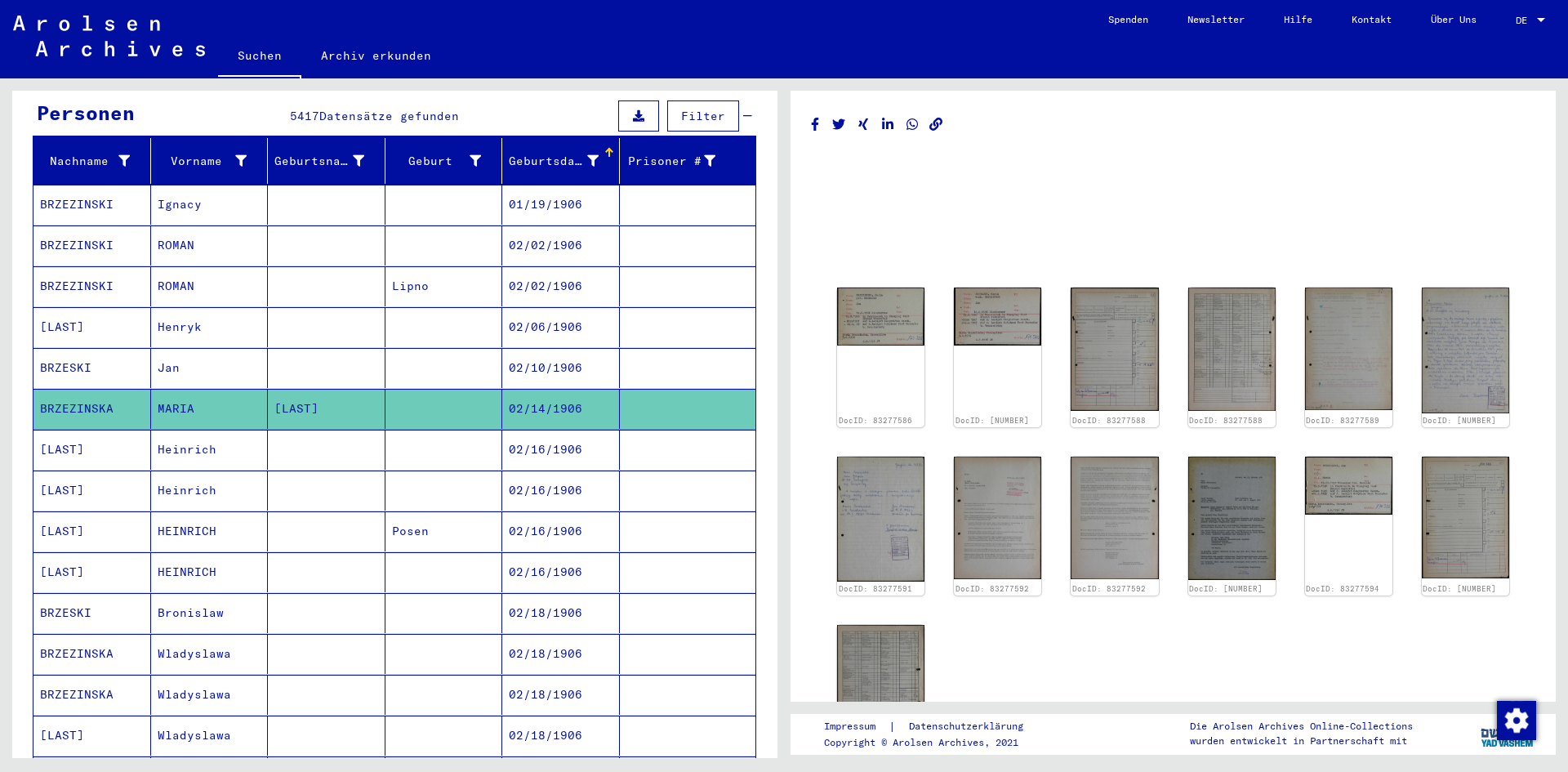 click on "Henryk" at bounding box center (210, 368) 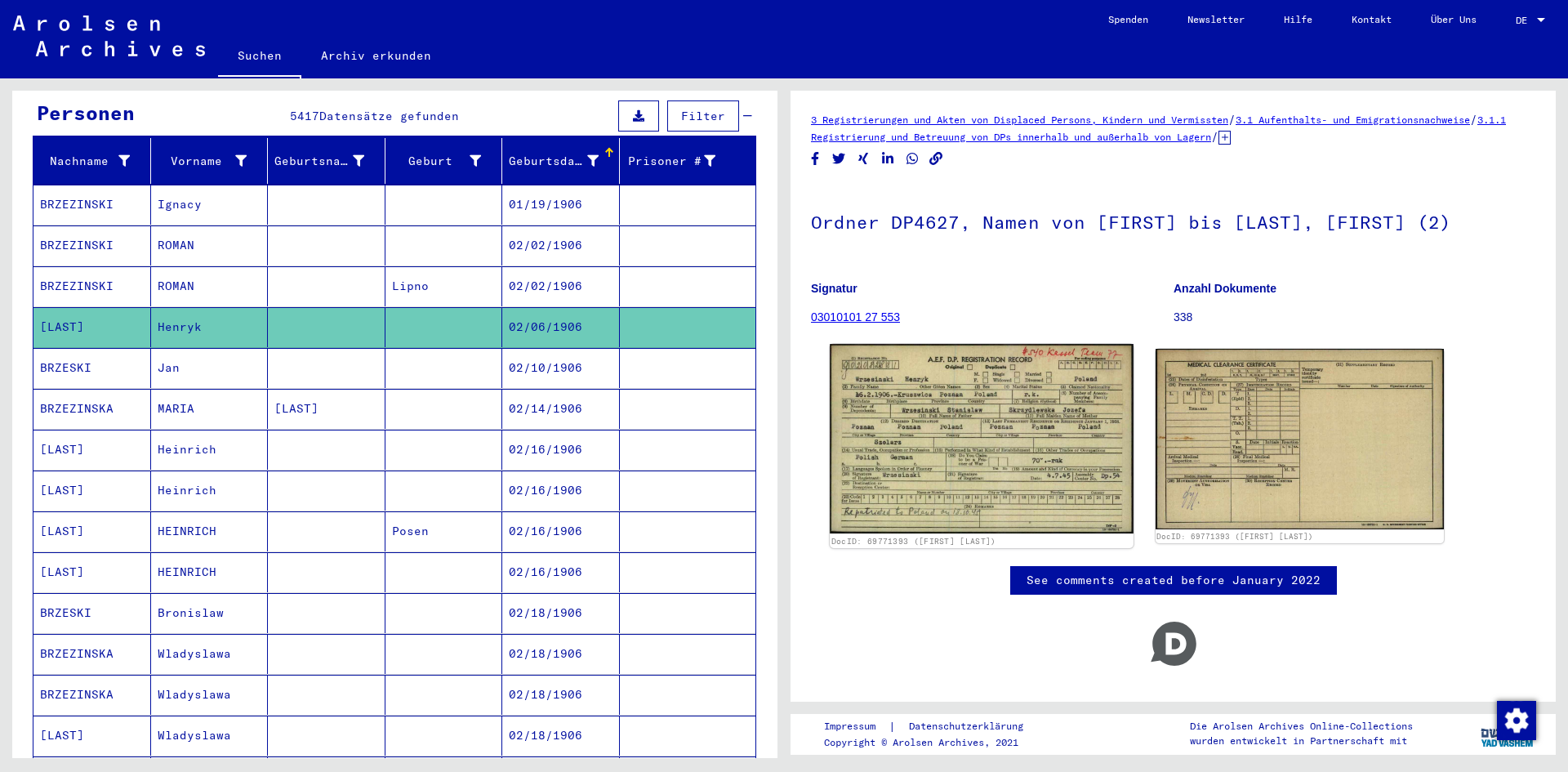 click 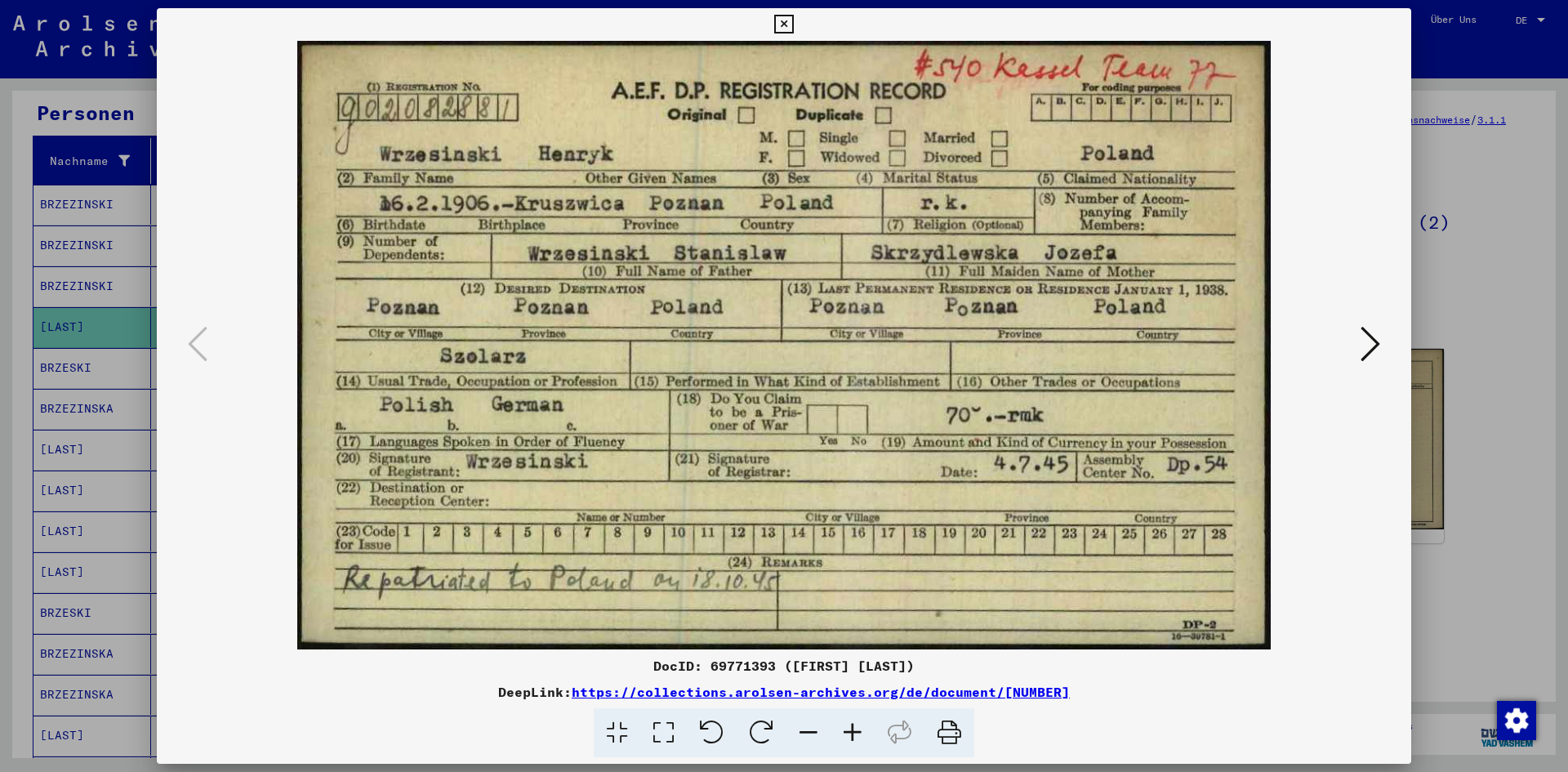 click at bounding box center (783, 25) 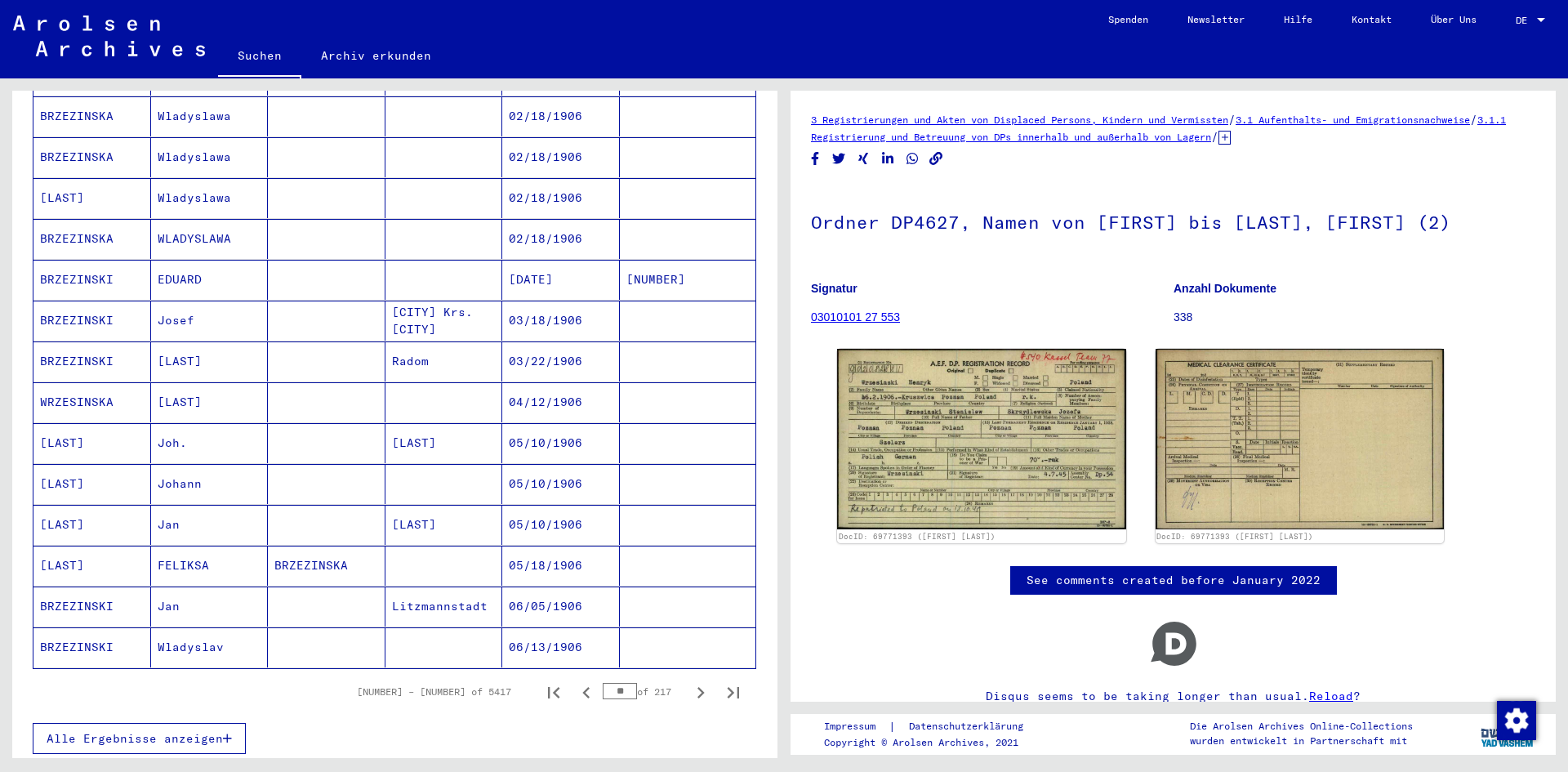 scroll, scrollTop: 817, scrollLeft: 0, axis: vertical 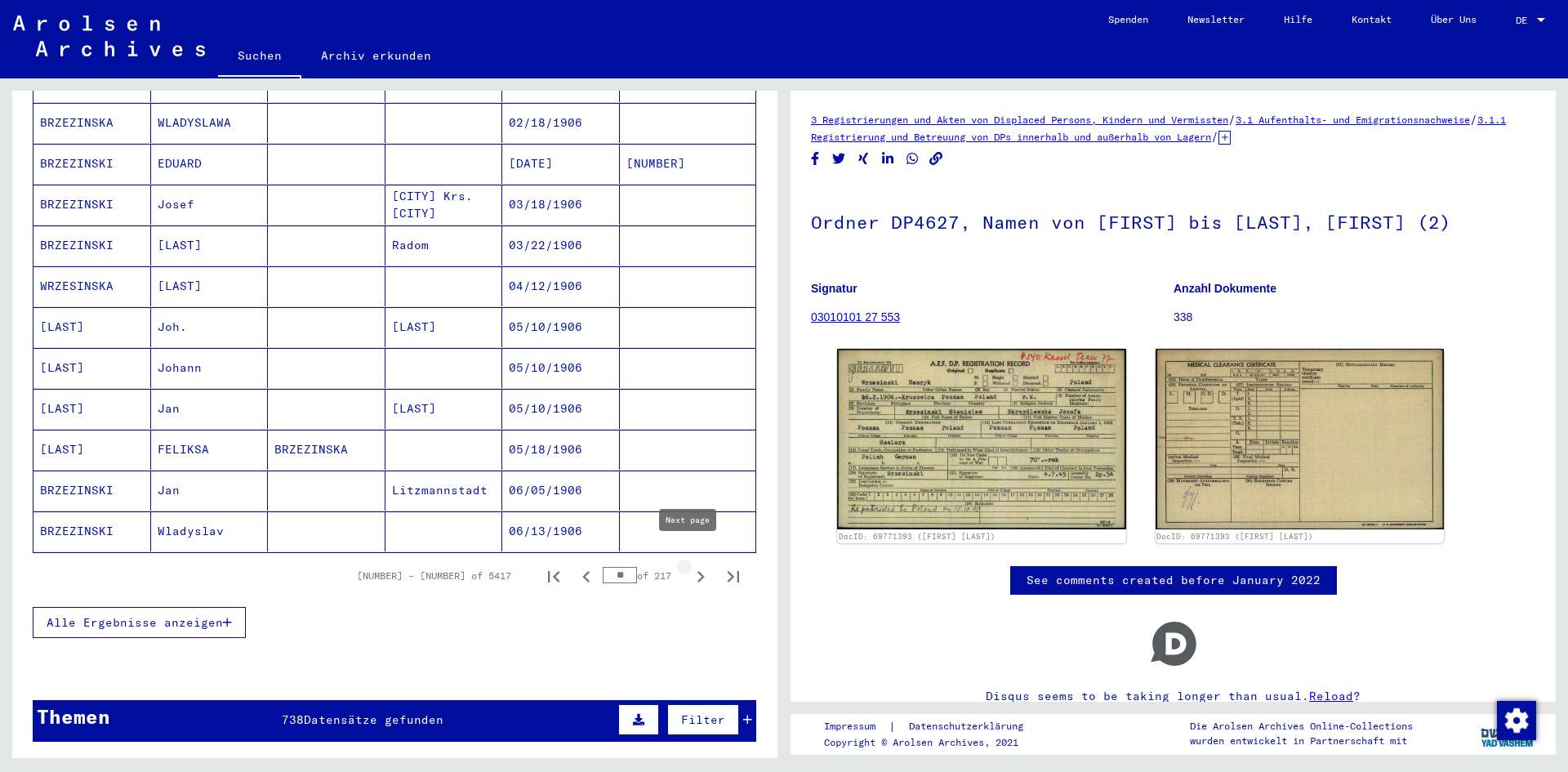 click 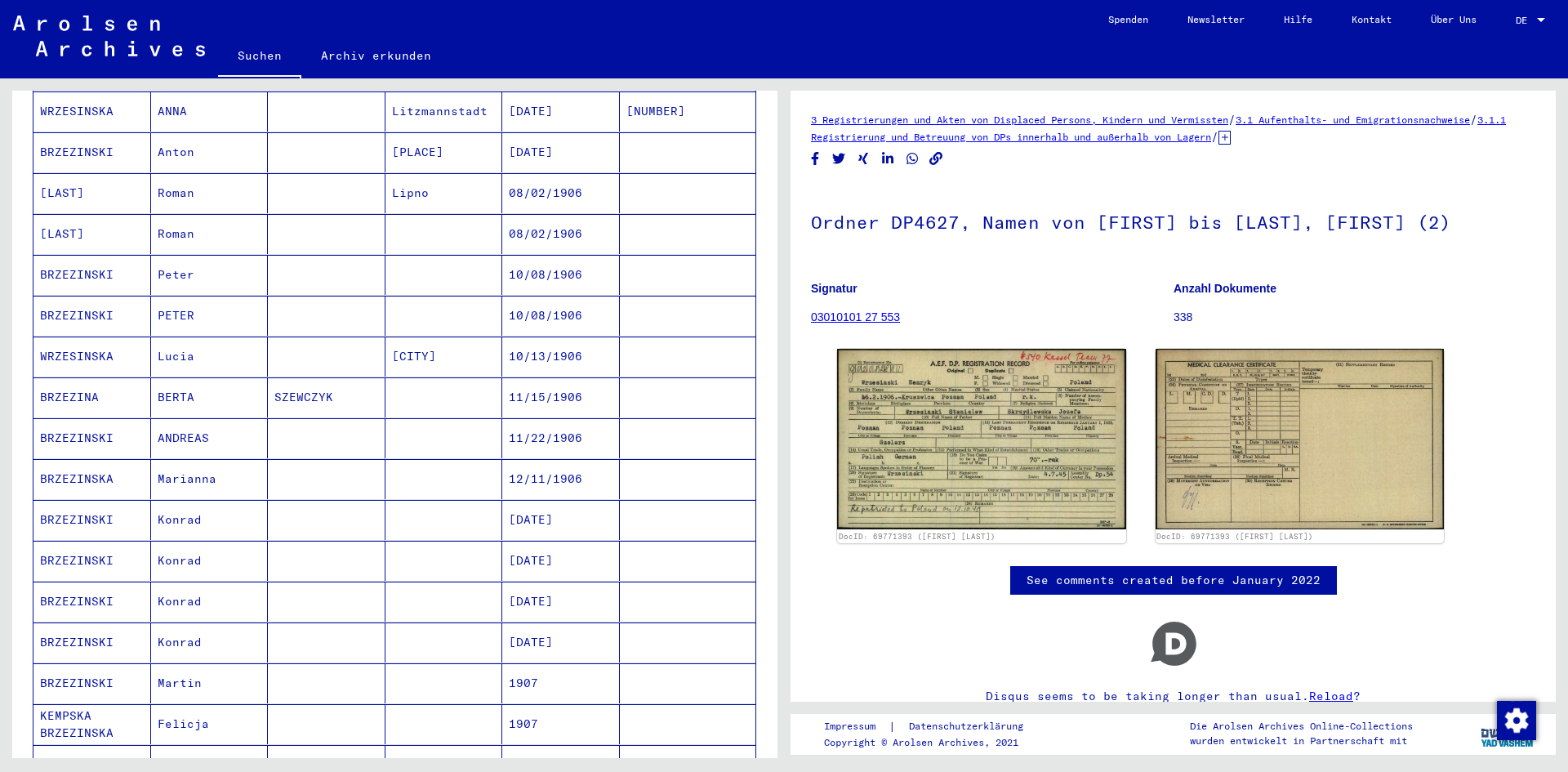 scroll, scrollTop: 572, scrollLeft: 0, axis: vertical 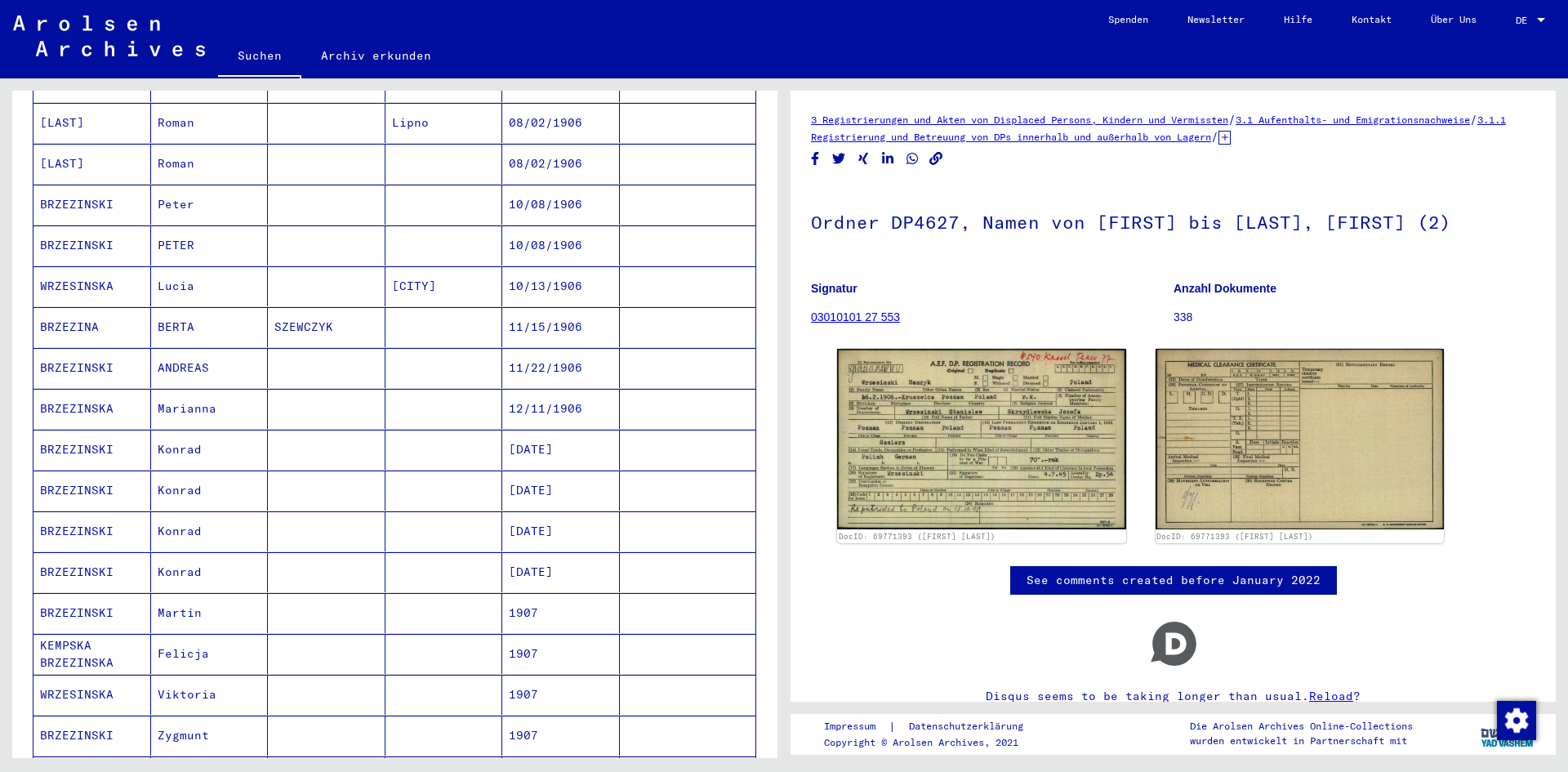click on "Marianna" at bounding box center [210, 449] 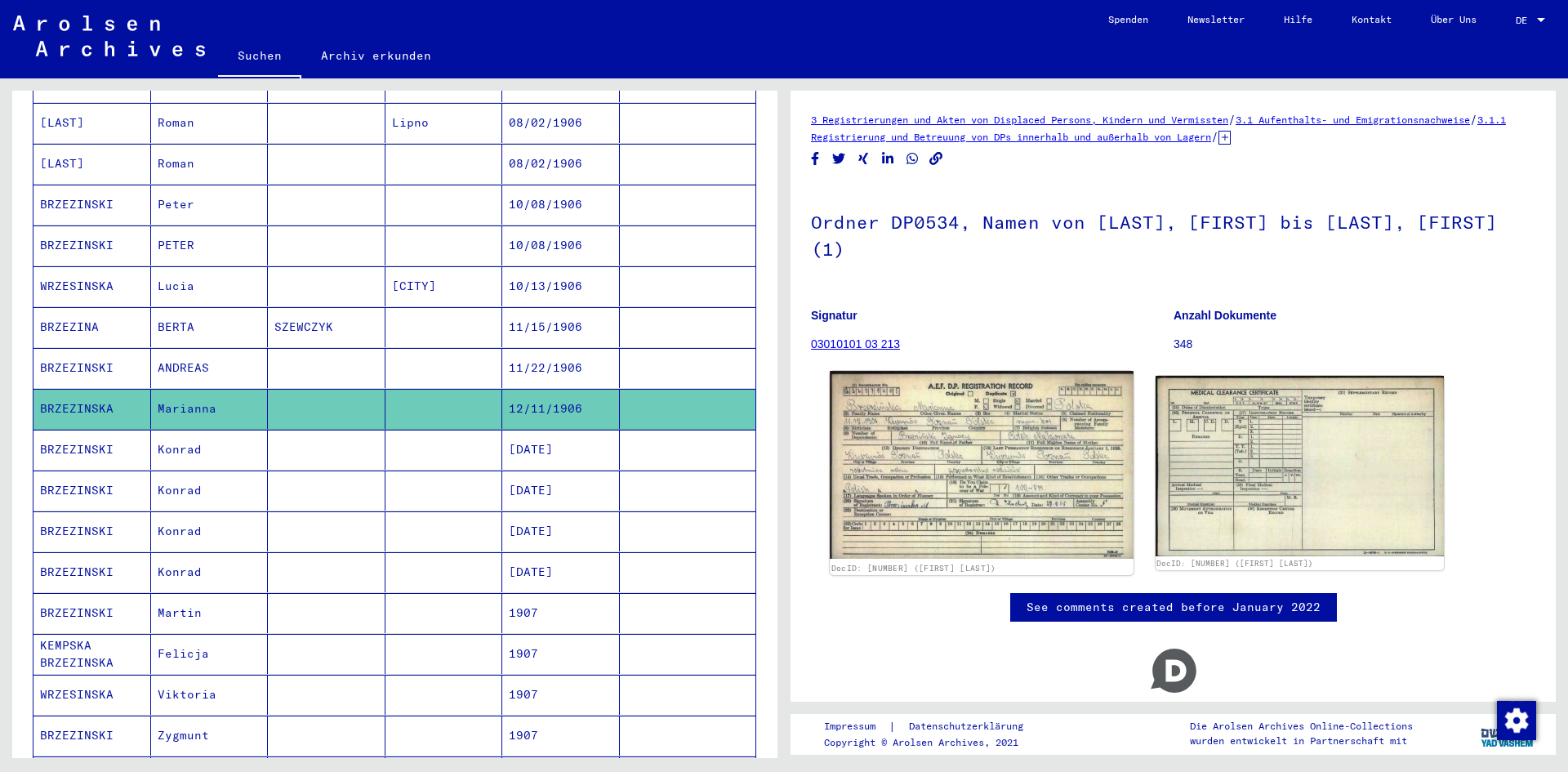 click 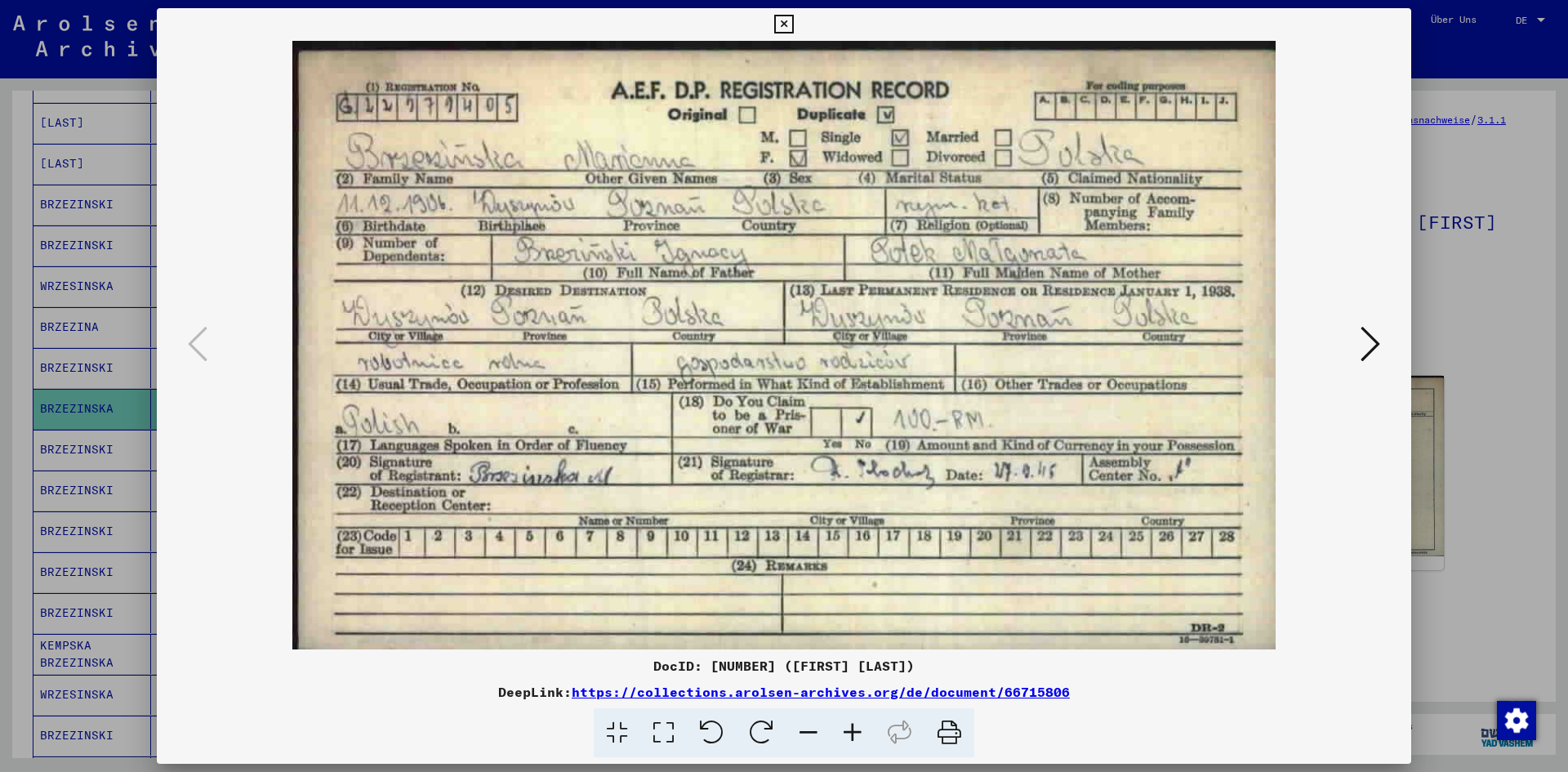 click at bounding box center (784, 345) 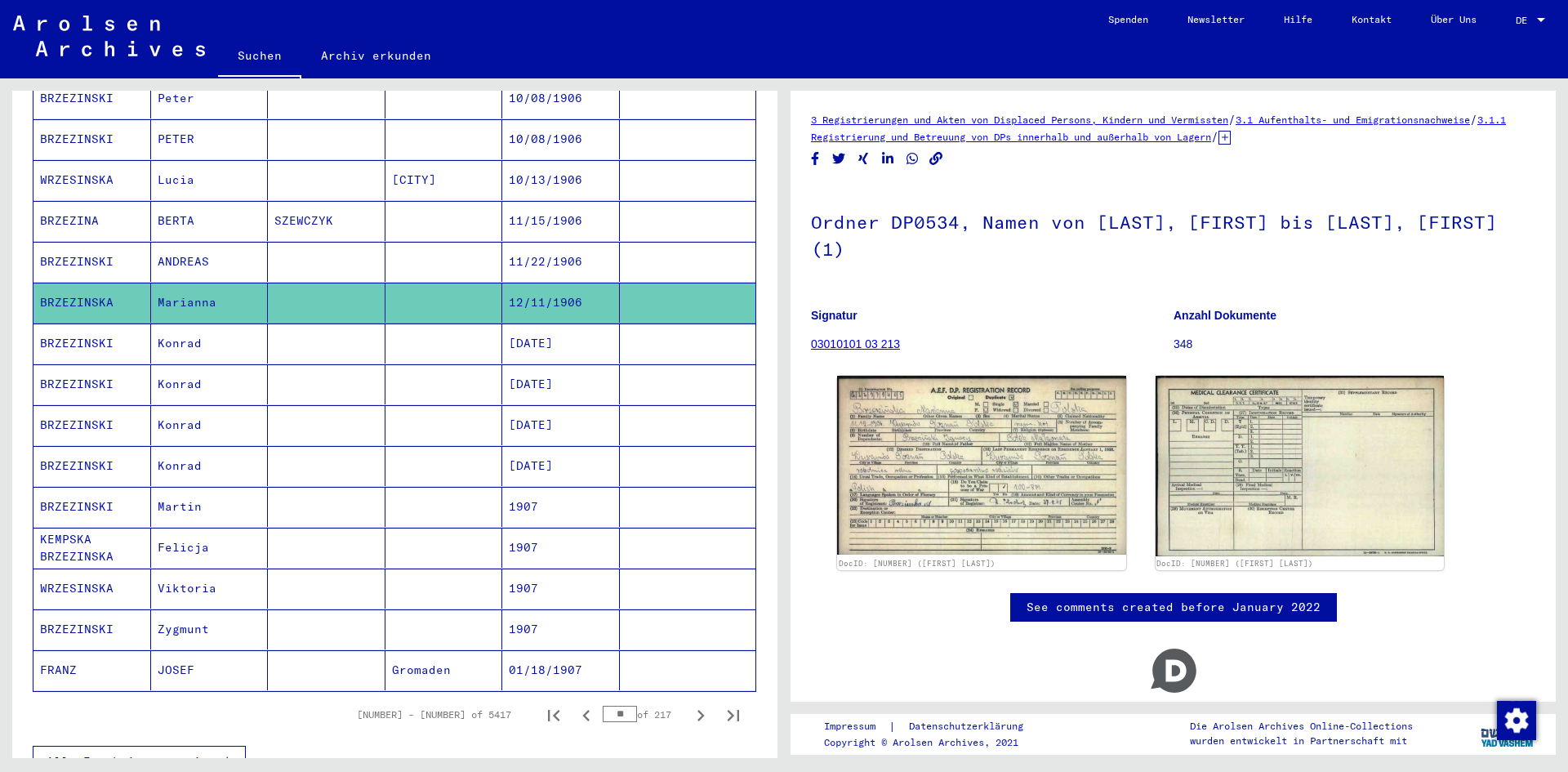 scroll, scrollTop: 735, scrollLeft: 0, axis: vertical 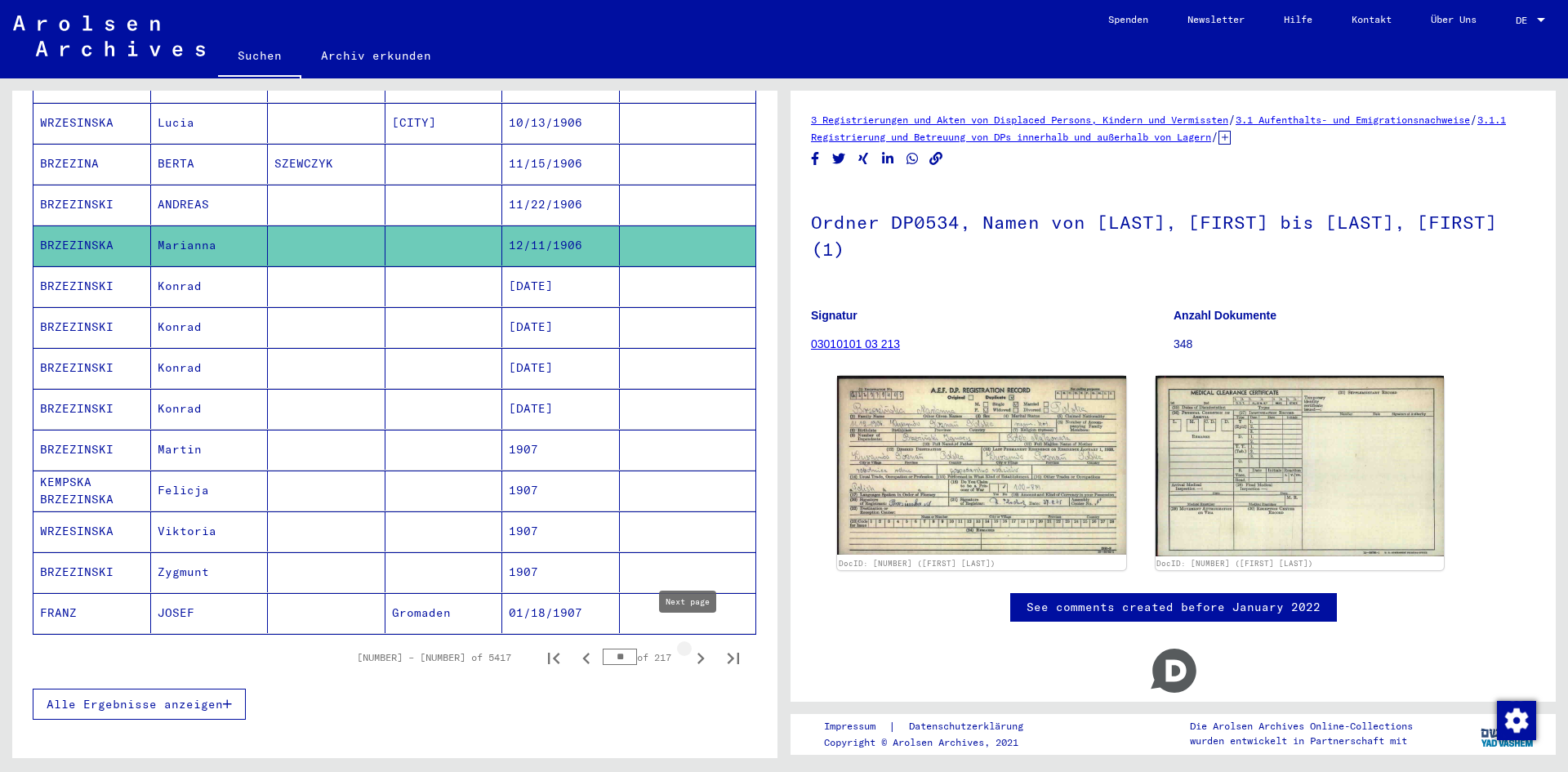 click 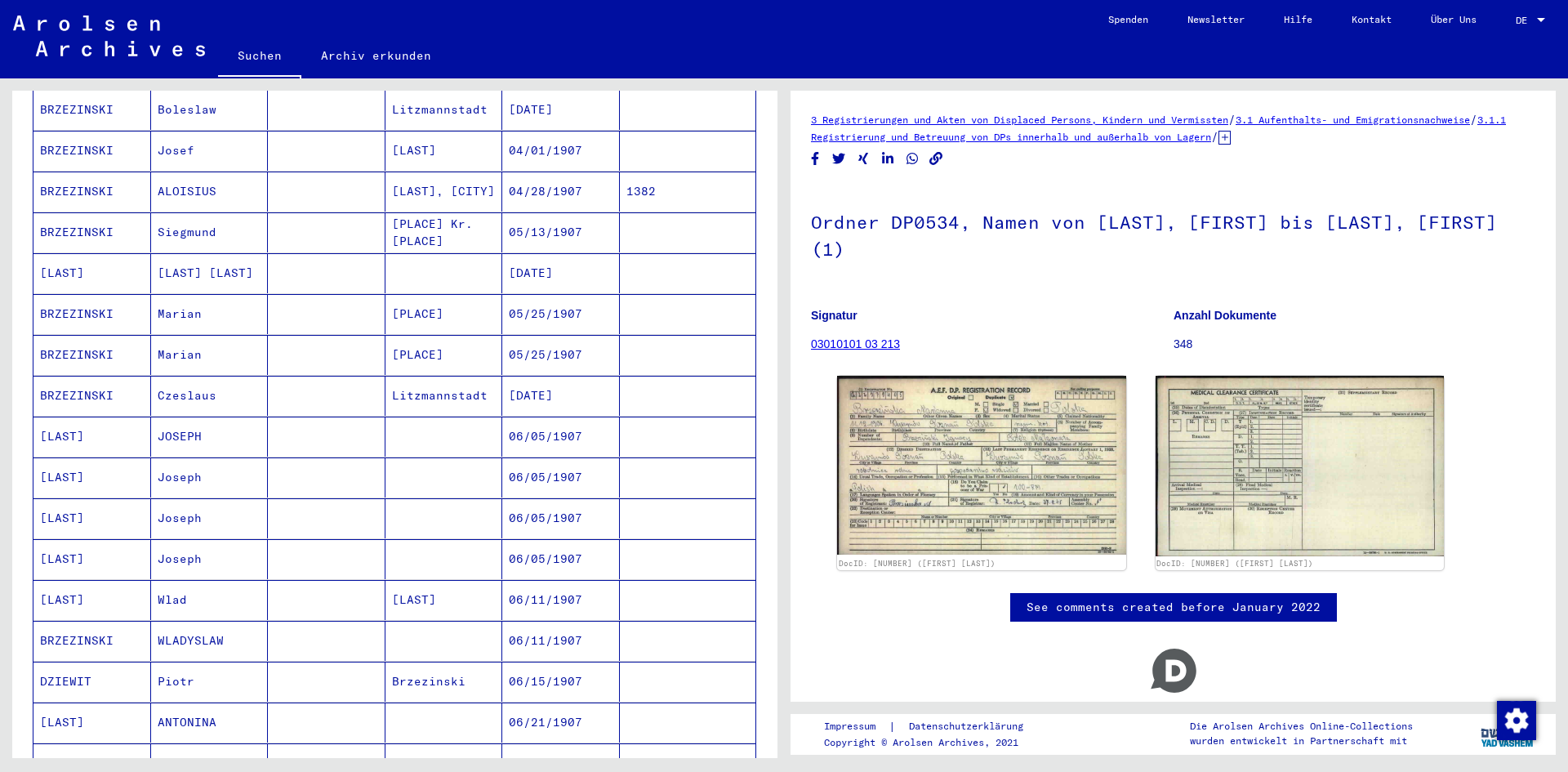 scroll, scrollTop: 654, scrollLeft: 0, axis: vertical 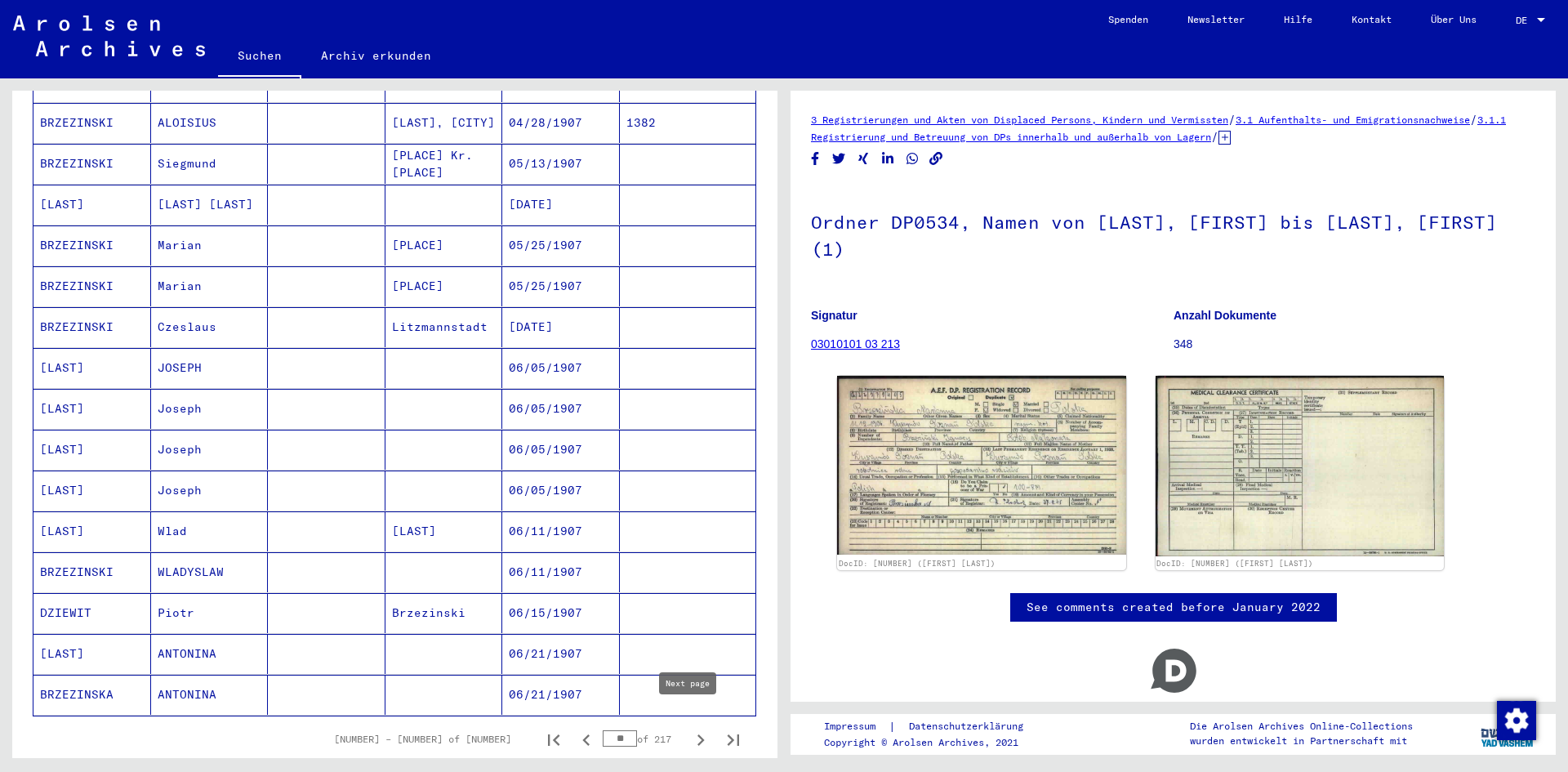 click 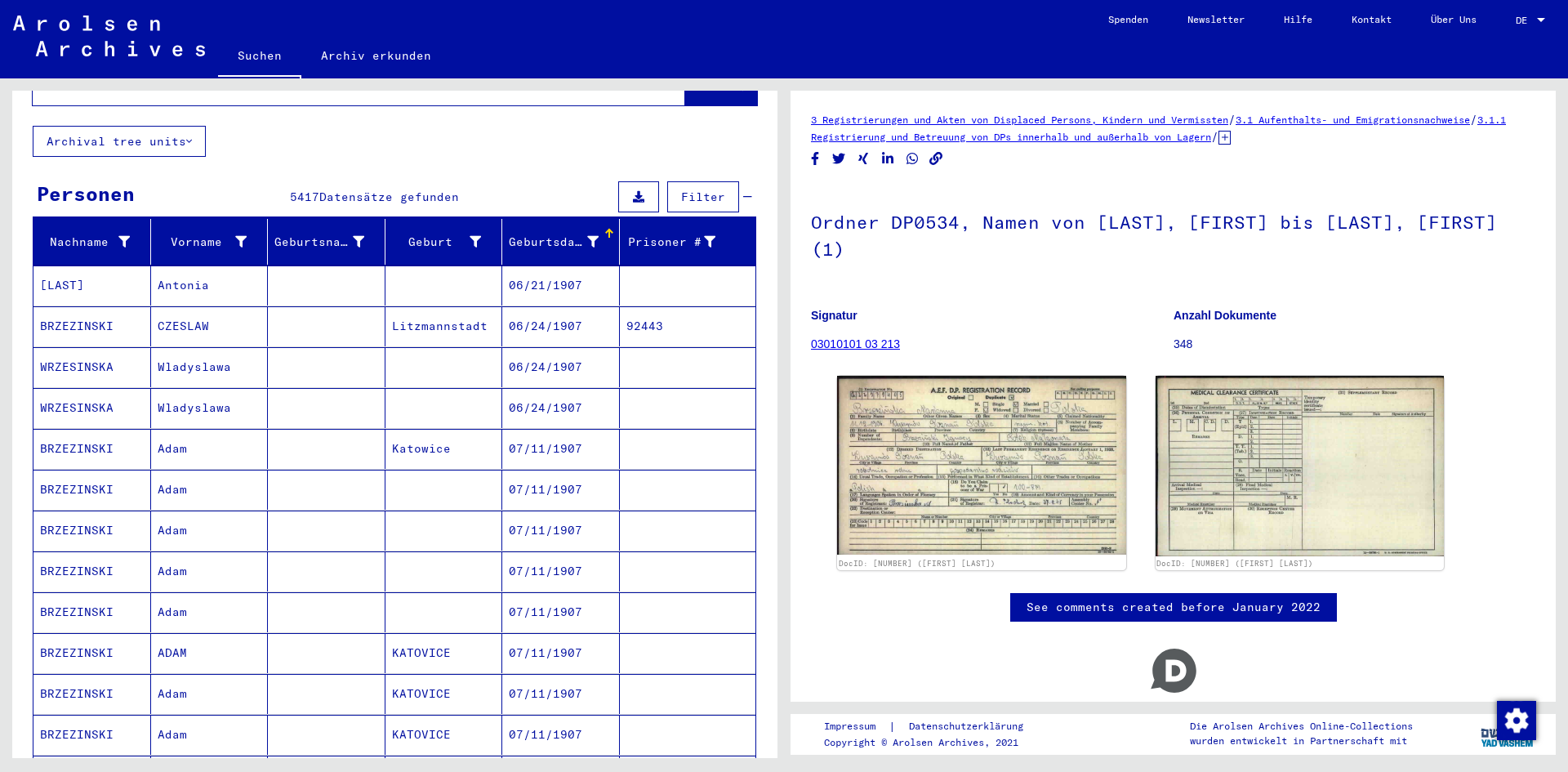 scroll, scrollTop: 0, scrollLeft: 0, axis: both 